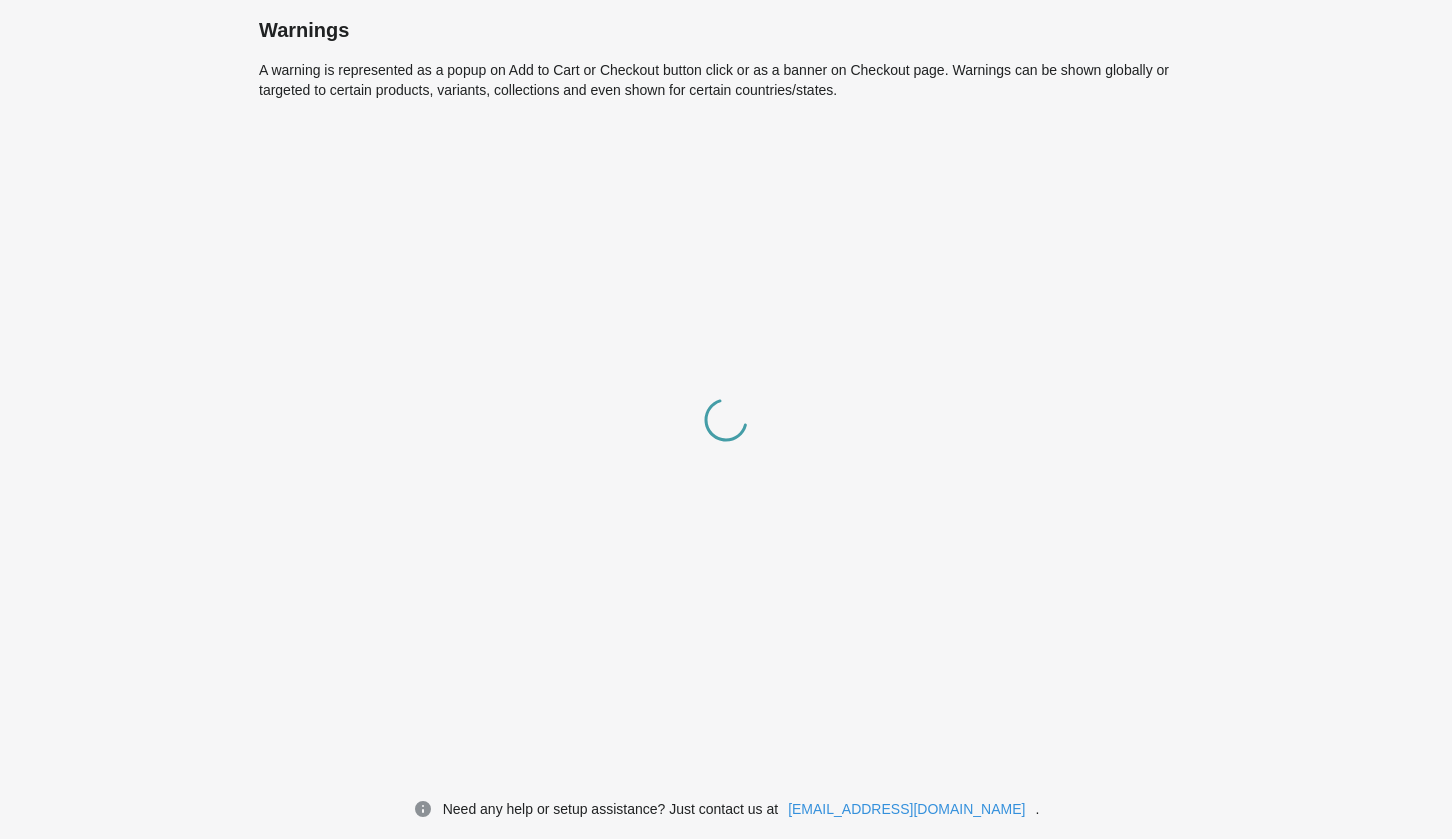 scroll, scrollTop: 0, scrollLeft: 0, axis: both 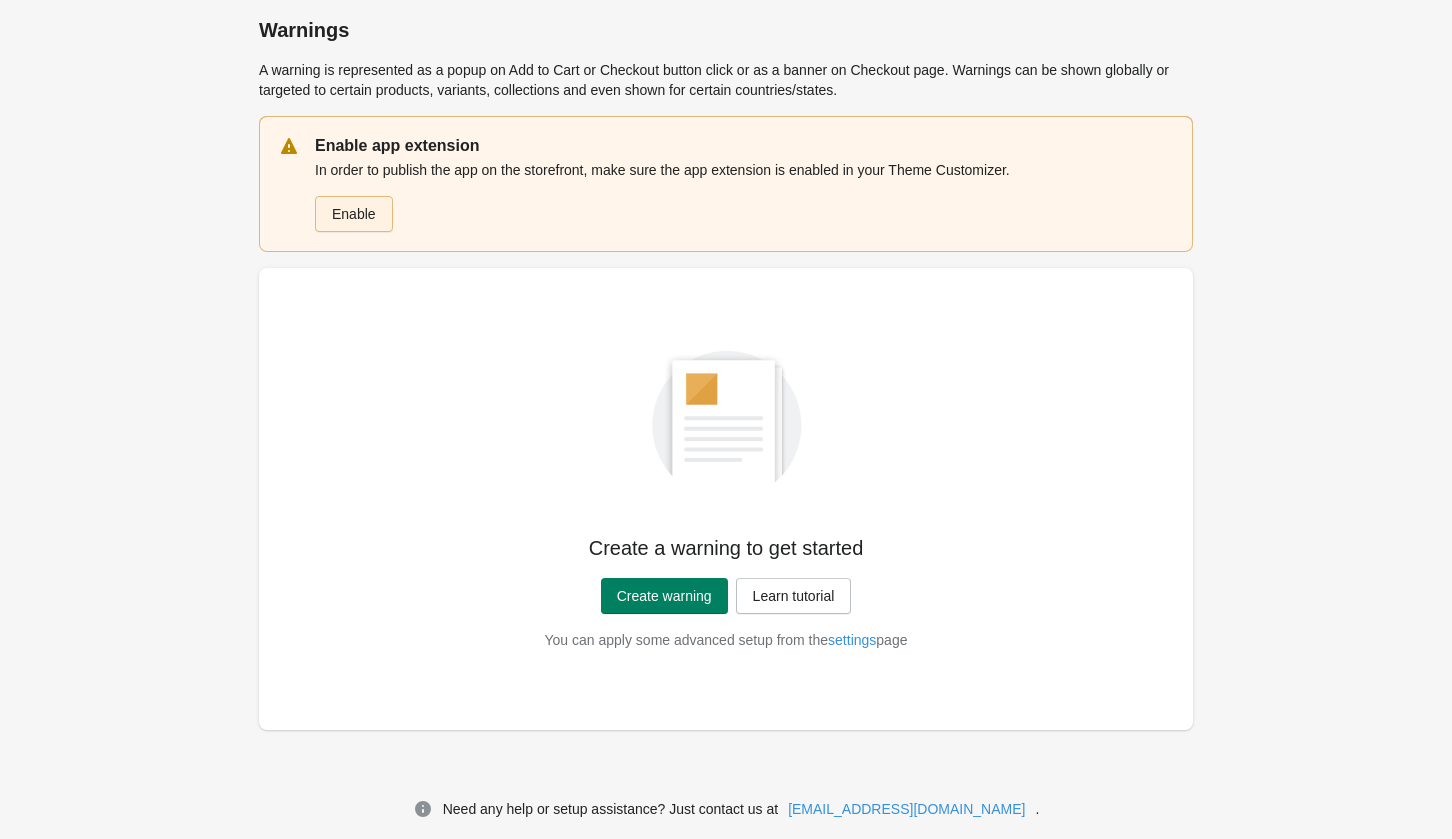 click on "Enable" at bounding box center [354, 214] 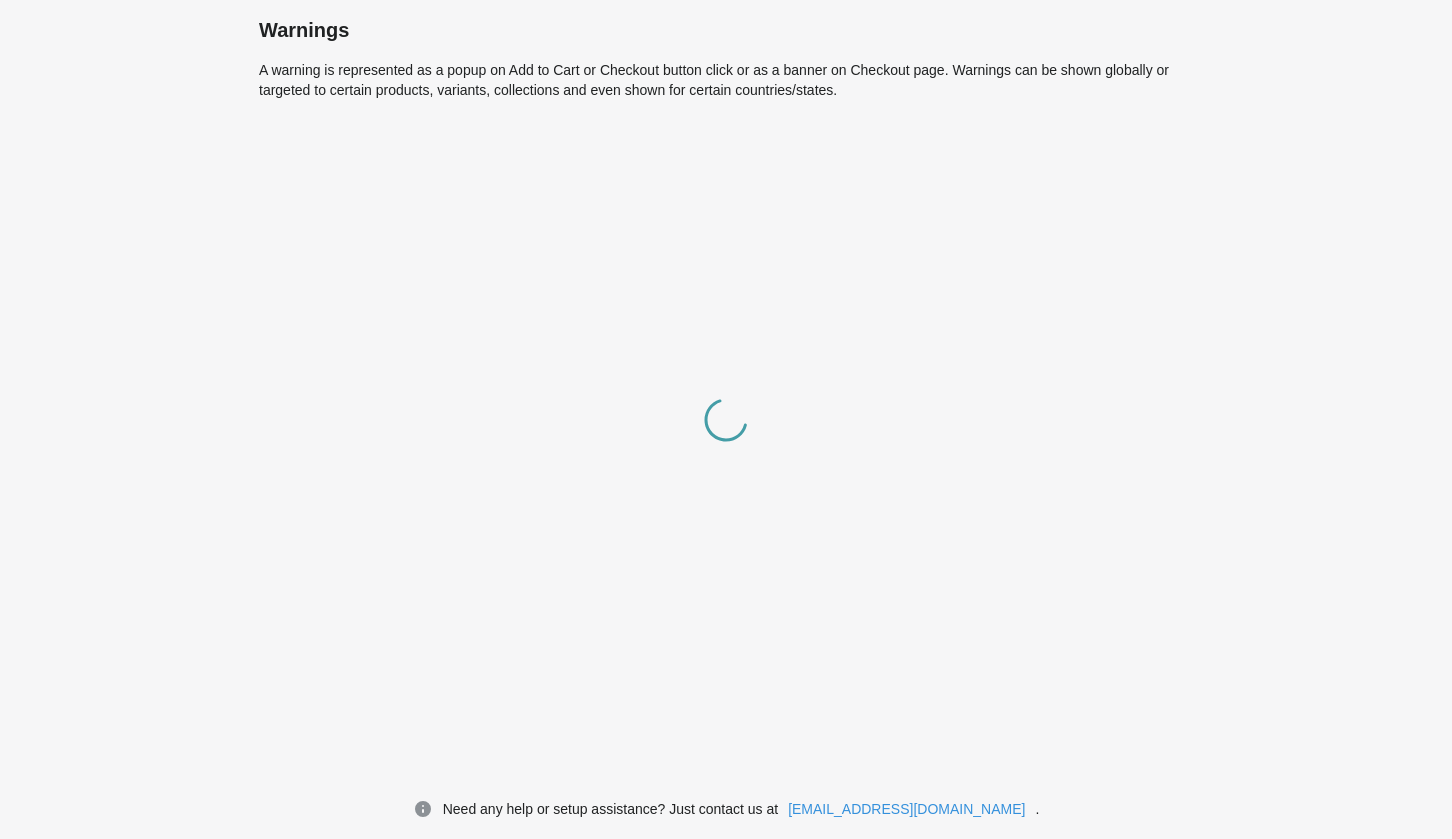 scroll, scrollTop: 0, scrollLeft: 0, axis: both 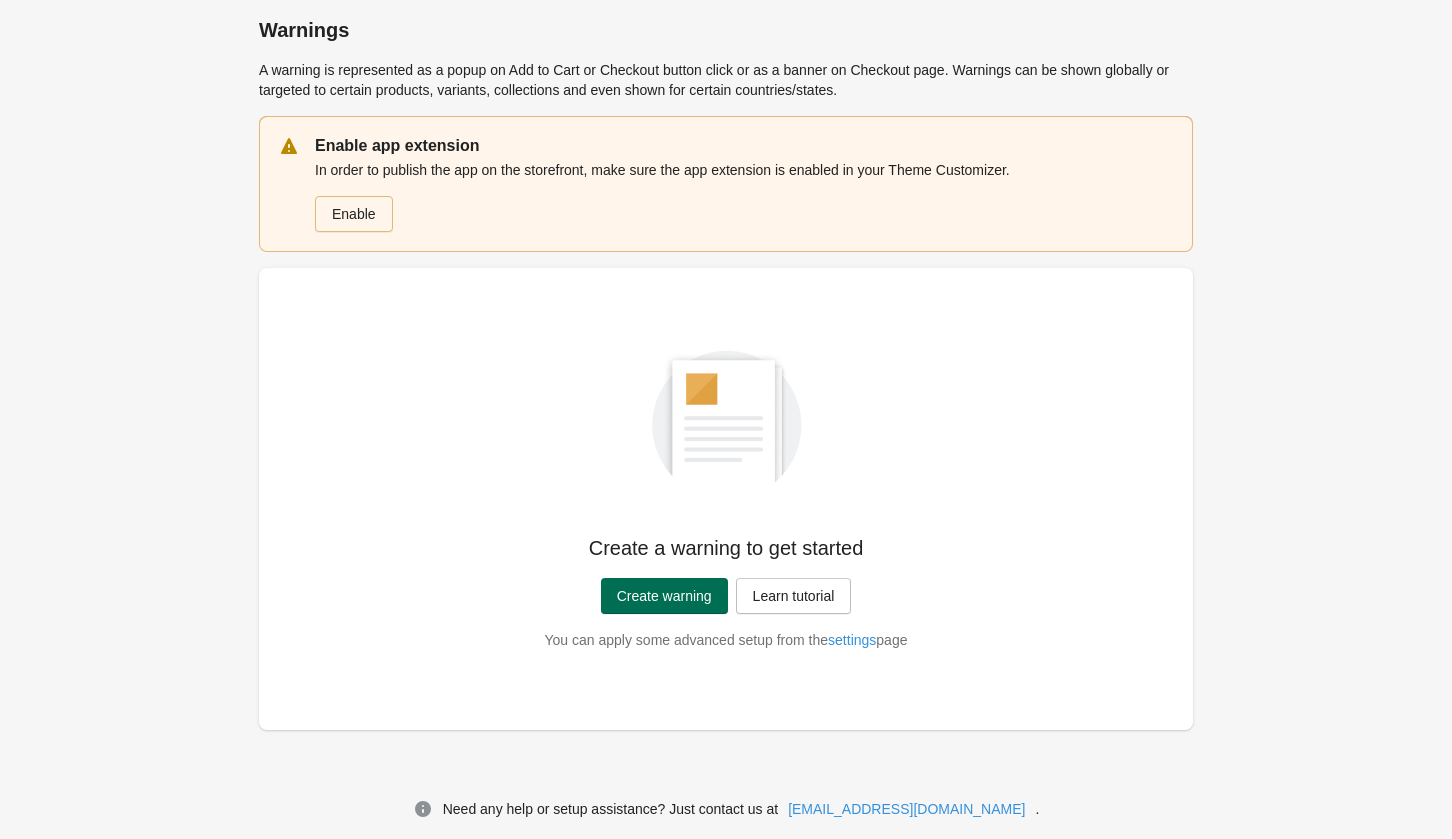 click on "Create warning" at bounding box center [664, 596] 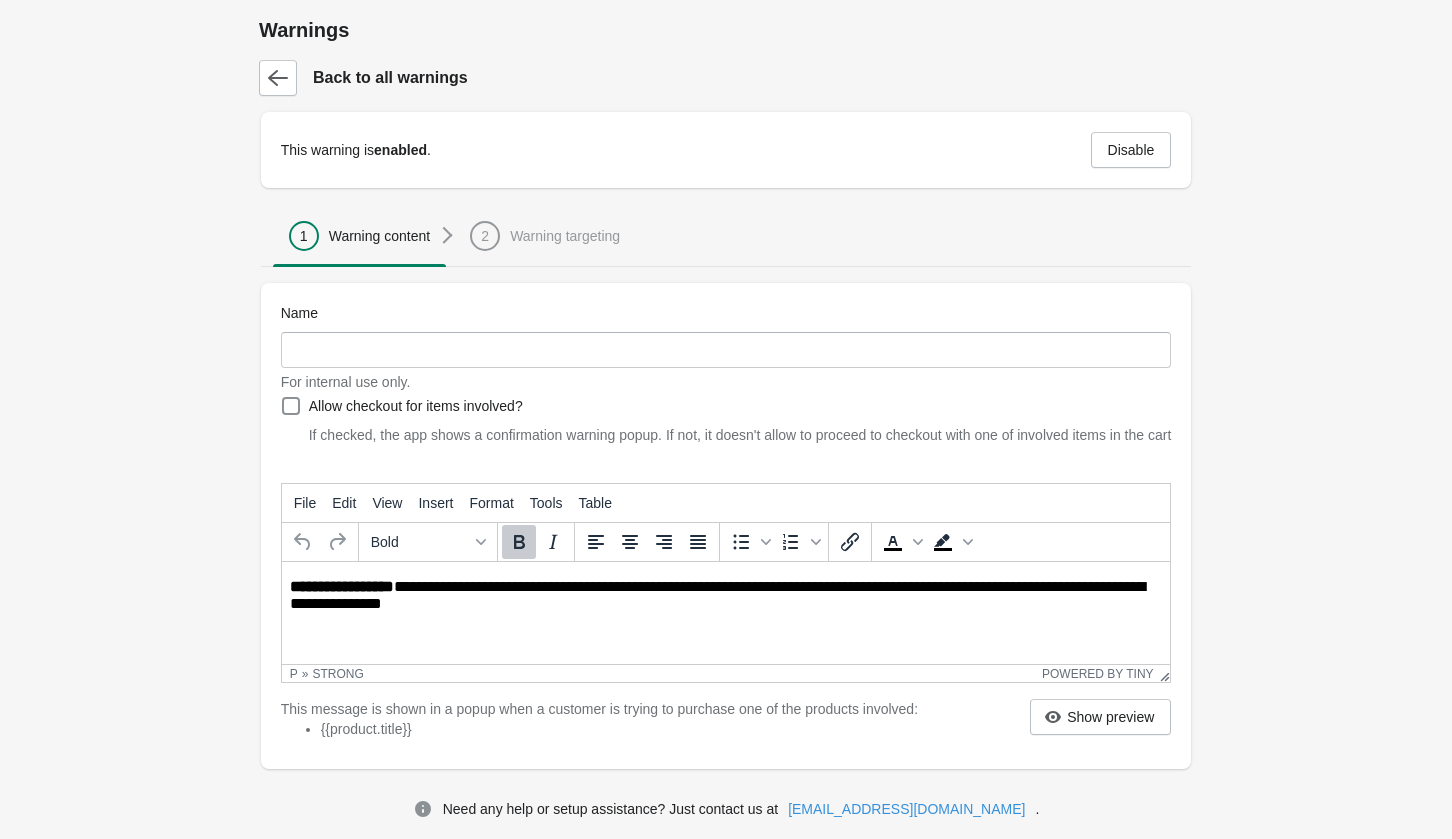 scroll, scrollTop: 0, scrollLeft: 0, axis: both 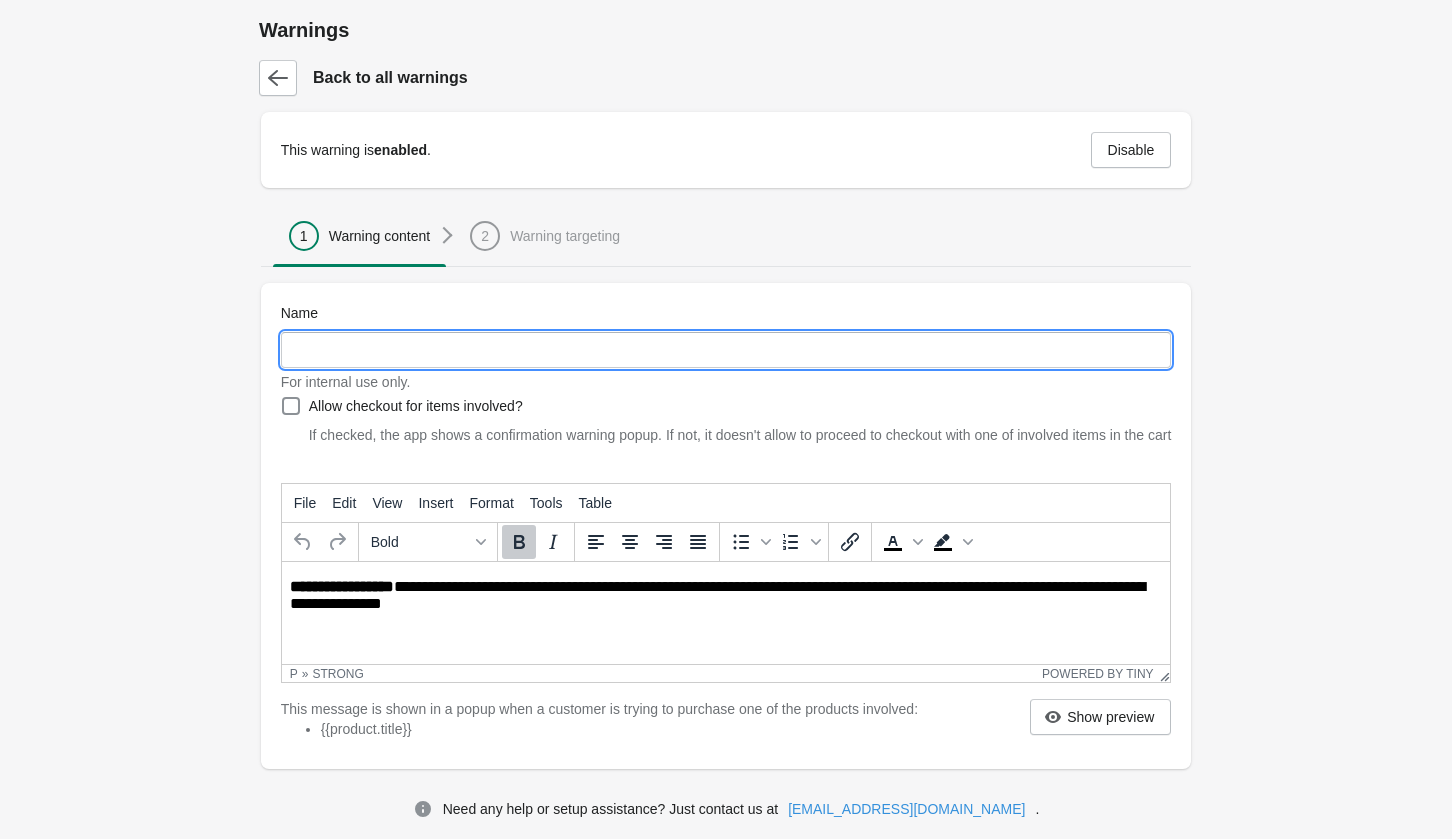 click on "Name" at bounding box center [726, 350] 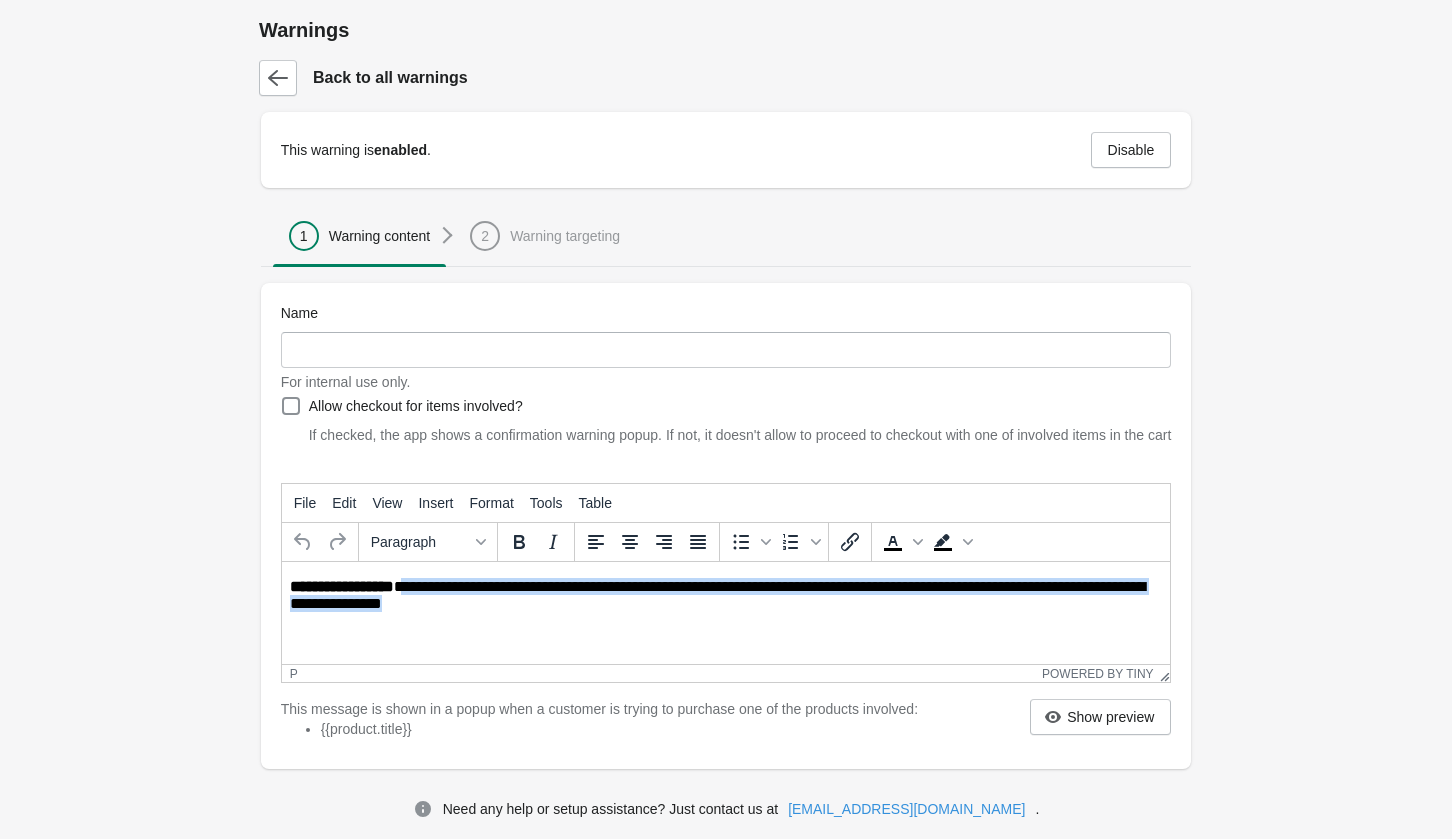 drag, startPoint x: 485, startPoint y: 605, endPoint x: 403, endPoint y: 586, distance: 84.17244 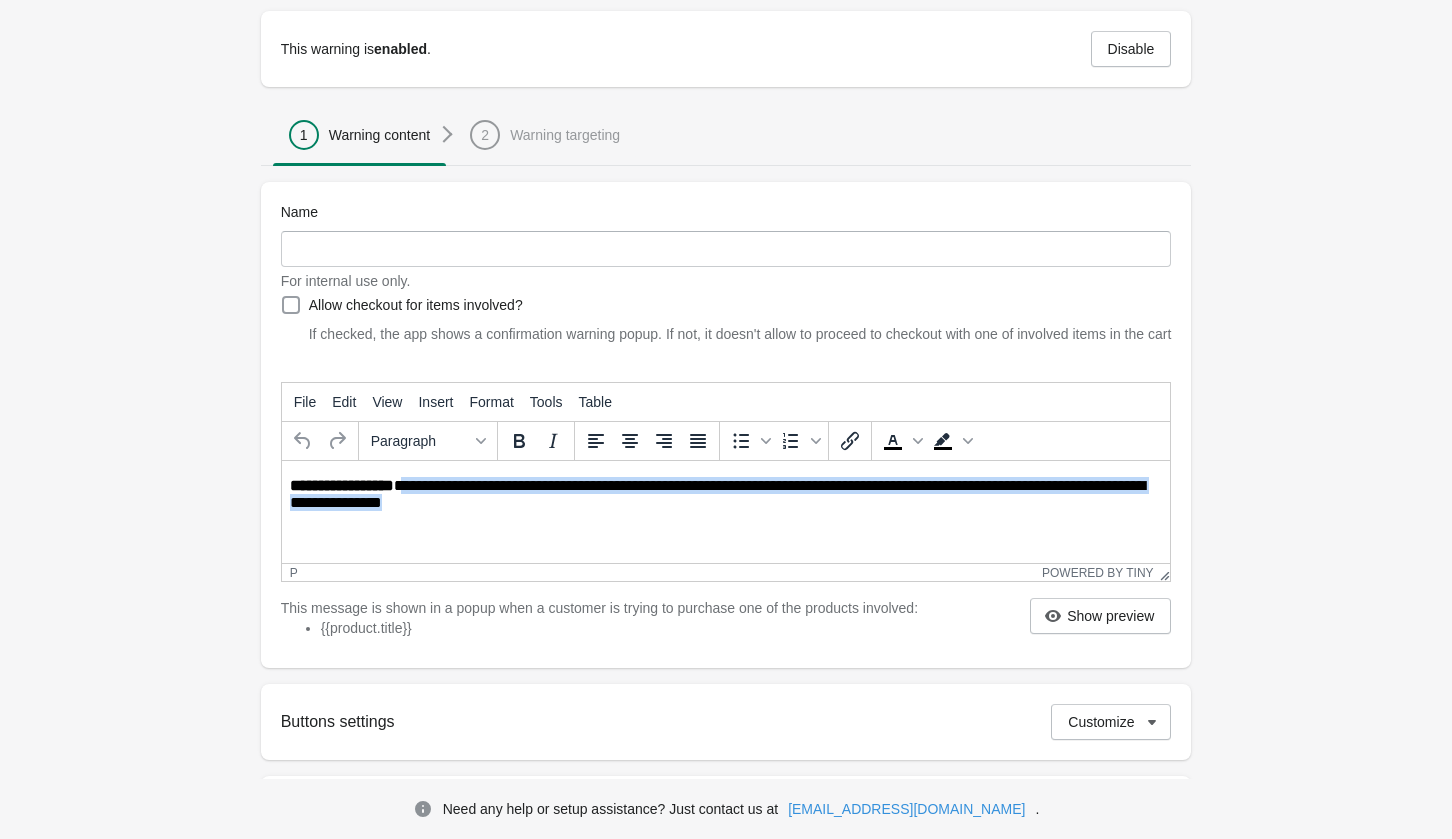 scroll, scrollTop: 129, scrollLeft: 0, axis: vertical 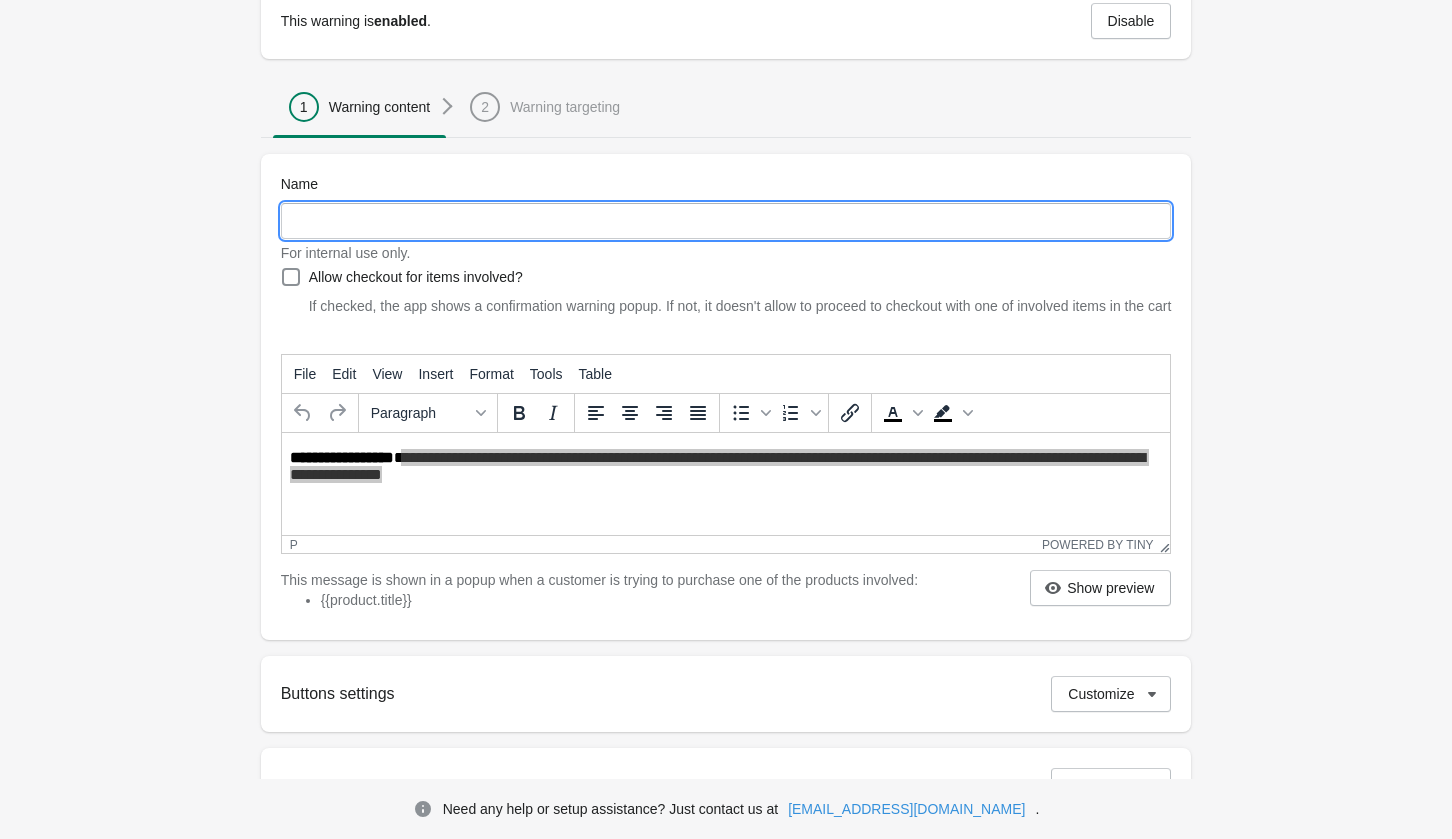 click on "Name" at bounding box center [726, 221] 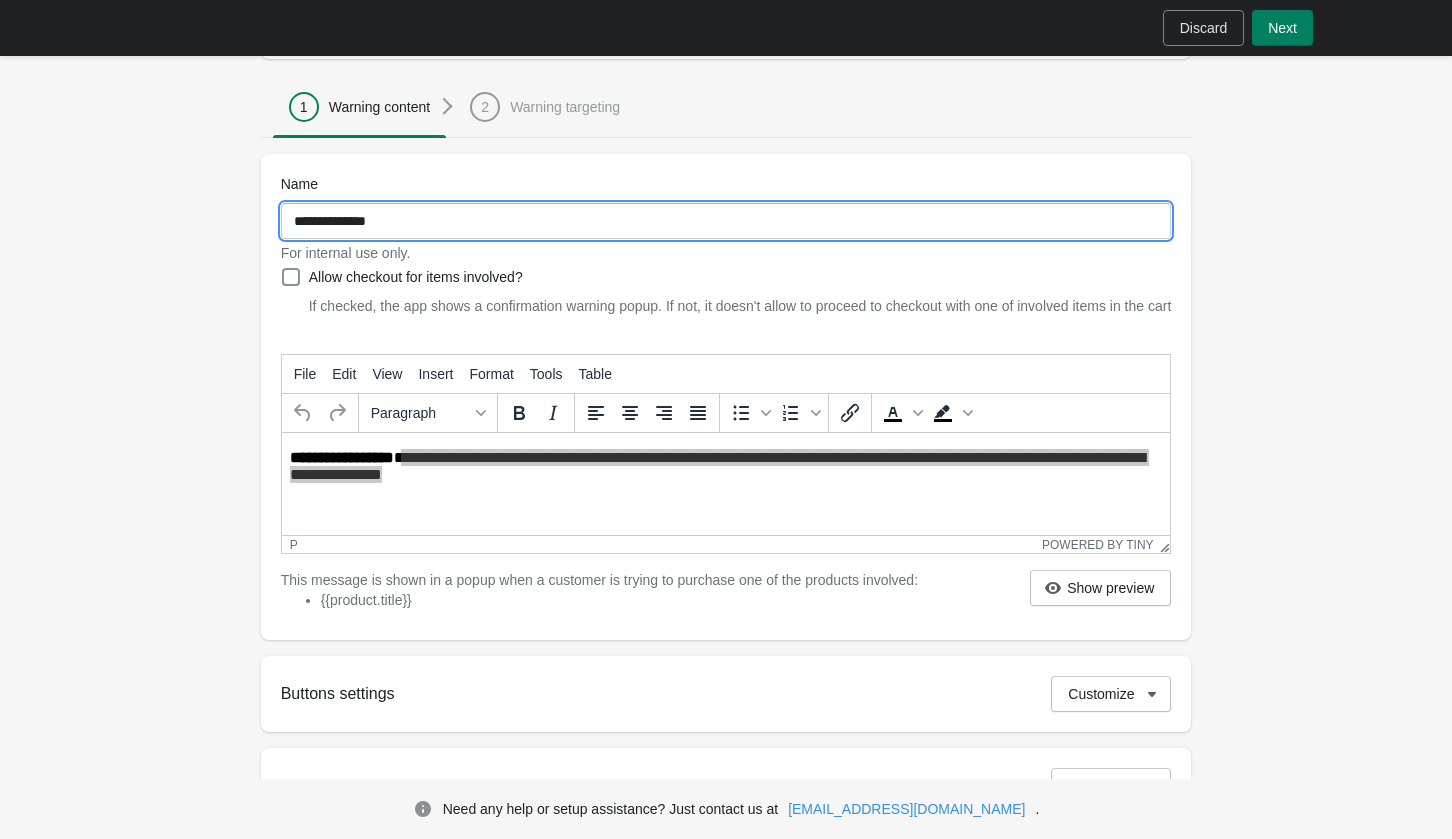 type on "**********" 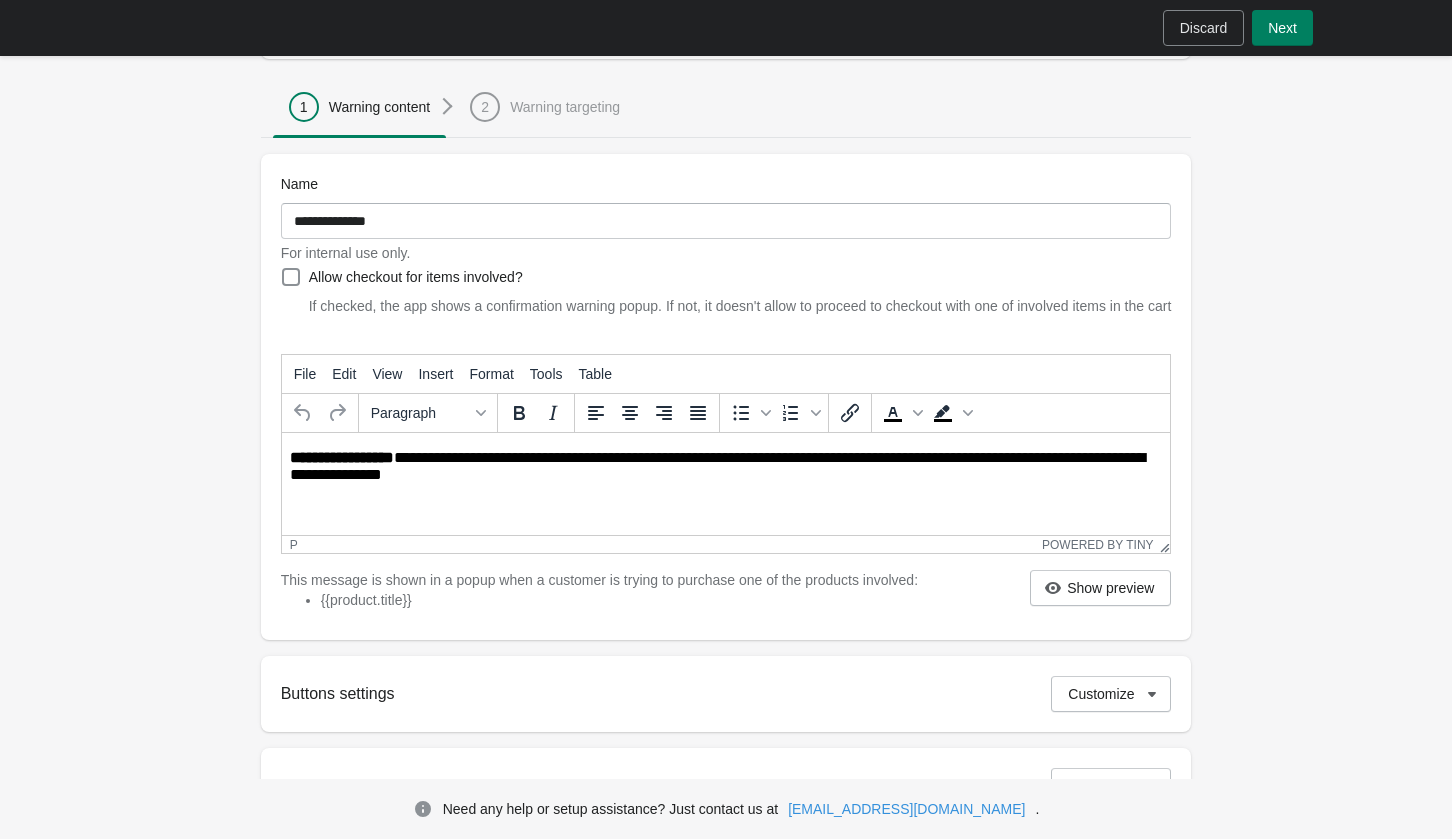 click on "**********" at bounding box center [725, 467] 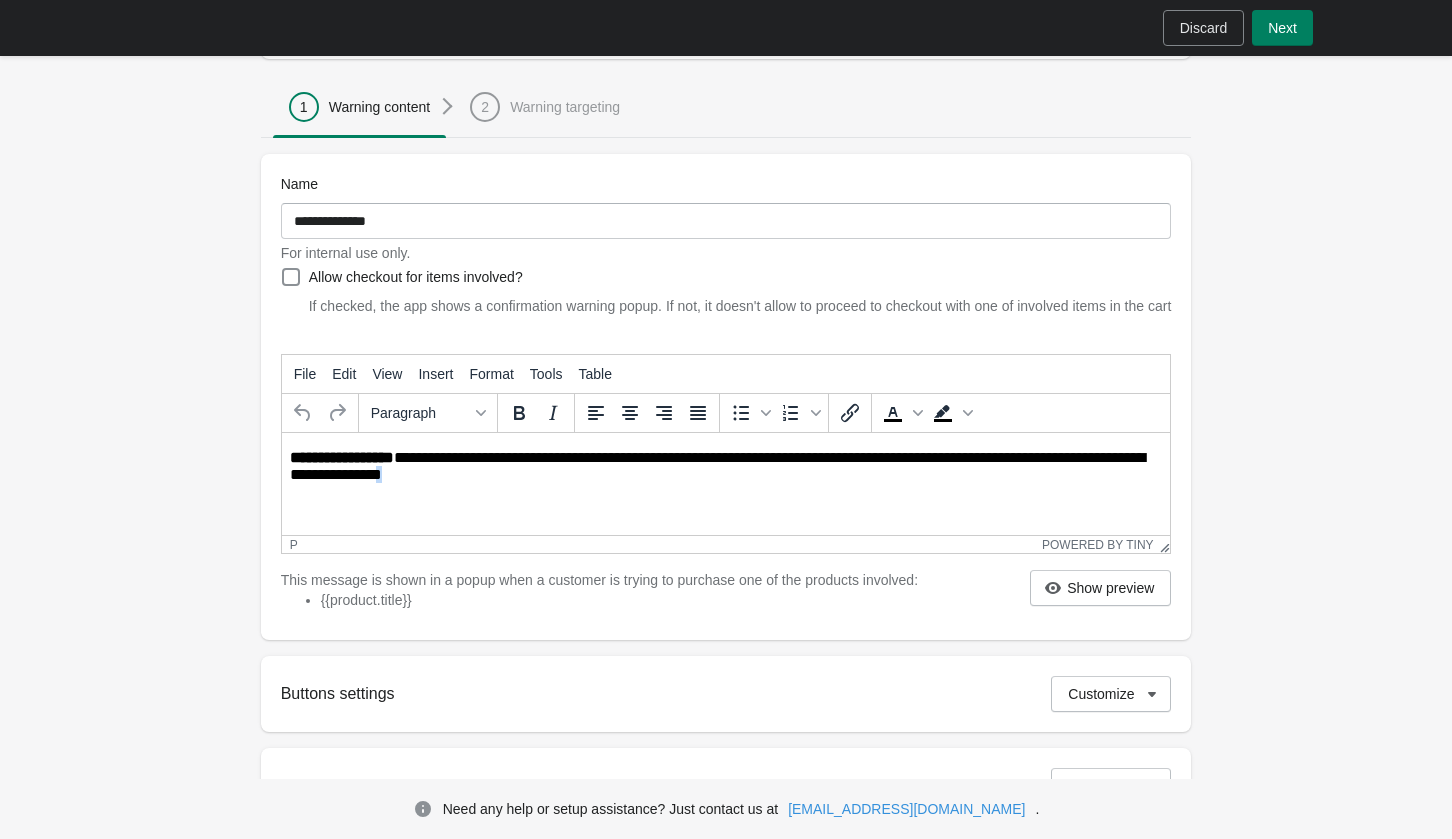 click on "**********" at bounding box center [725, 467] 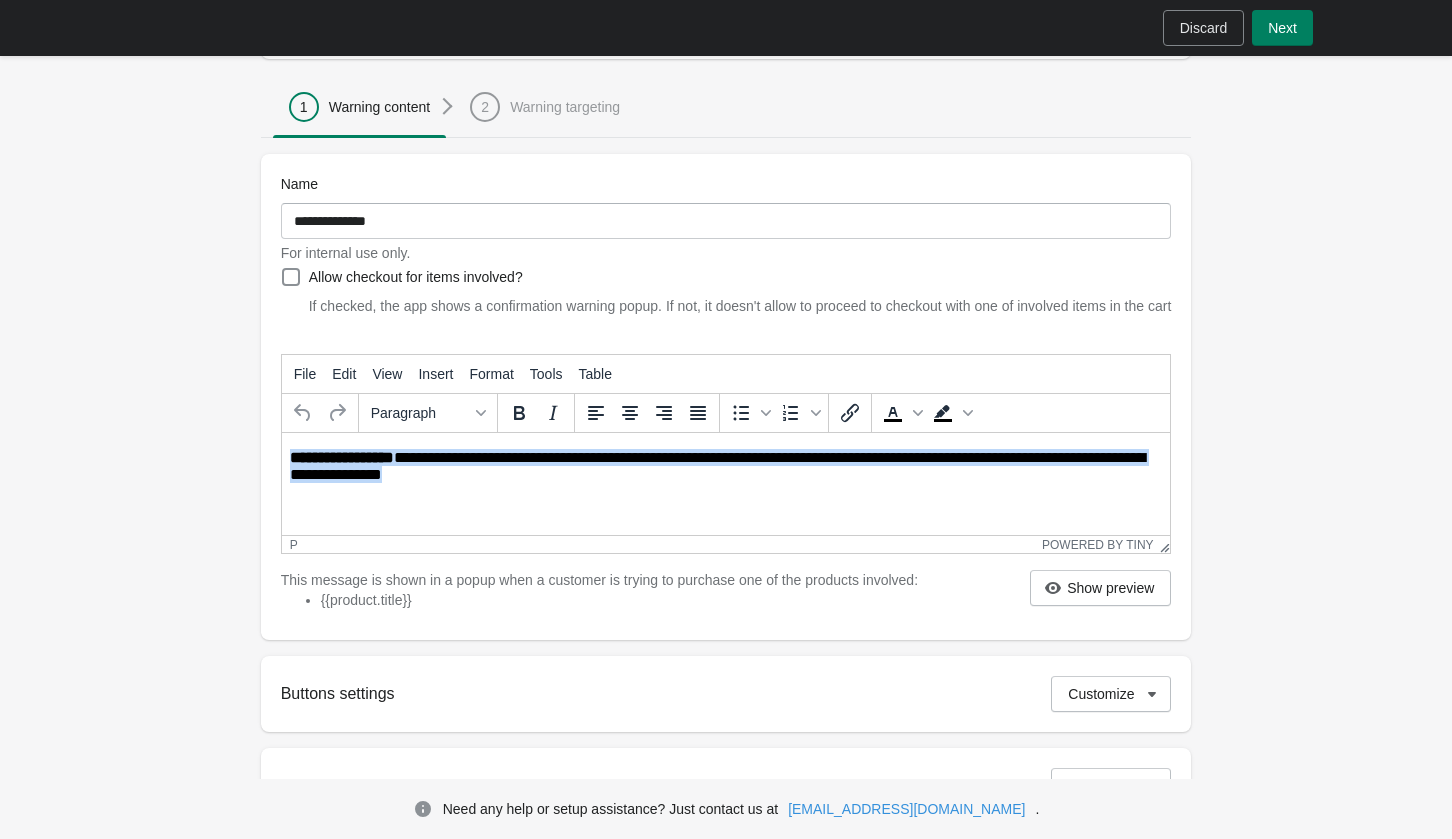 click on "**********" at bounding box center [725, 467] 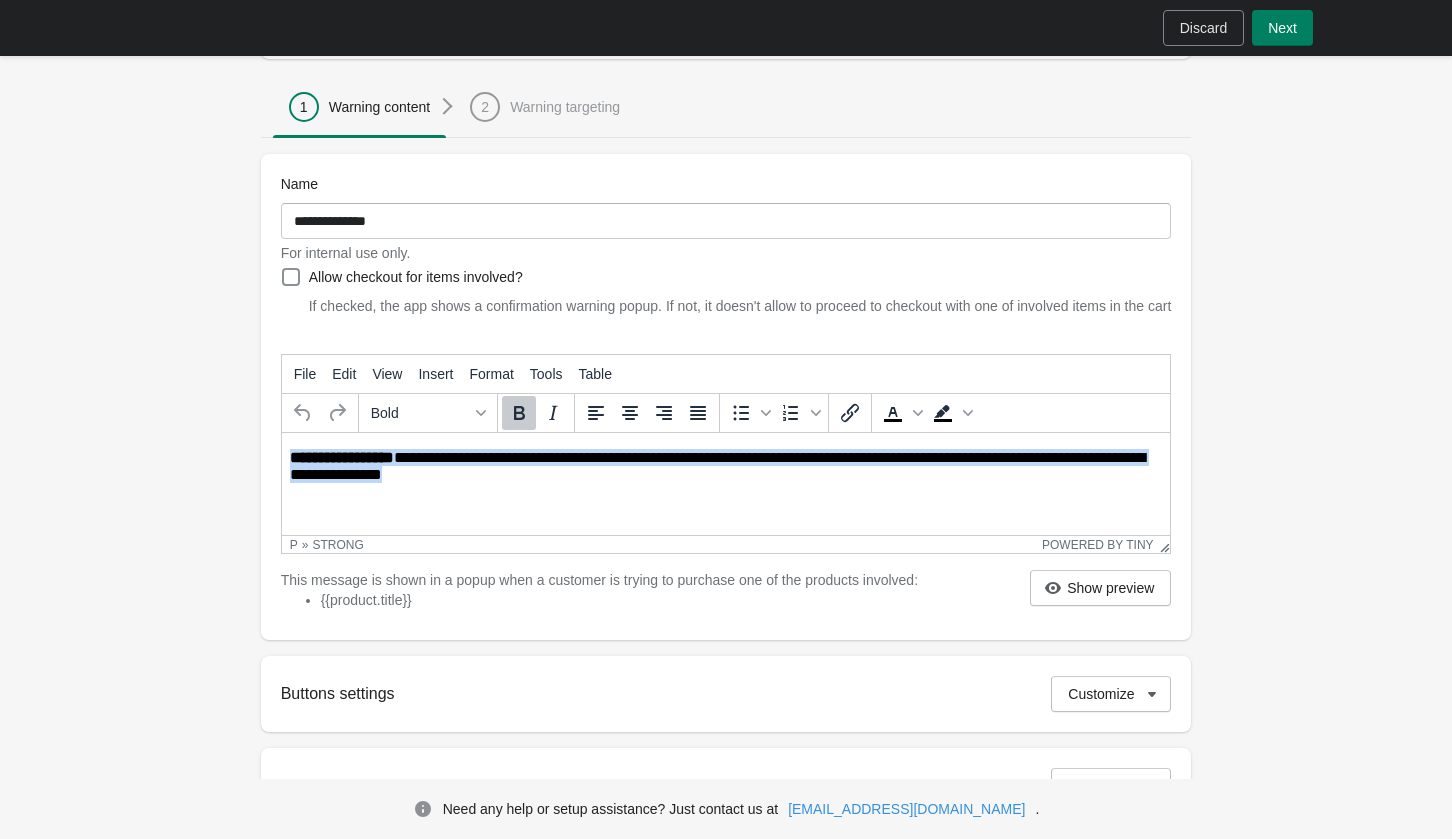 click on "**********" at bounding box center [725, 467] 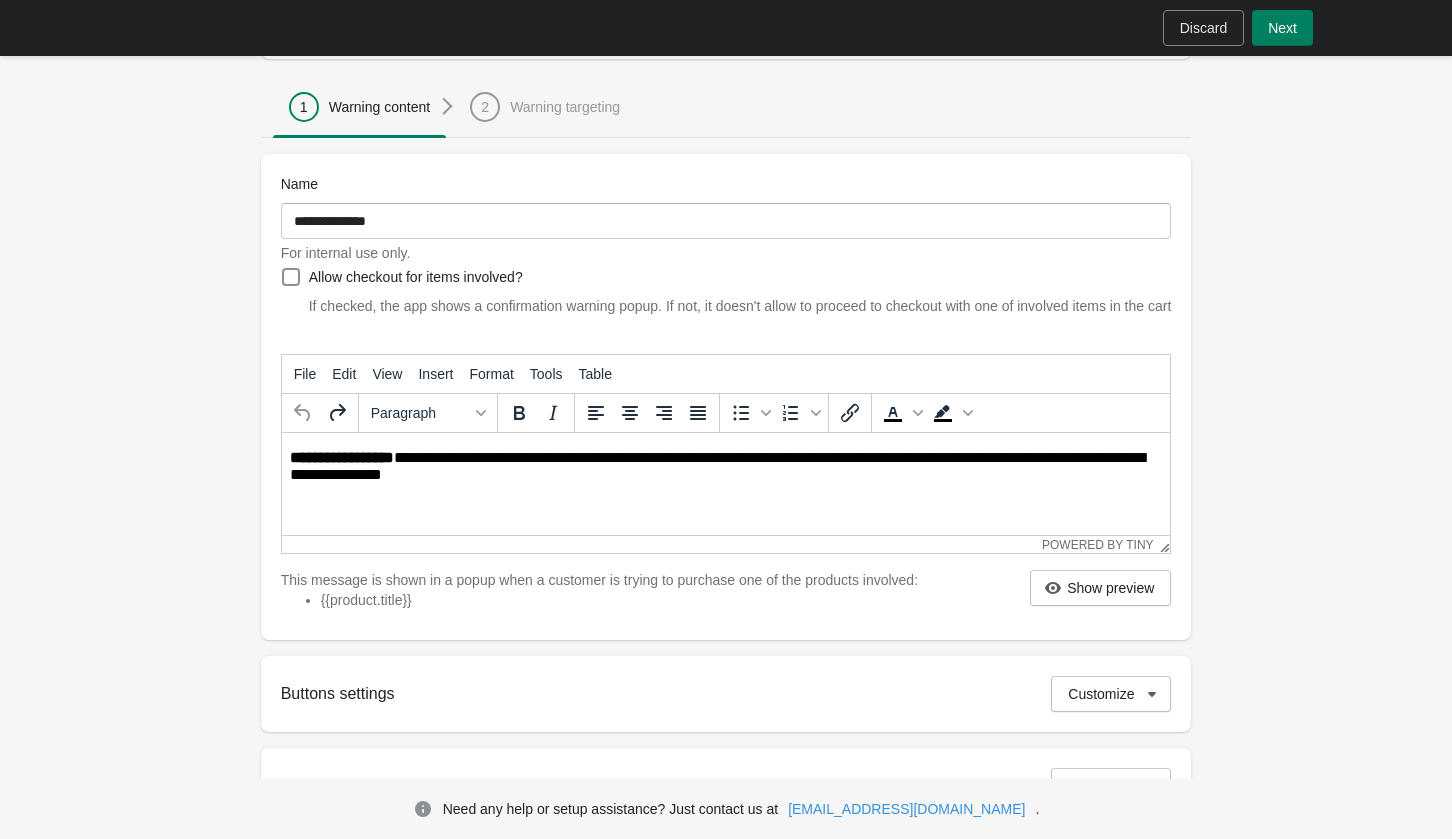 click on "**********" at bounding box center (725, 467) 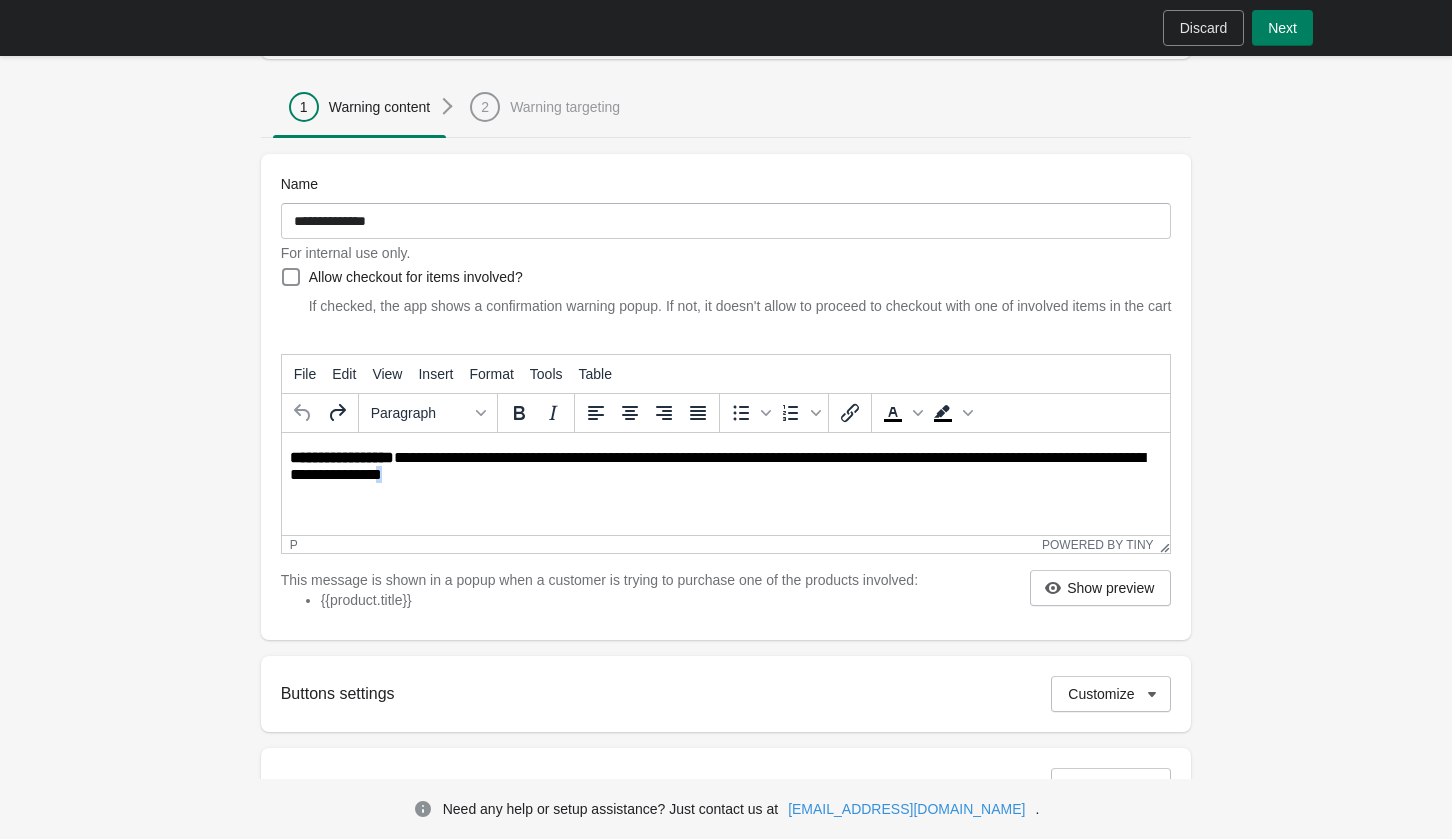 click on "**********" at bounding box center (725, 467) 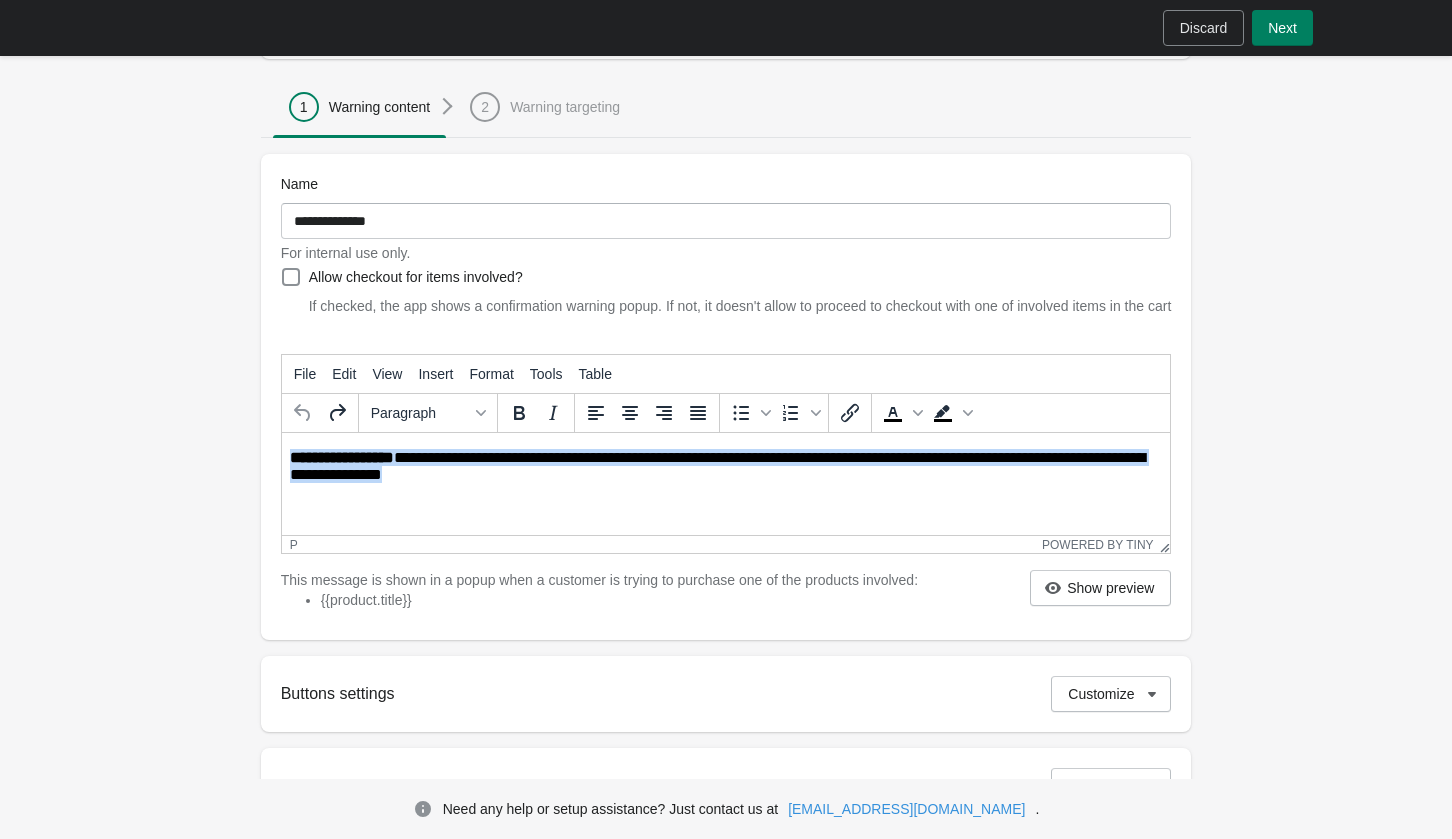 click on "**********" at bounding box center (725, 467) 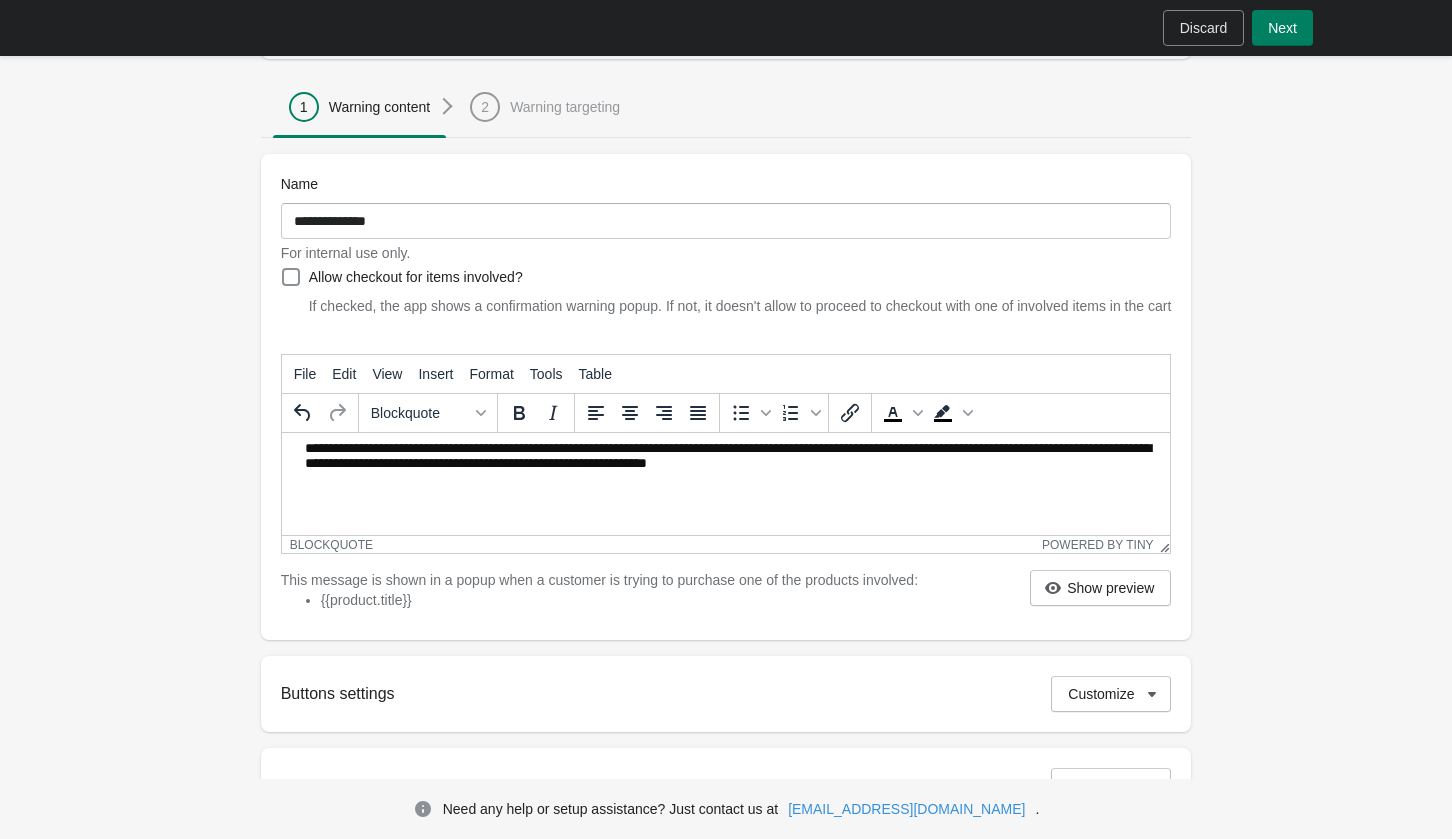 click on "**********" at bounding box center (725, 458) 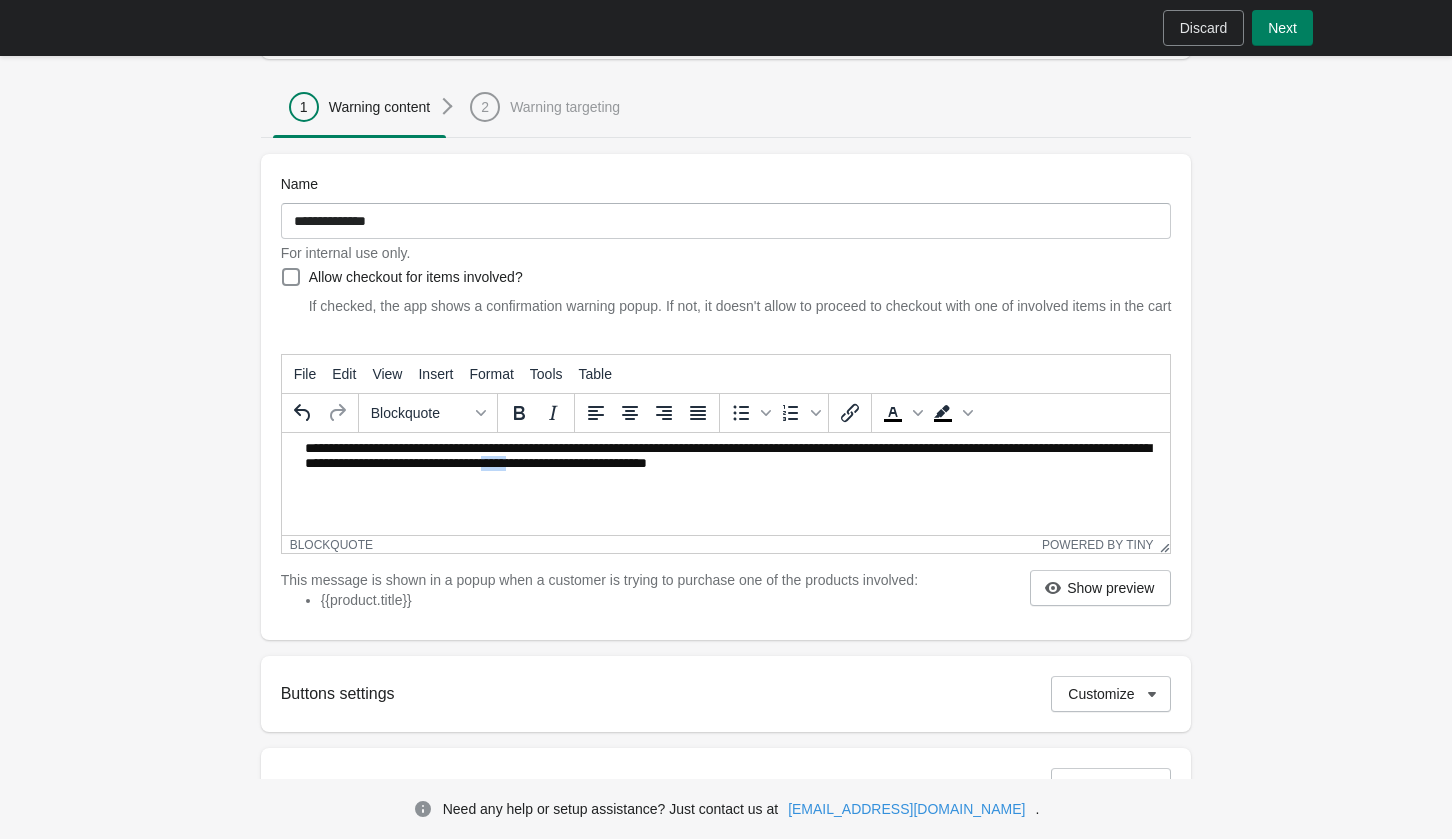 click on "**********" at bounding box center [734, 458] 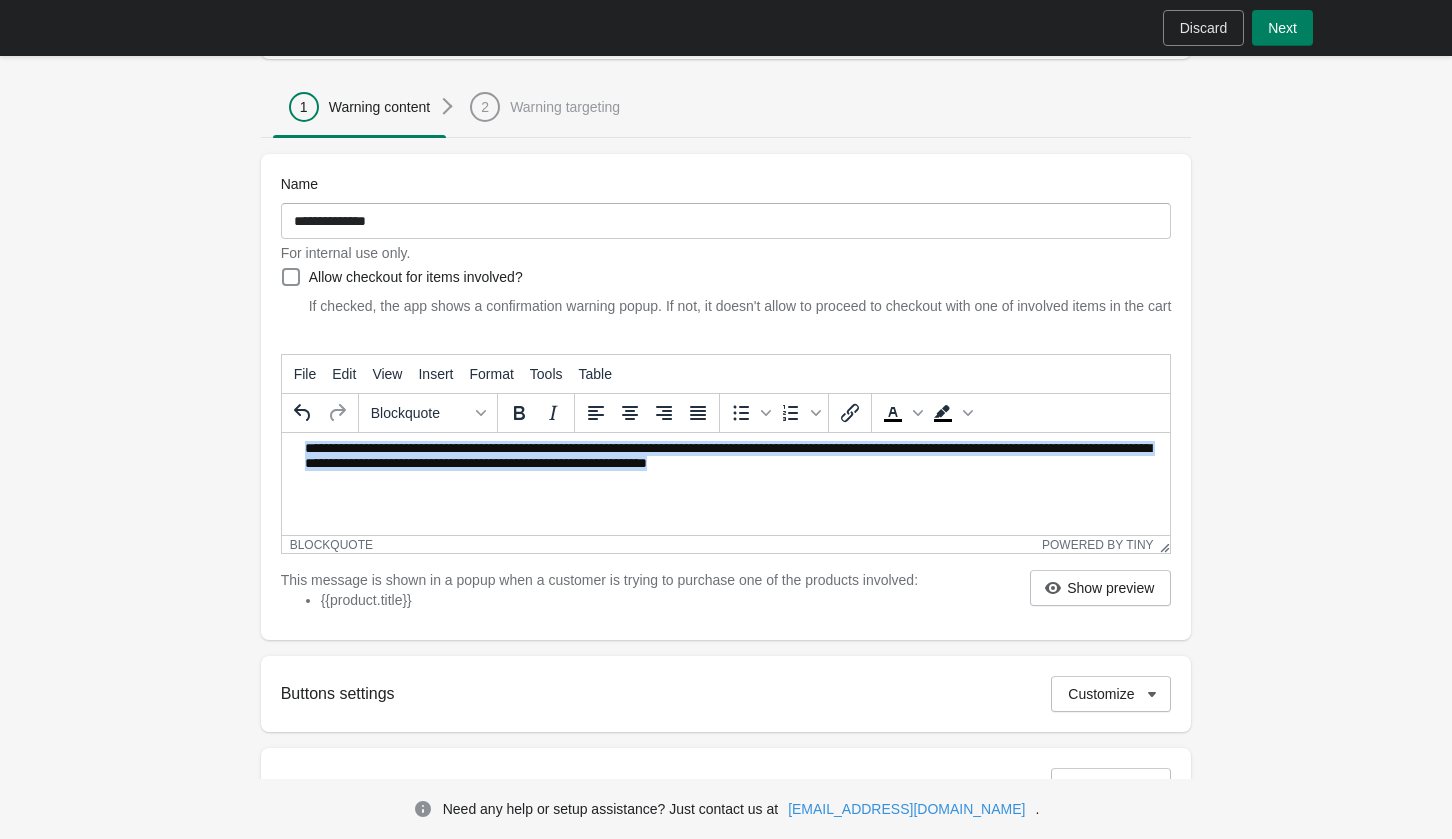 click on "**********" at bounding box center (734, 458) 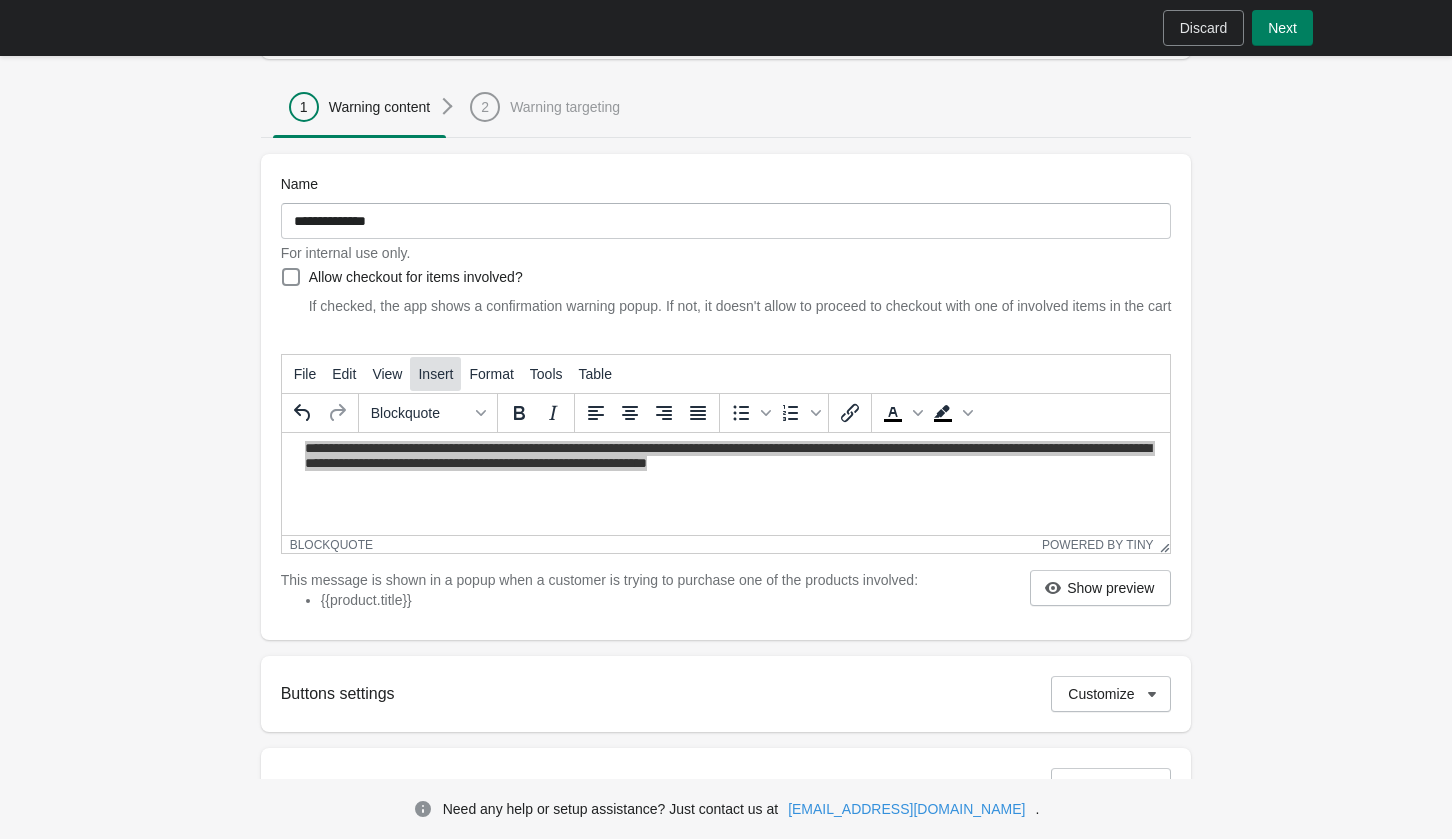 click on "Insert" at bounding box center [435, 374] 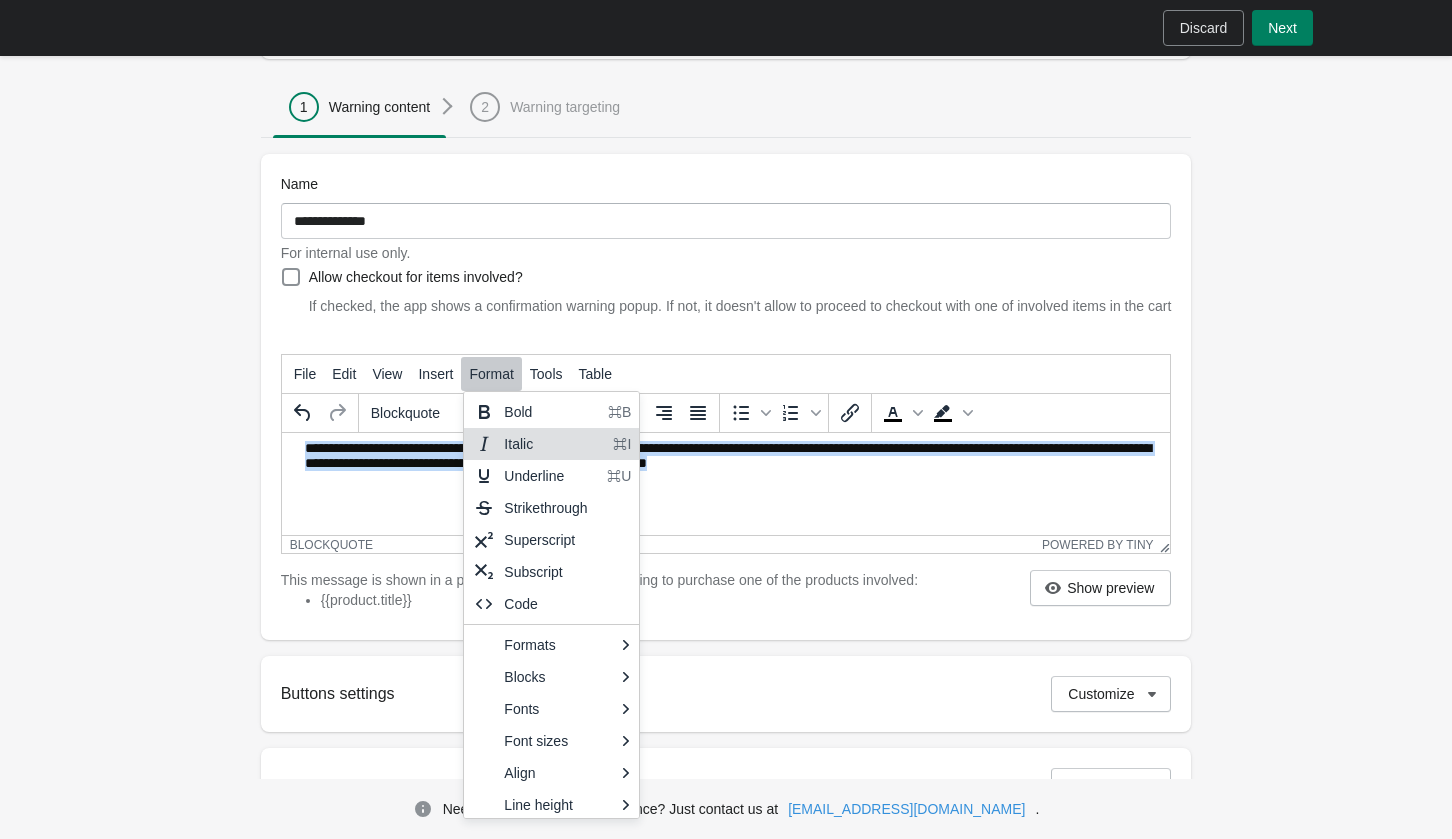 click on "**********" at bounding box center [734, 458] 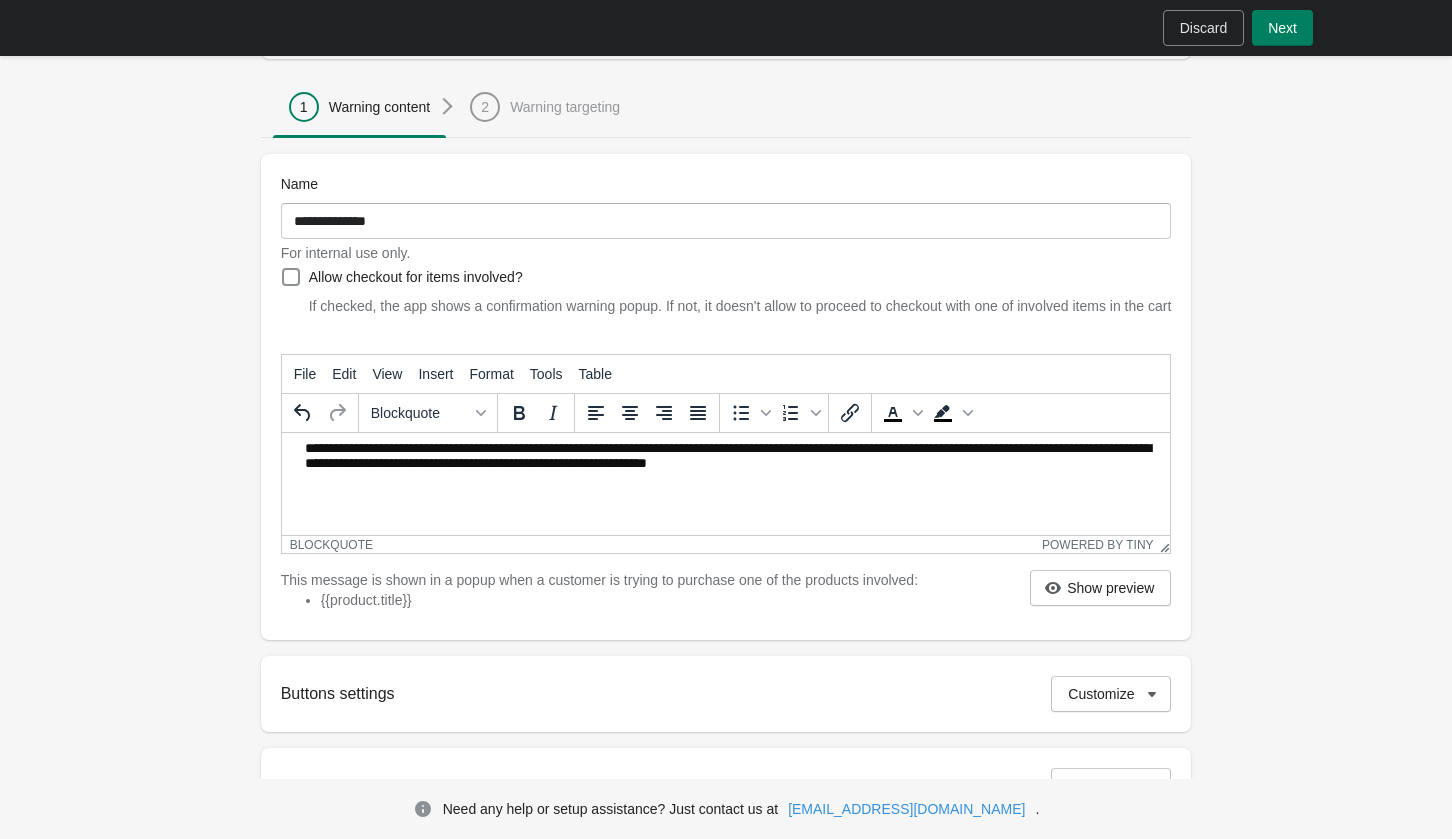 click on "**********" at bounding box center (725, 458) 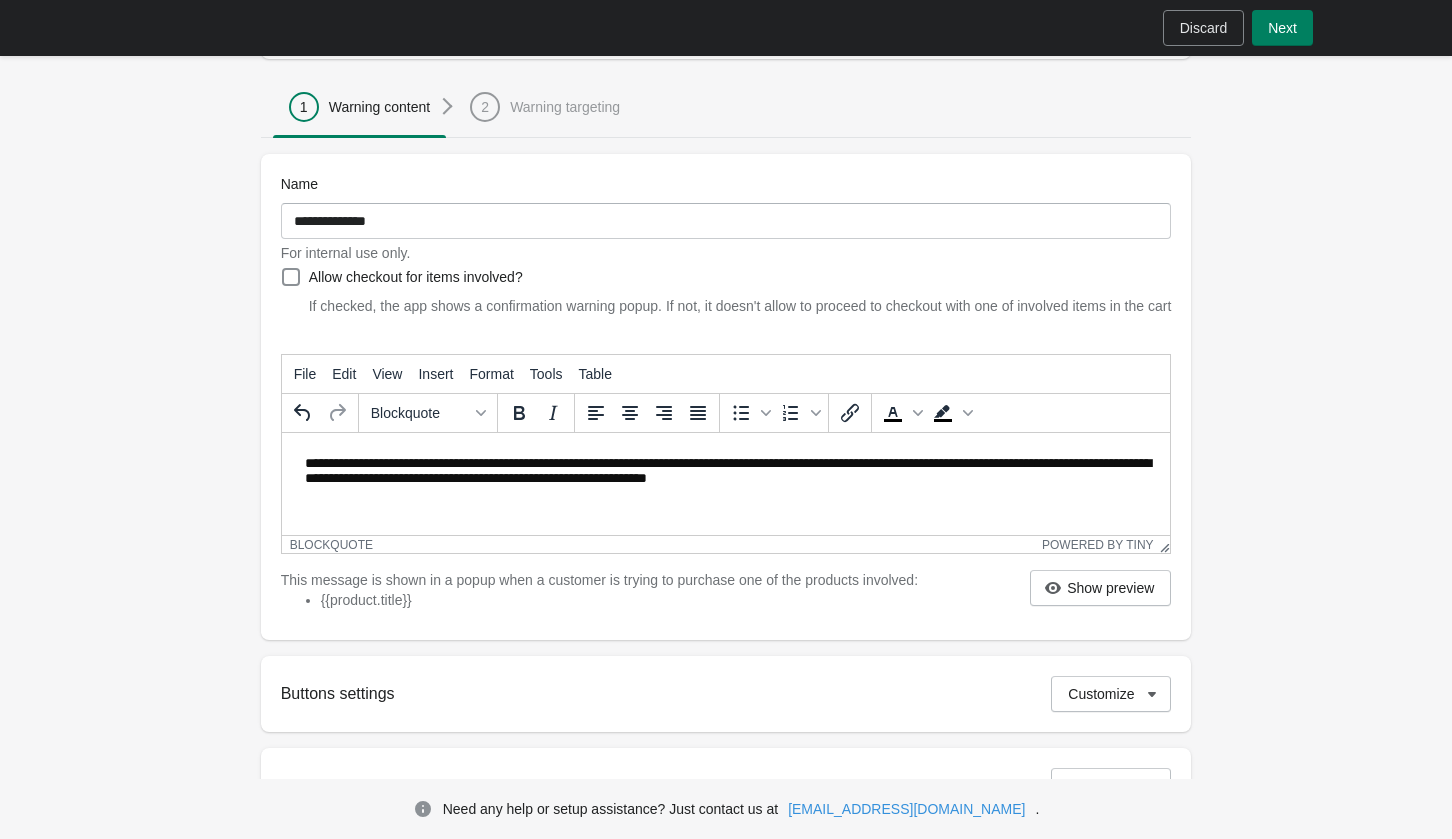 click at bounding box center (733, 448) 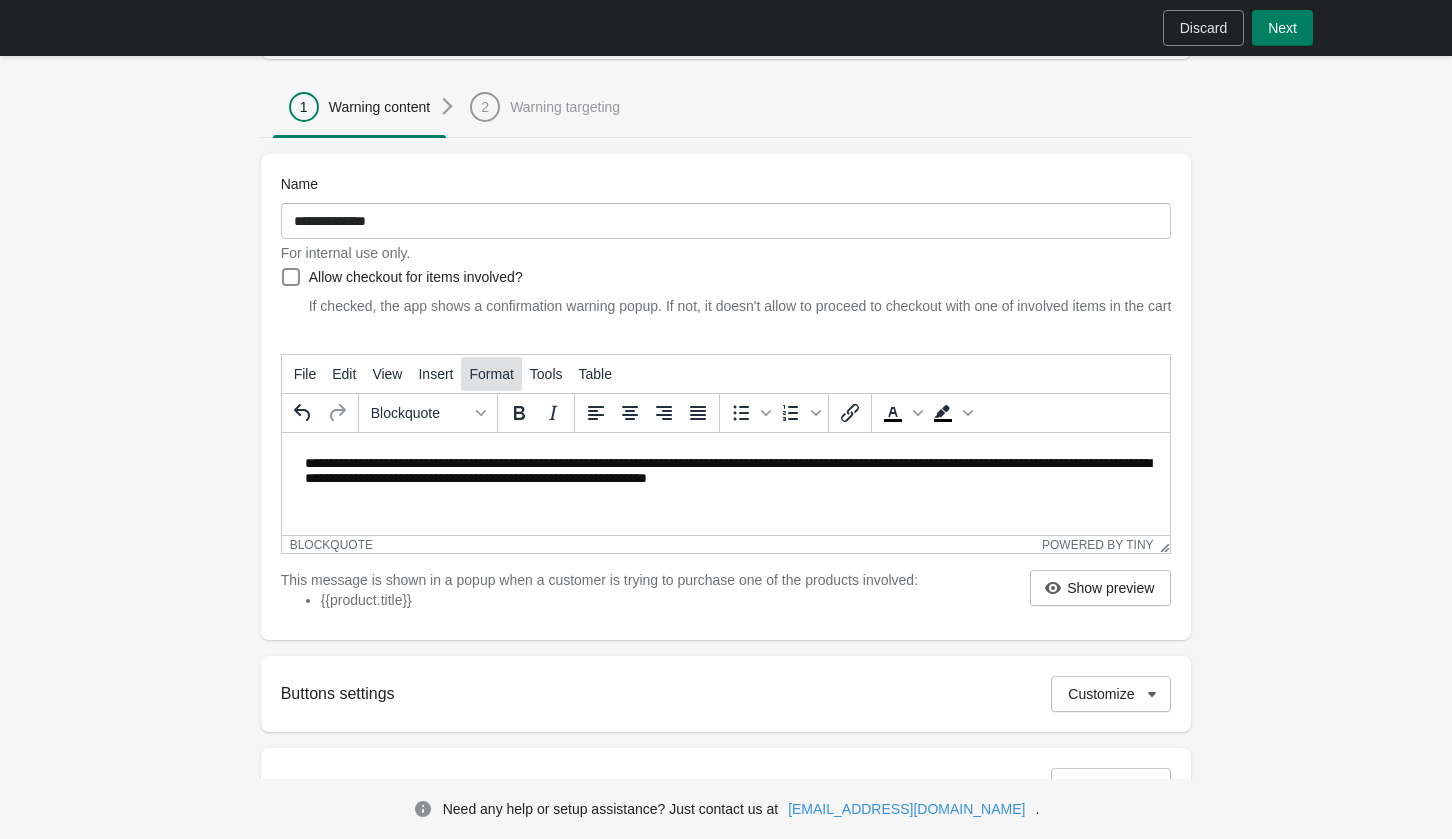 click on "Format" at bounding box center (491, 374) 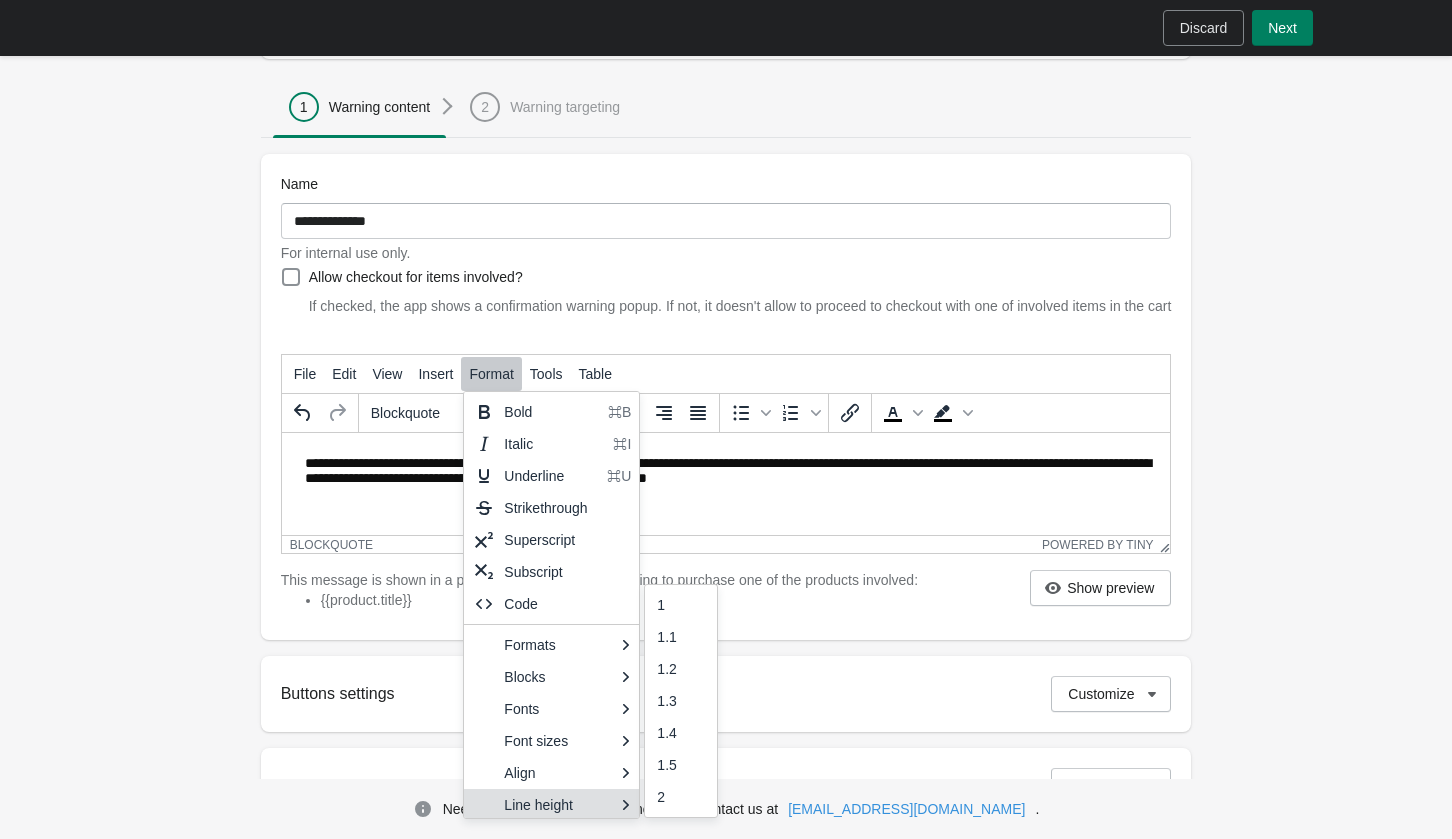 scroll, scrollTop: 3, scrollLeft: 0, axis: vertical 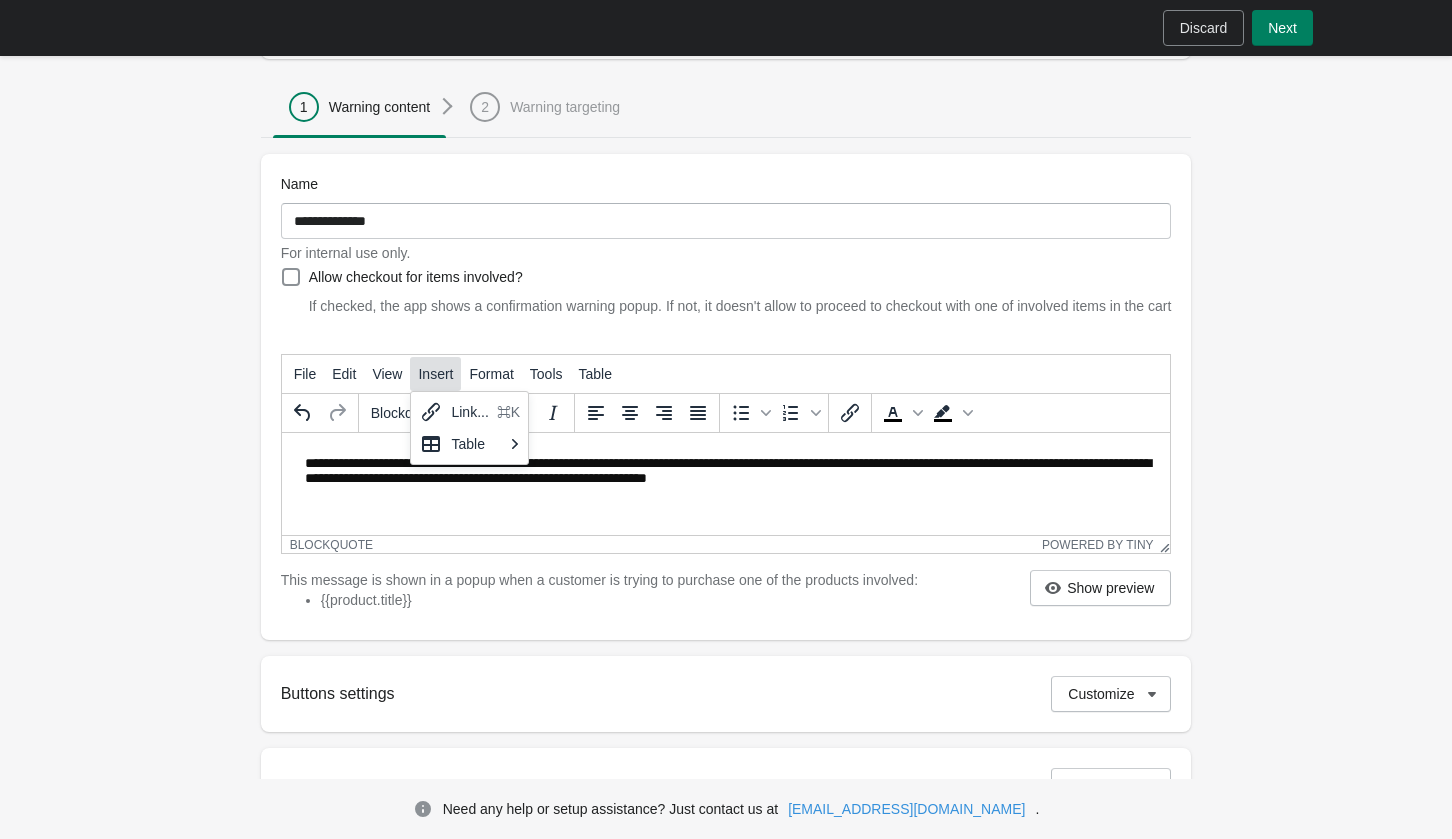 click on "Insert" at bounding box center (435, 374) 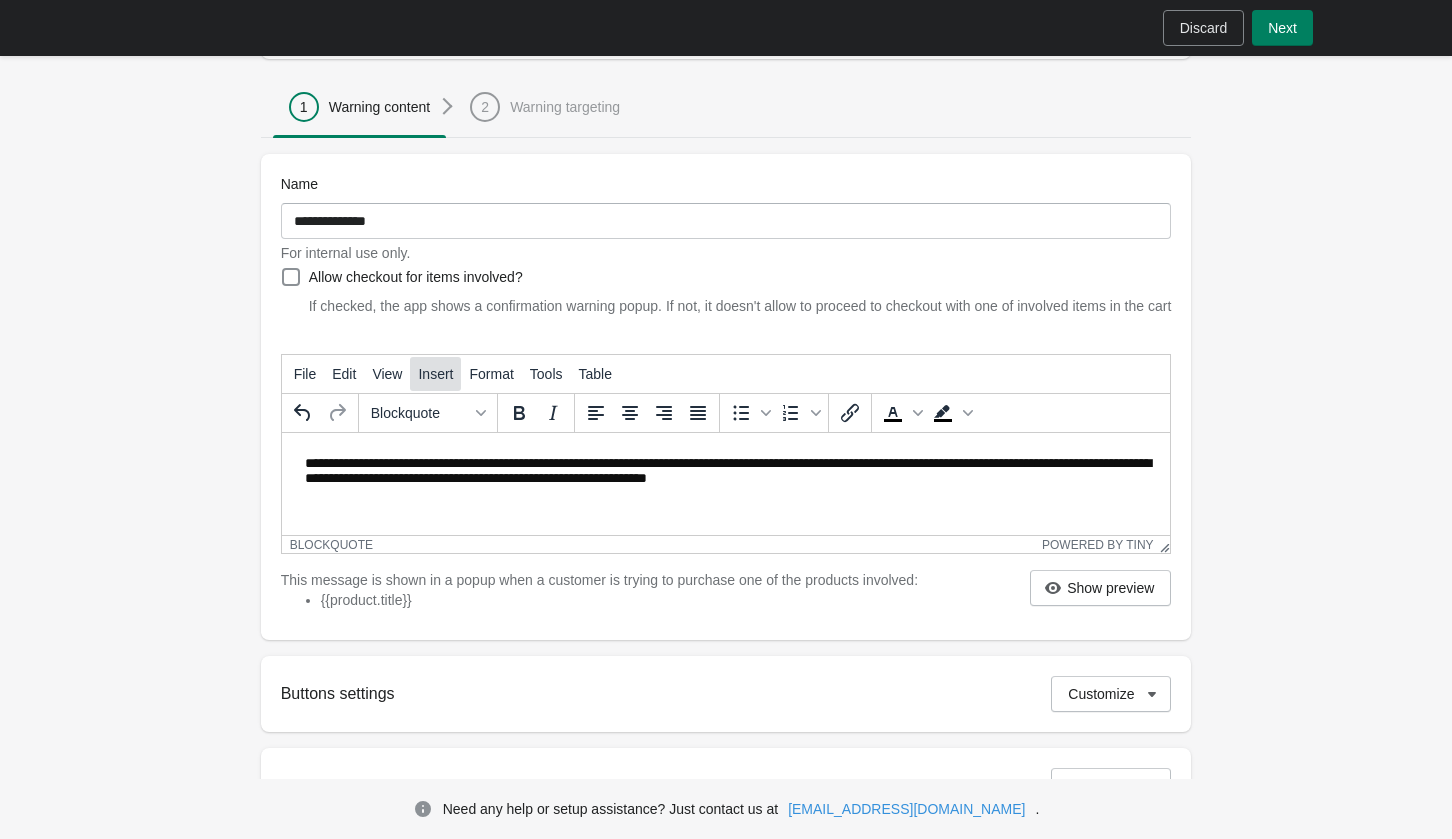 click on "Insert" at bounding box center [435, 374] 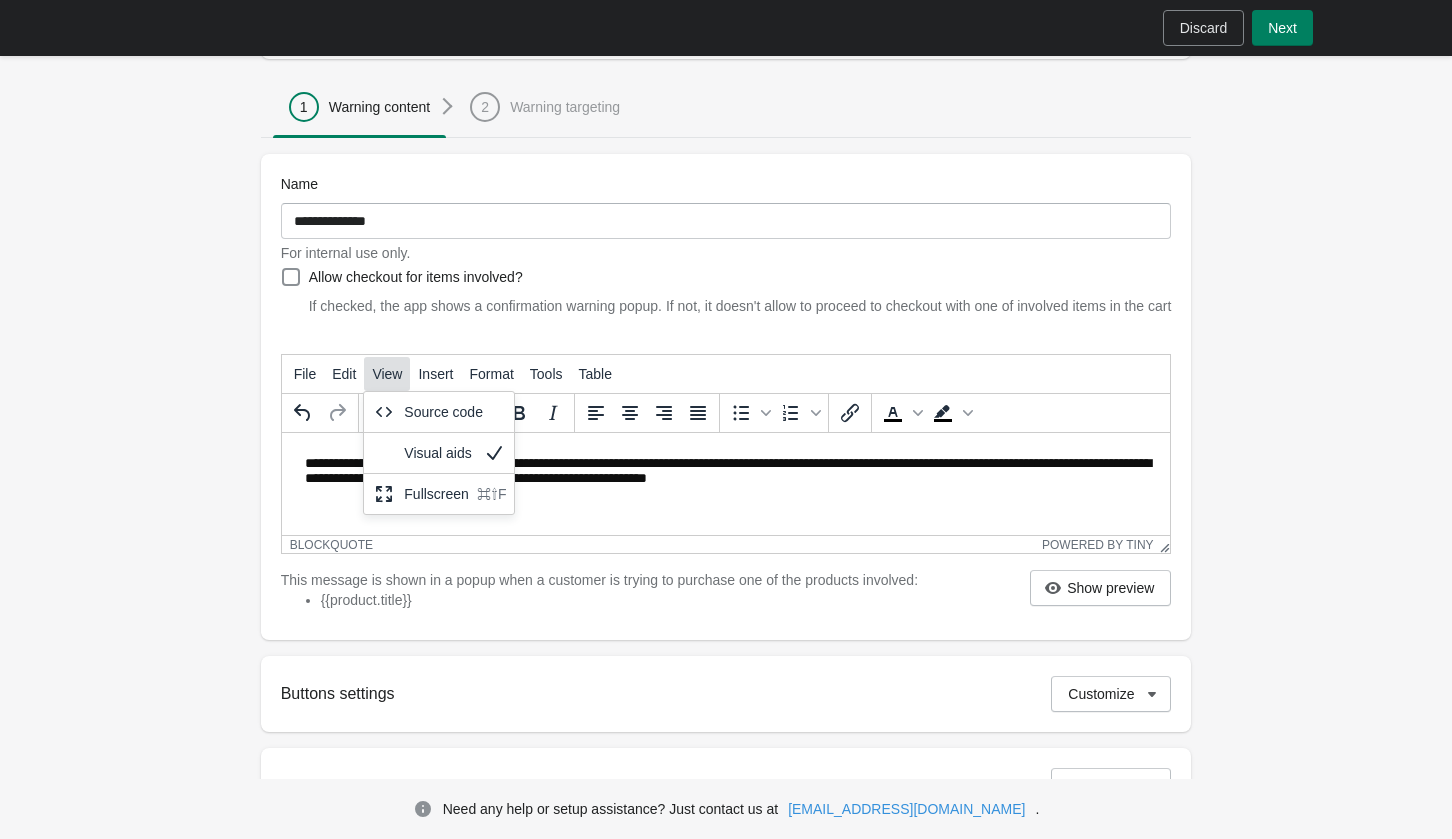 click on "View" at bounding box center [387, 374] 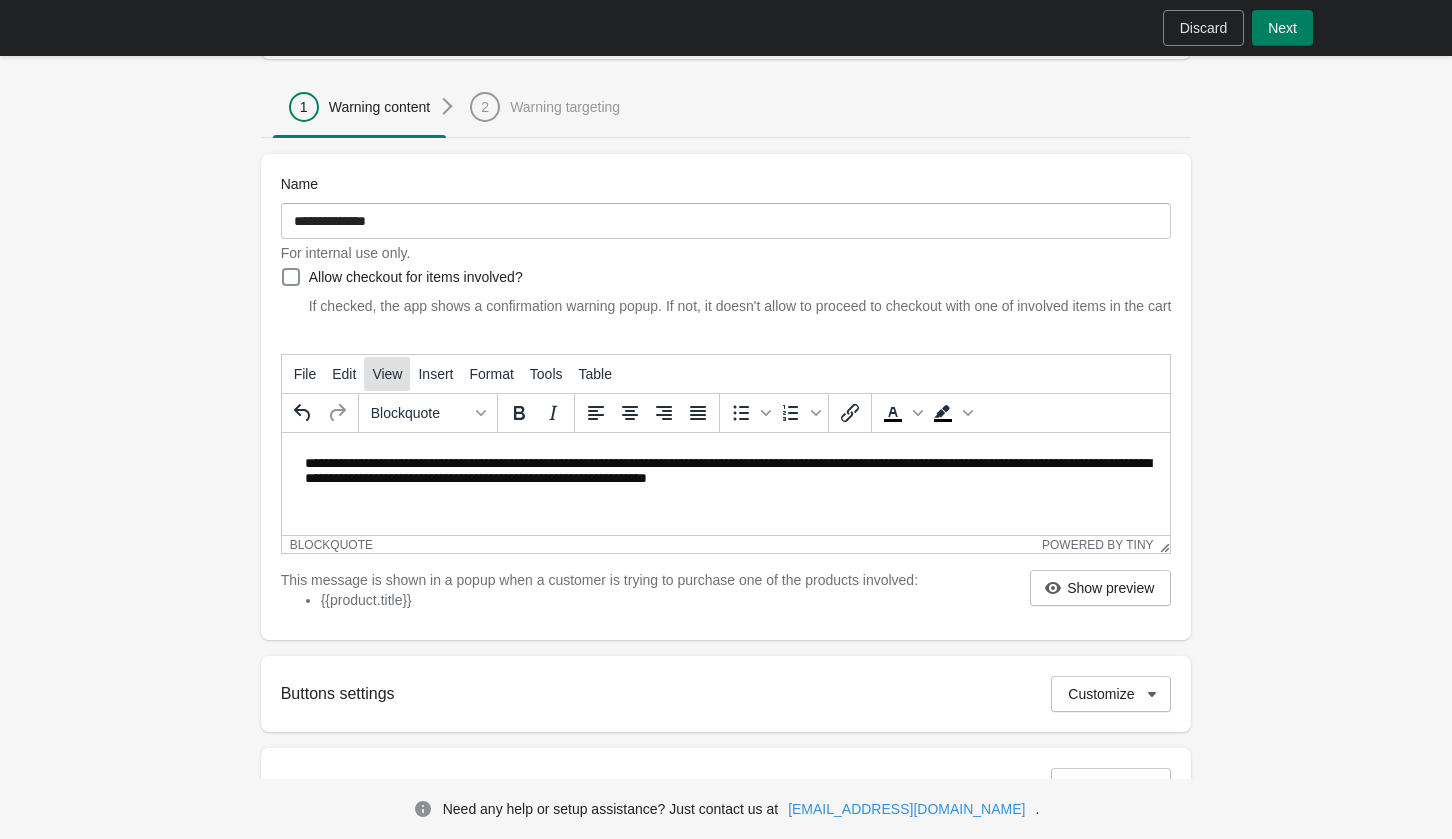 click on "View" at bounding box center (387, 374) 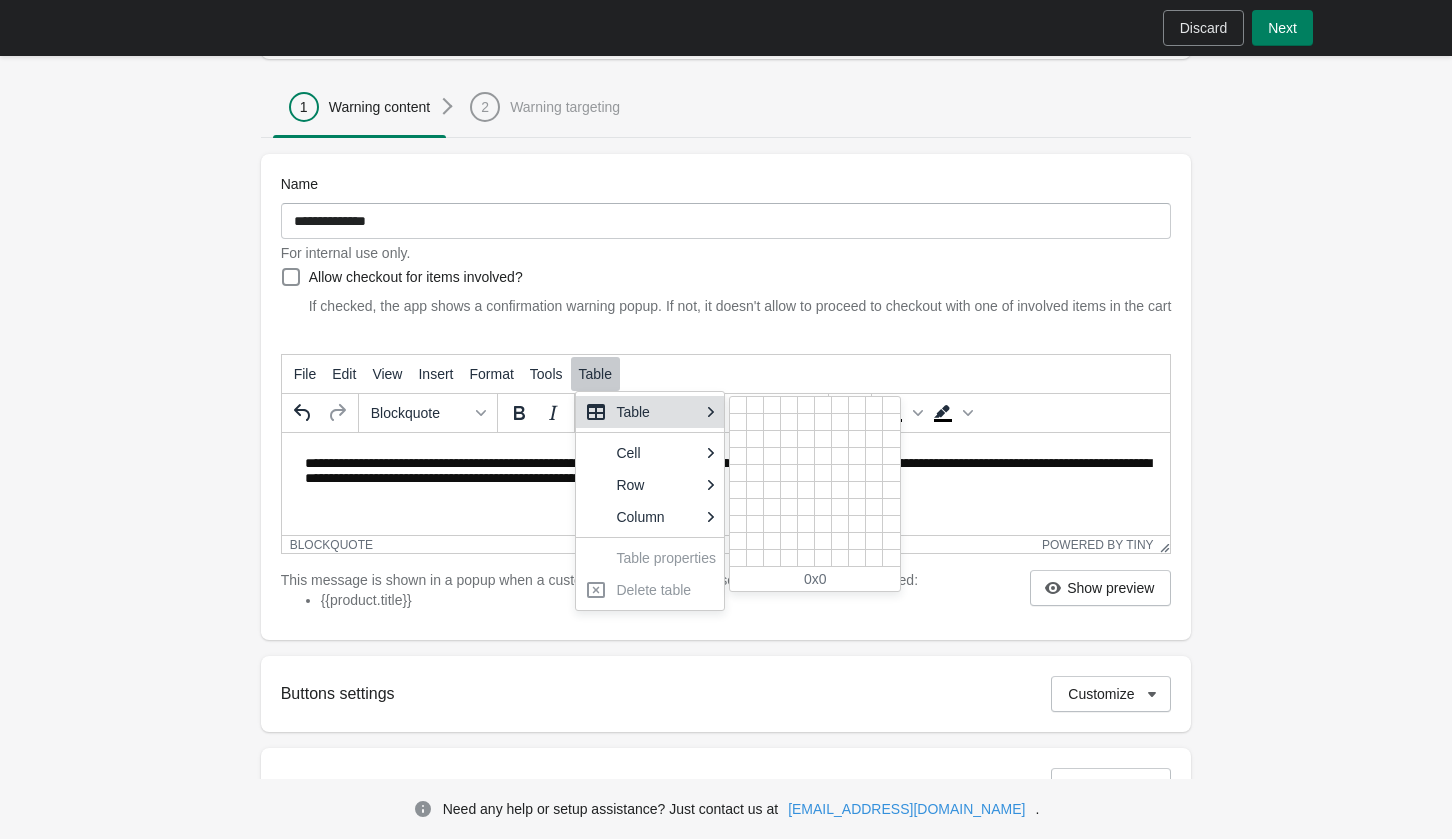 click at bounding box center (733, 448) 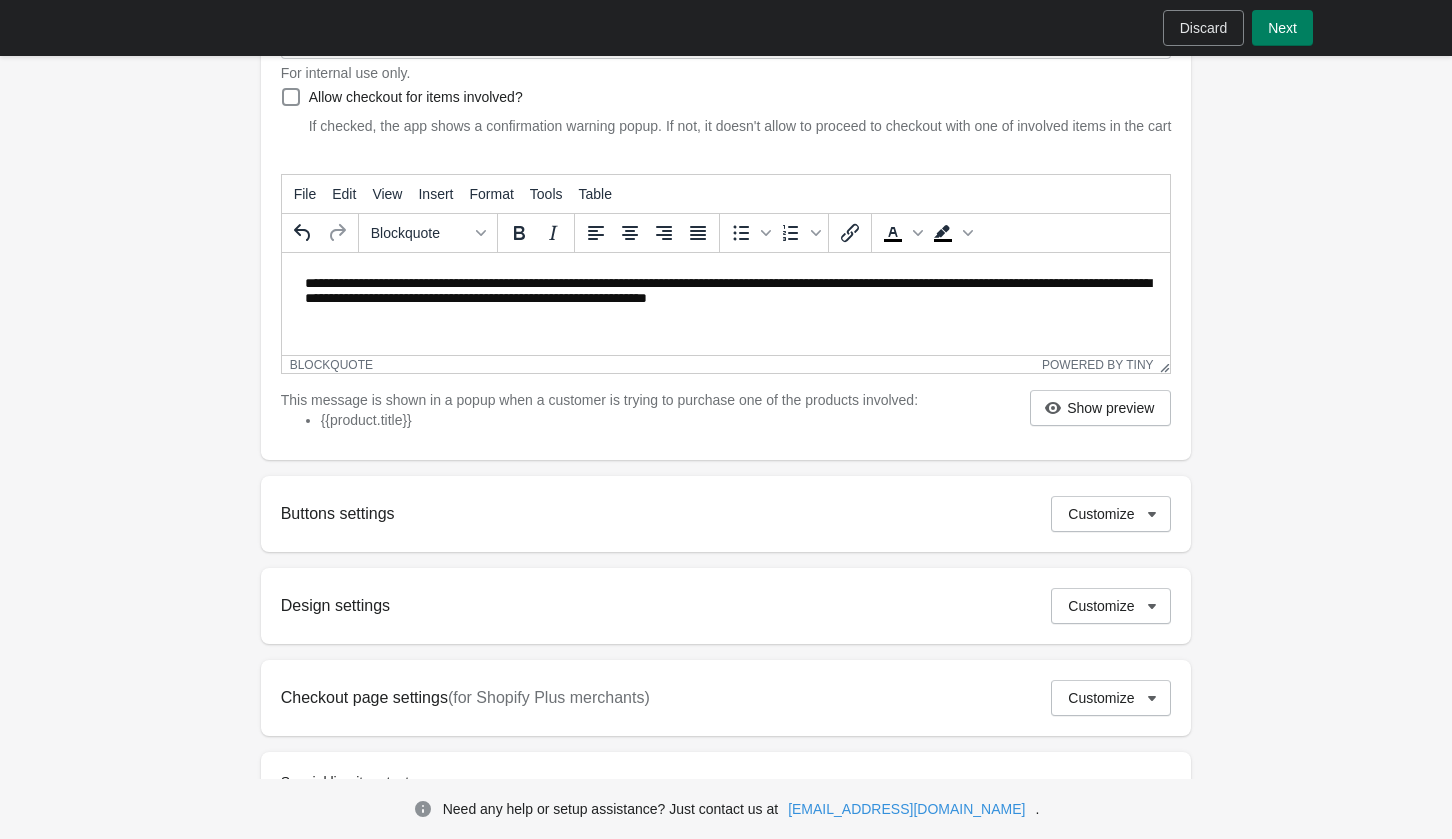 scroll, scrollTop: 284, scrollLeft: 0, axis: vertical 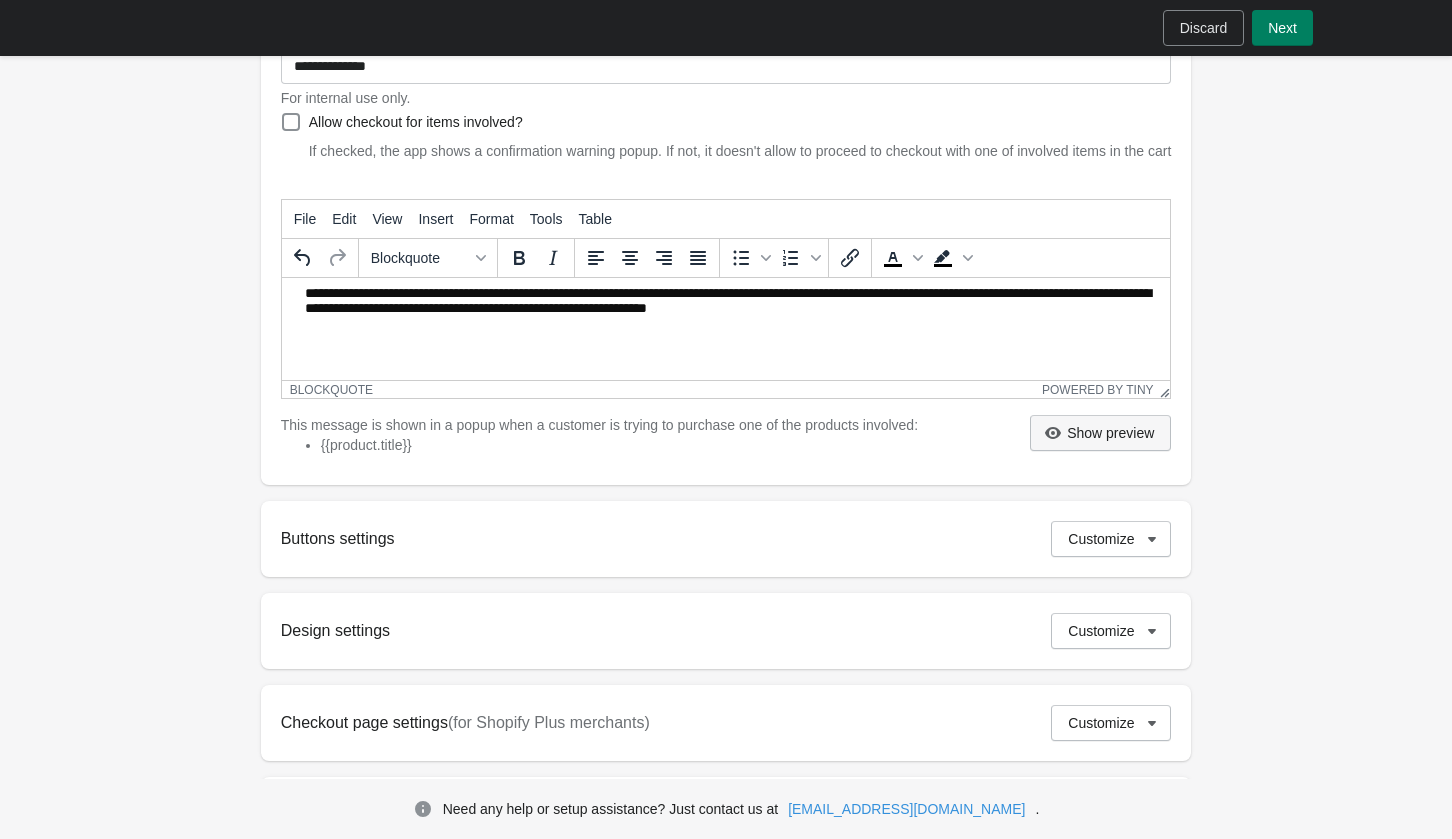 click on "Show preview" at bounding box center [1110, 433] 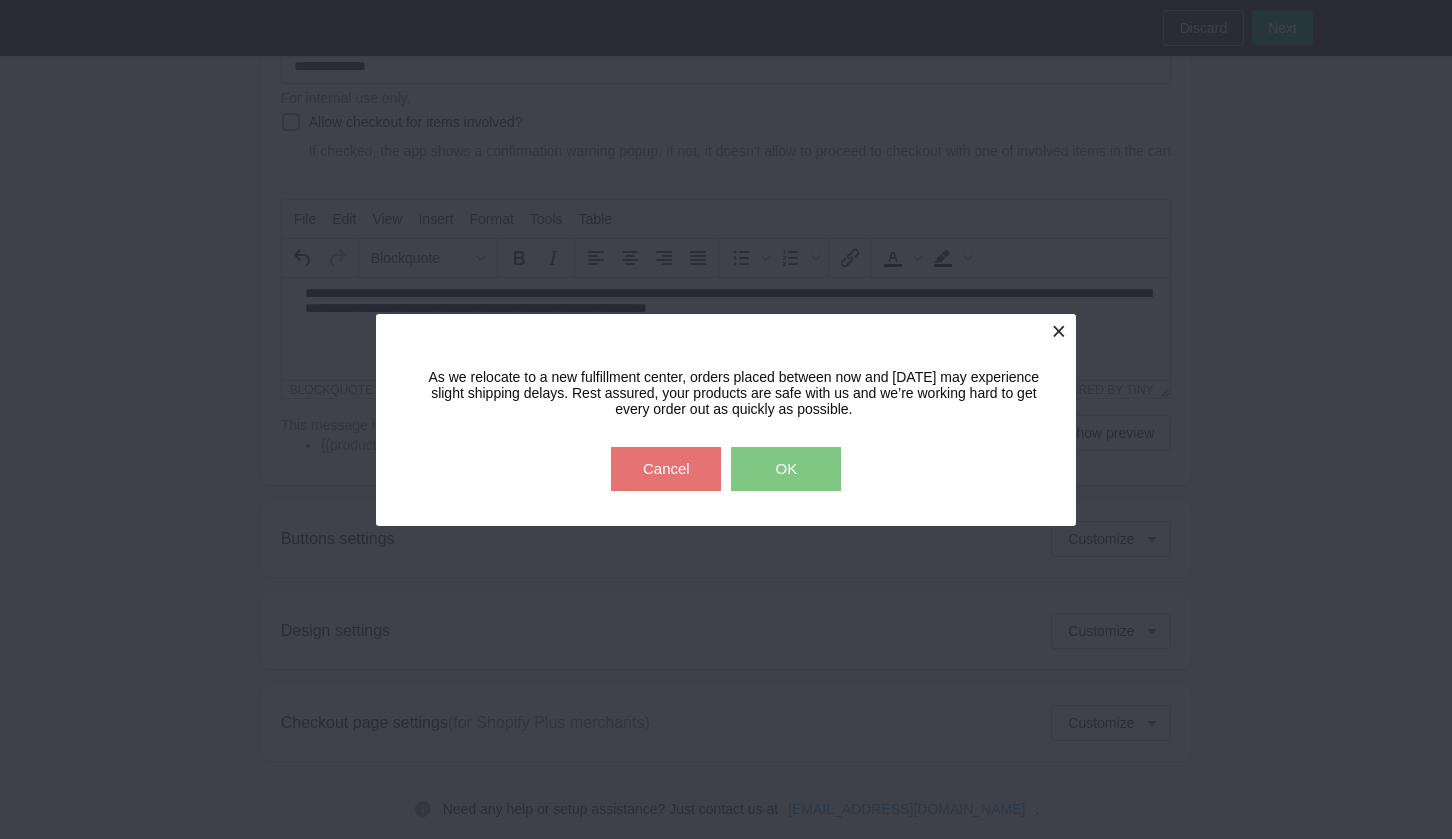 click at bounding box center [1058, 331] 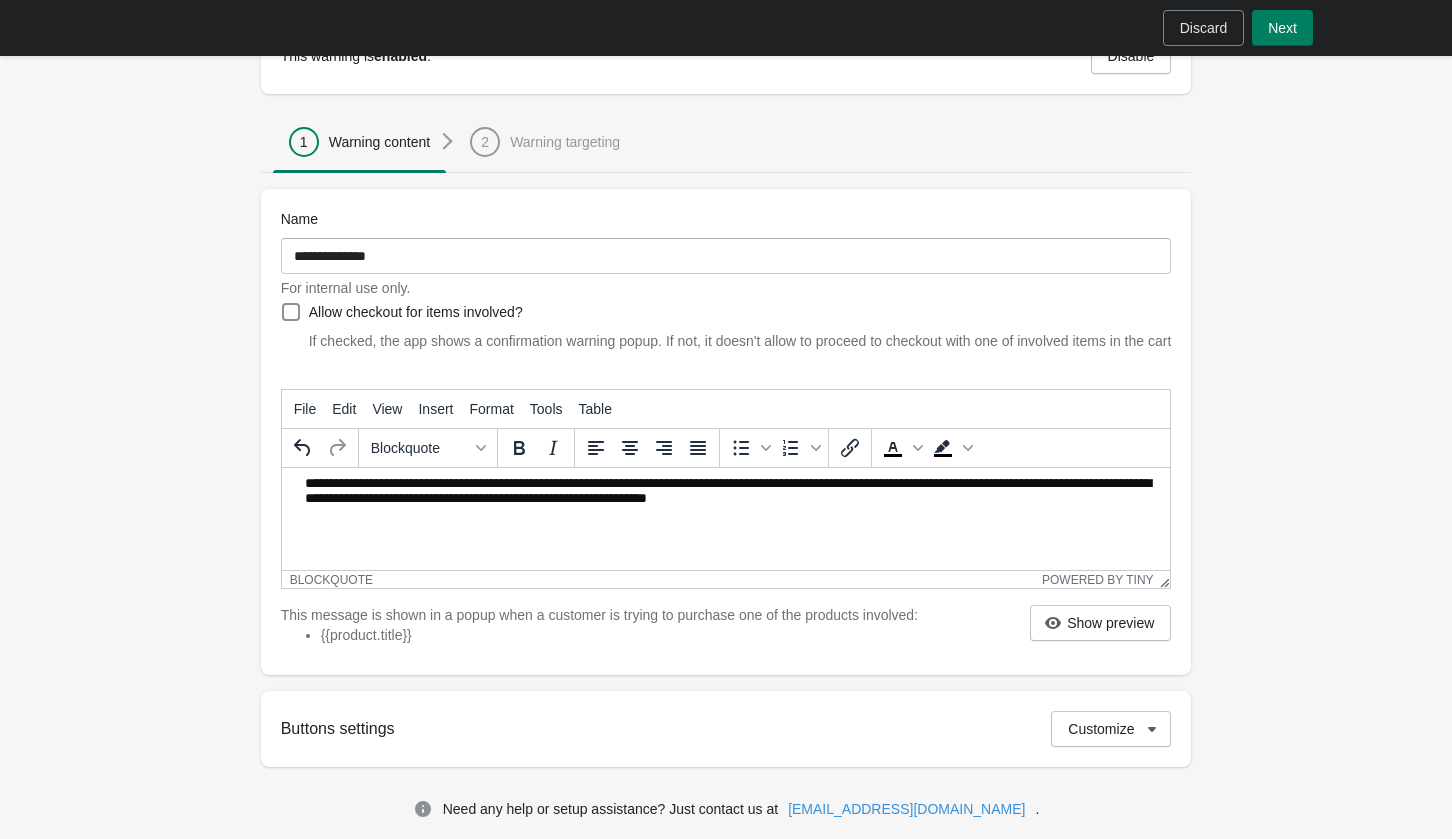 scroll, scrollTop: 93, scrollLeft: 0, axis: vertical 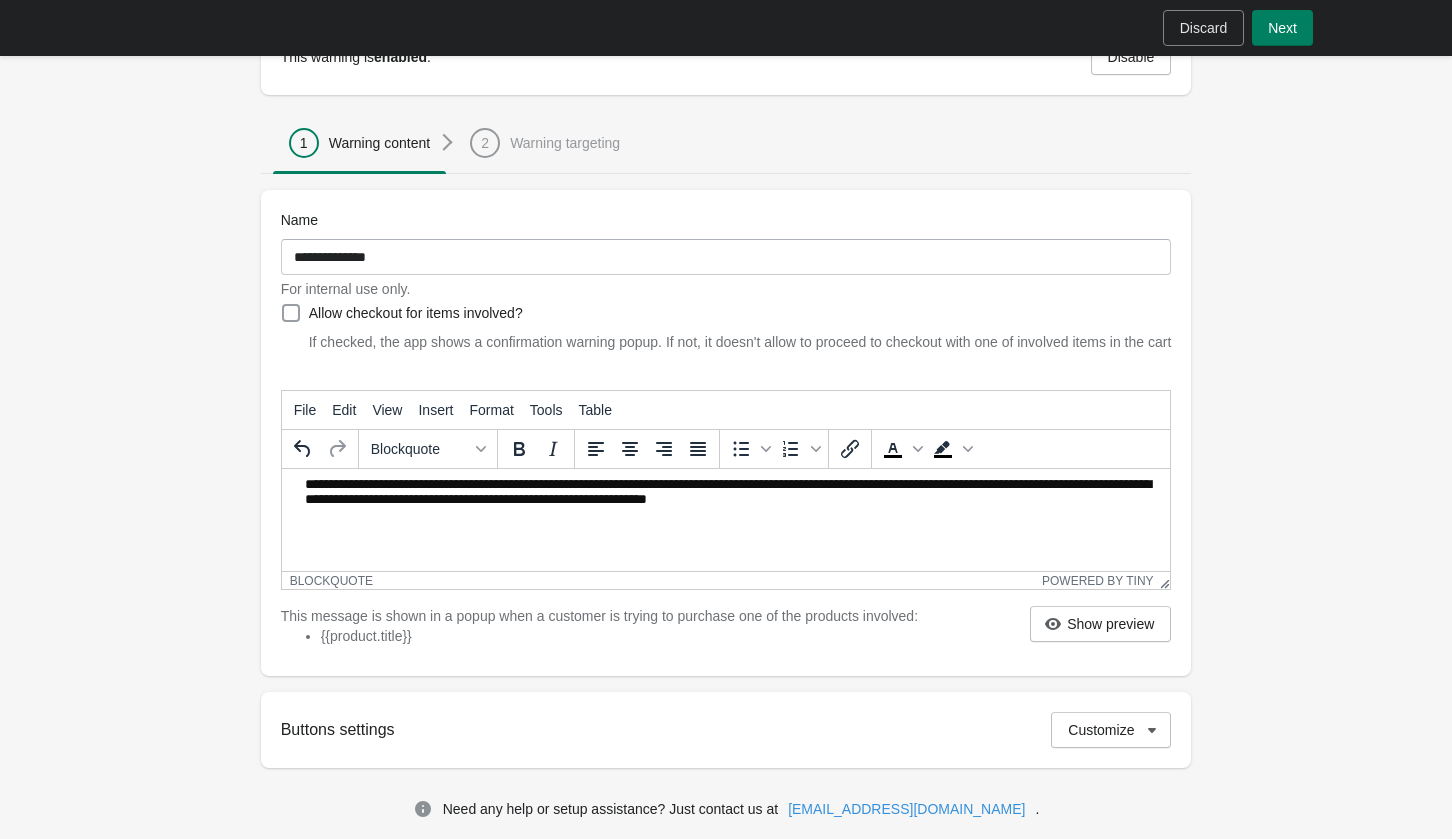 click on "Allow checkout for items involved?" at bounding box center (402, 313) 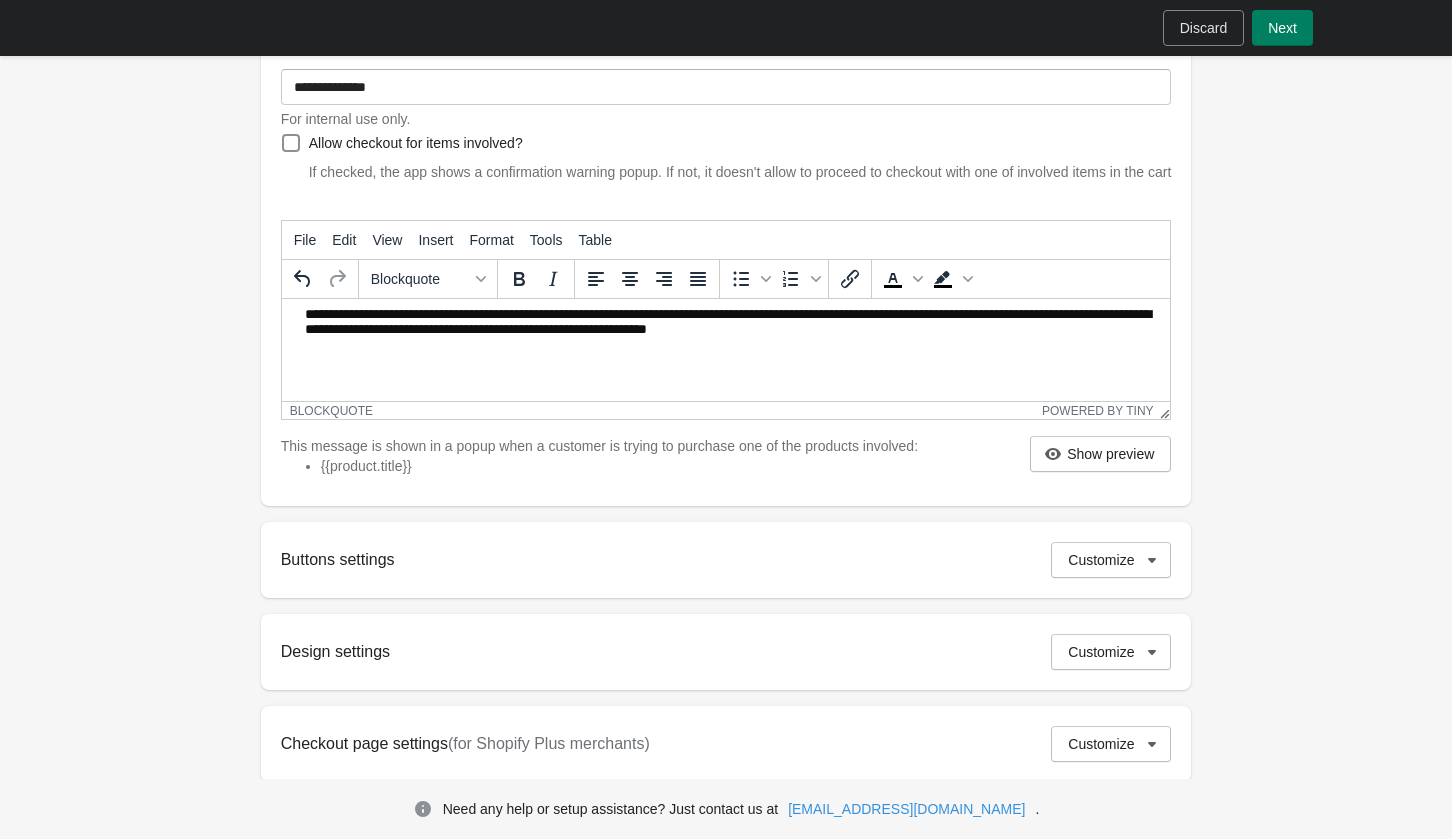 scroll, scrollTop: 278, scrollLeft: 0, axis: vertical 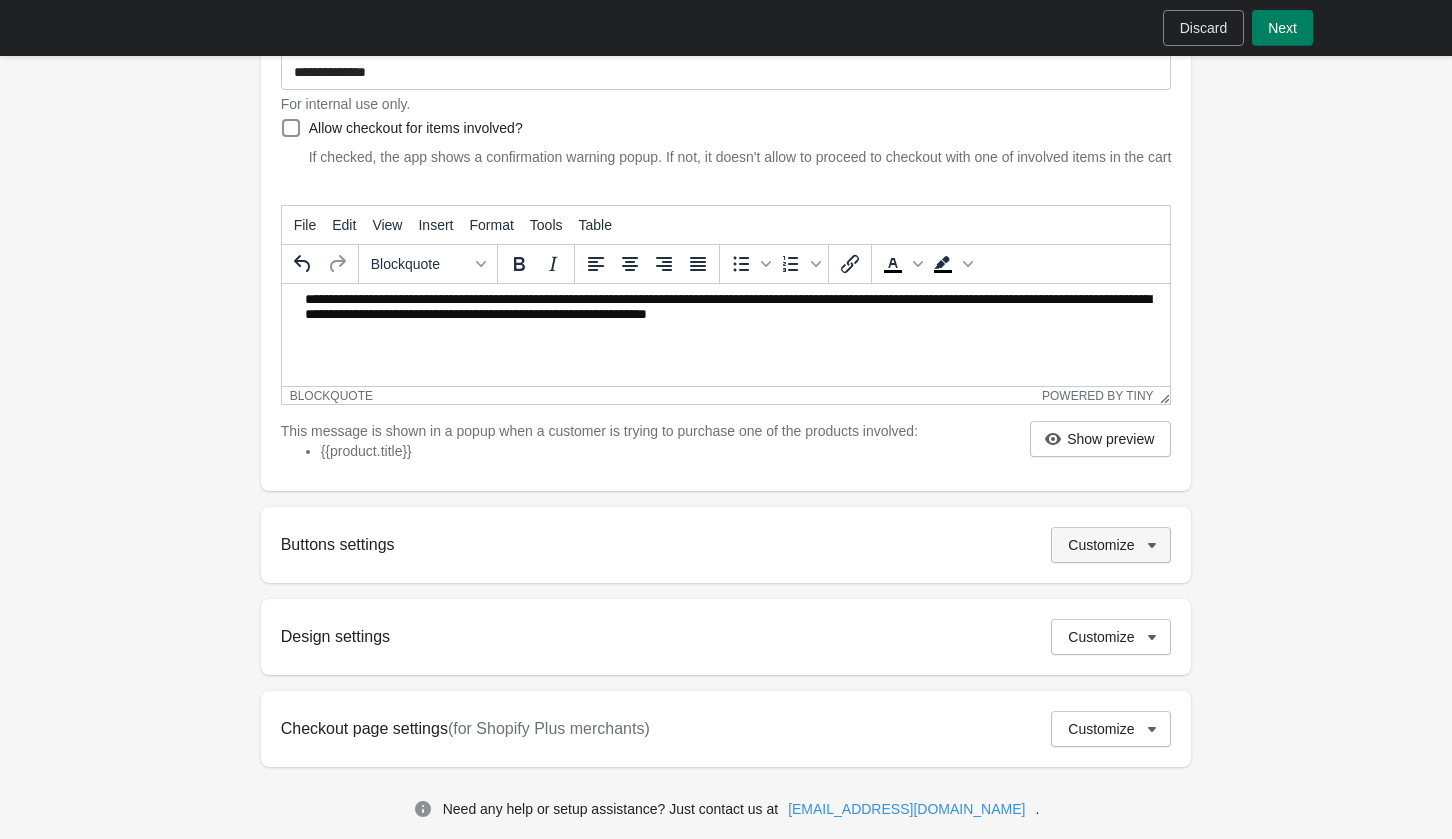 click on "Customize" at bounding box center (1111, 545) 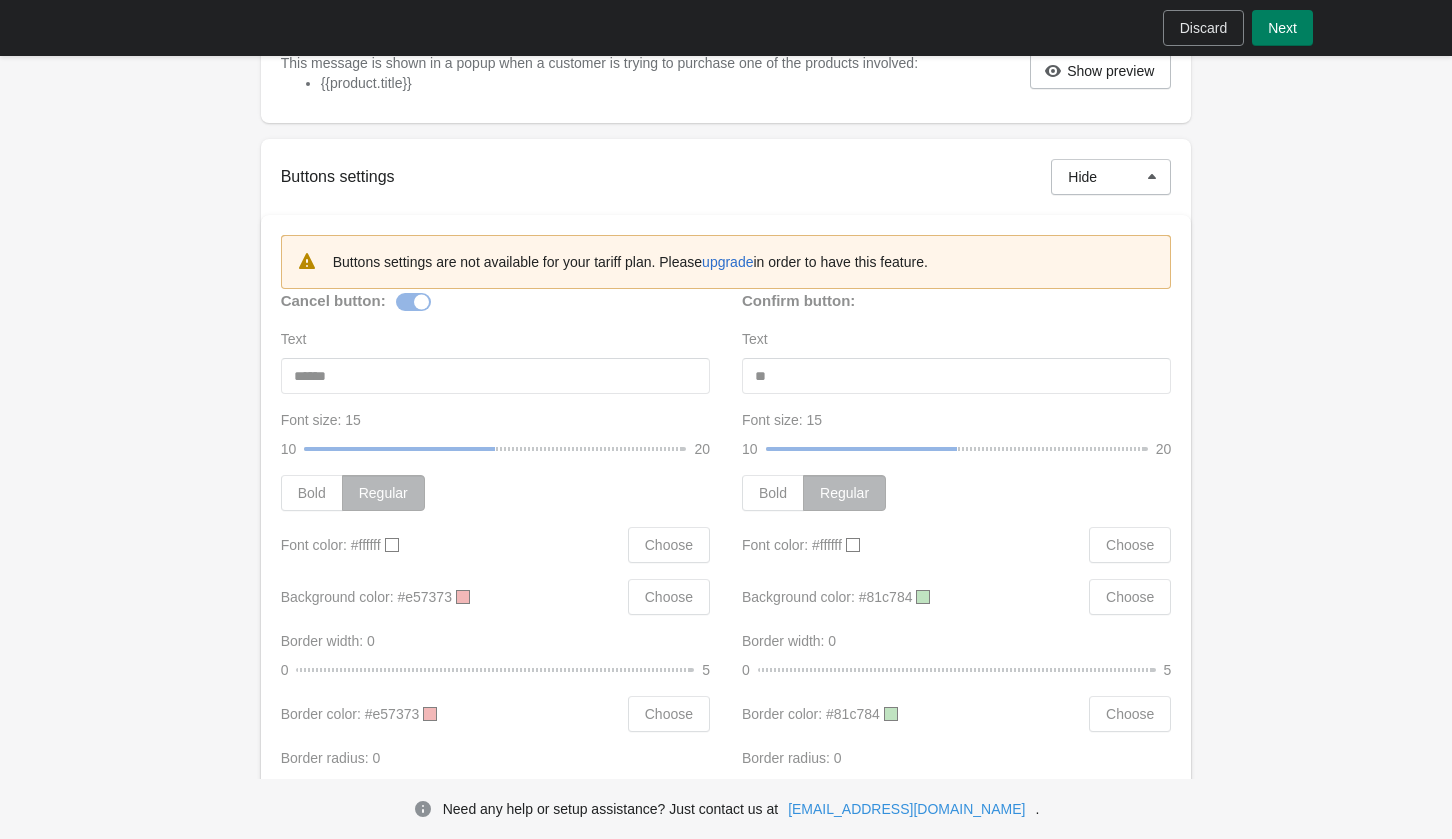 scroll, scrollTop: 662, scrollLeft: 0, axis: vertical 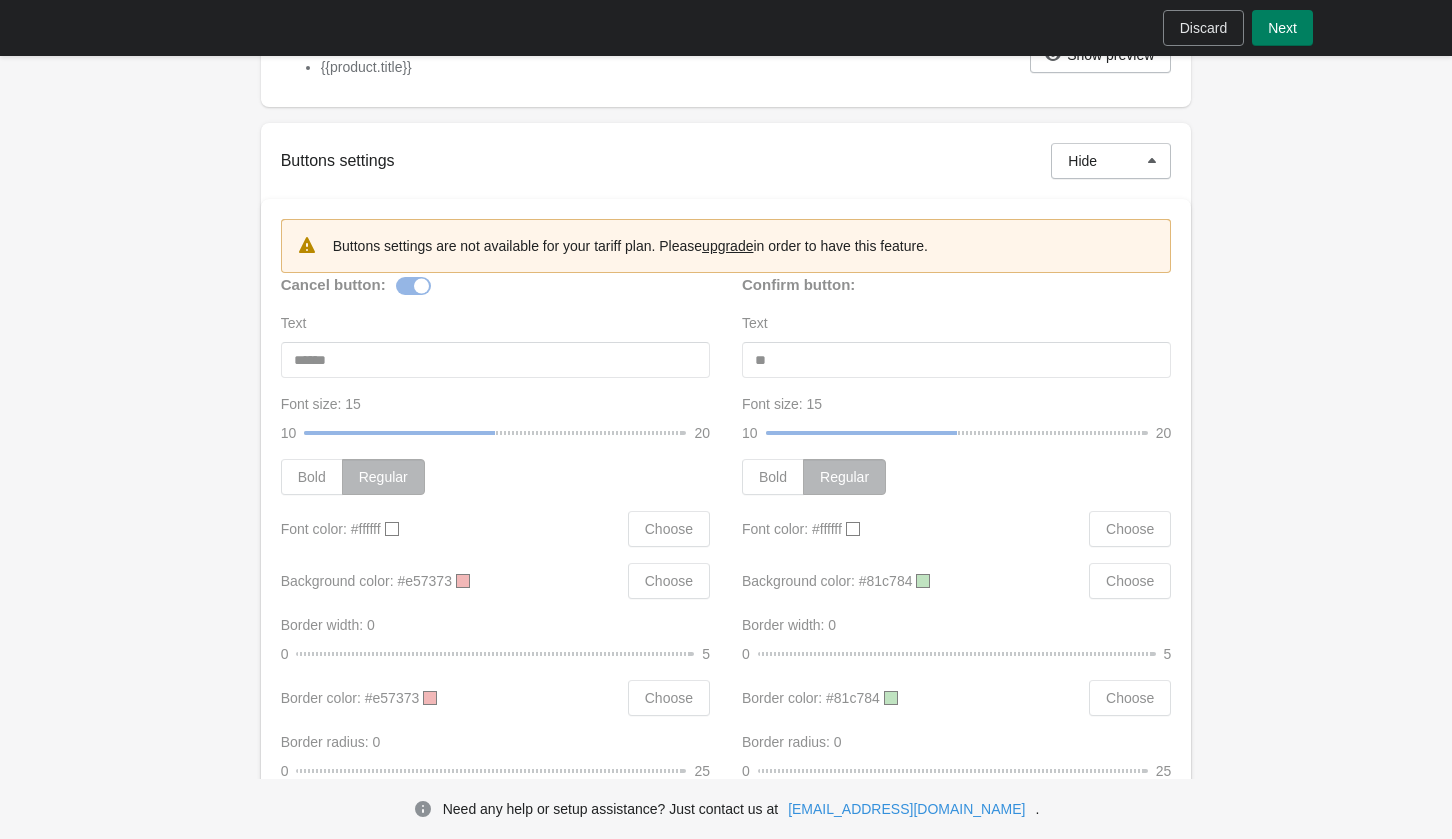 click on "upgrade" at bounding box center [727, 246] 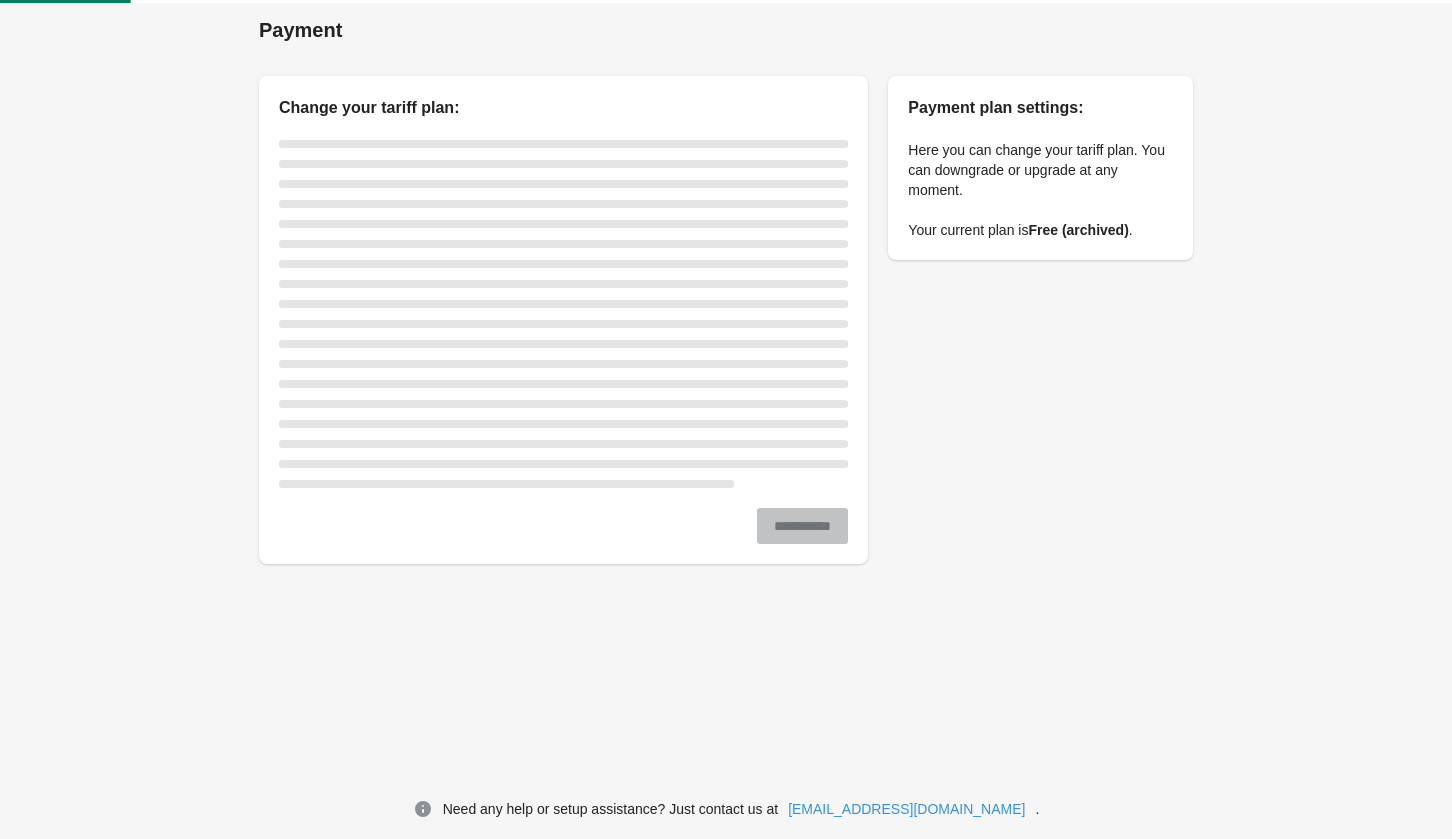 scroll, scrollTop: 0, scrollLeft: 0, axis: both 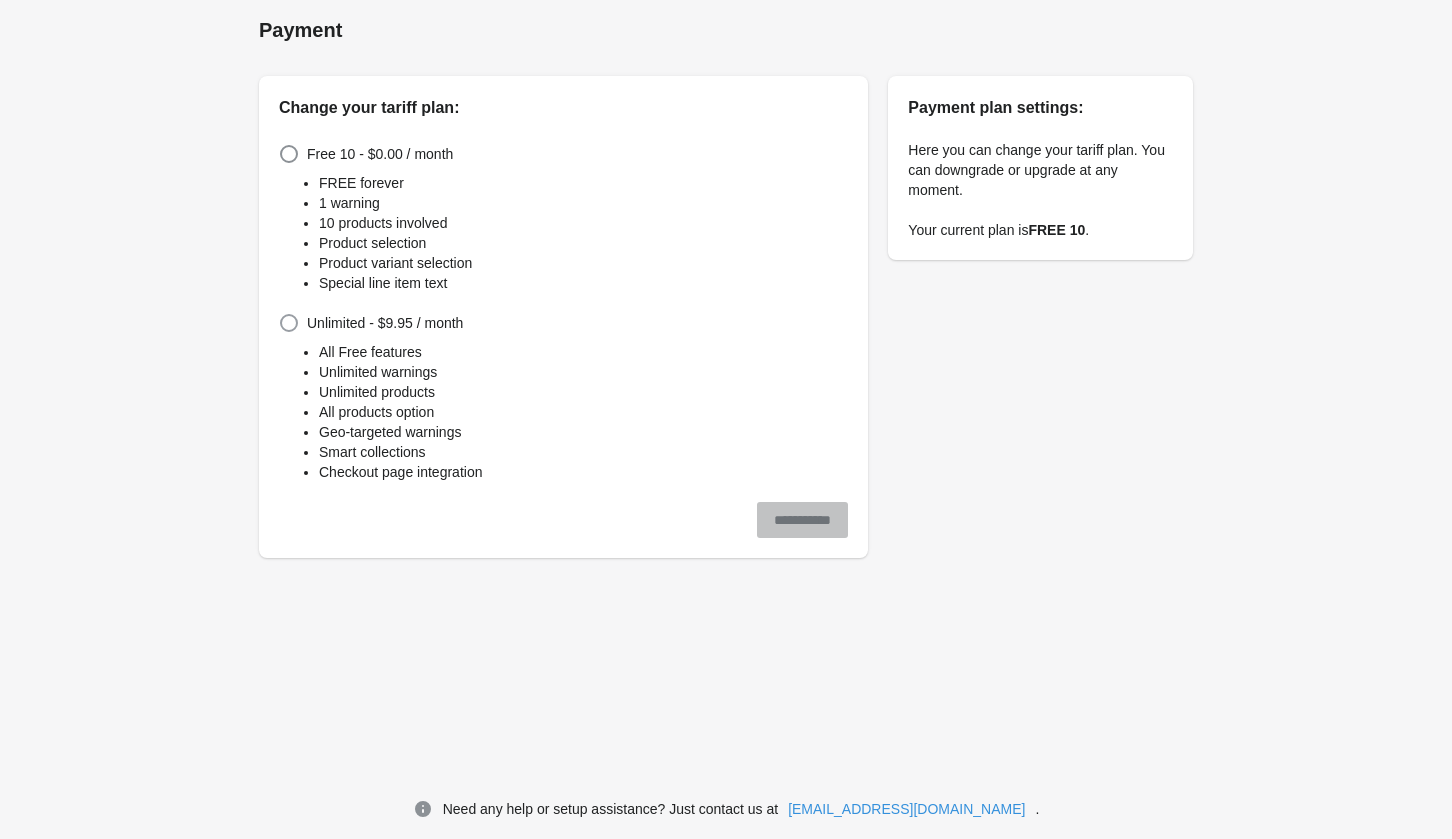 click on "Unlimited - $9.95 / month" at bounding box center (385, 323) 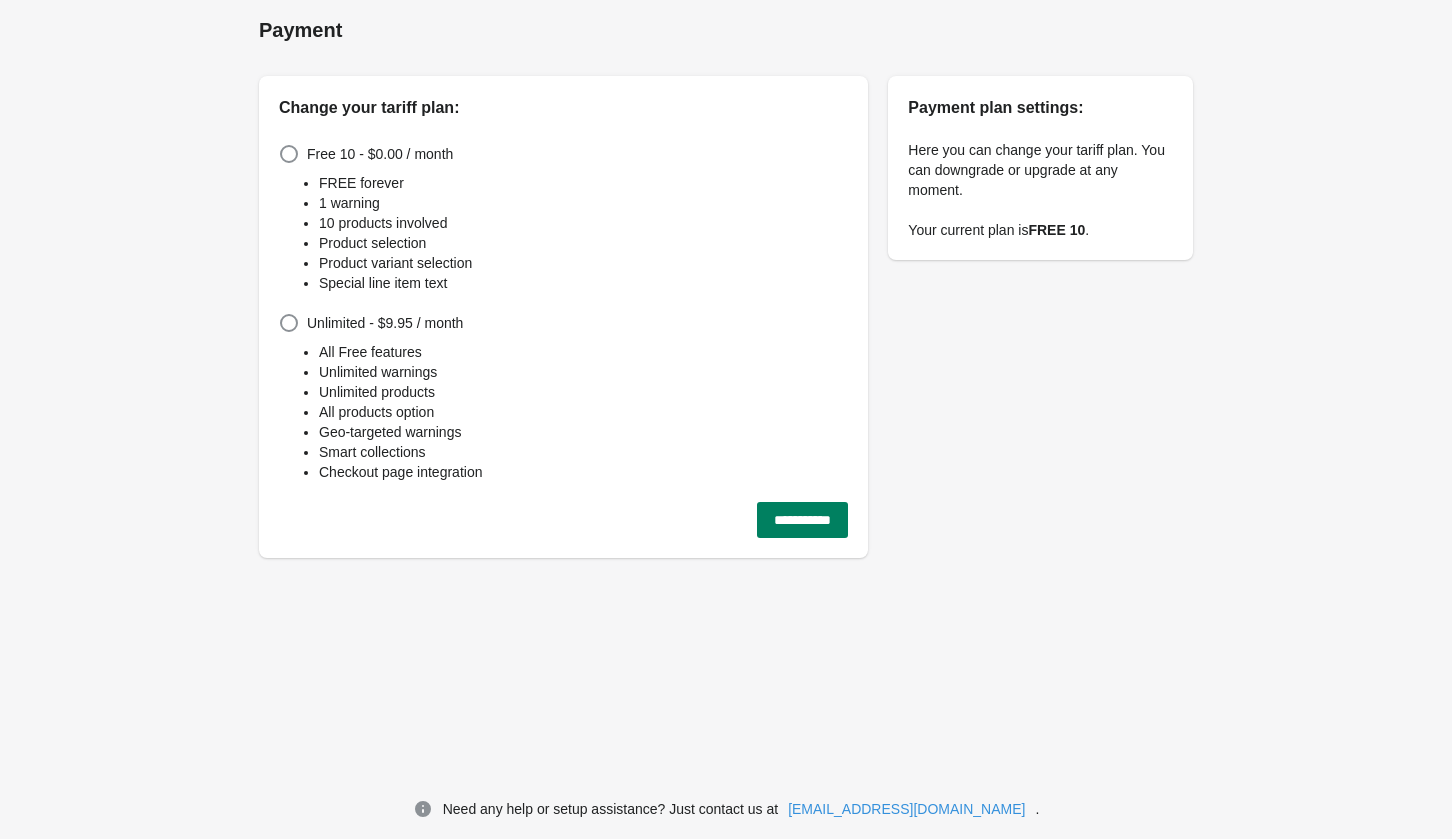 click on "**********" at bounding box center [802, 520] 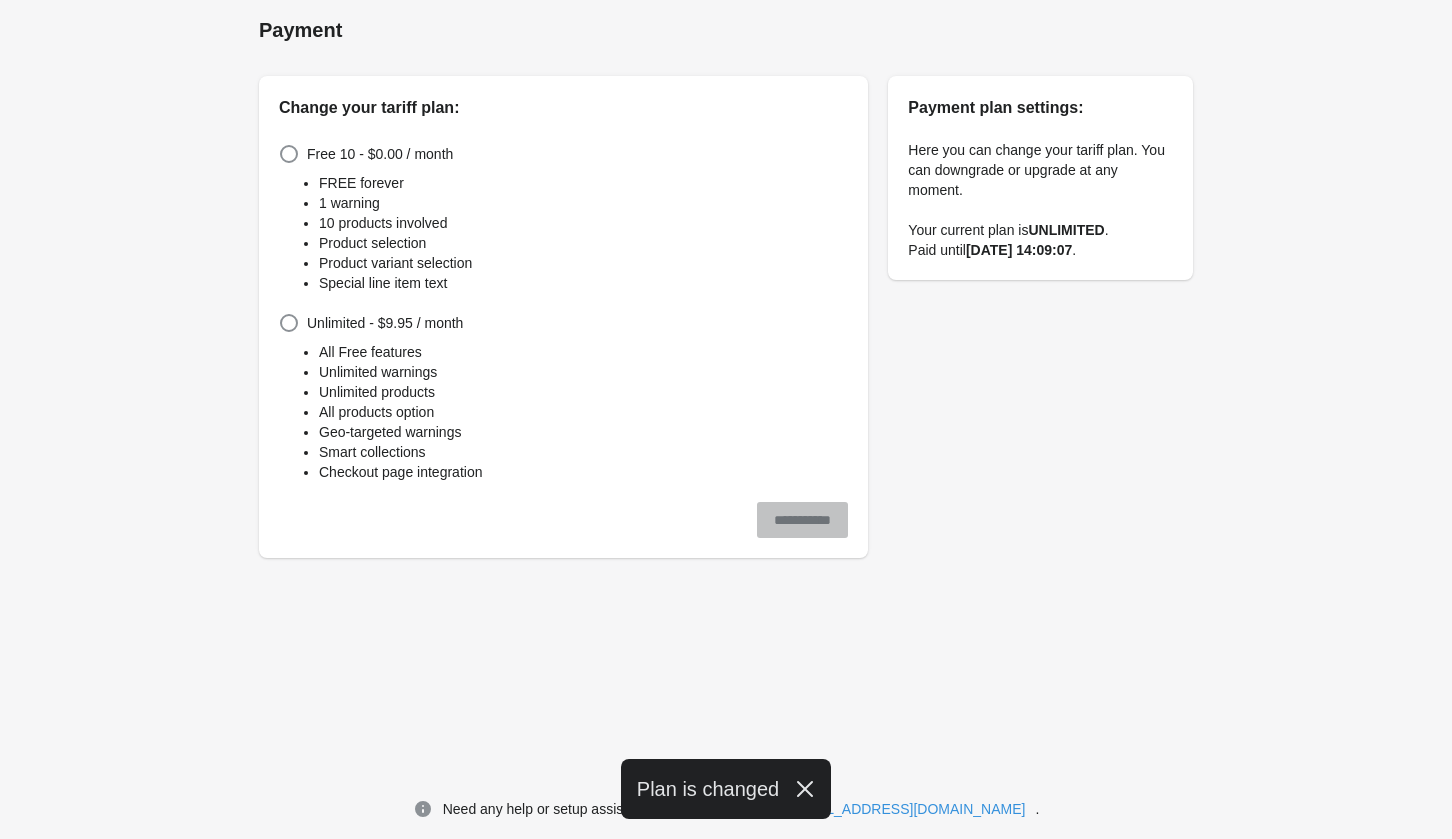 scroll, scrollTop: 0, scrollLeft: 0, axis: both 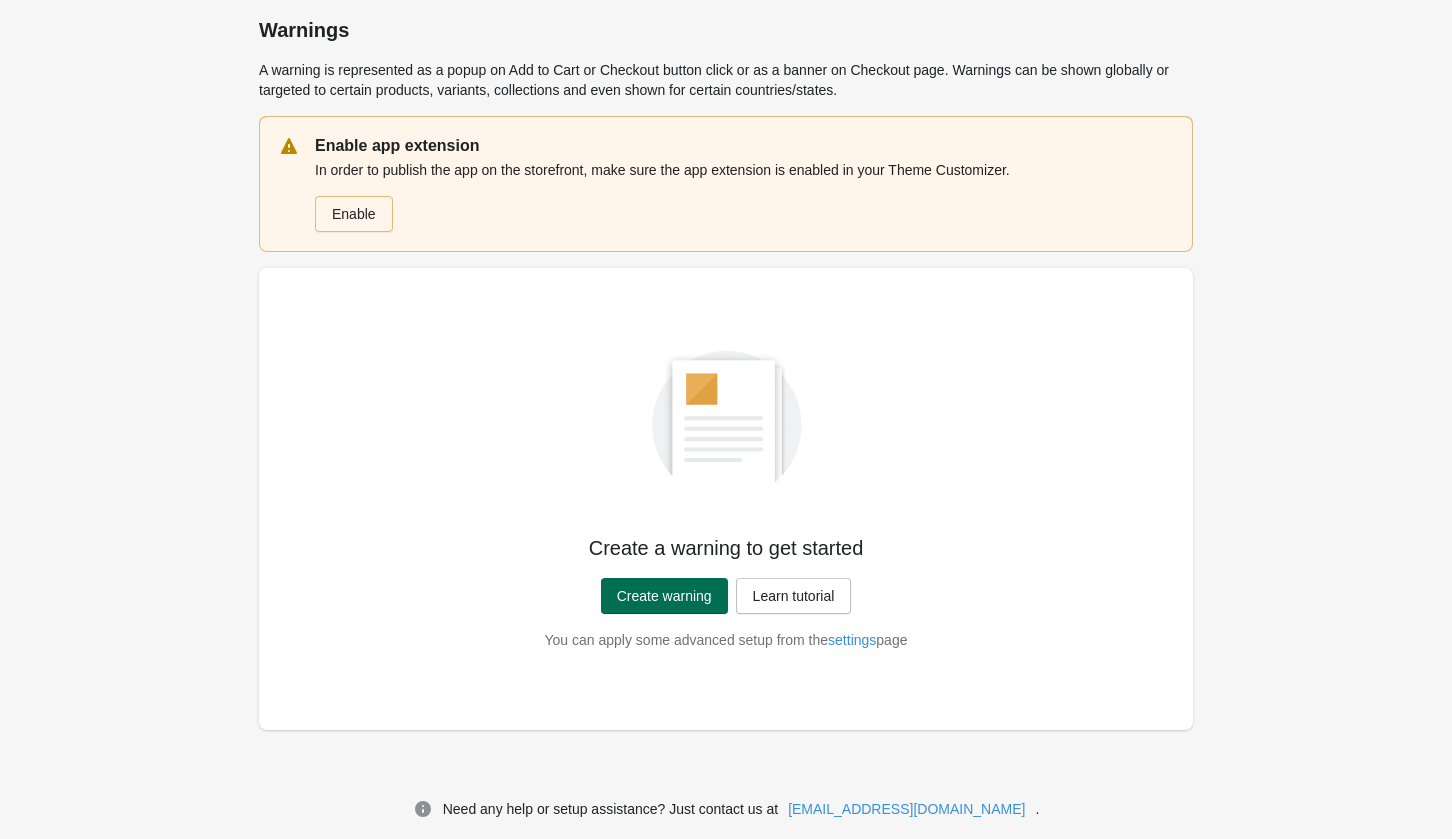 click on "Create warning" at bounding box center [664, 596] 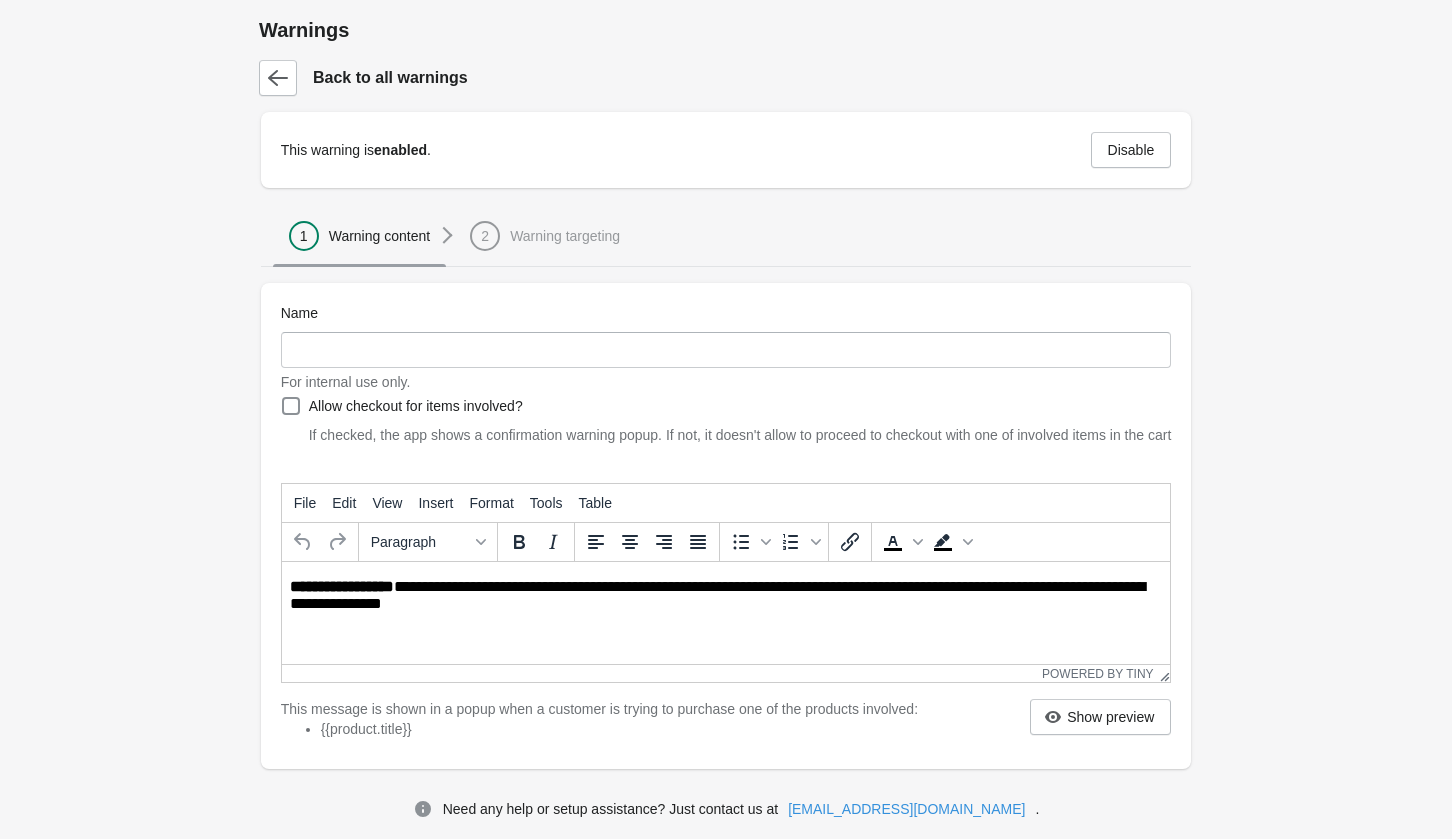 scroll, scrollTop: 0, scrollLeft: 0, axis: both 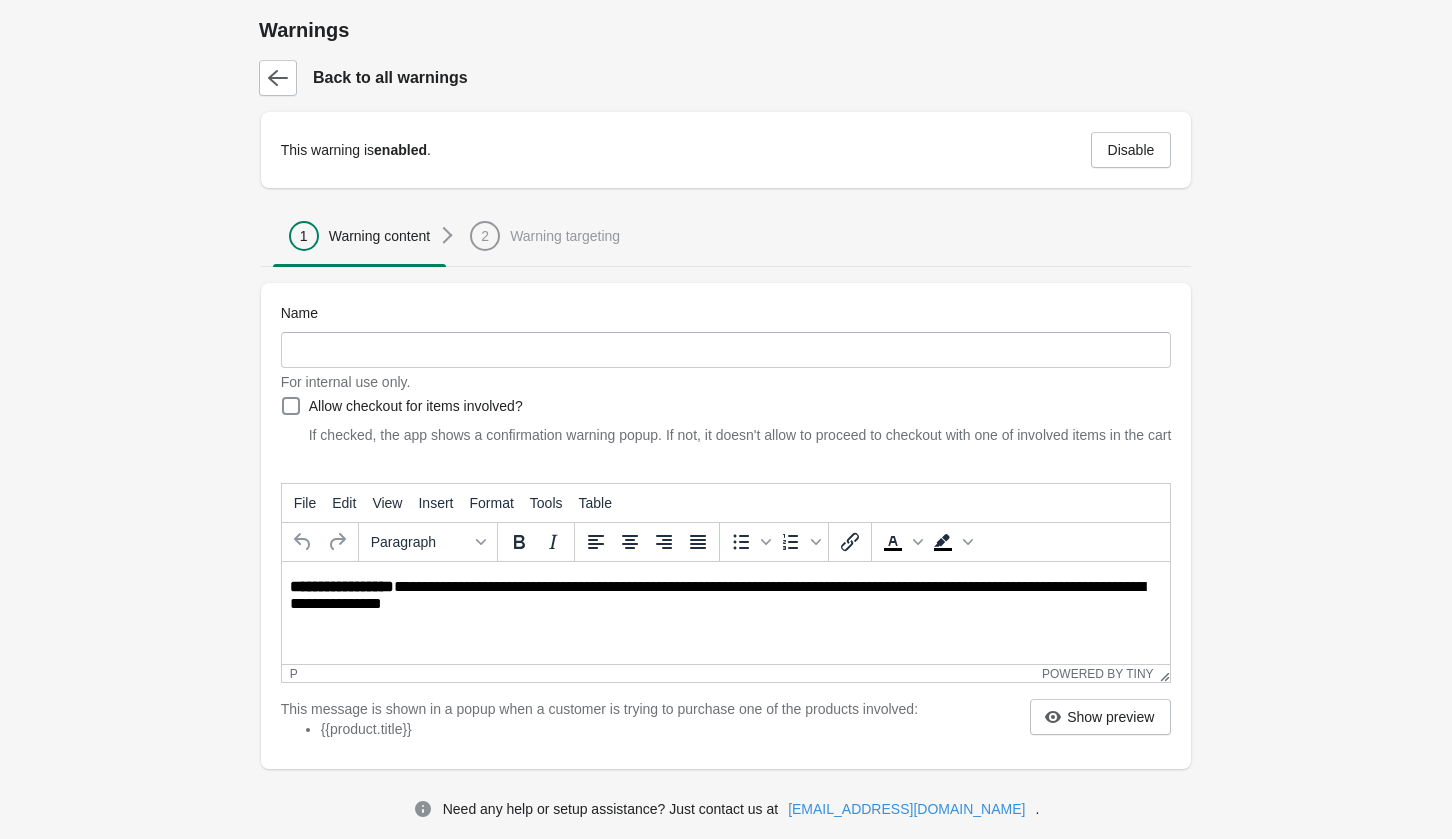 click on "**********" at bounding box center [727, 596] 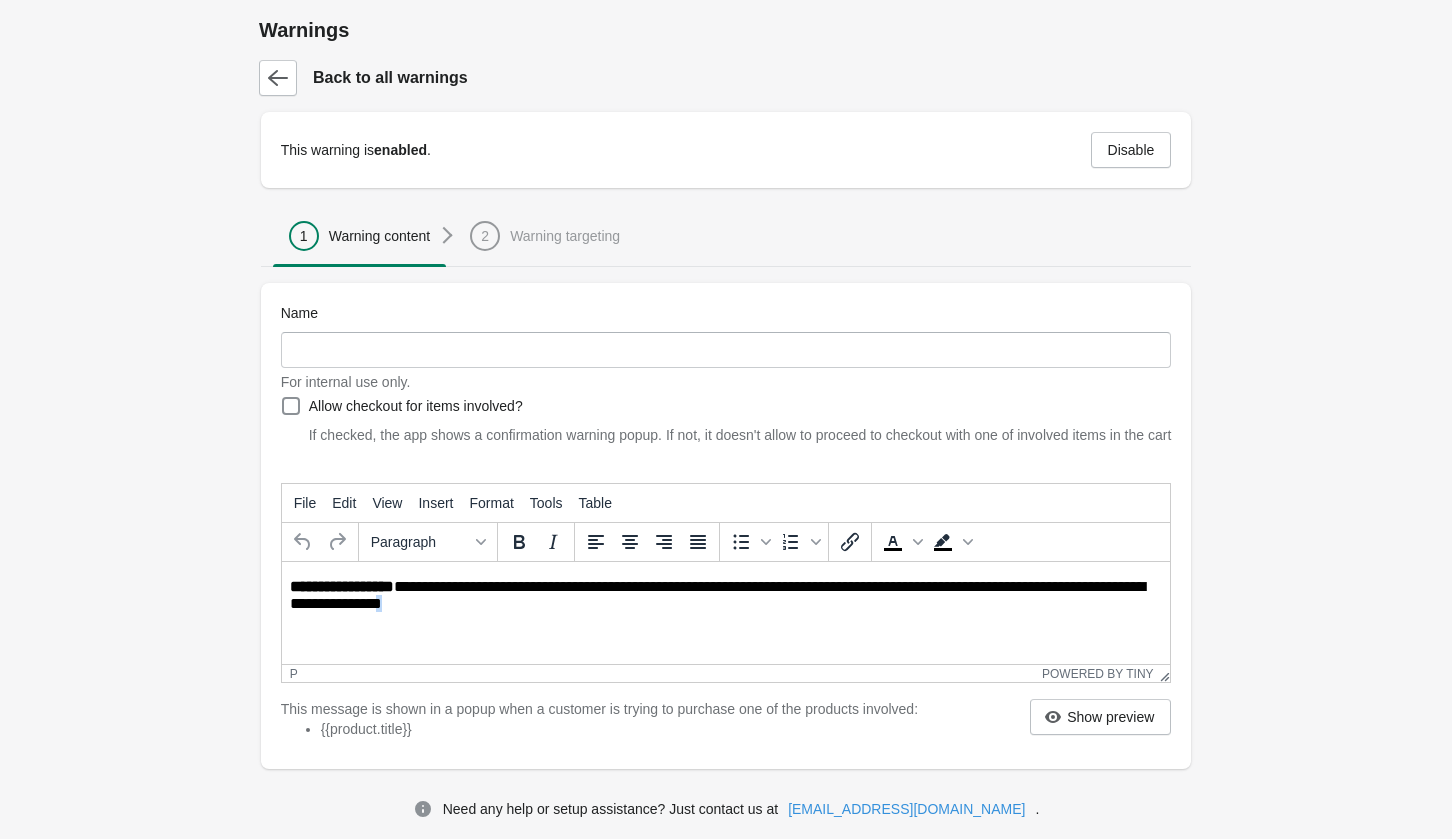 click on "**********" at bounding box center [727, 596] 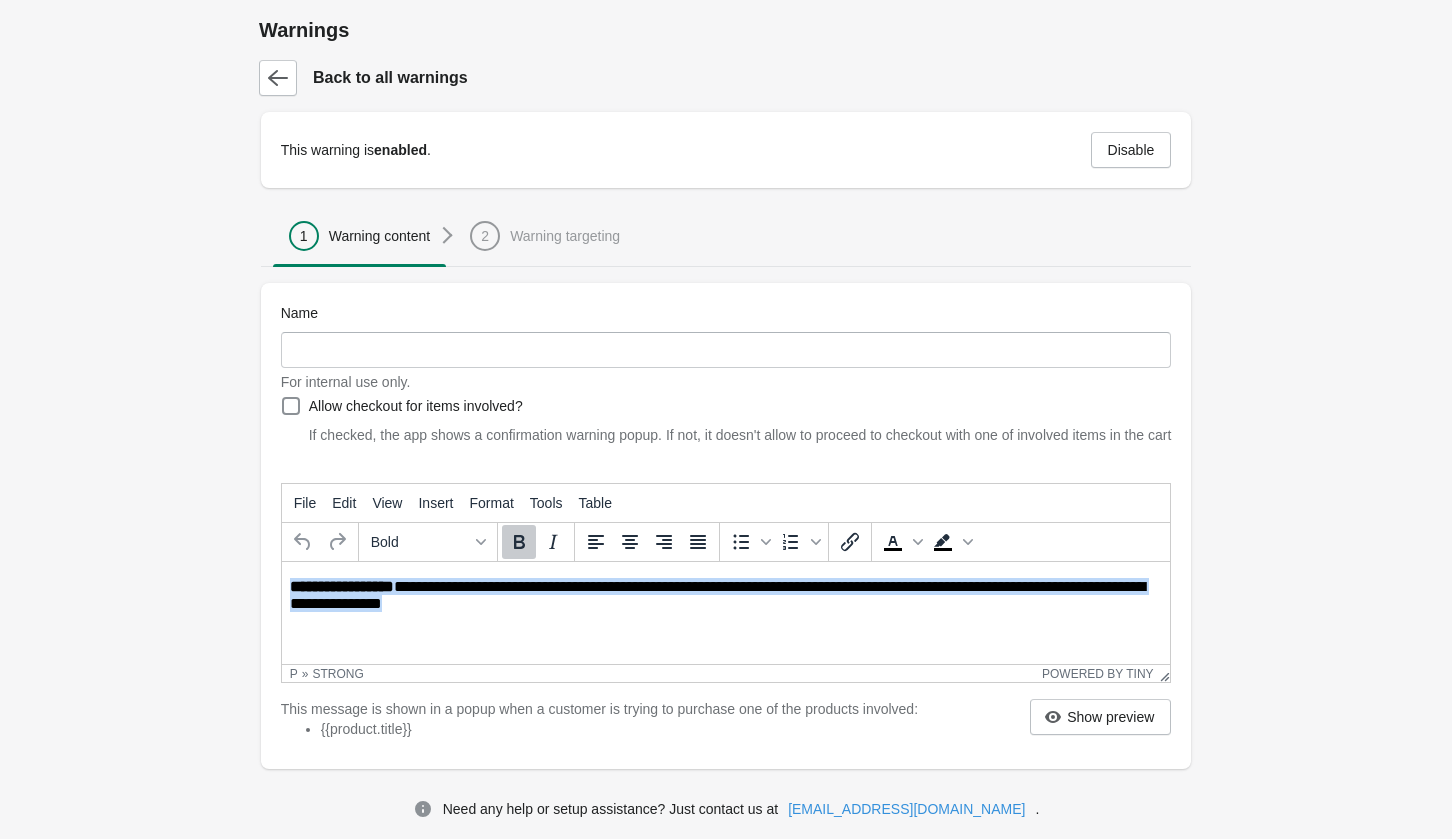 click on "**********" at bounding box center (727, 596) 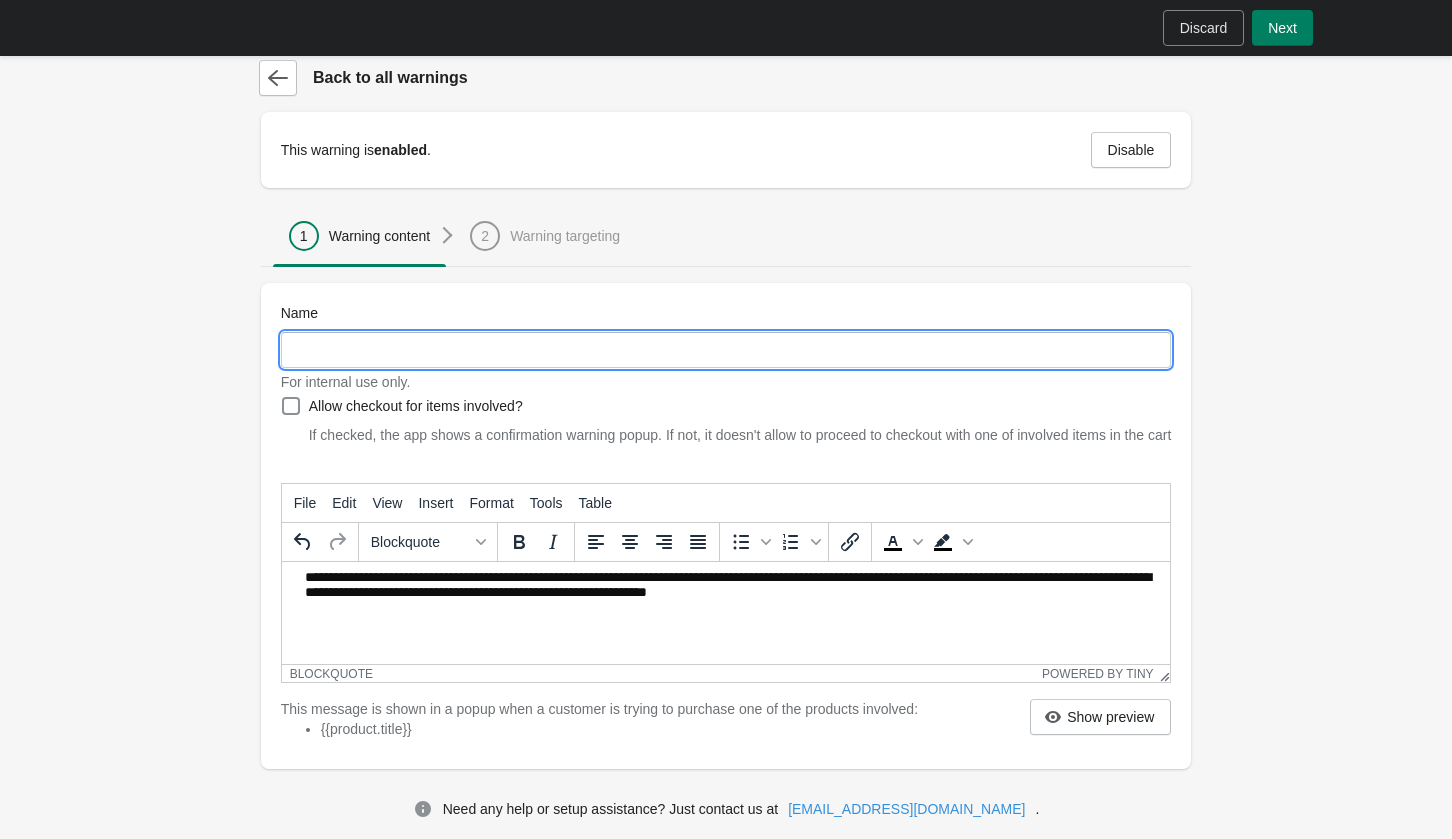 click on "Name" at bounding box center (726, 350) 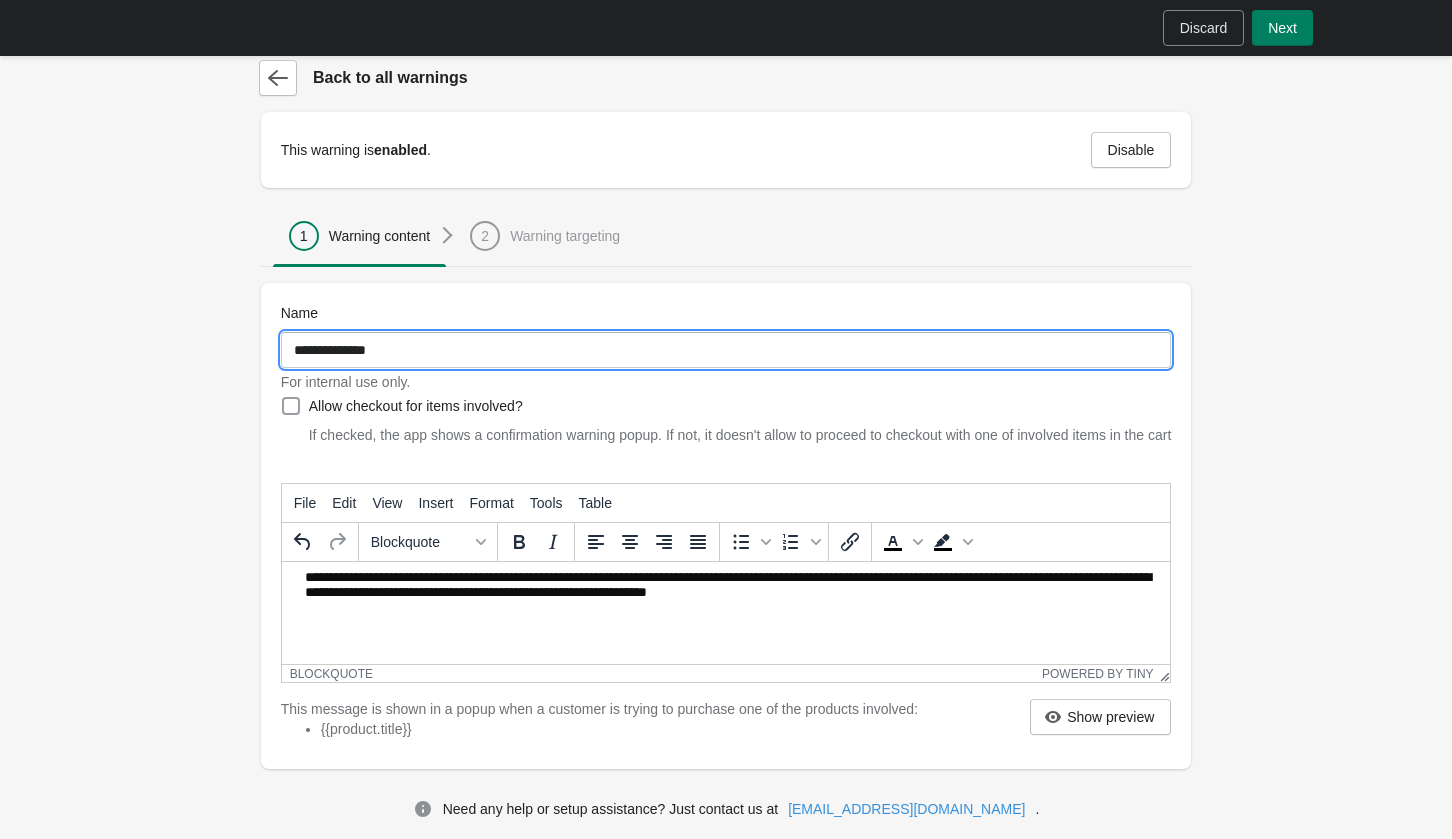 type on "**********" 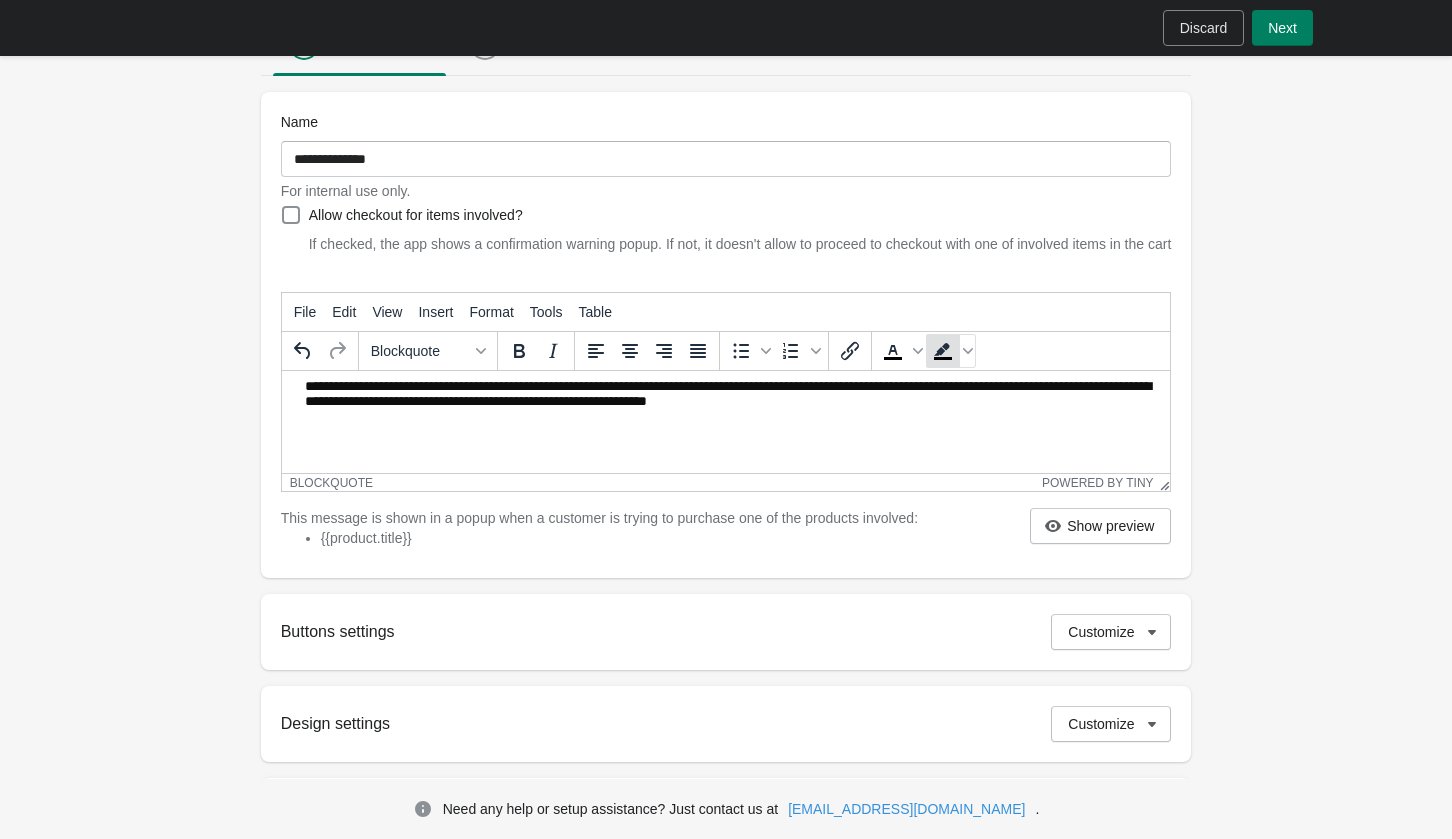 scroll, scrollTop: 215, scrollLeft: 0, axis: vertical 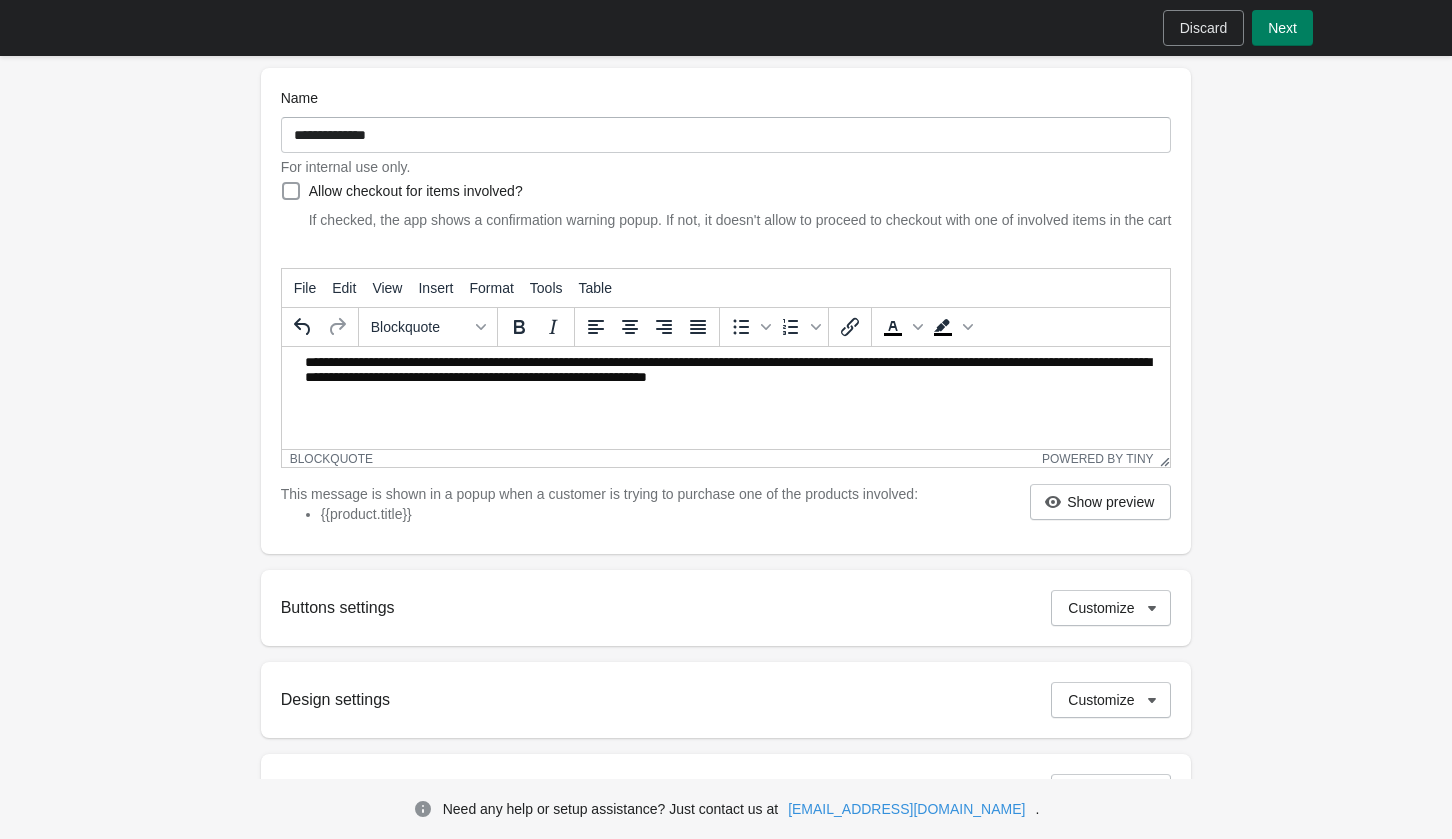 click on "Allow checkout for items involved?" at bounding box center [416, 191] 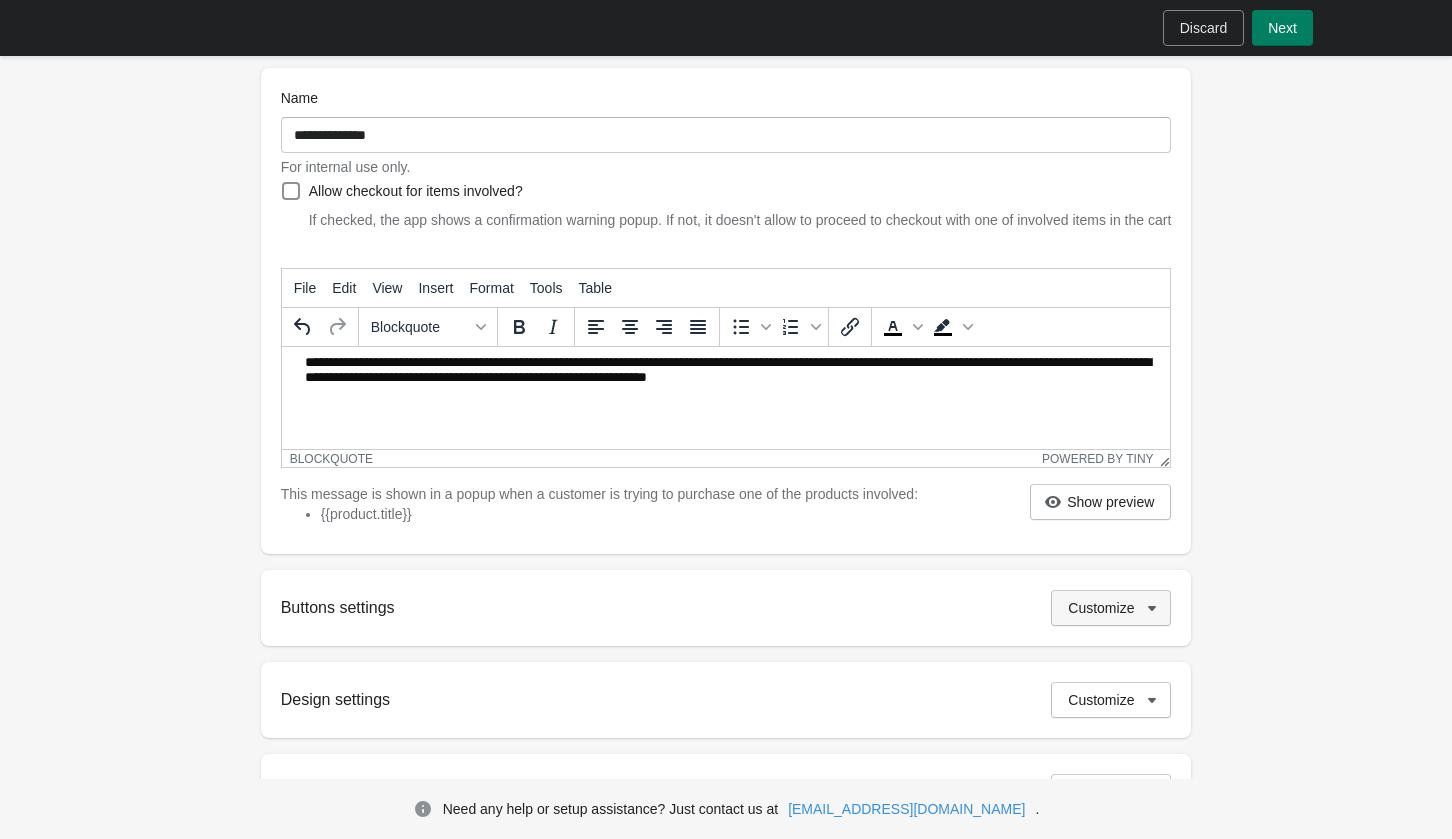 click on "Customize" at bounding box center [1101, 608] 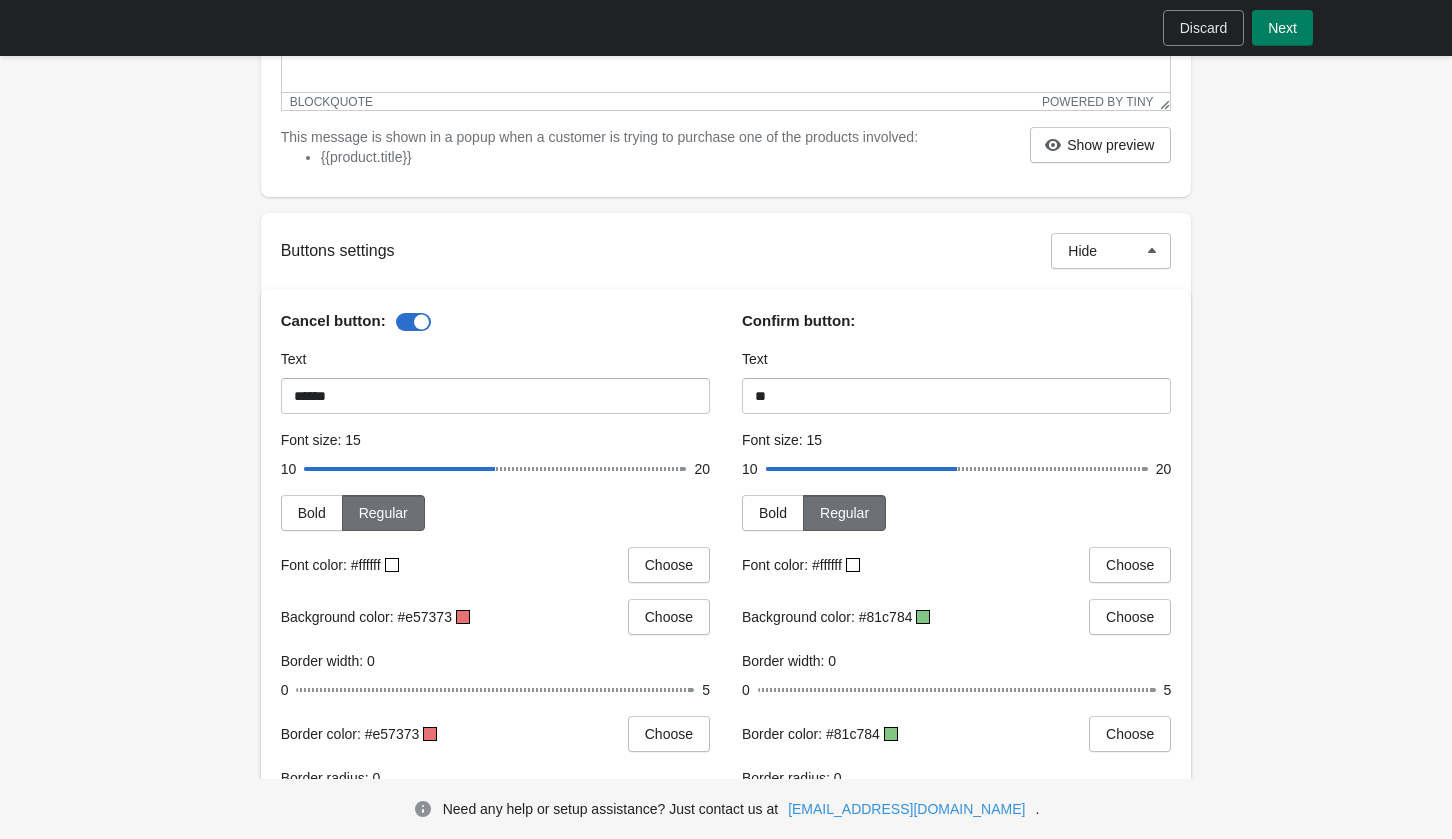 scroll, scrollTop: 621, scrollLeft: 0, axis: vertical 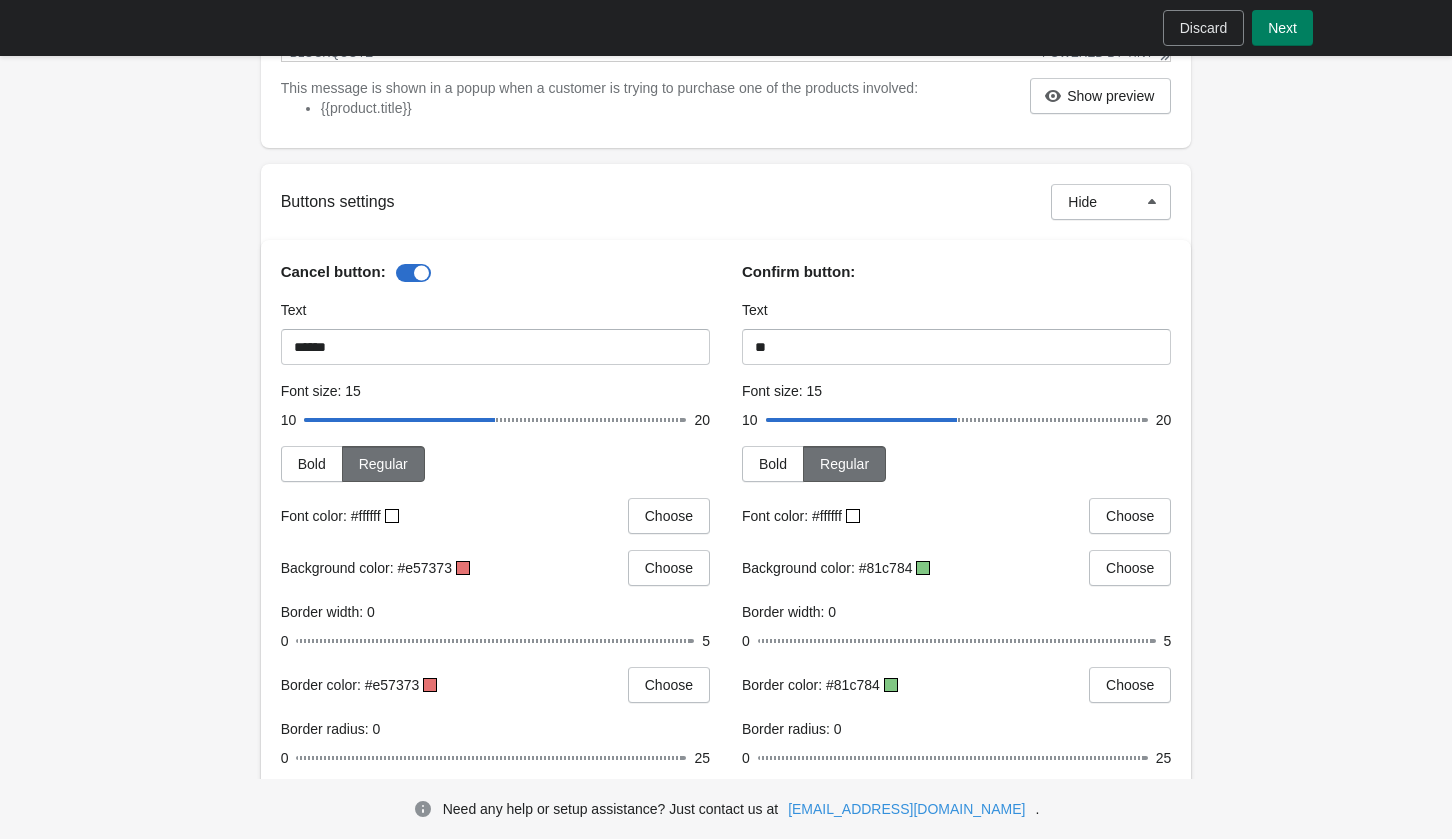 click at bounding box center [413, 273] 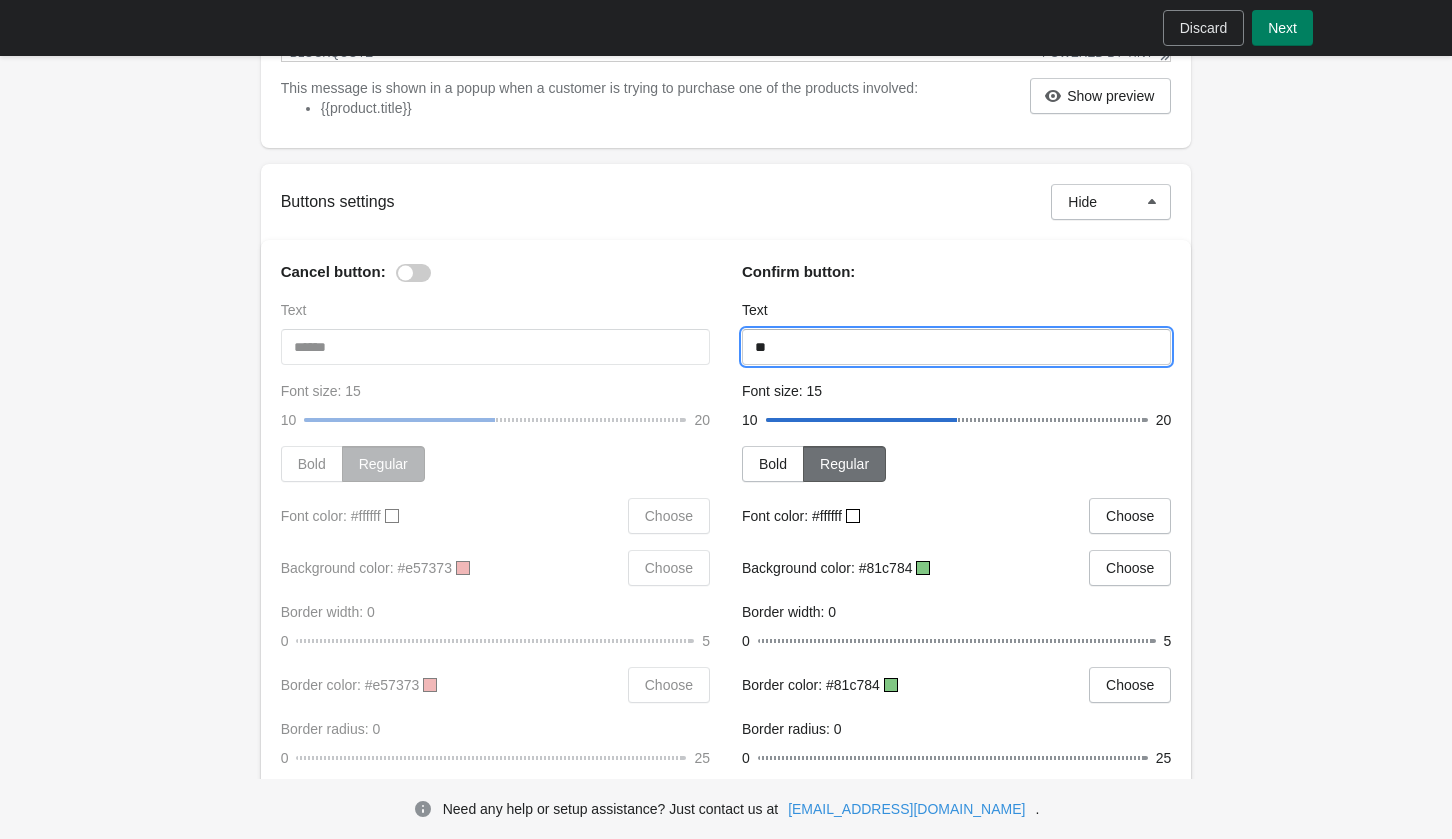 click on "**" at bounding box center (956, 347) 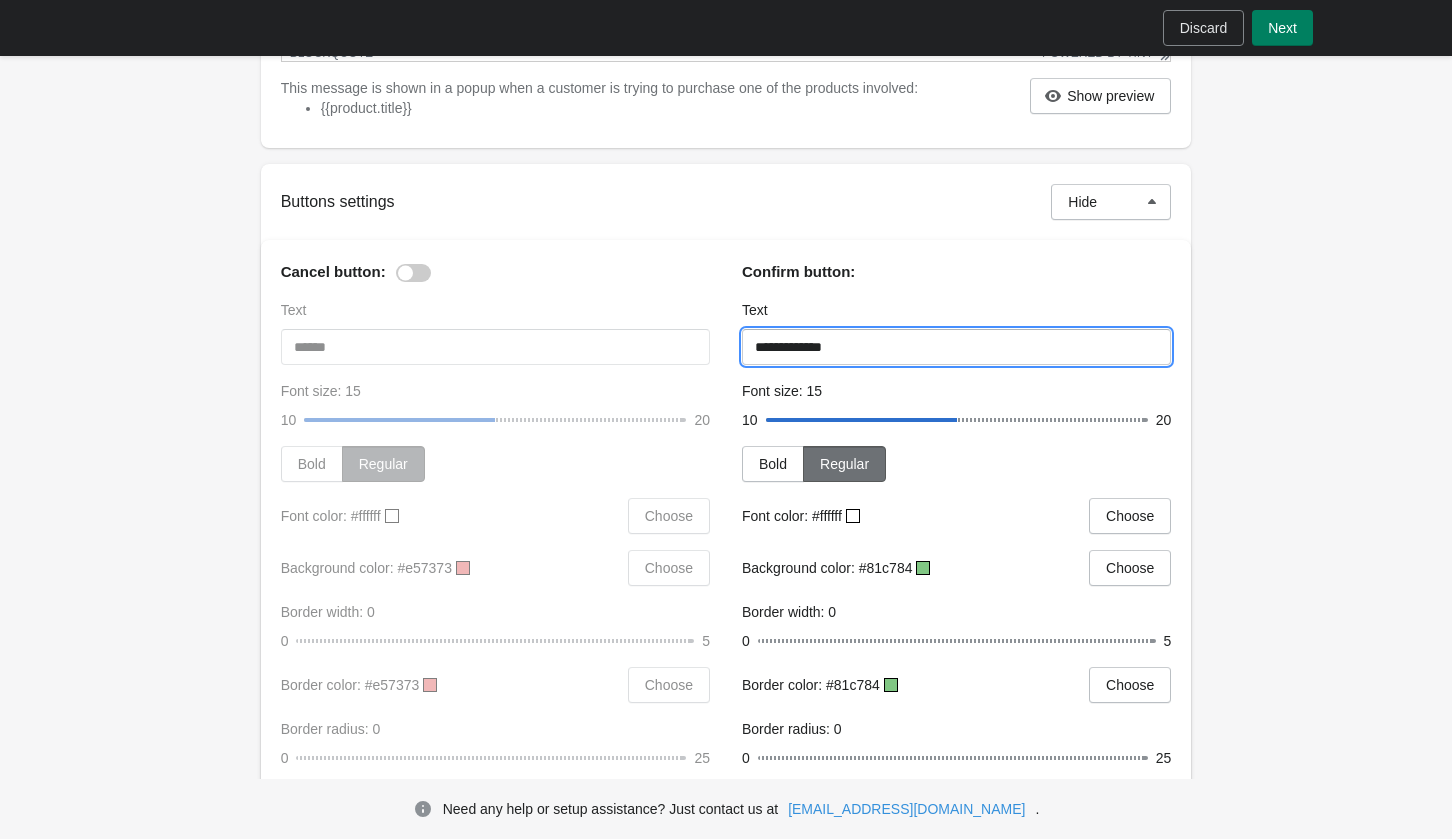 click on "**********" at bounding box center (956, 347) 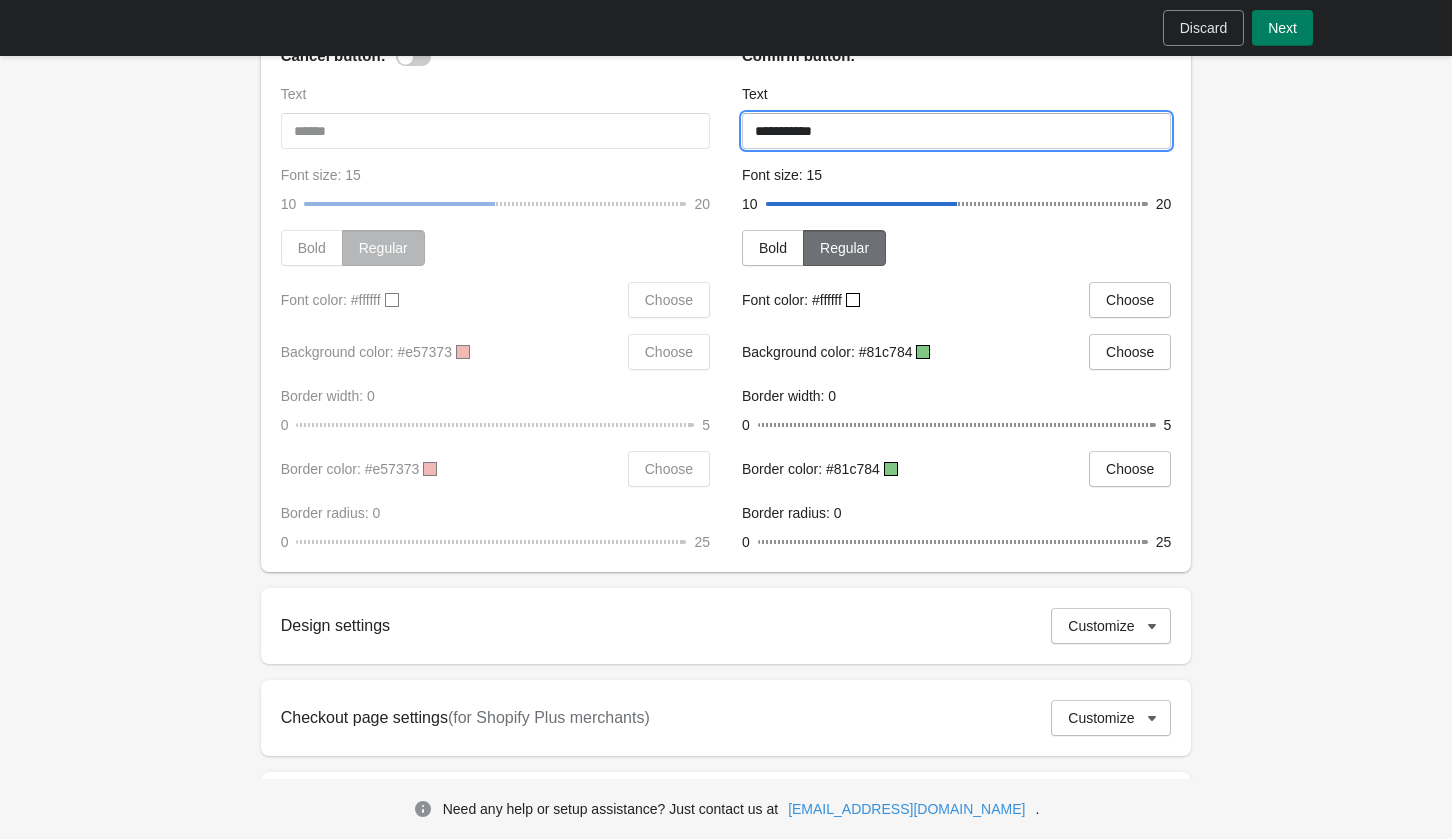 scroll, scrollTop: 846, scrollLeft: 0, axis: vertical 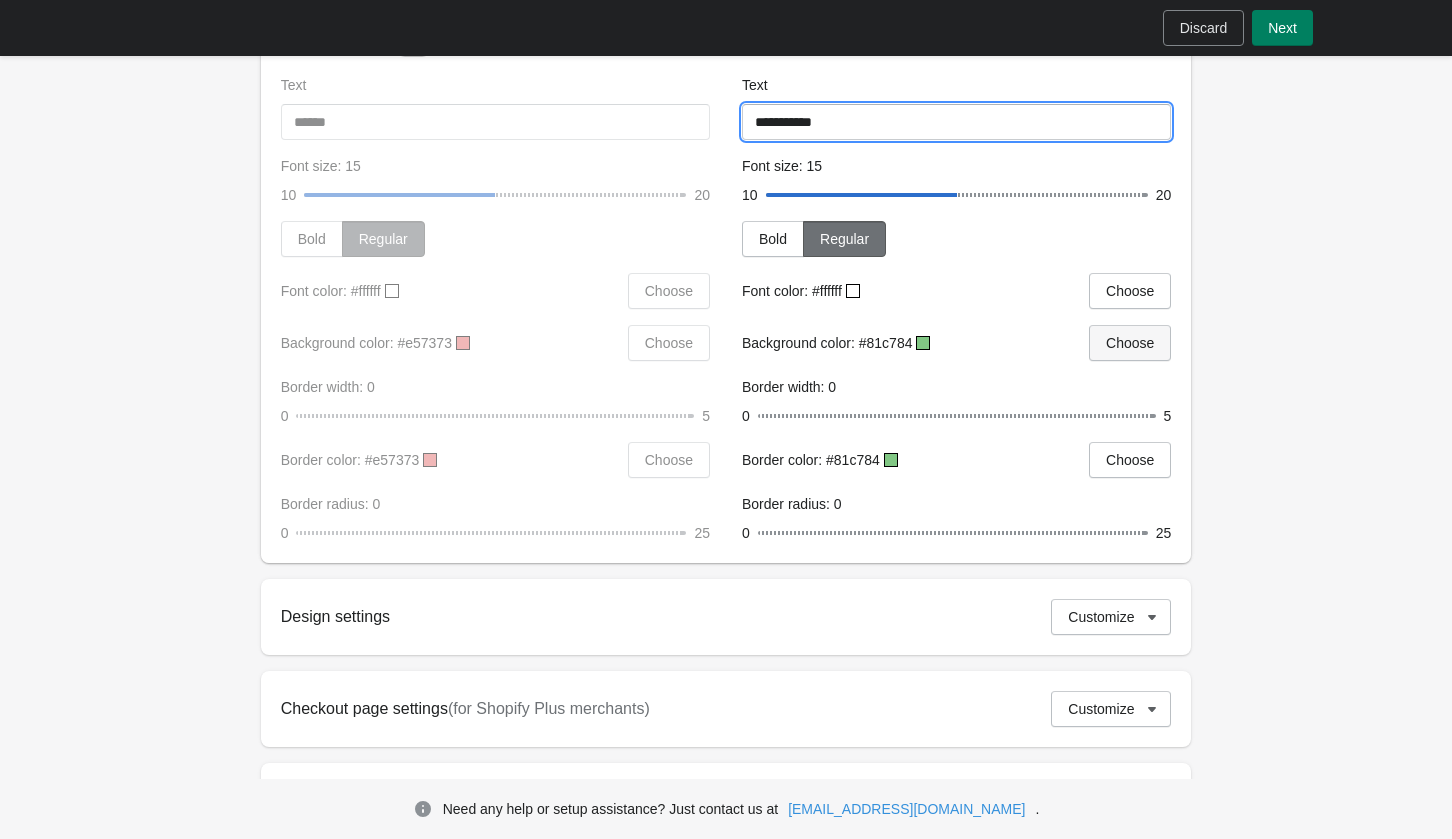 type on "**********" 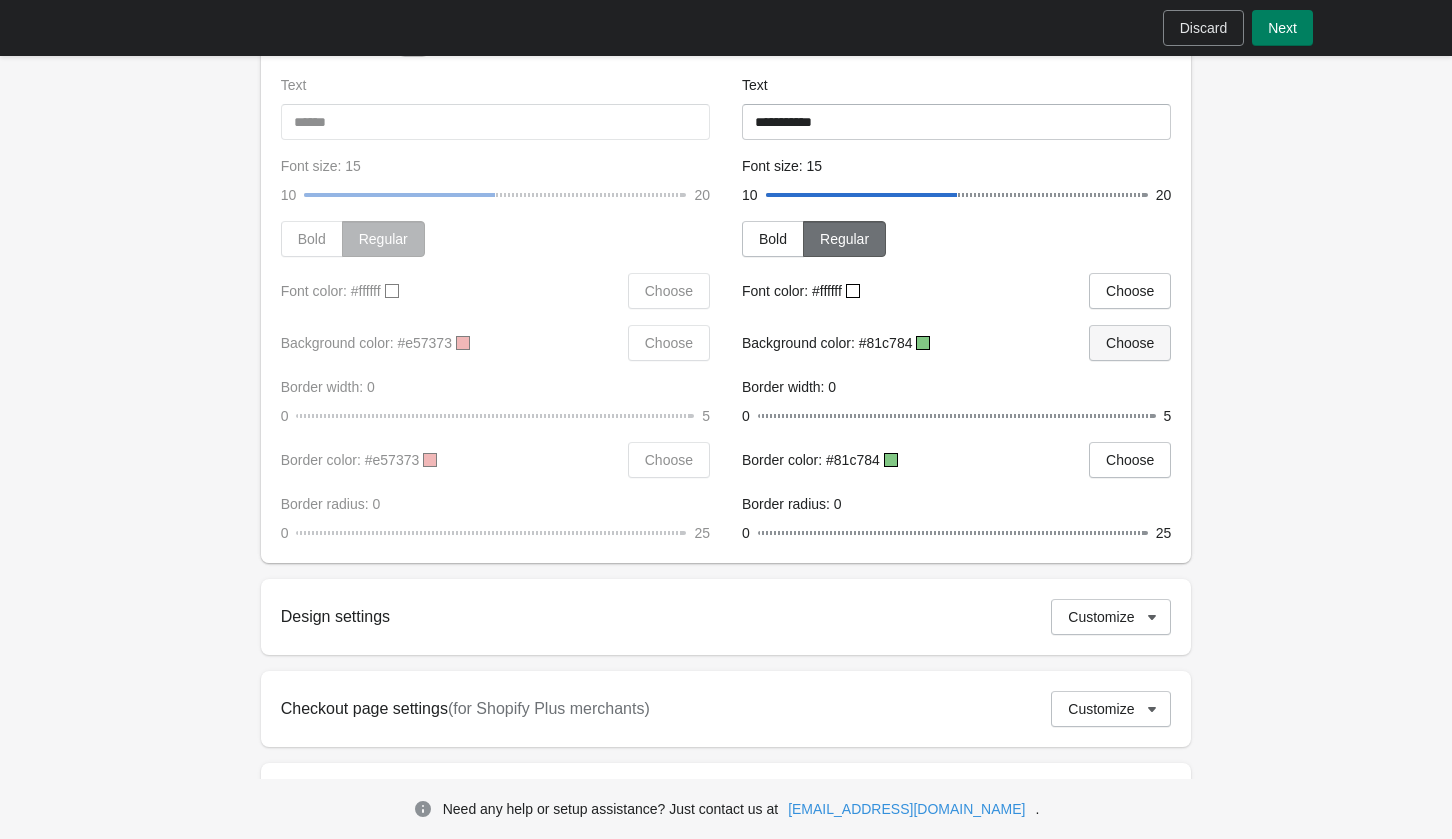 click on "Choose" at bounding box center (1130, 343) 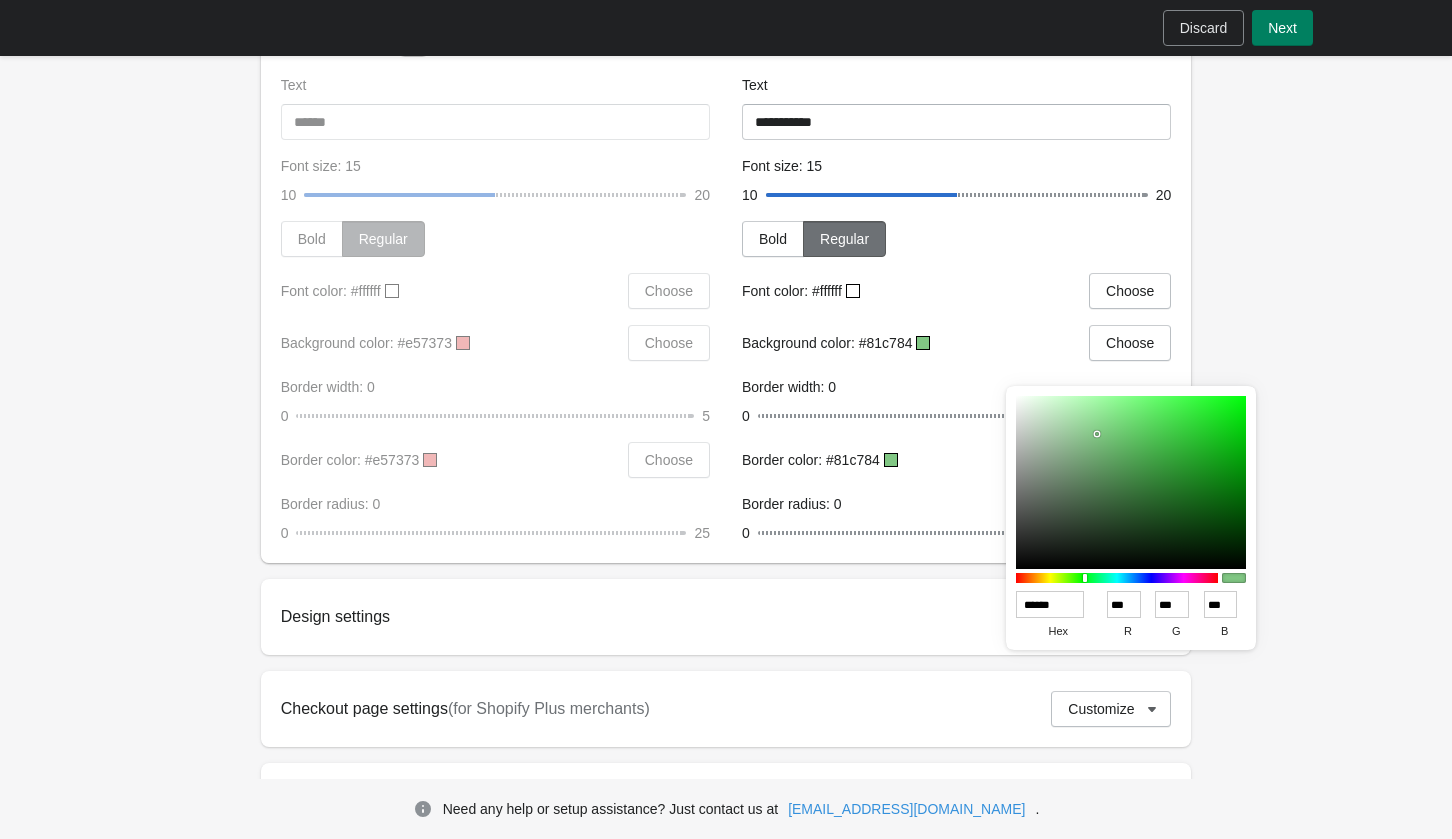 type on "******" 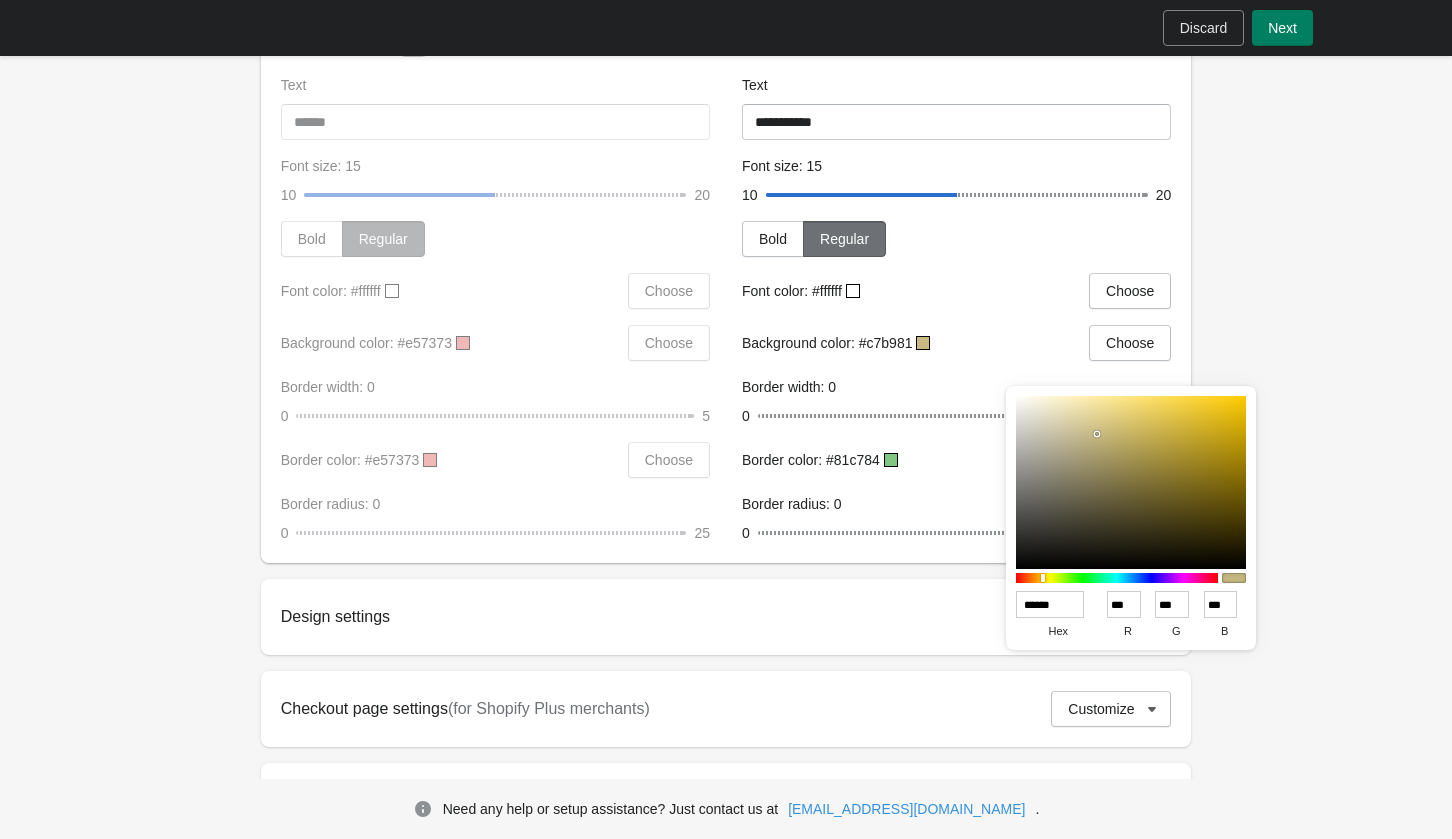 drag, startPoint x: 1043, startPoint y: 578, endPoint x: 1007, endPoint y: 577, distance: 36.013885 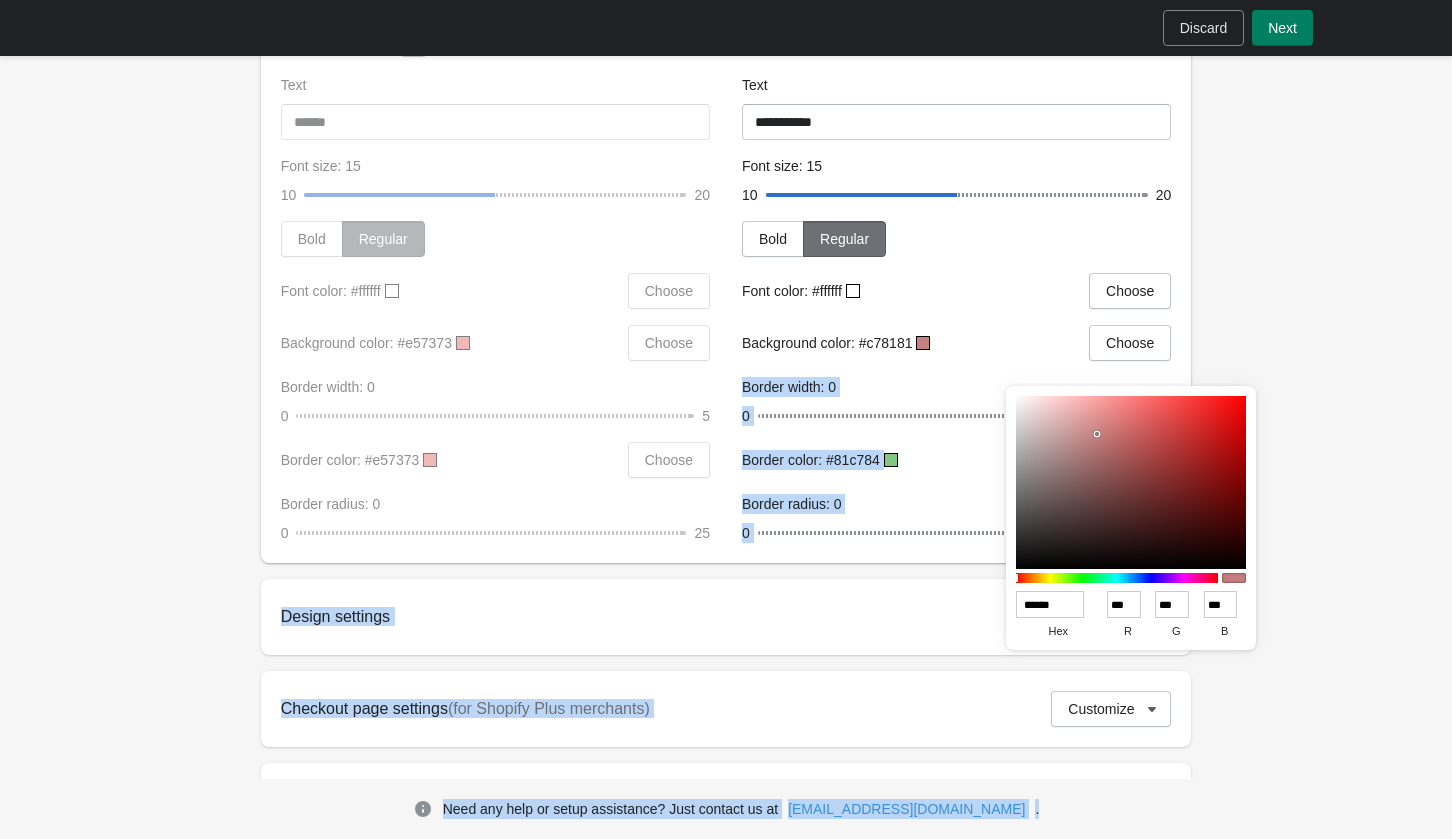 drag, startPoint x: 1205, startPoint y: 430, endPoint x: 1256, endPoint y: 369, distance: 79.51101 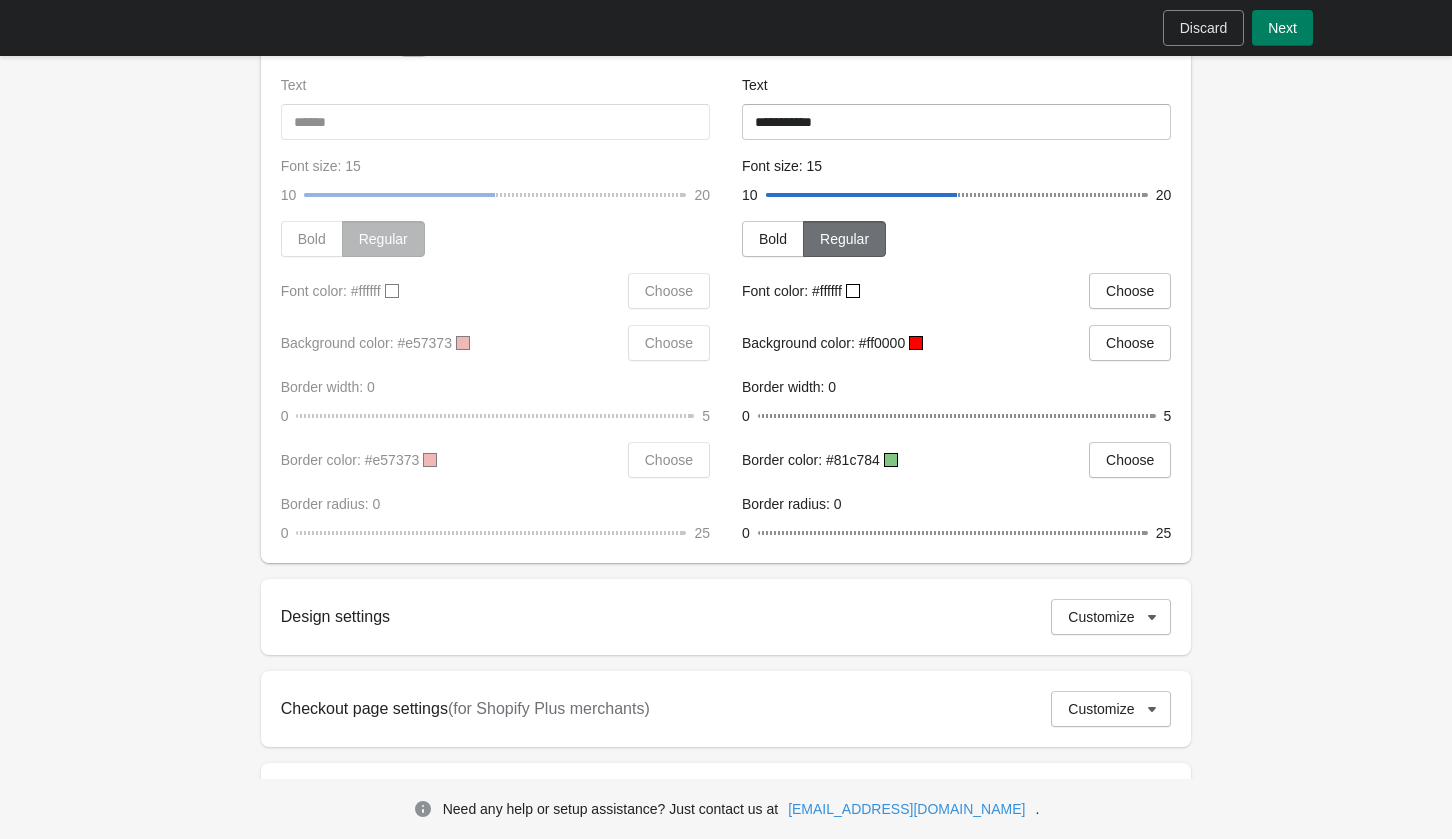 click on "Background color:   #ff0000 Choose" at bounding box center [948, 335] 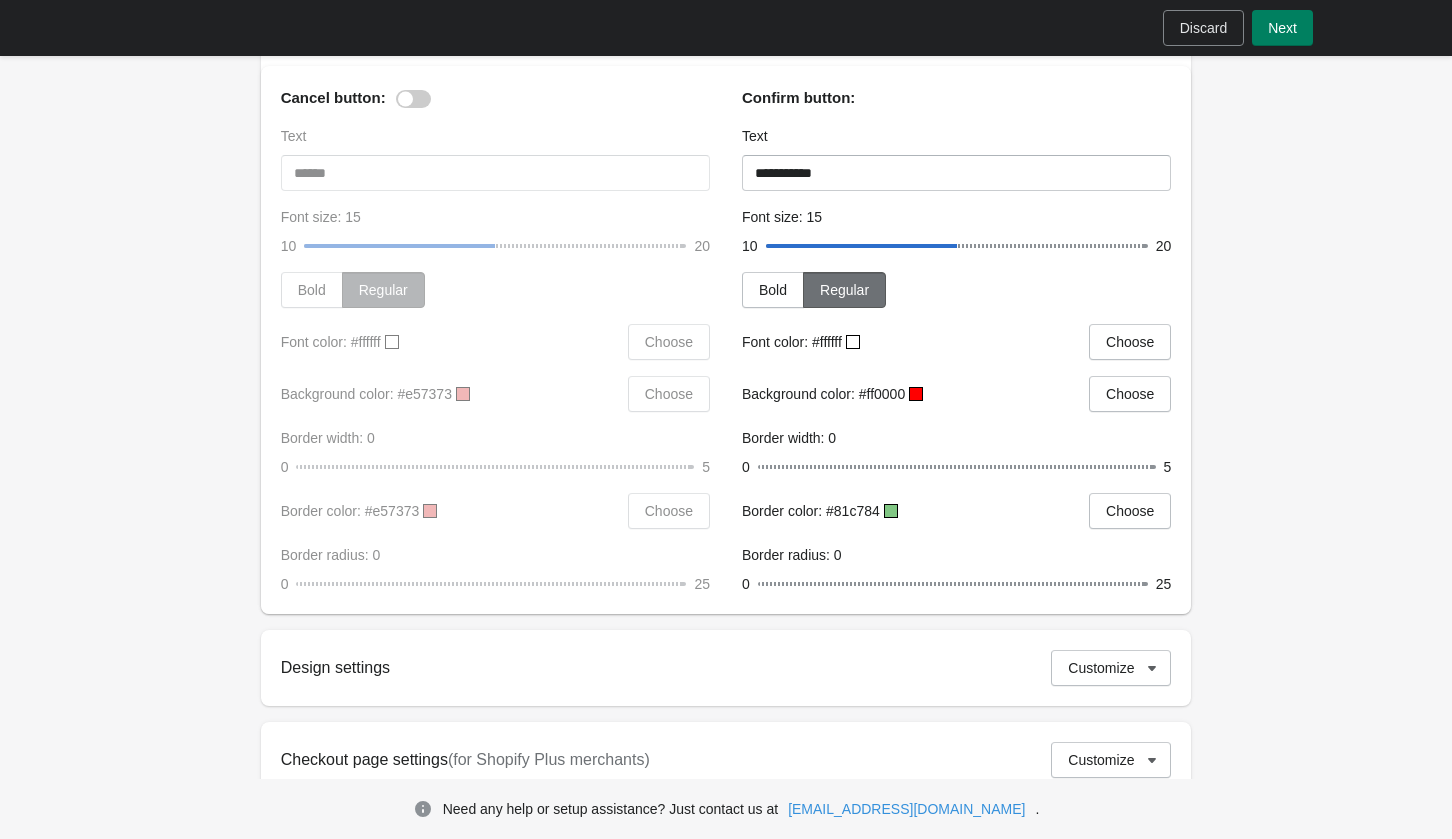 scroll, scrollTop: 903, scrollLeft: 0, axis: vertical 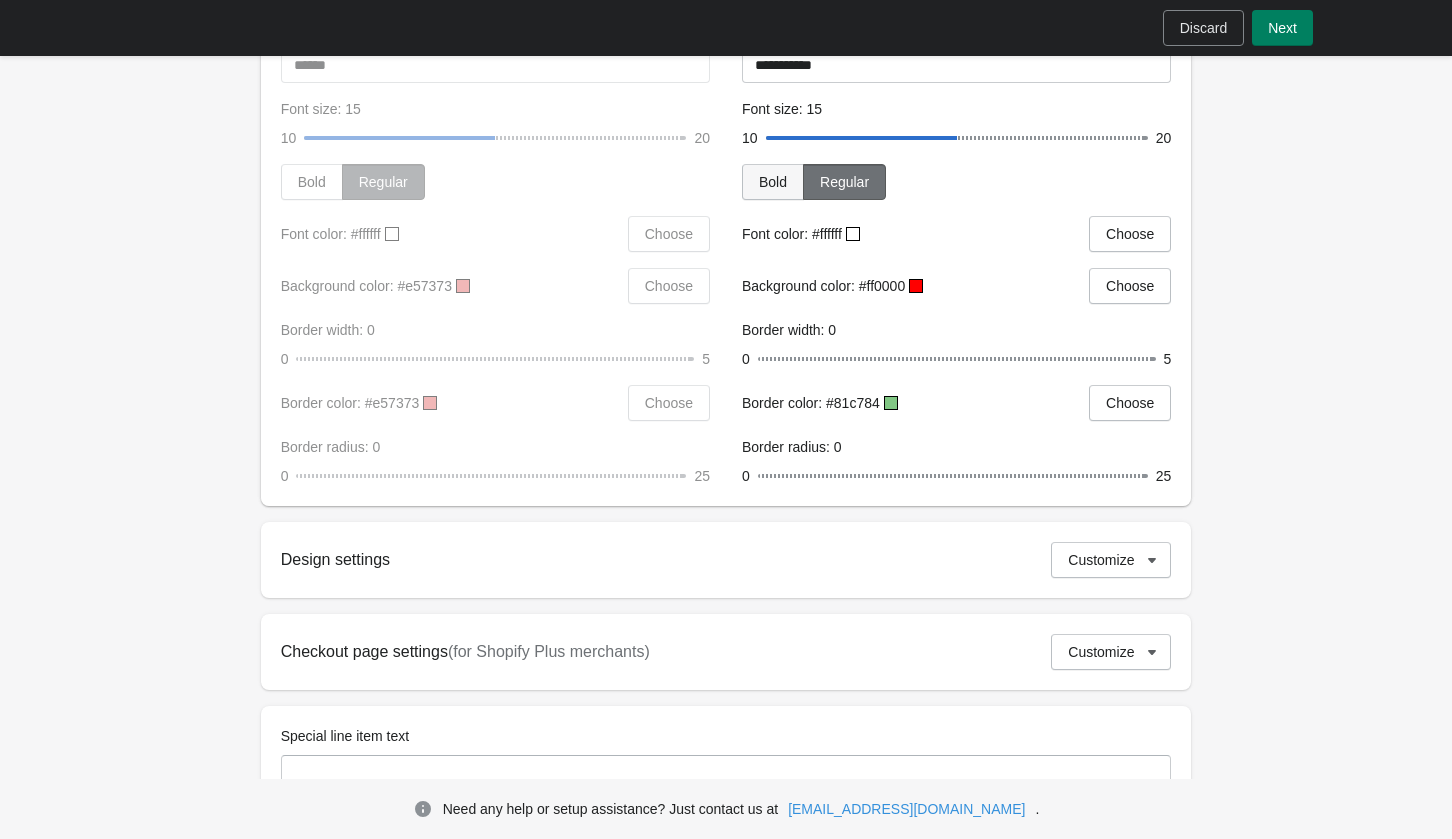 click on "Bold" at bounding box center (773, 182) 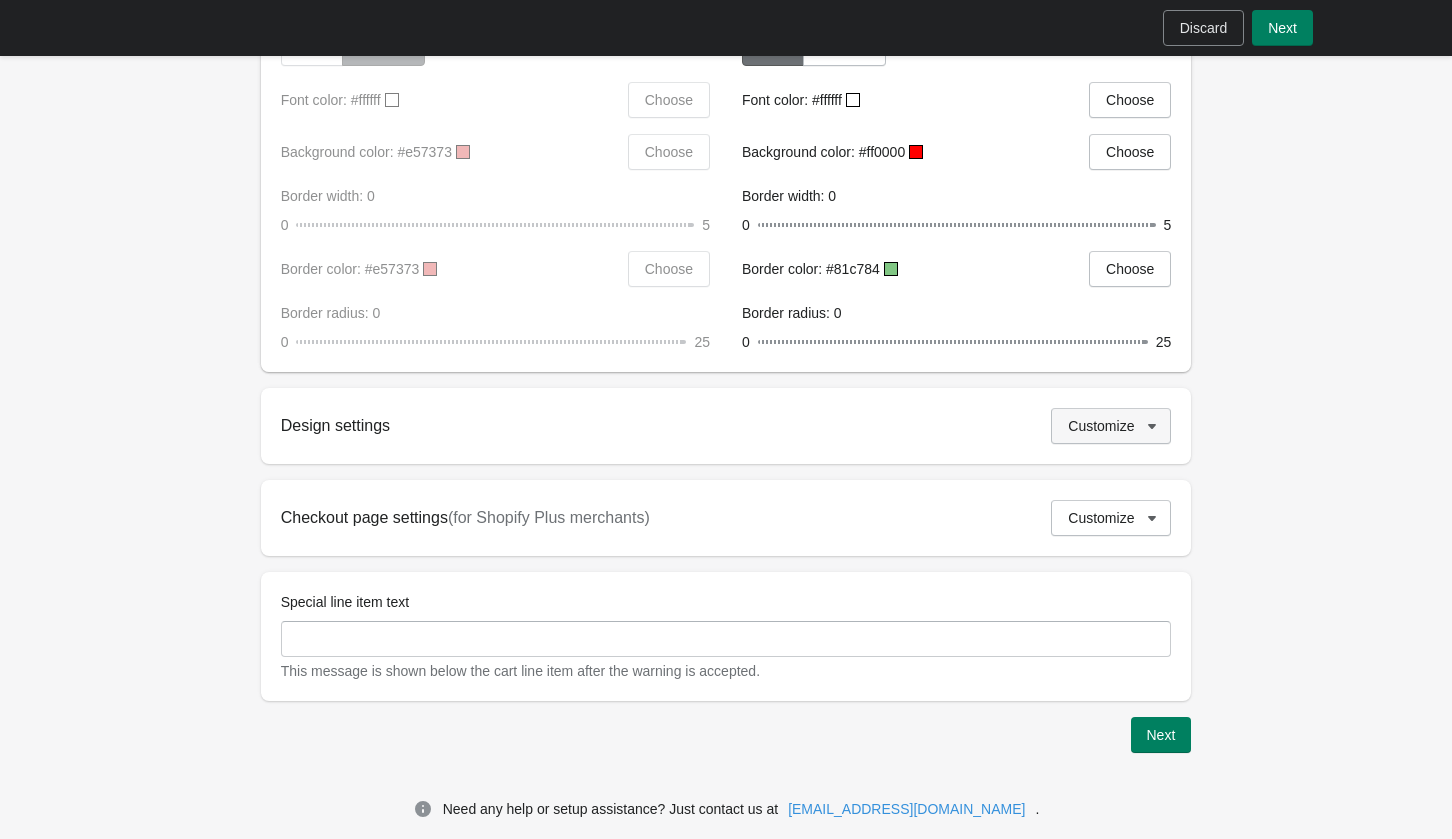 scroll, scrollTop: 1057, scrollLeft: 0, axis: vertical 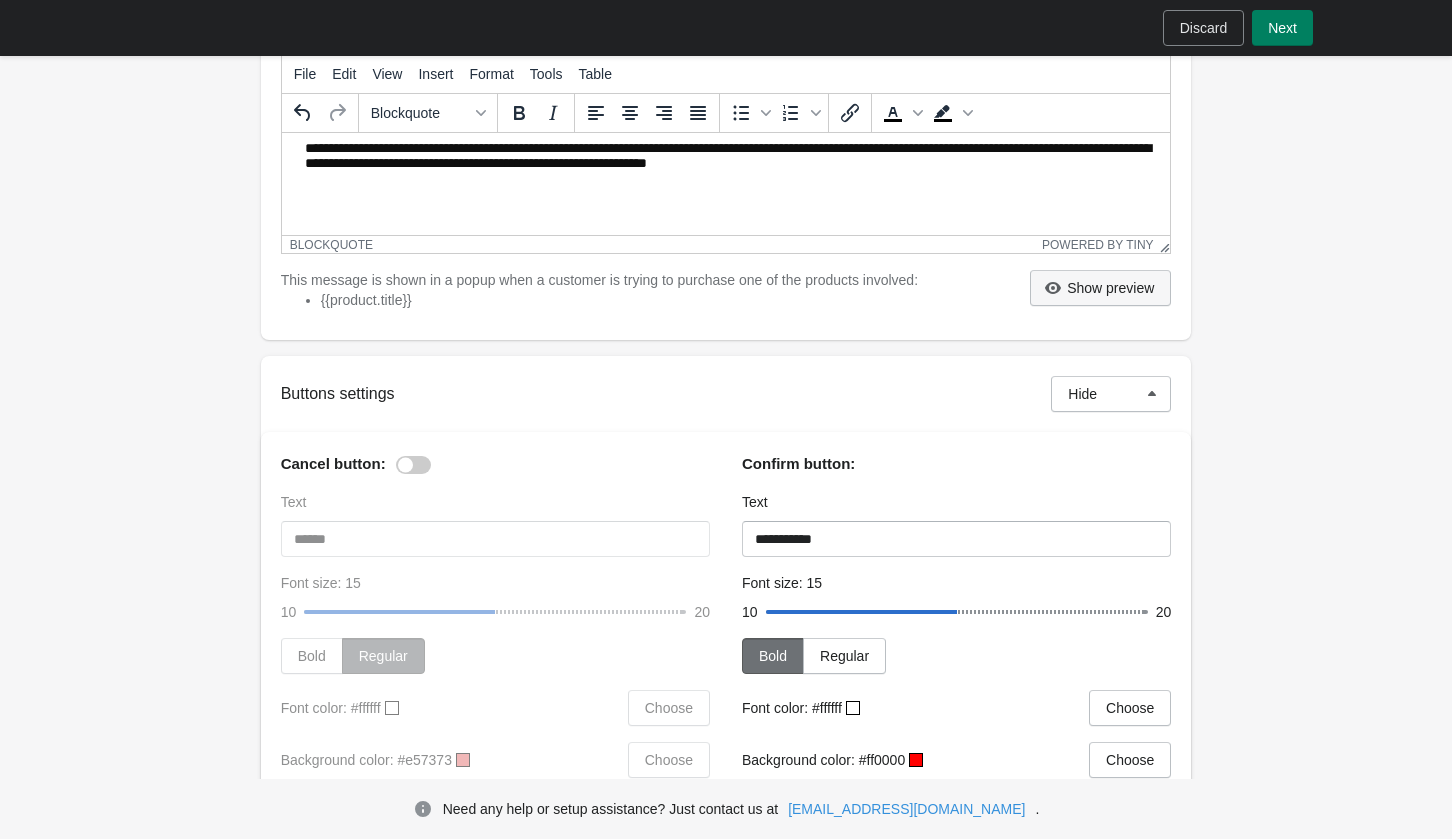 click on "Show preview" at bounding box center (1110, 288) 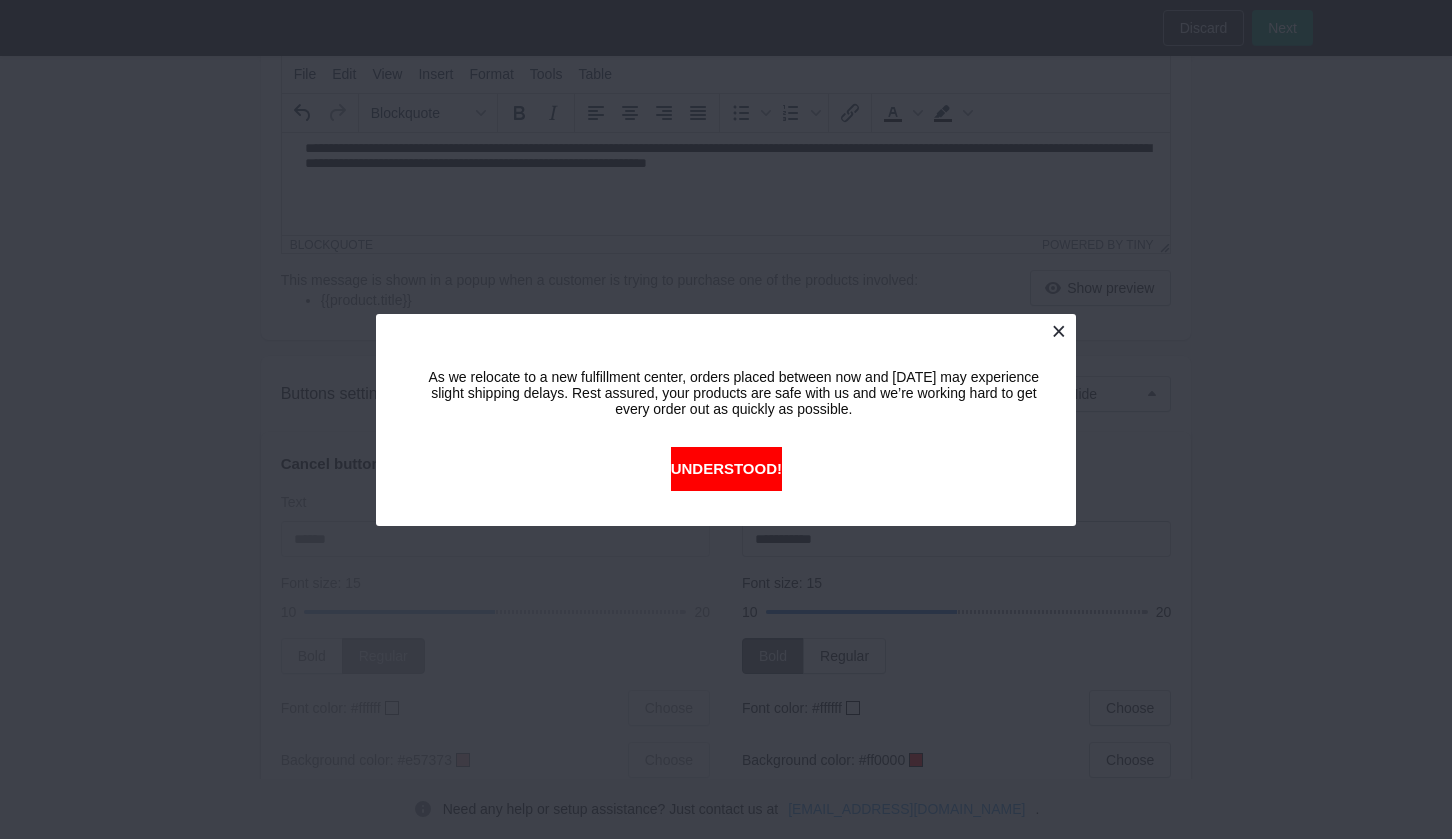 click at bounding box center [1058, 331] 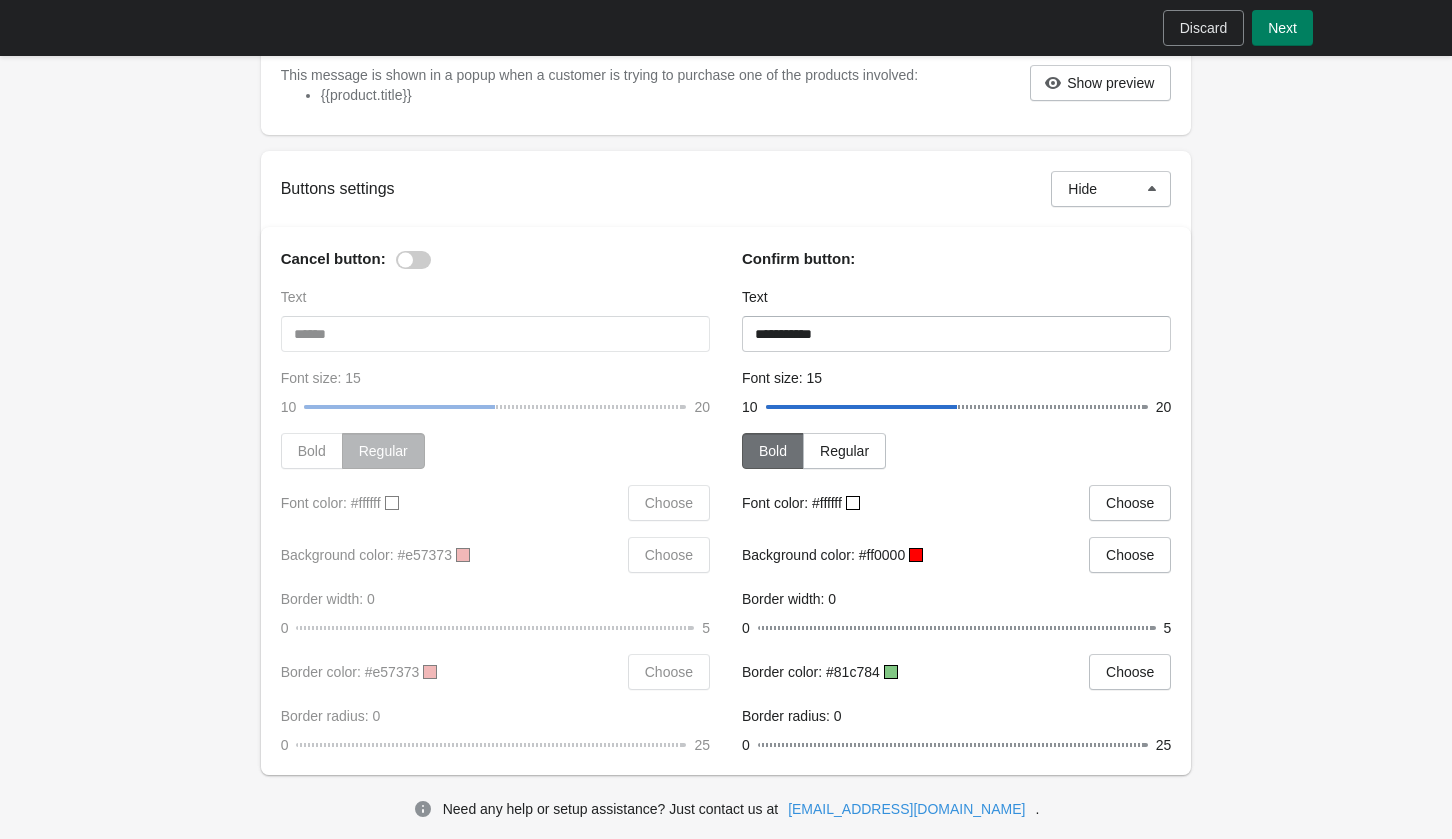 scroll, scrollTop: 761, scrollLeft: 0, axis: vertical 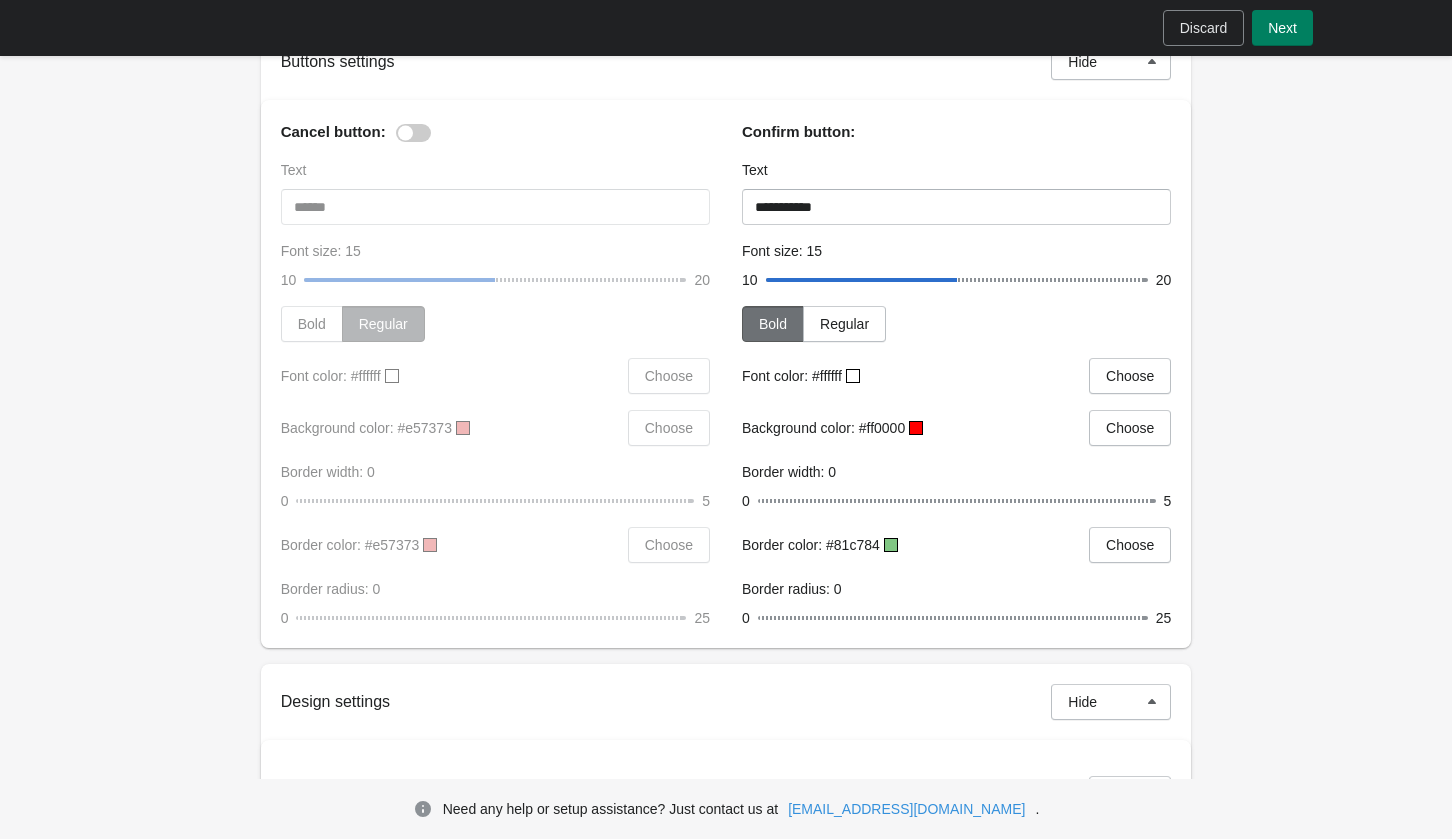 drag, startPoint x: 766, startPoint y: 528, endPoint x: 802, endPoint y: 526, distance: 36.05551 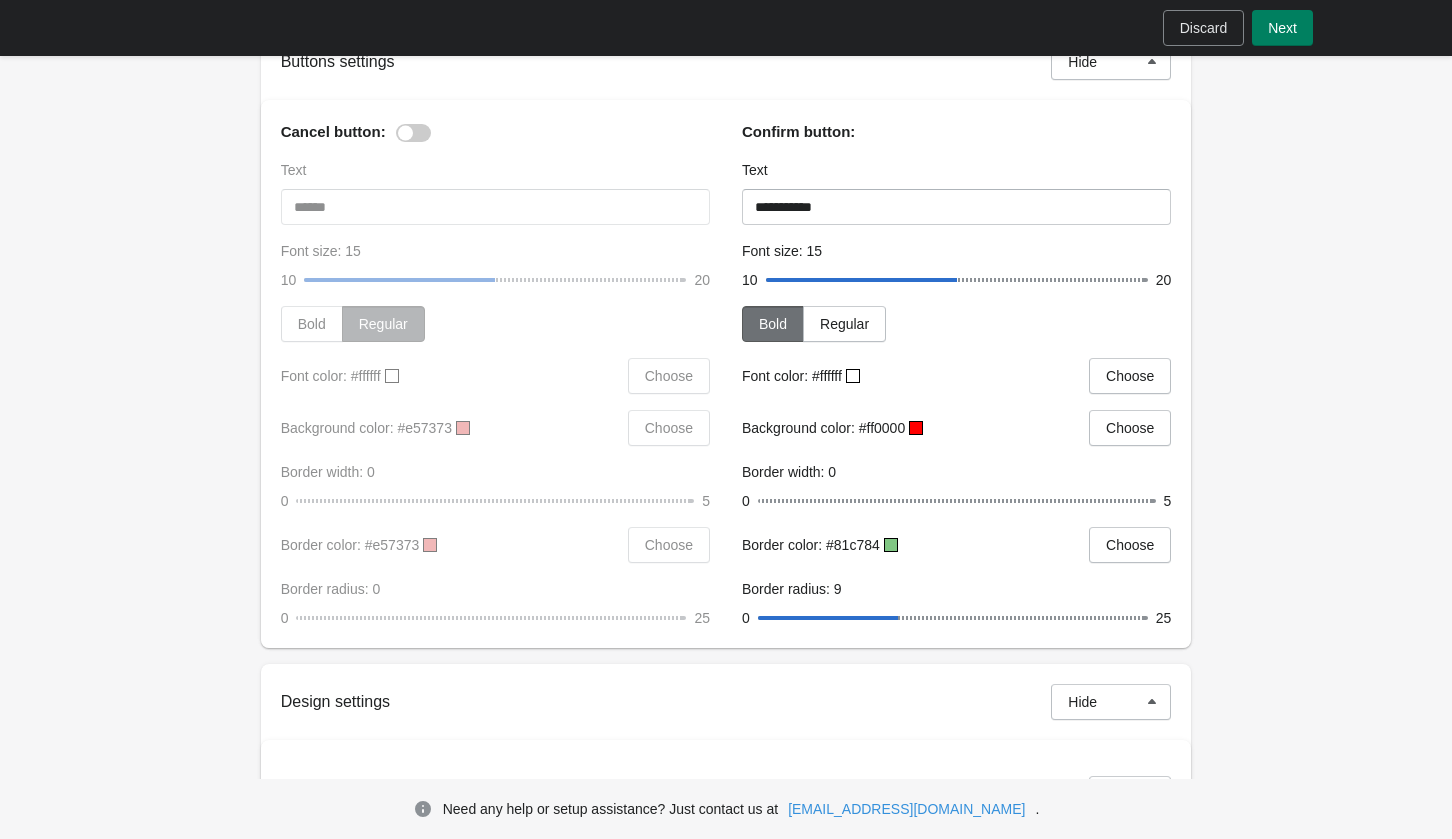 drag, startPoint x: 769, startPoint y: 634, endPoint x: 903, endPoint y: 632, distance: 134.01492 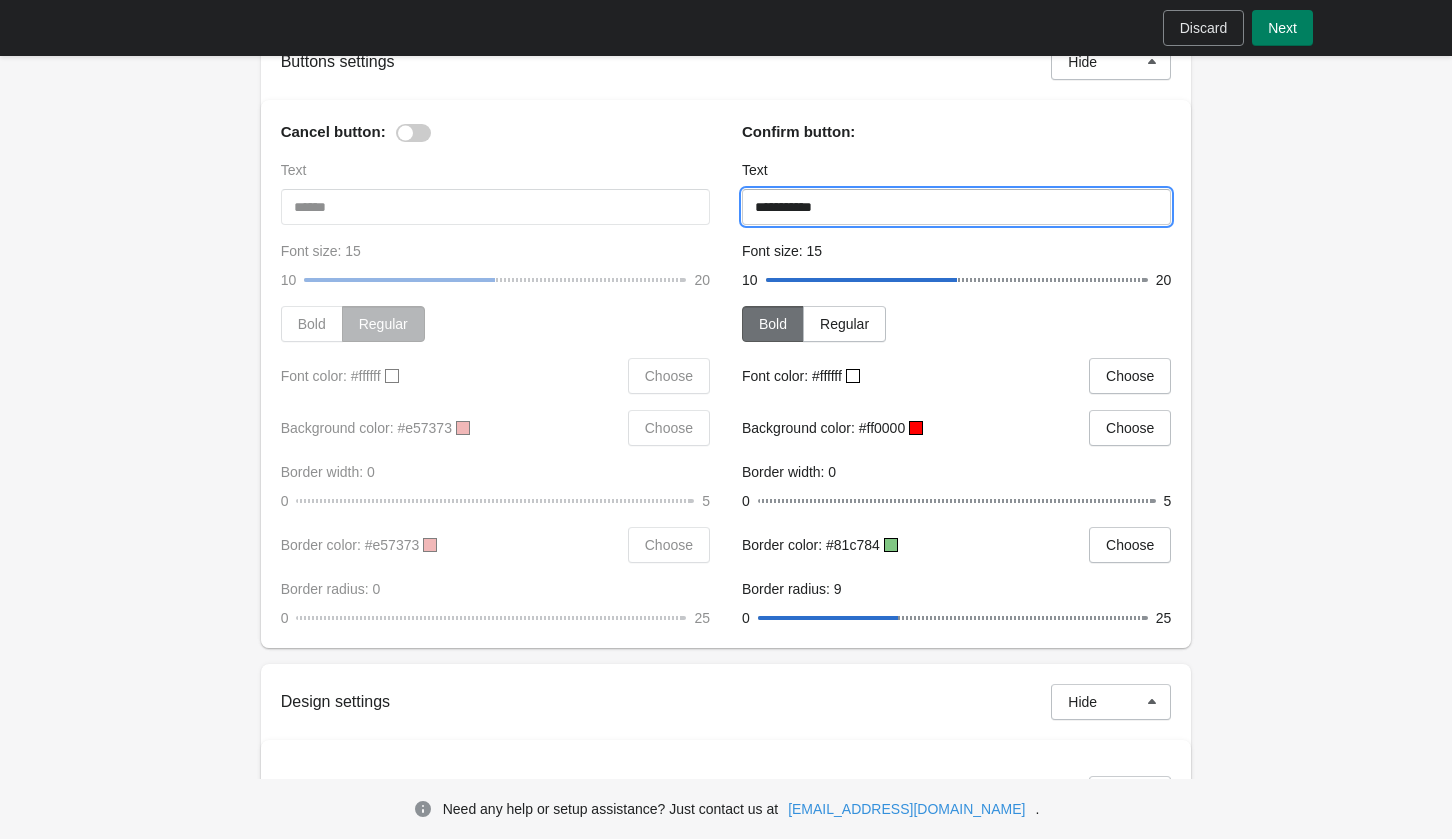 click on "**********" at bounding box center [956, 207] 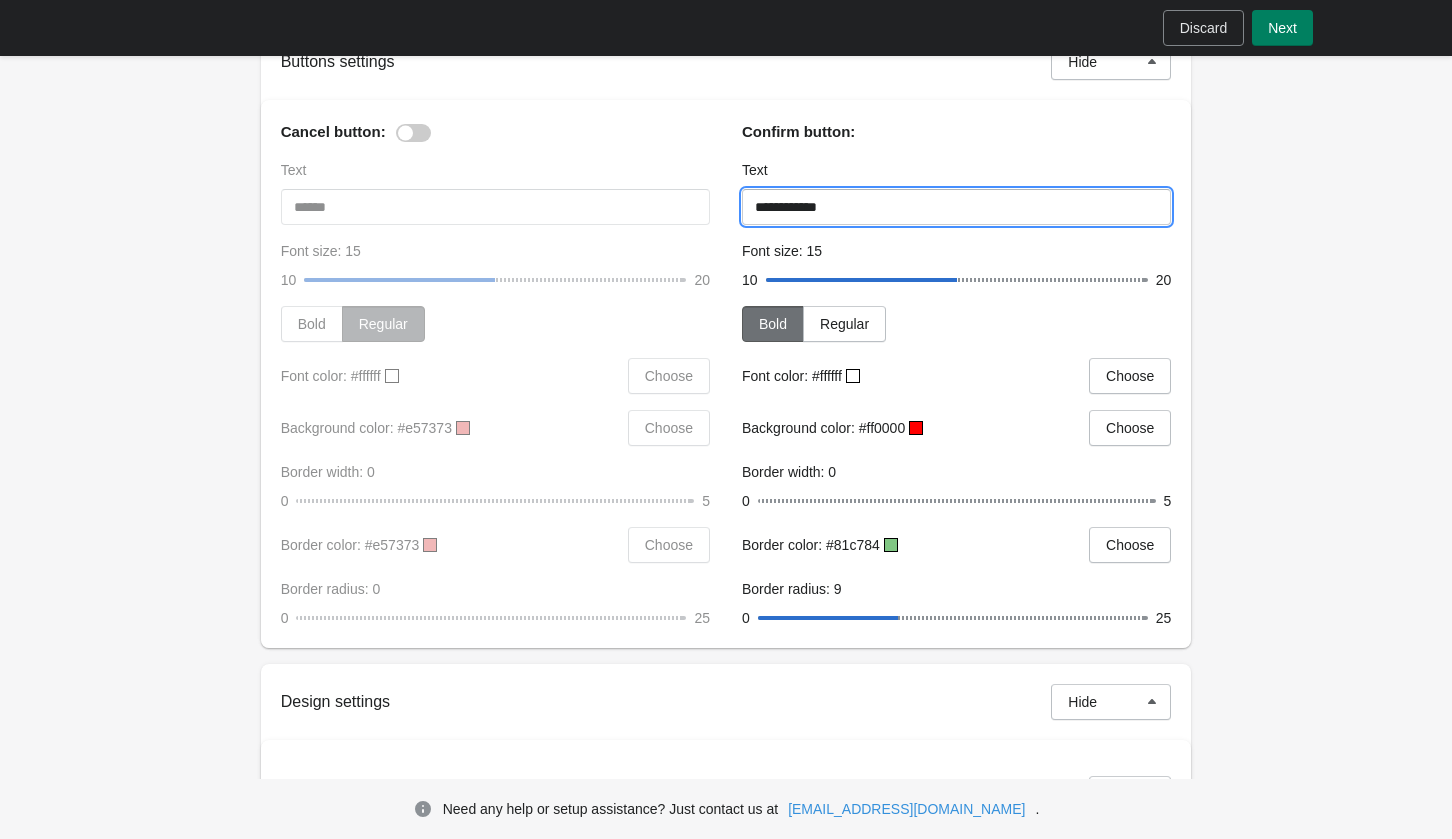click on "**********" at bounding box center (956, 207) 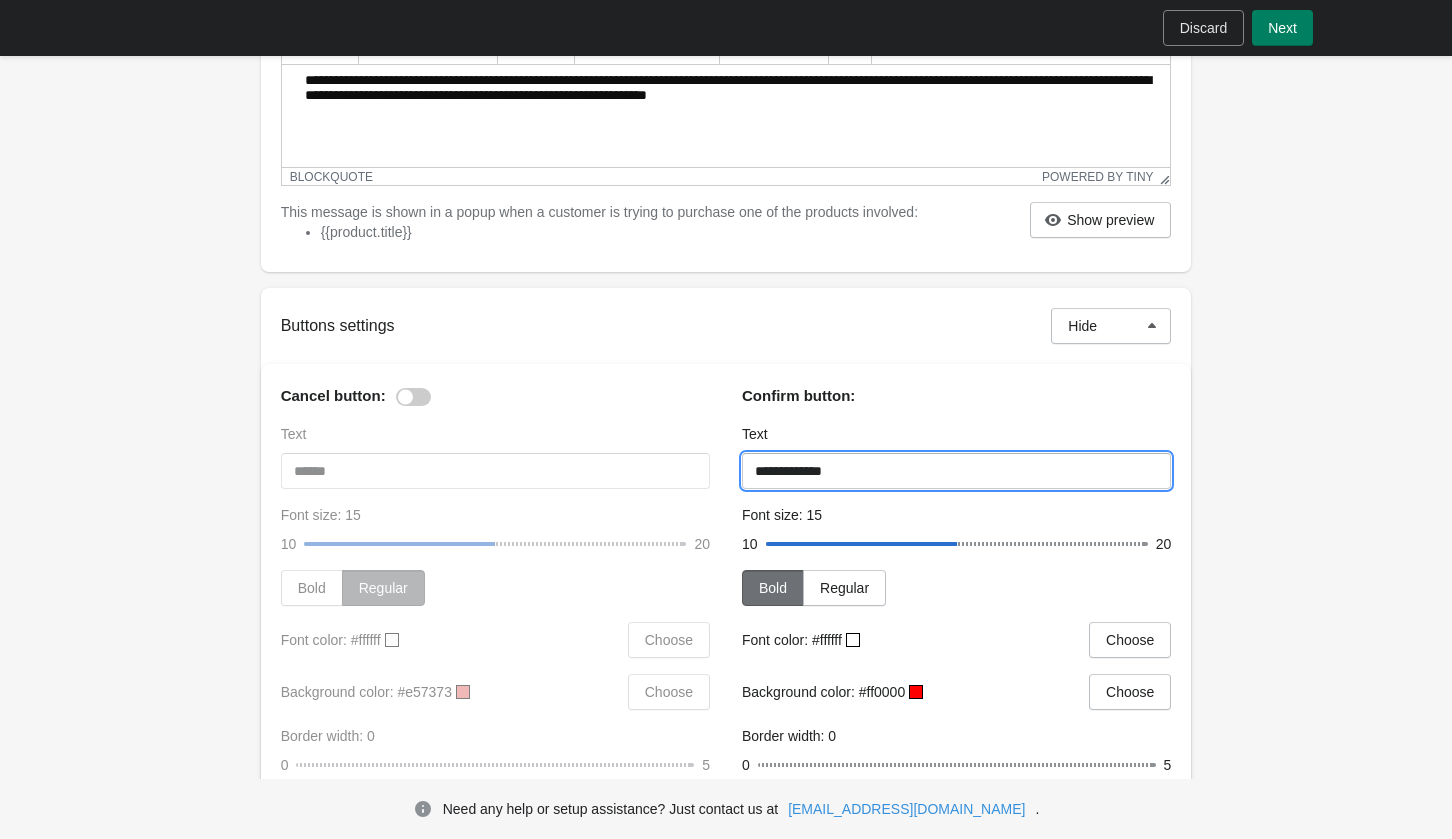 scroll, scrollTop: 394, scrollLeft: 0, axis: vertical 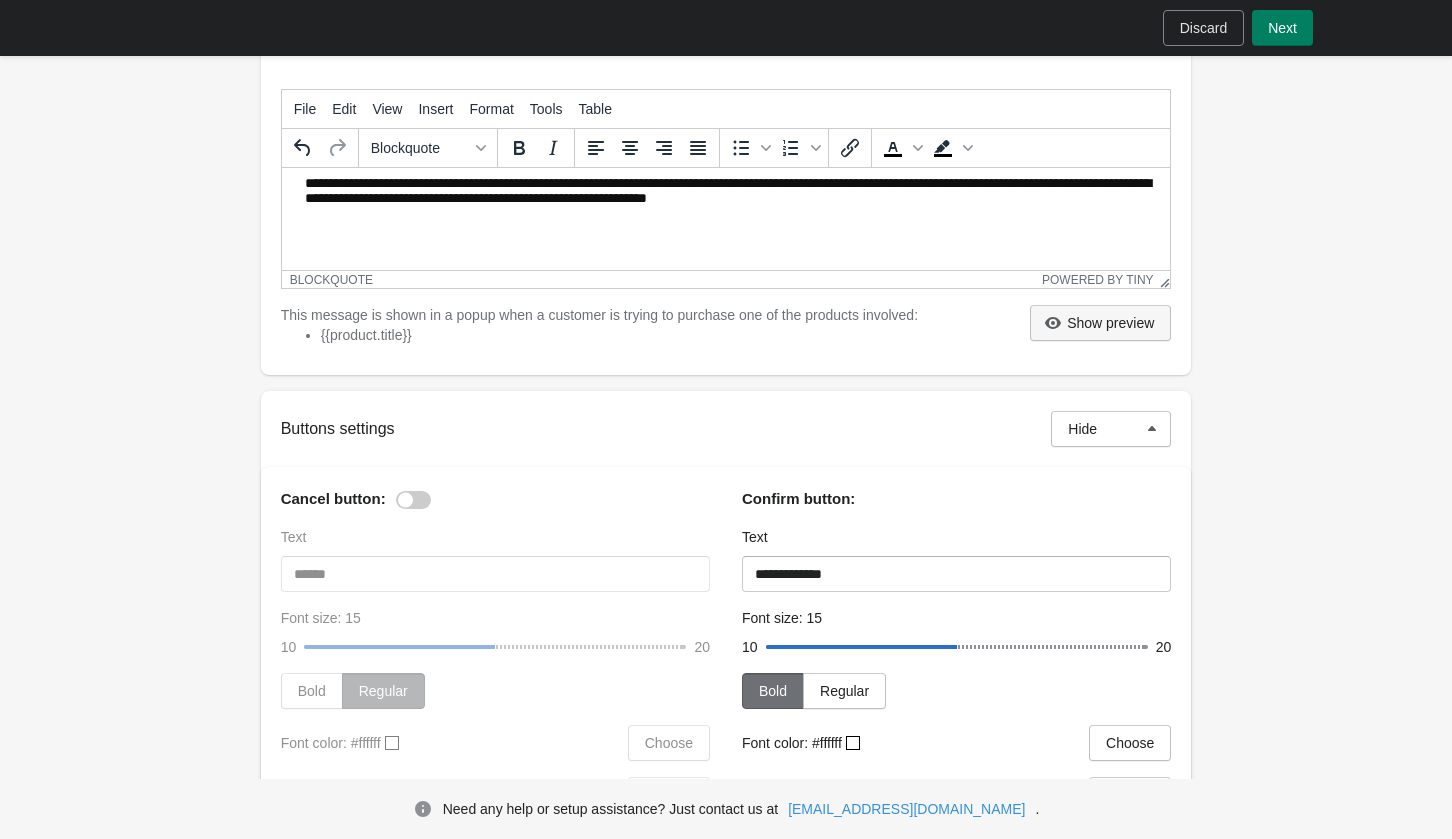 click on "Show preview" at bounding box center (1100, 323) 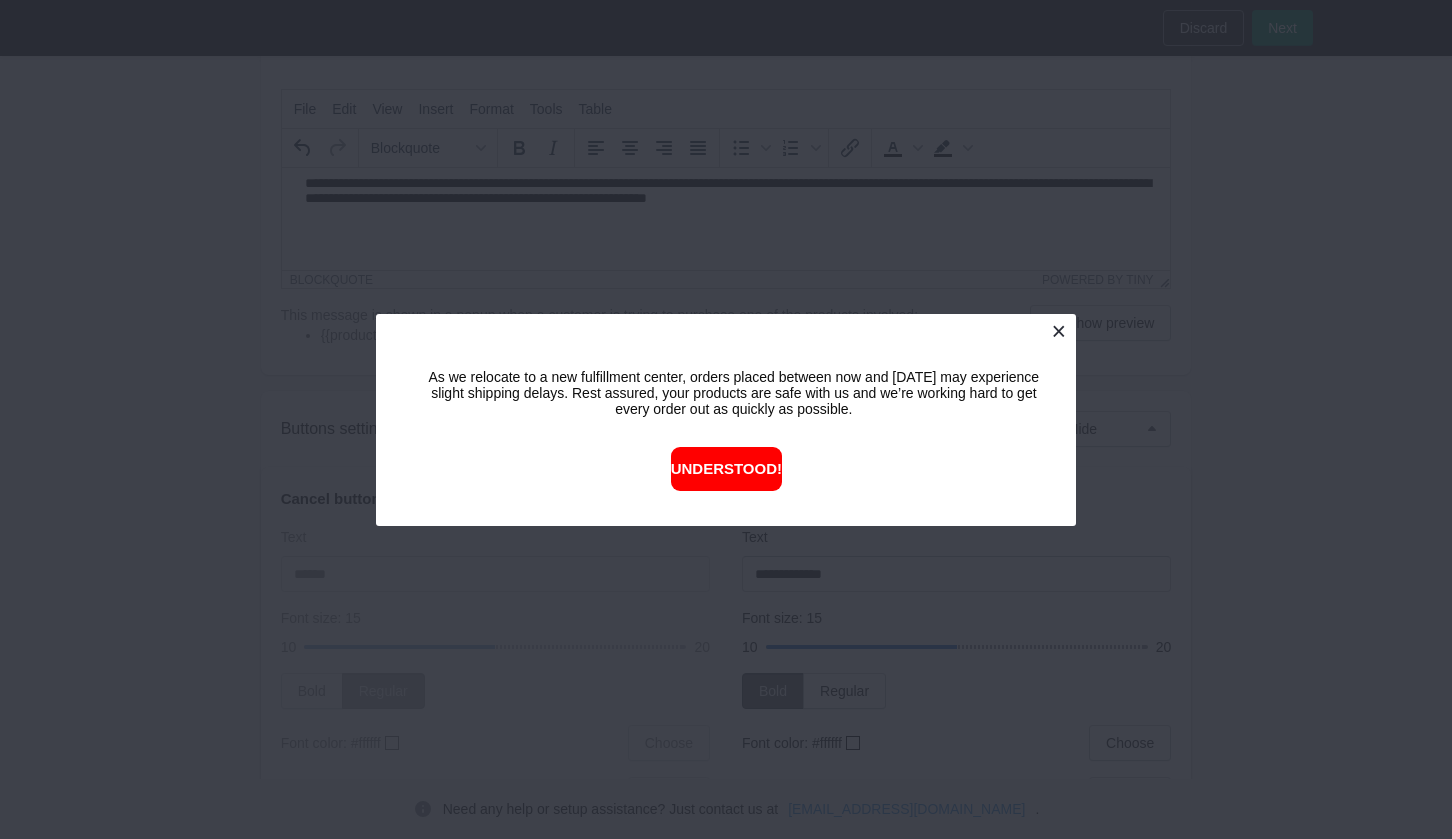 click at bounding box center (1058, 331) 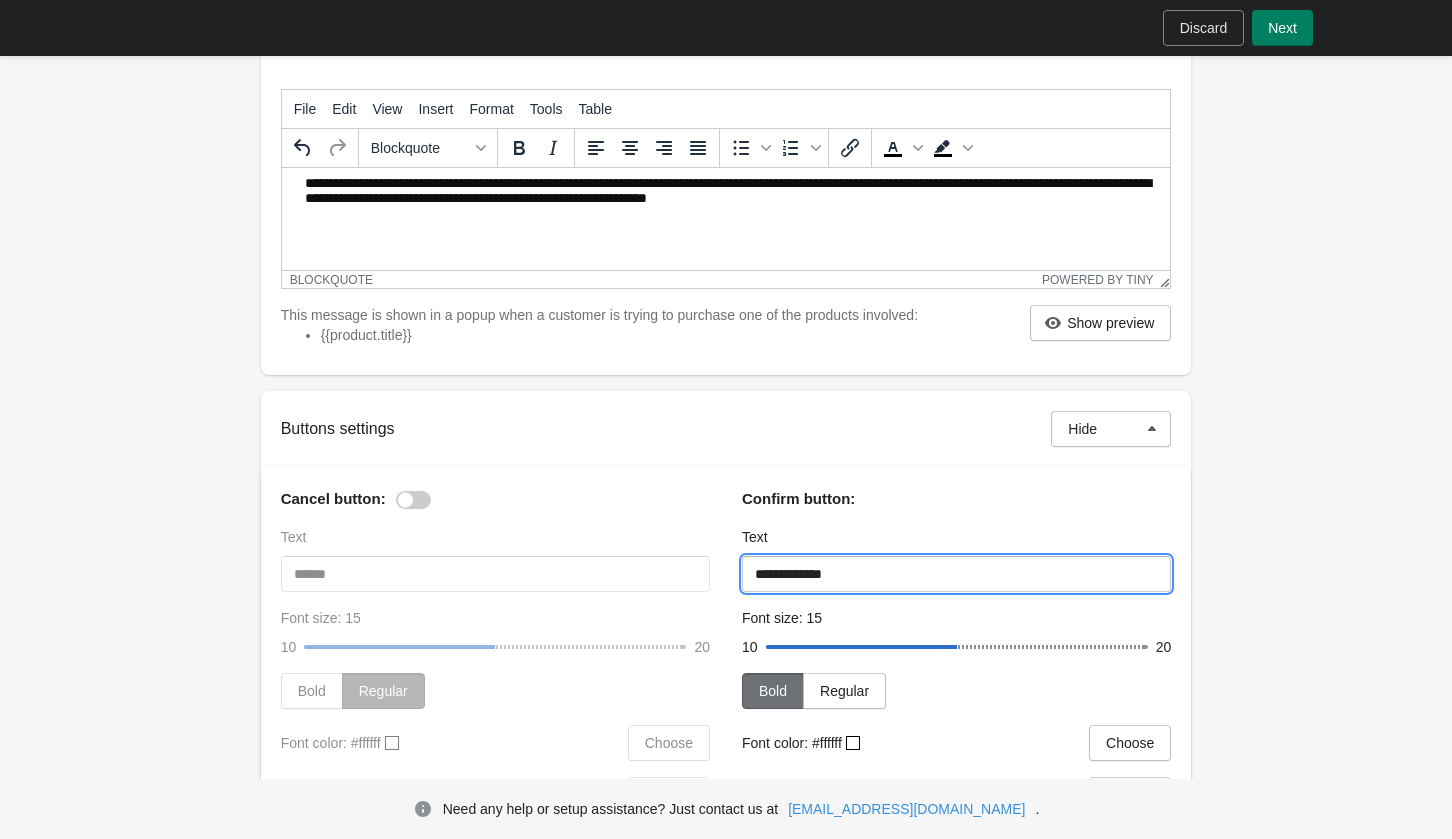 click on "**********" at bounding box center (956, 574) 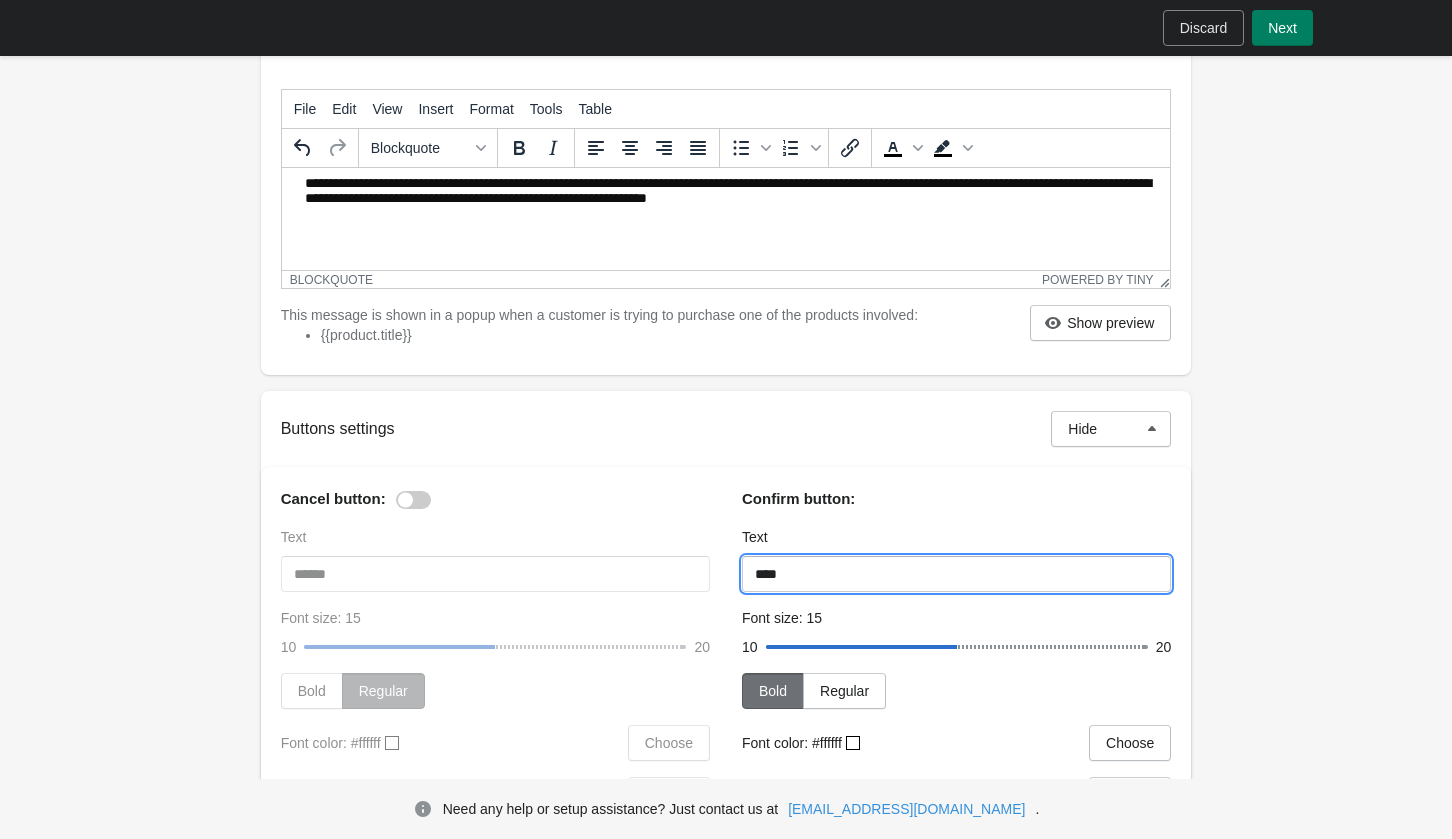 type on "*" 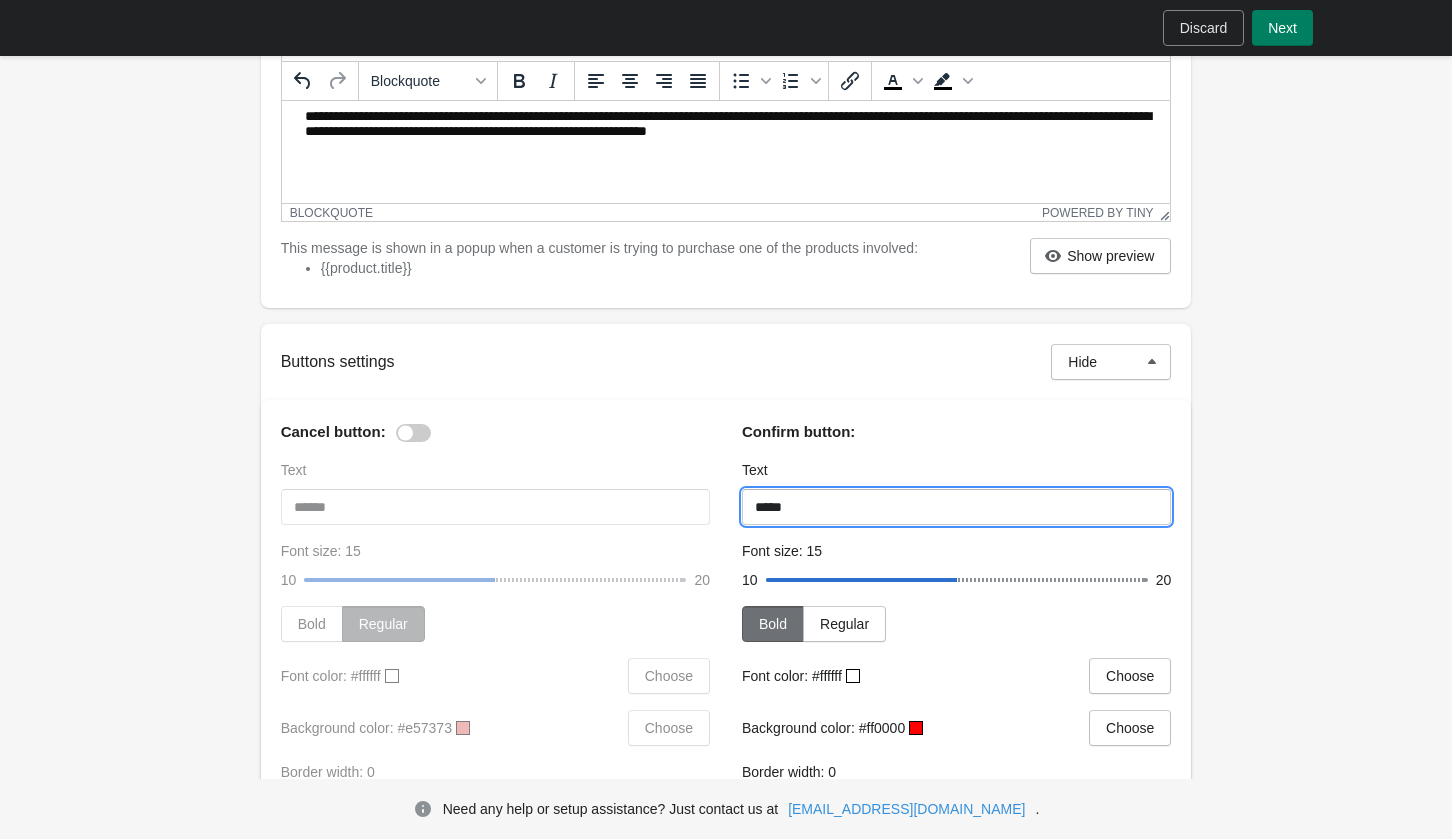 scroll, scrollTop: 456, scrollLeft: 0, axis: vertical 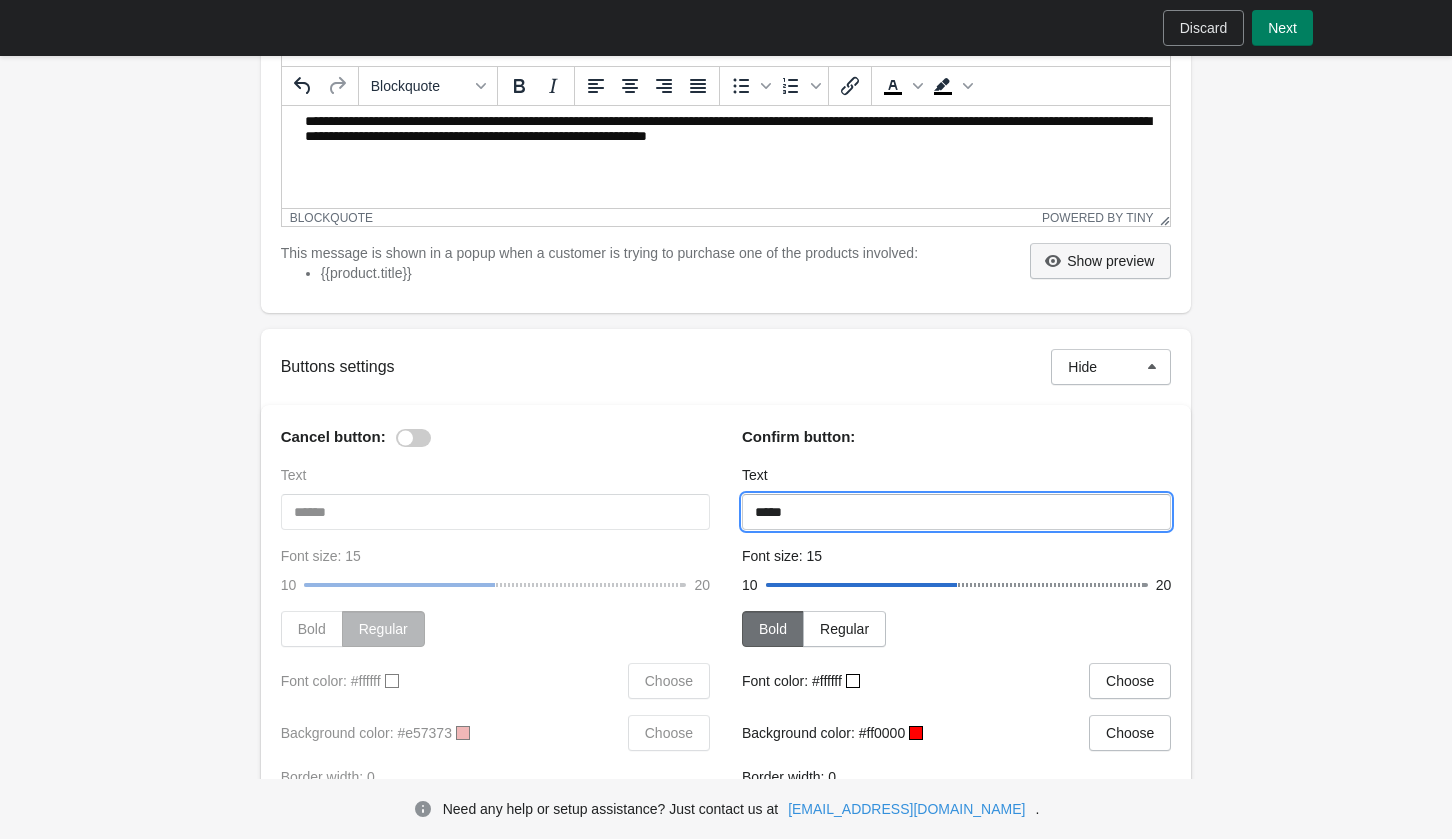 type on "***" 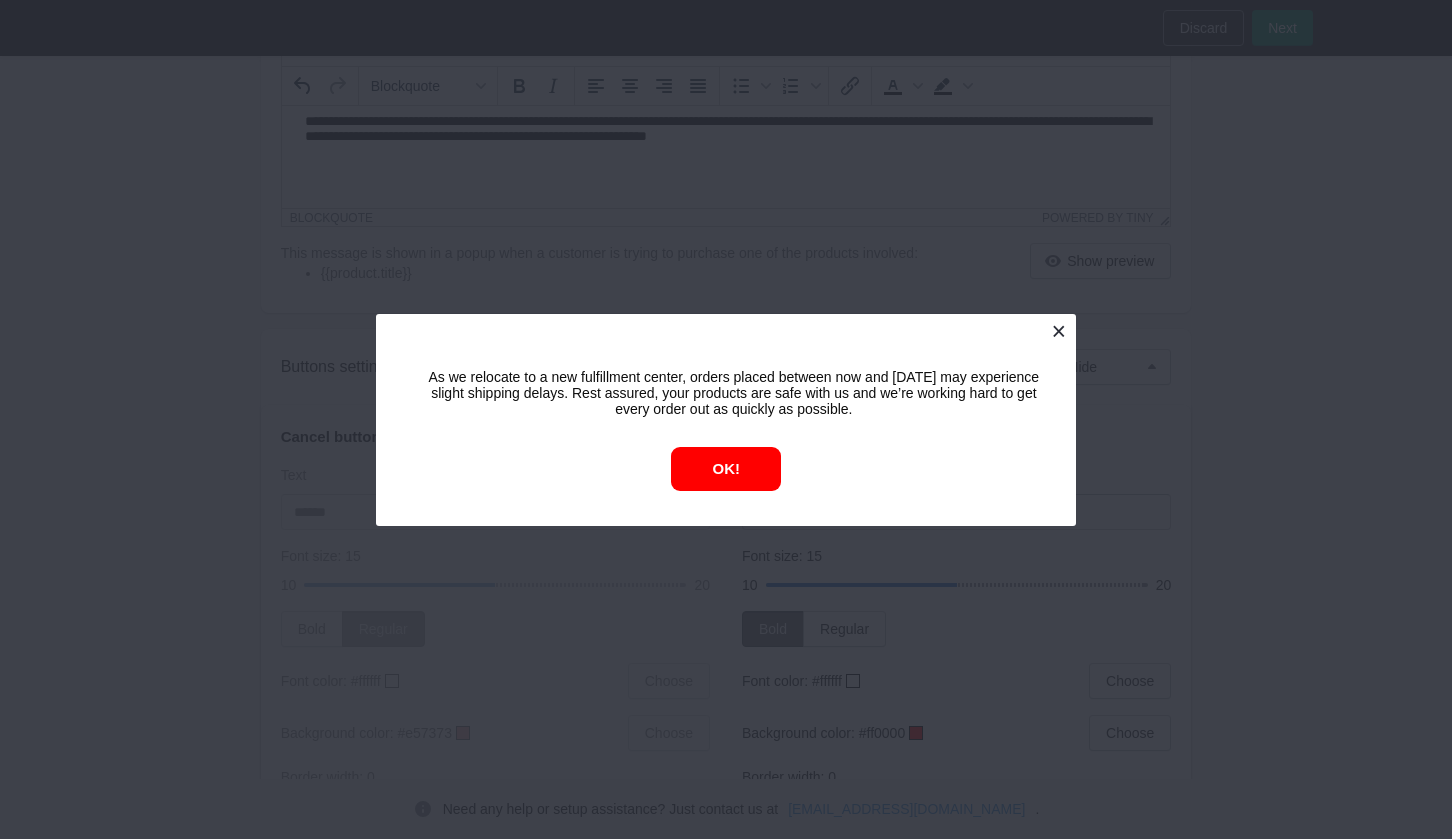 click at bounding box center [1058, 331] 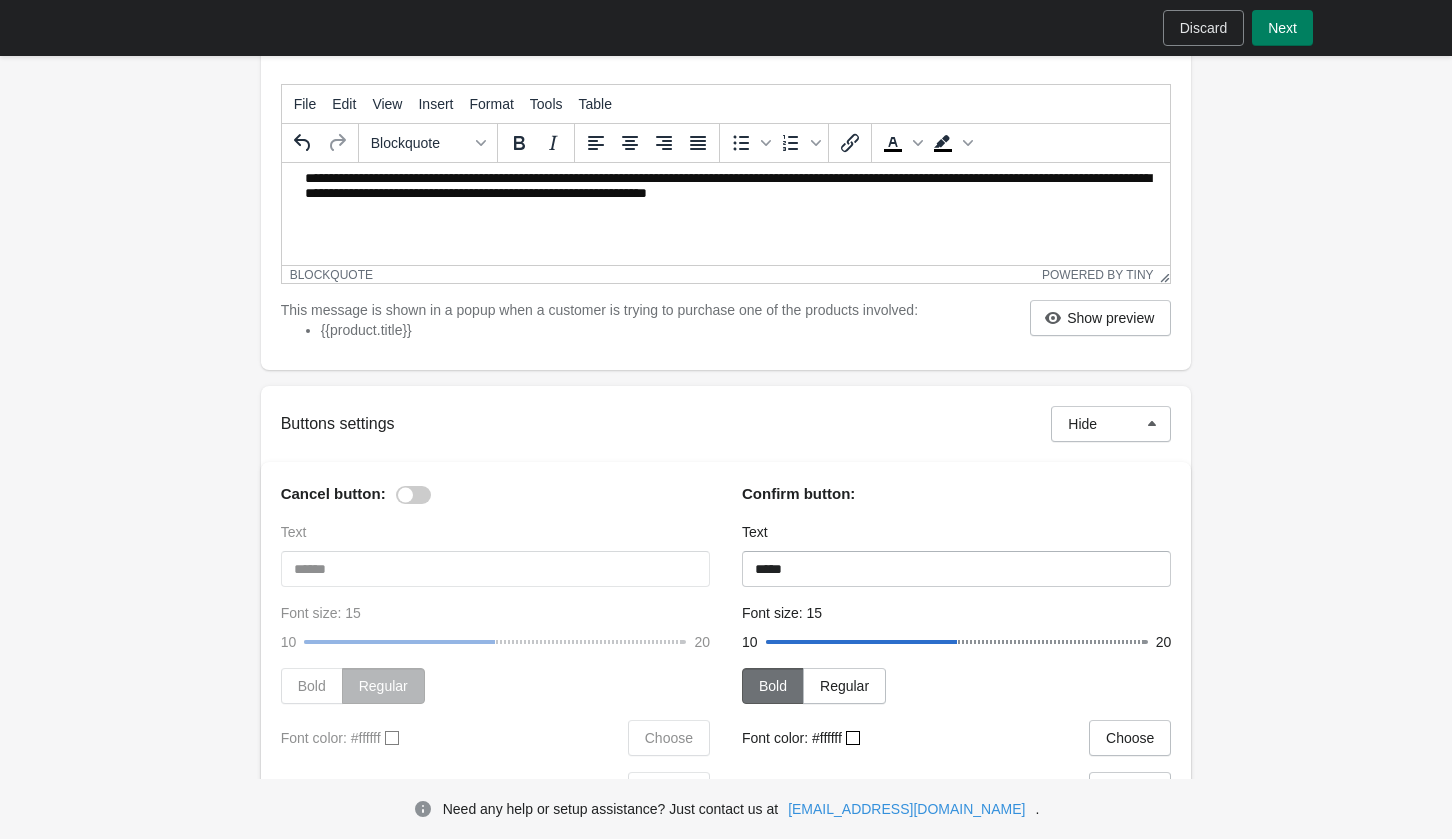 scroll, scrollTop: 384, scrollLeft: 0, axis: vertical 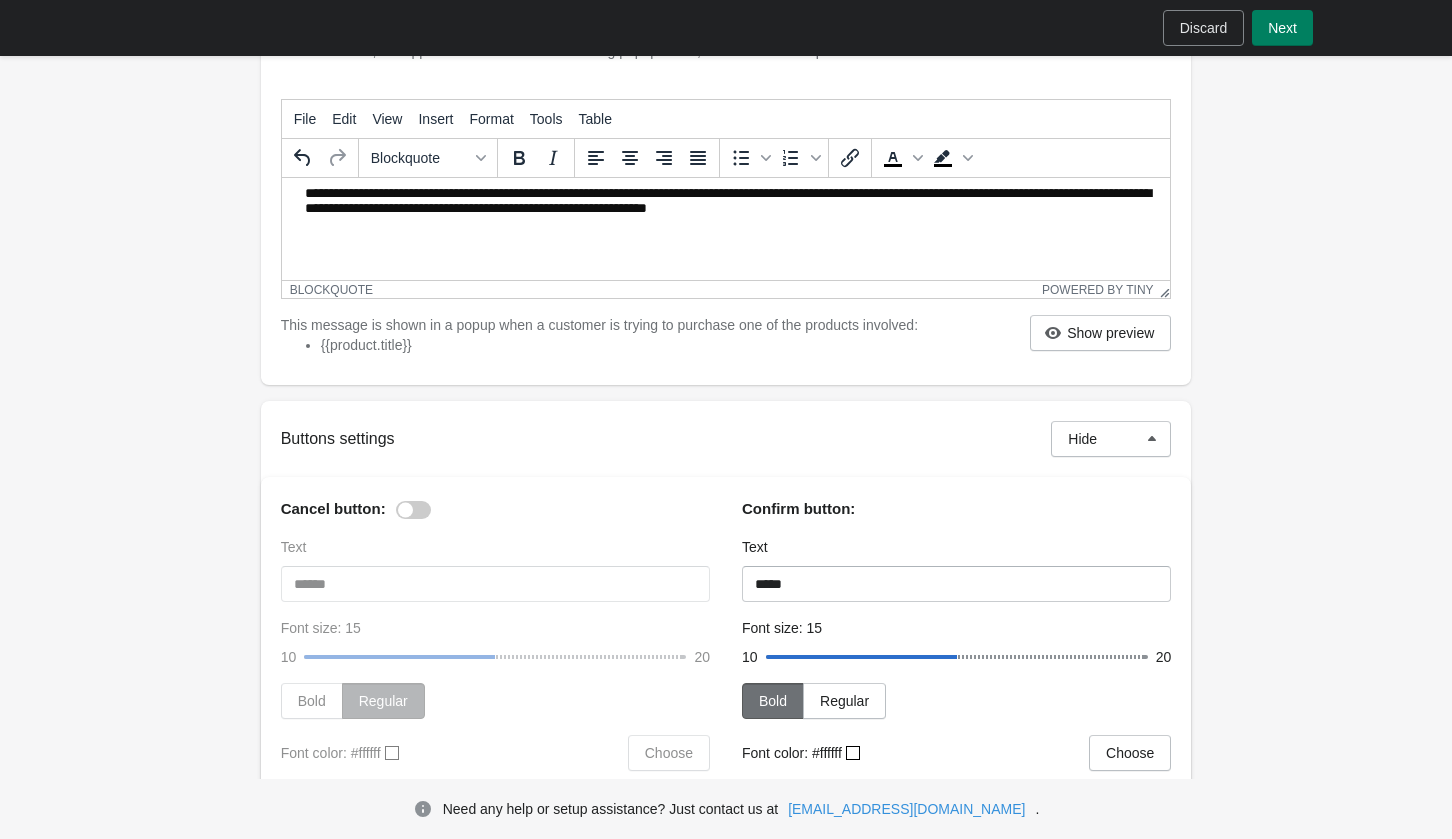 click on "**********" at bounding box center (725, 203) 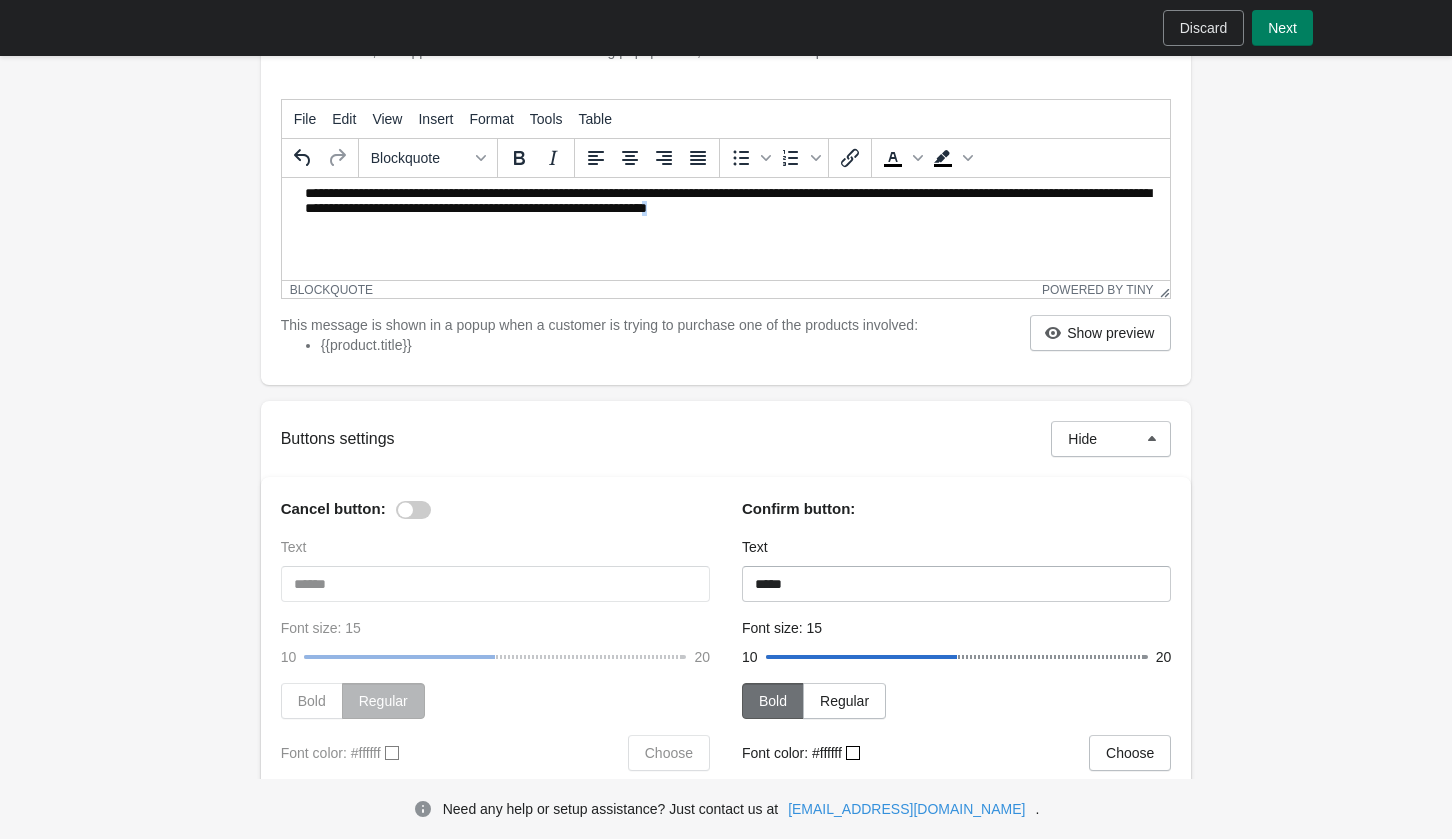 click on "**********" at bounding box center (725, 203) 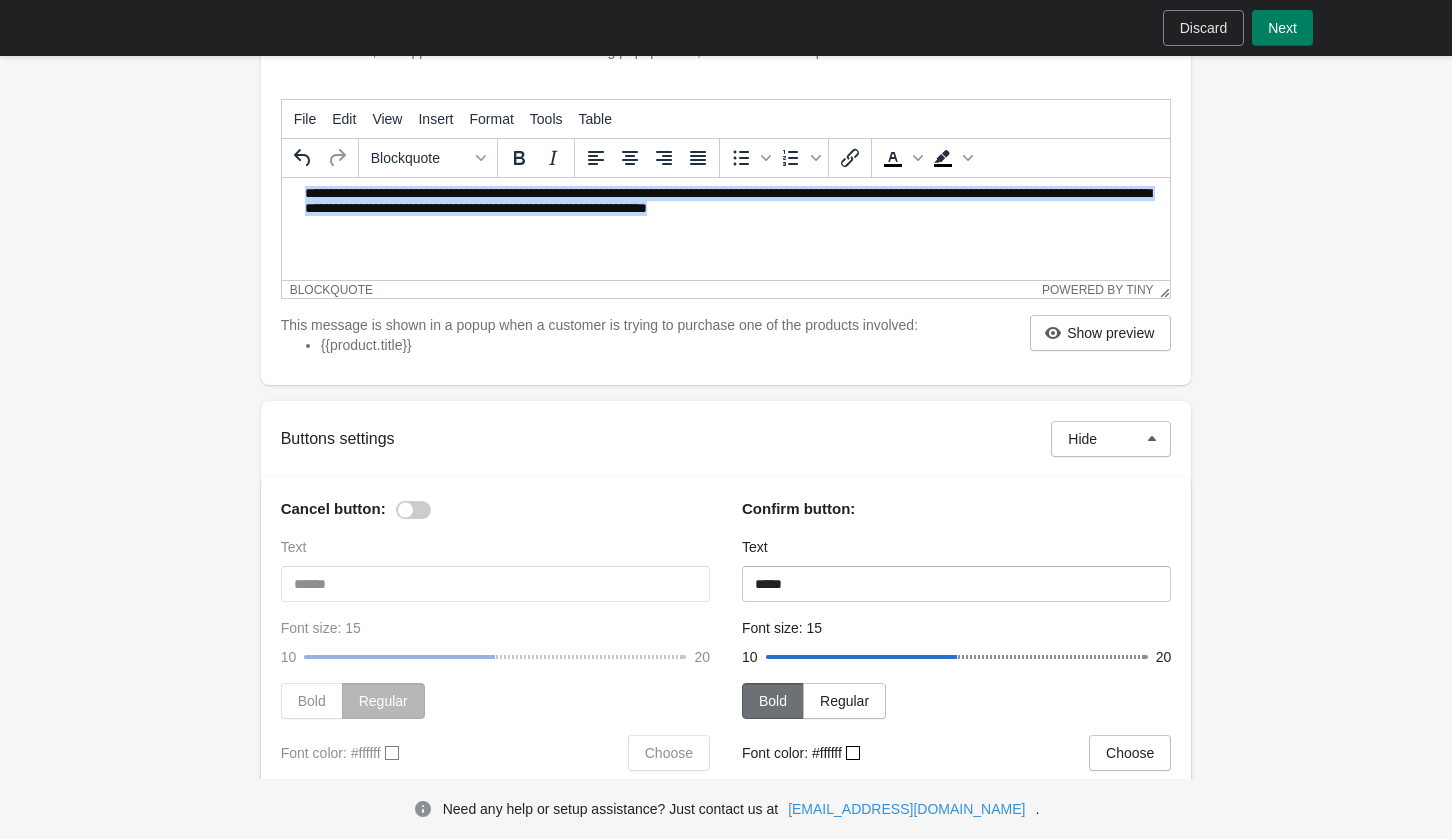 click on "**********" at bounding box center [725, 203] 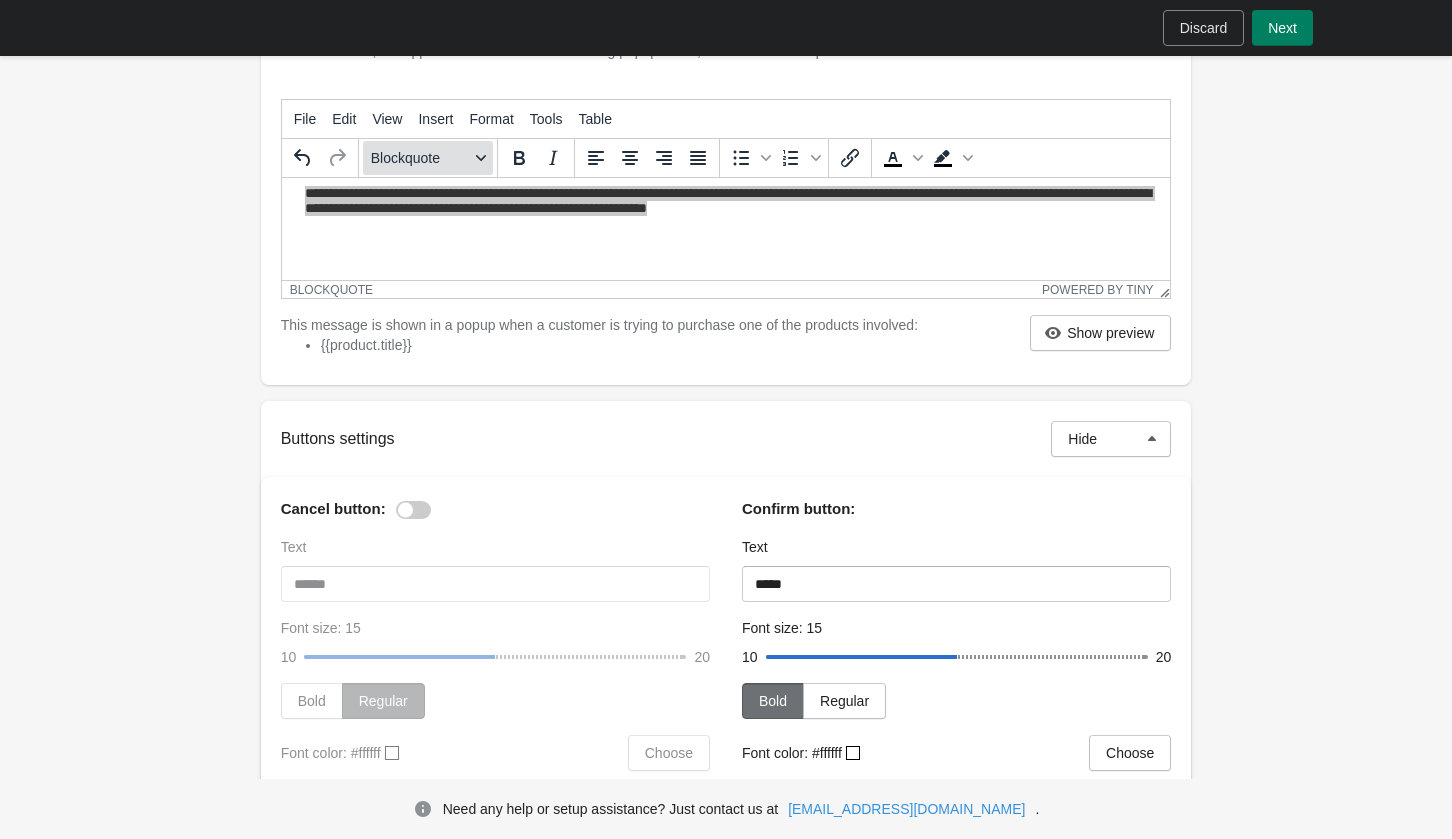 click on "Blockquote" at bounding box center [428, 158] 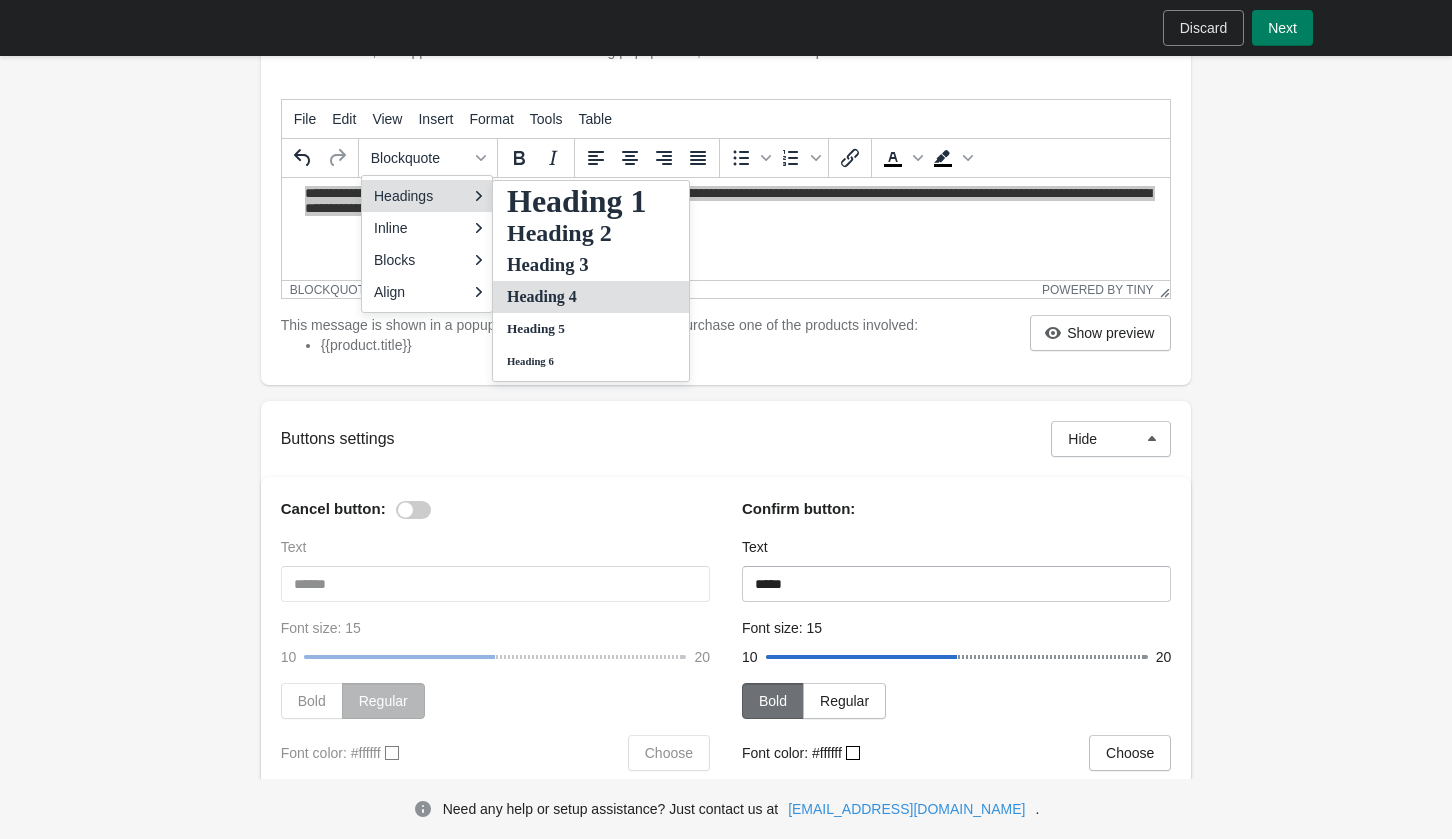 click on "Heading 4" at bounding box center [577, 297] 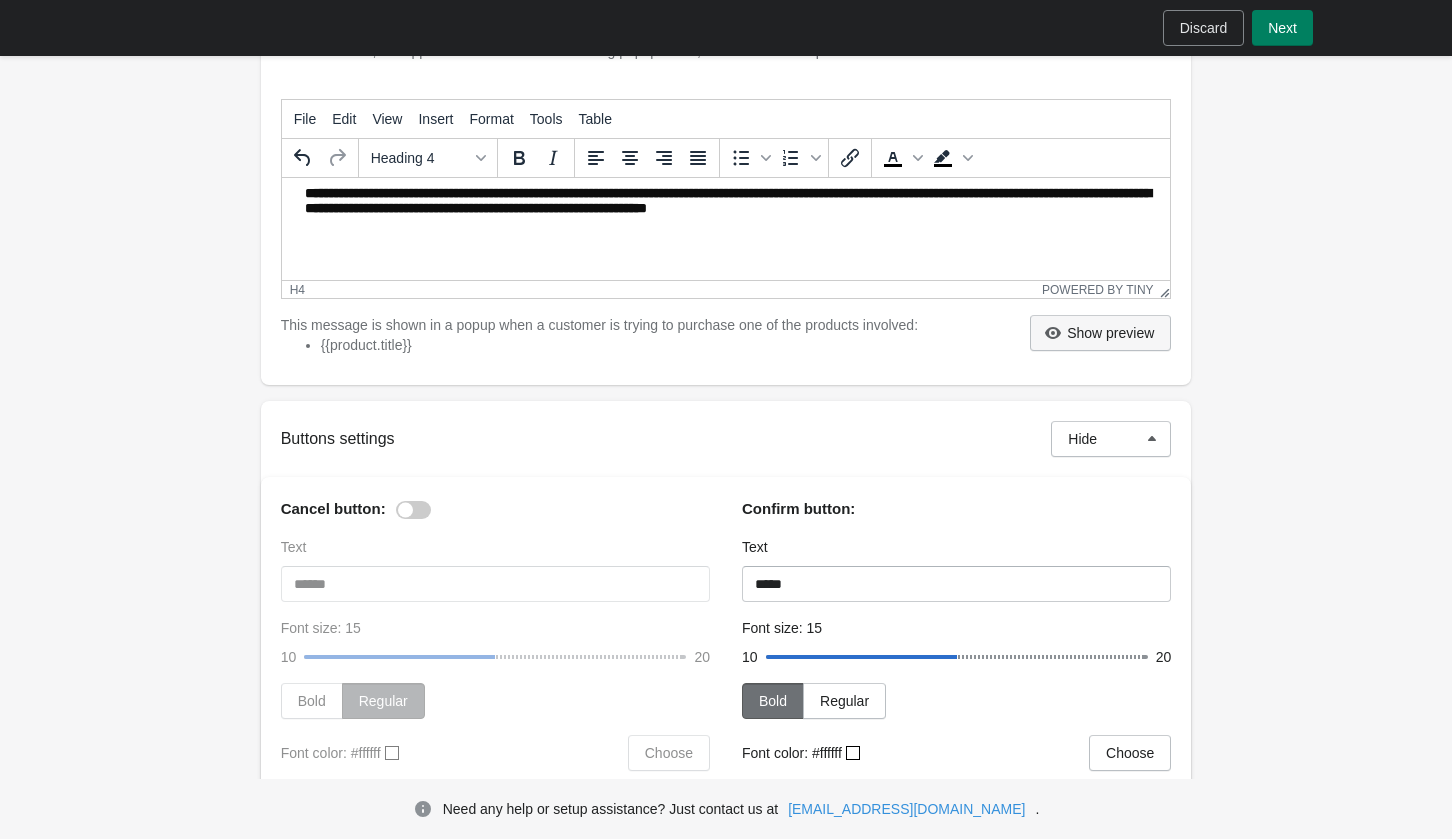 click on "Show preview" at bounding box center (1110, 333) 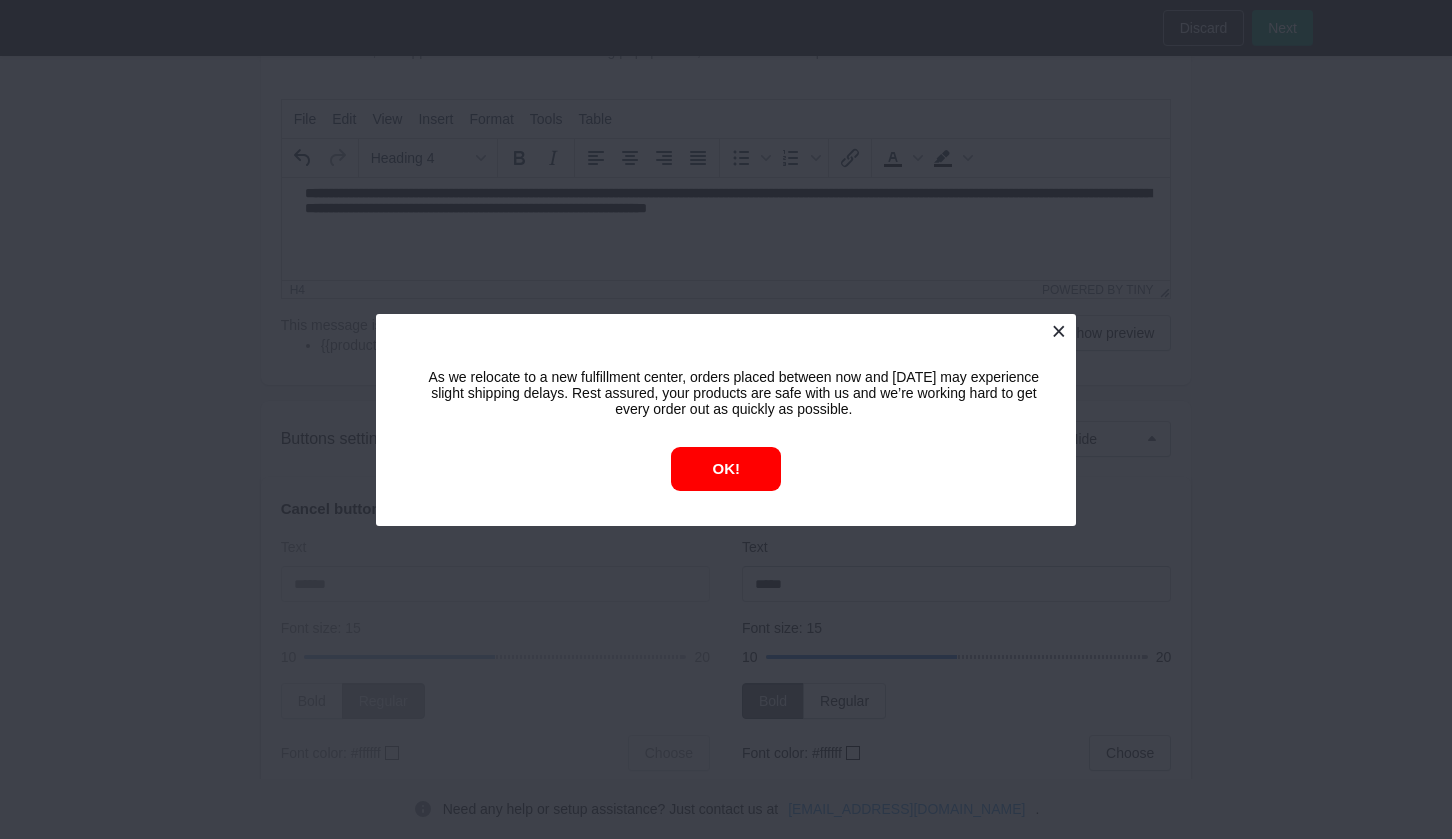 click at bounding box center (1058, 331) 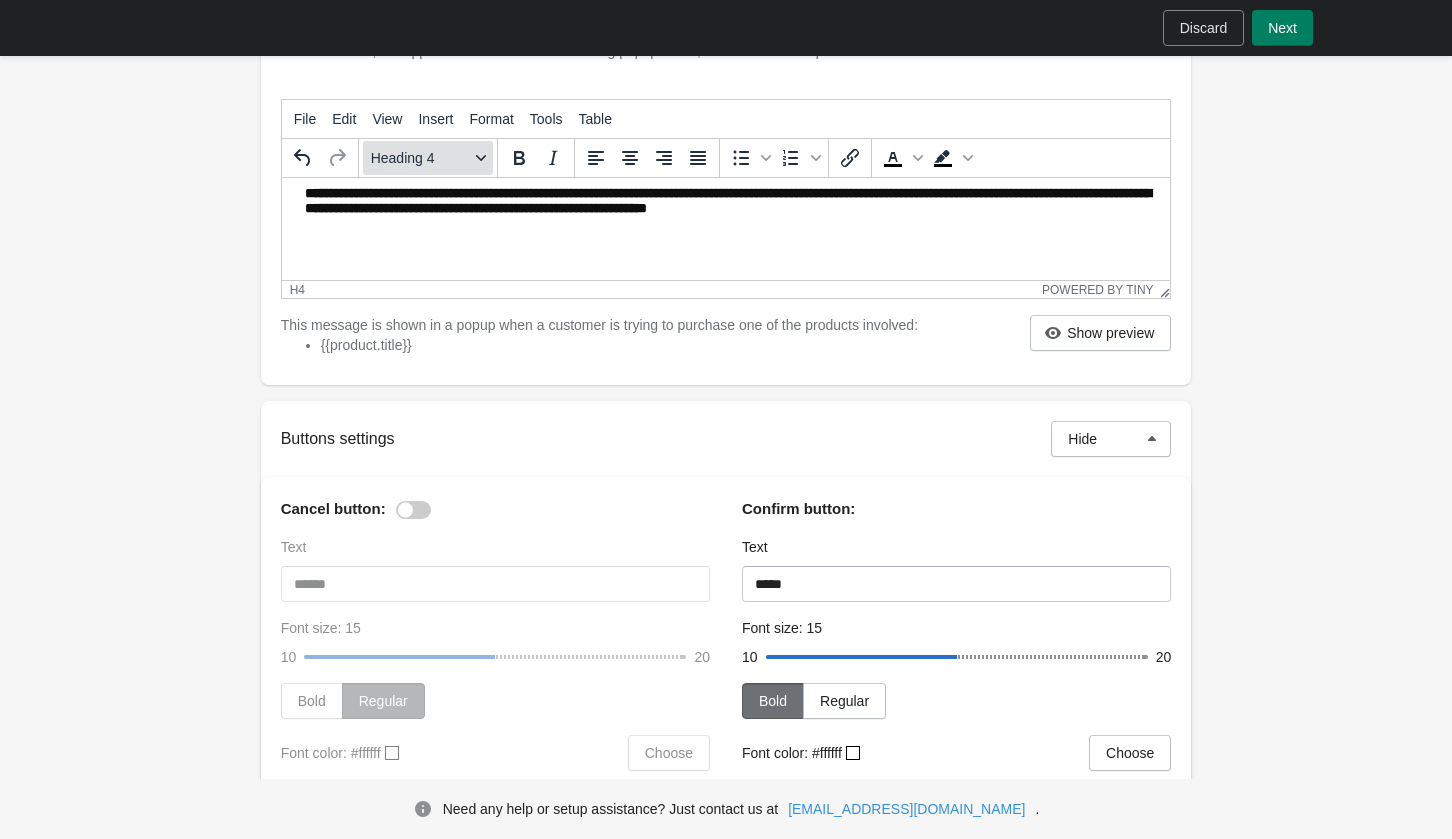 click on "Heading 4" at bounding box center [420, 158] 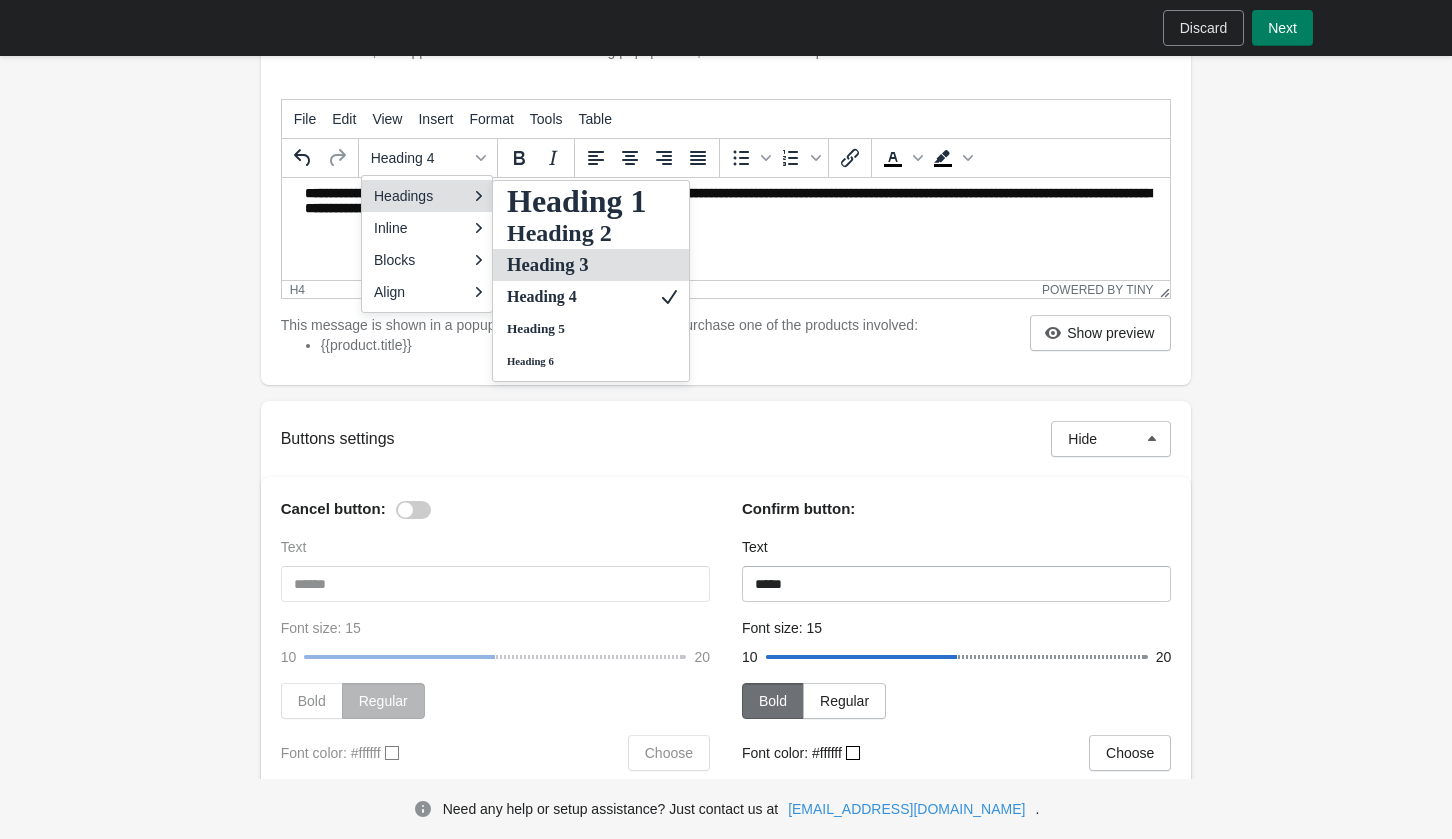 click on "Heading 3" at bounding box center (577, 265) 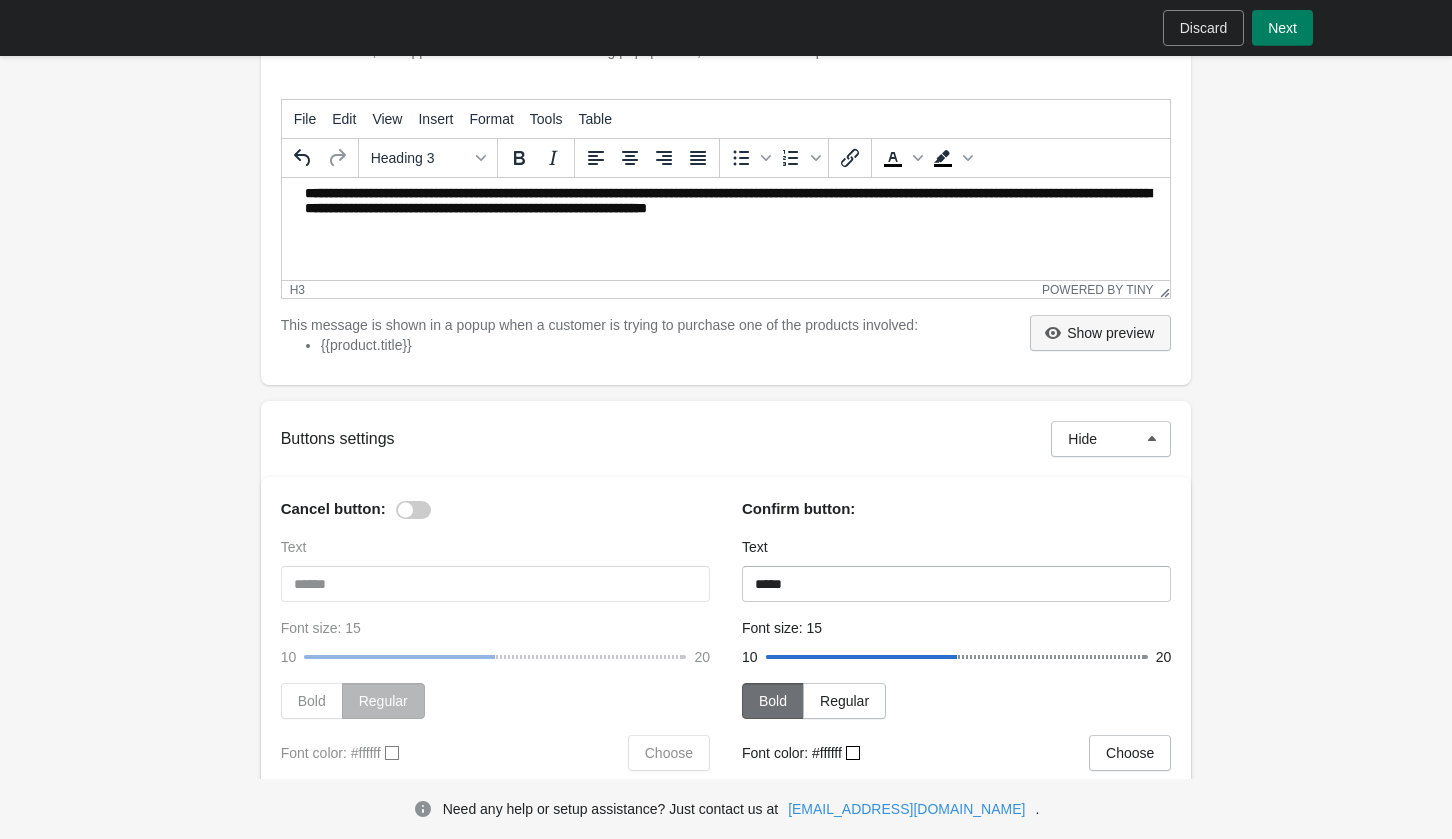 click on "Show preview" at bounding box center [1100, 333] 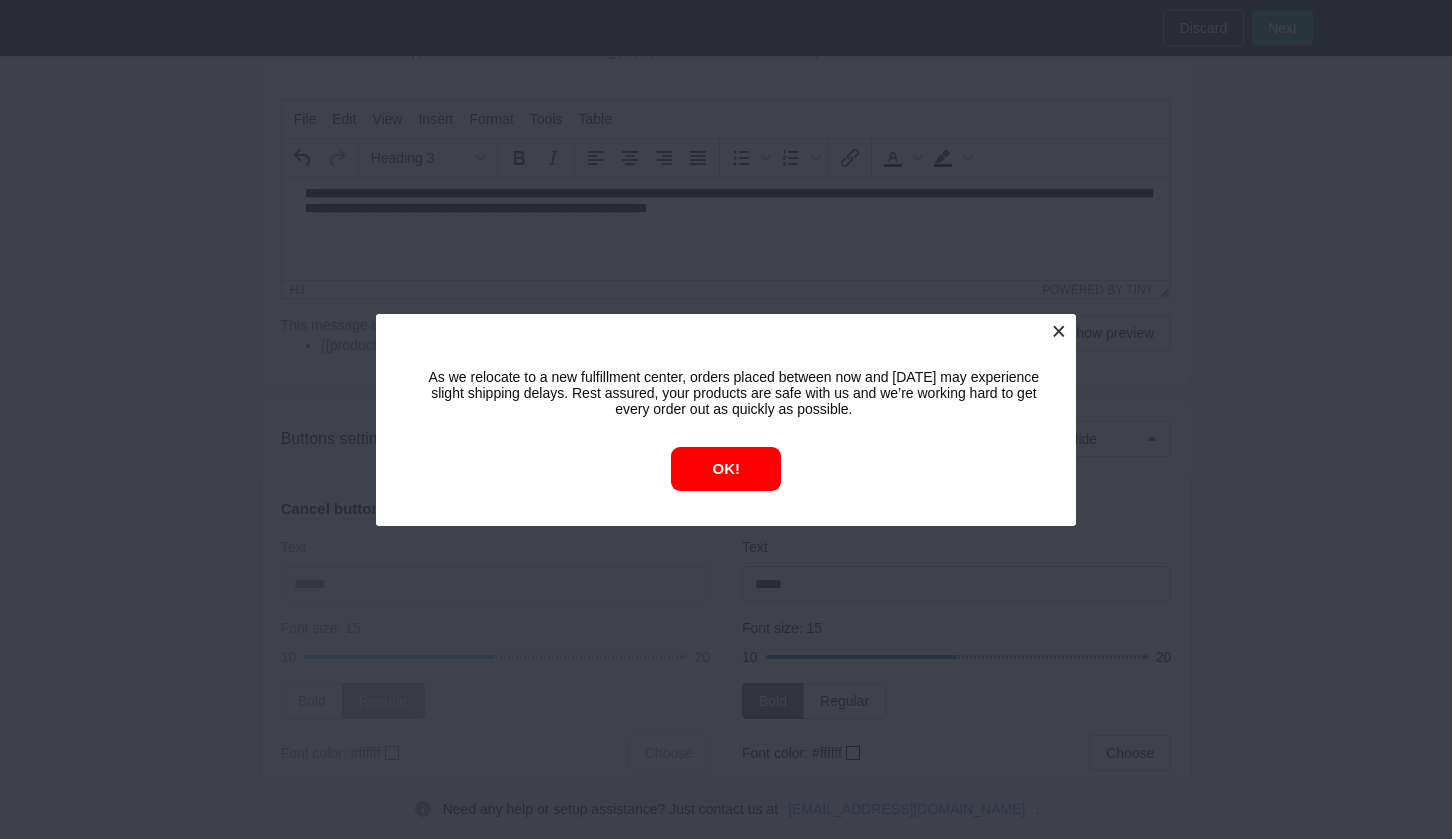 click at bounding box center [1058, 331] 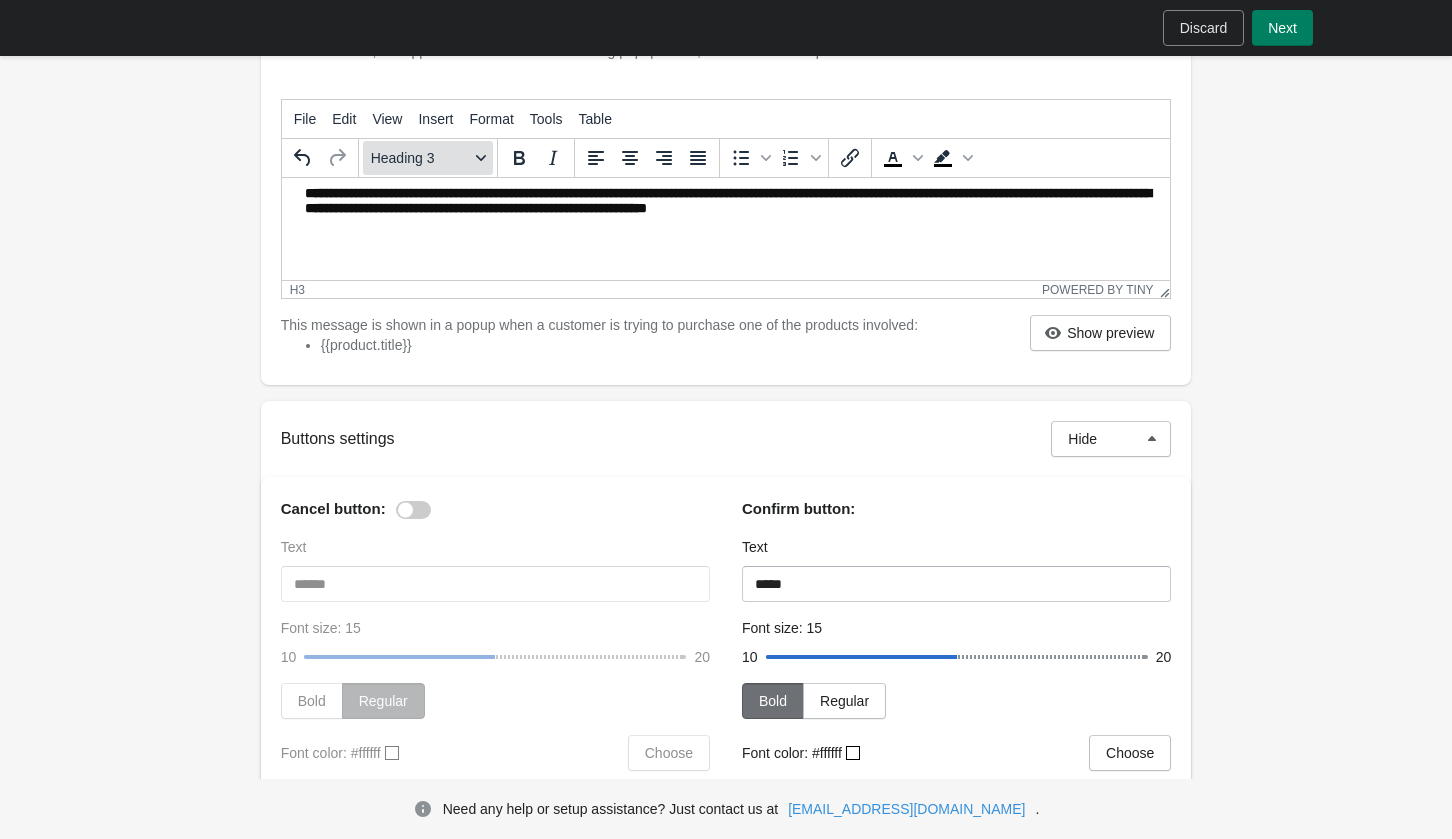 click on "Heading 3" at bounding box center (420, 158) 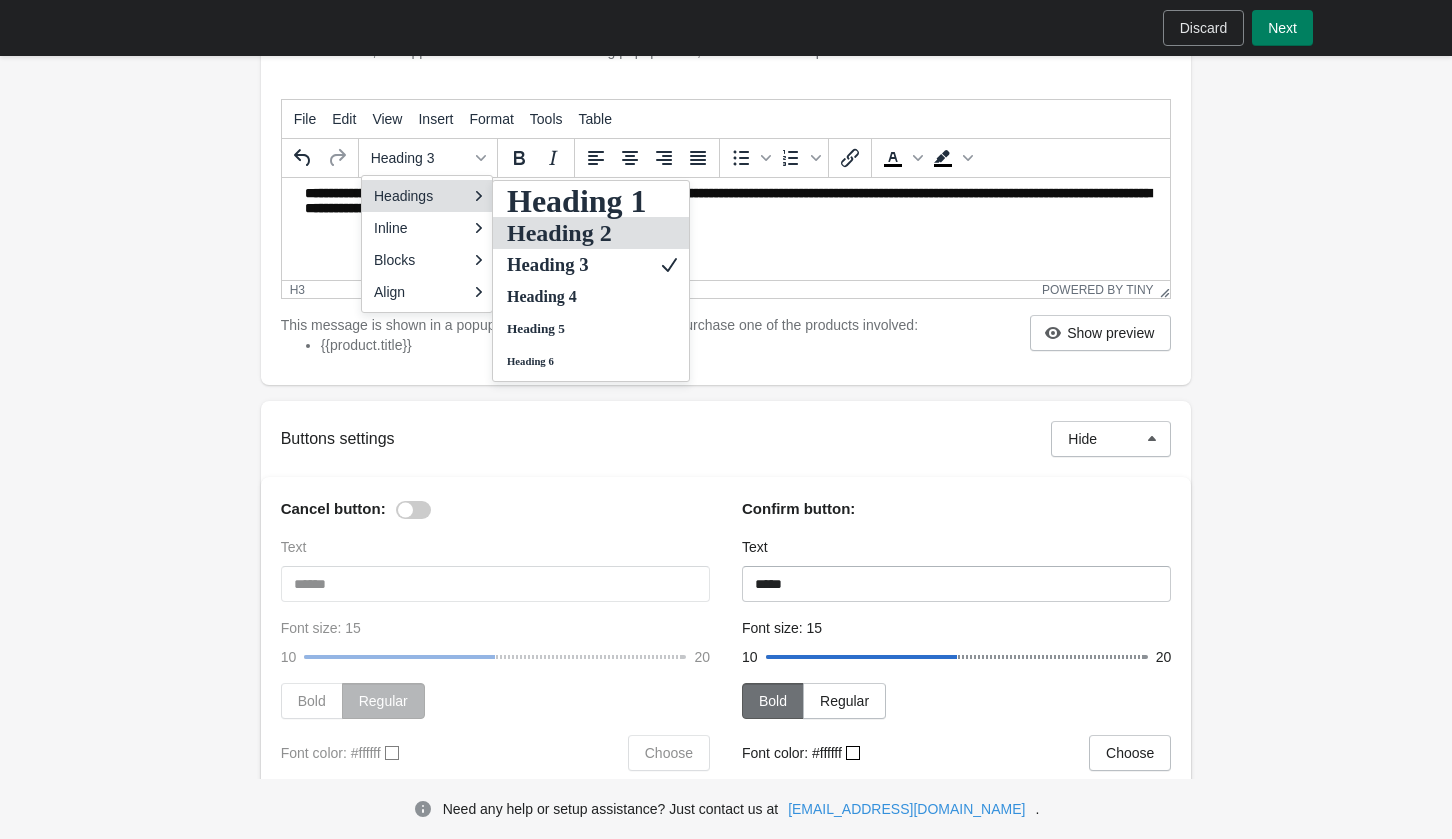 click on "Heading 2" at bounding box center (577, 233) 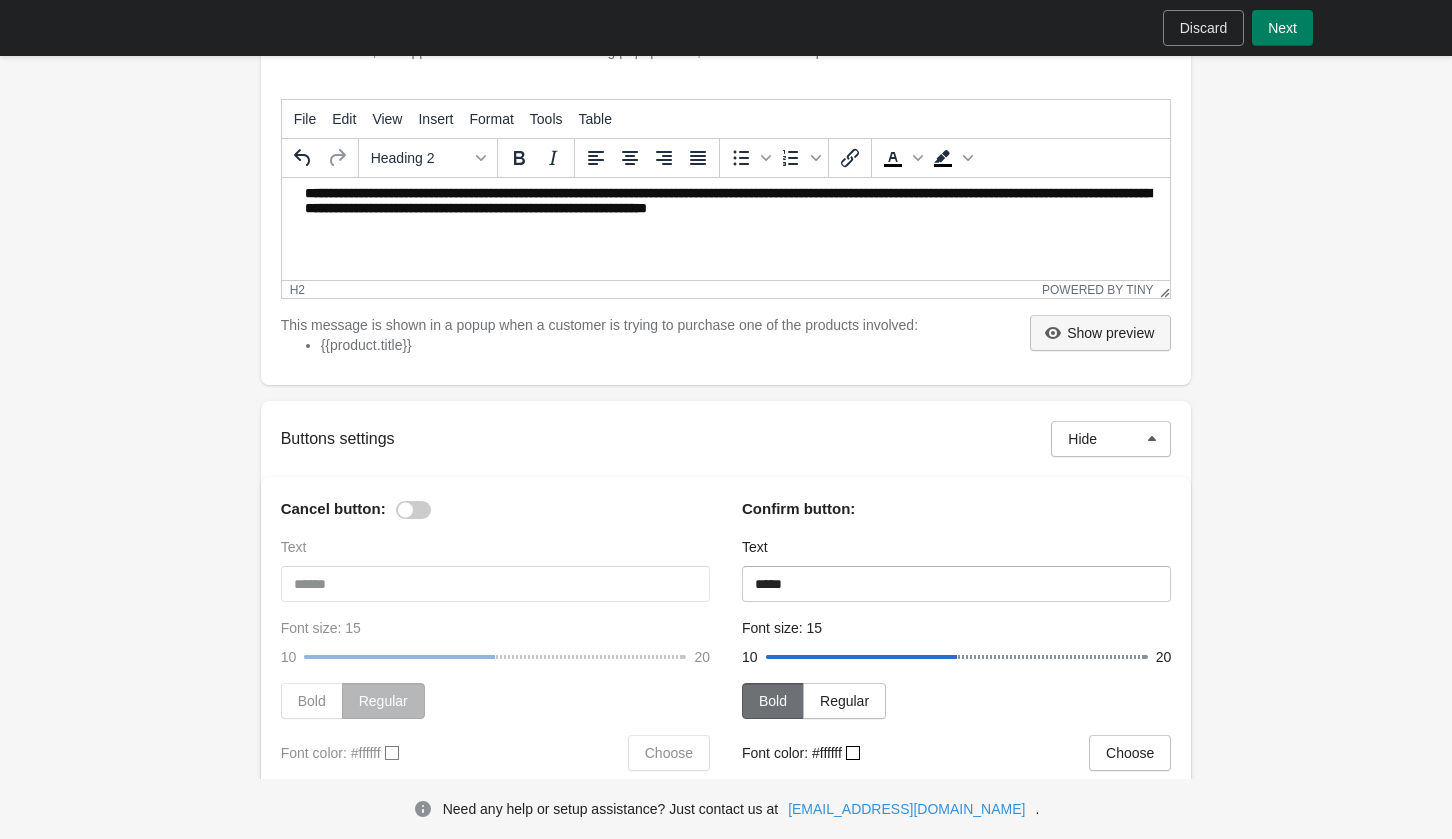 click on "Show preview" at bounding box center [1110, 333] 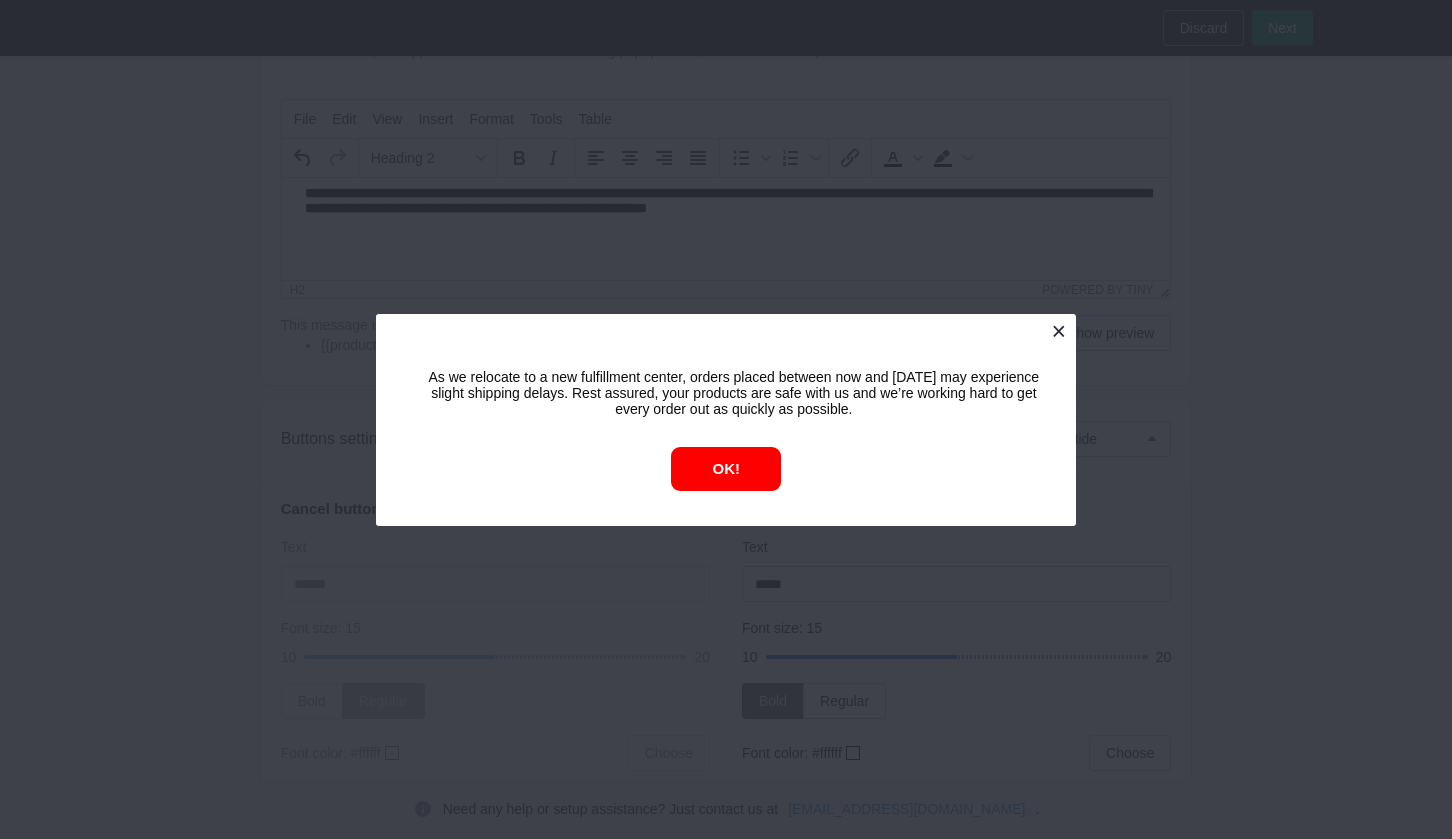 click at bounding box center (1058, 331) 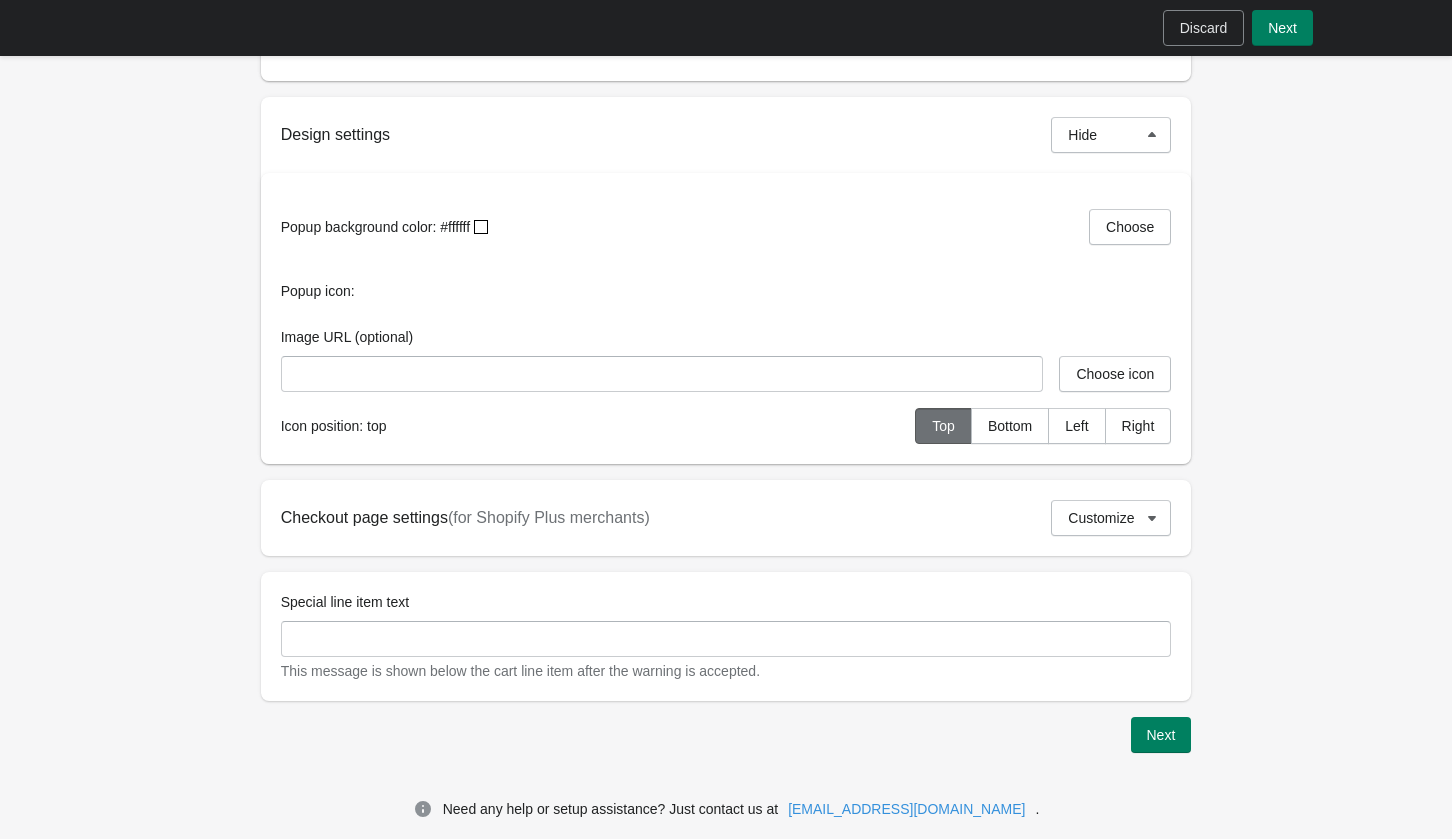 scroll, scrollTop: 1348, scrollLeft: 0, axis: vertical 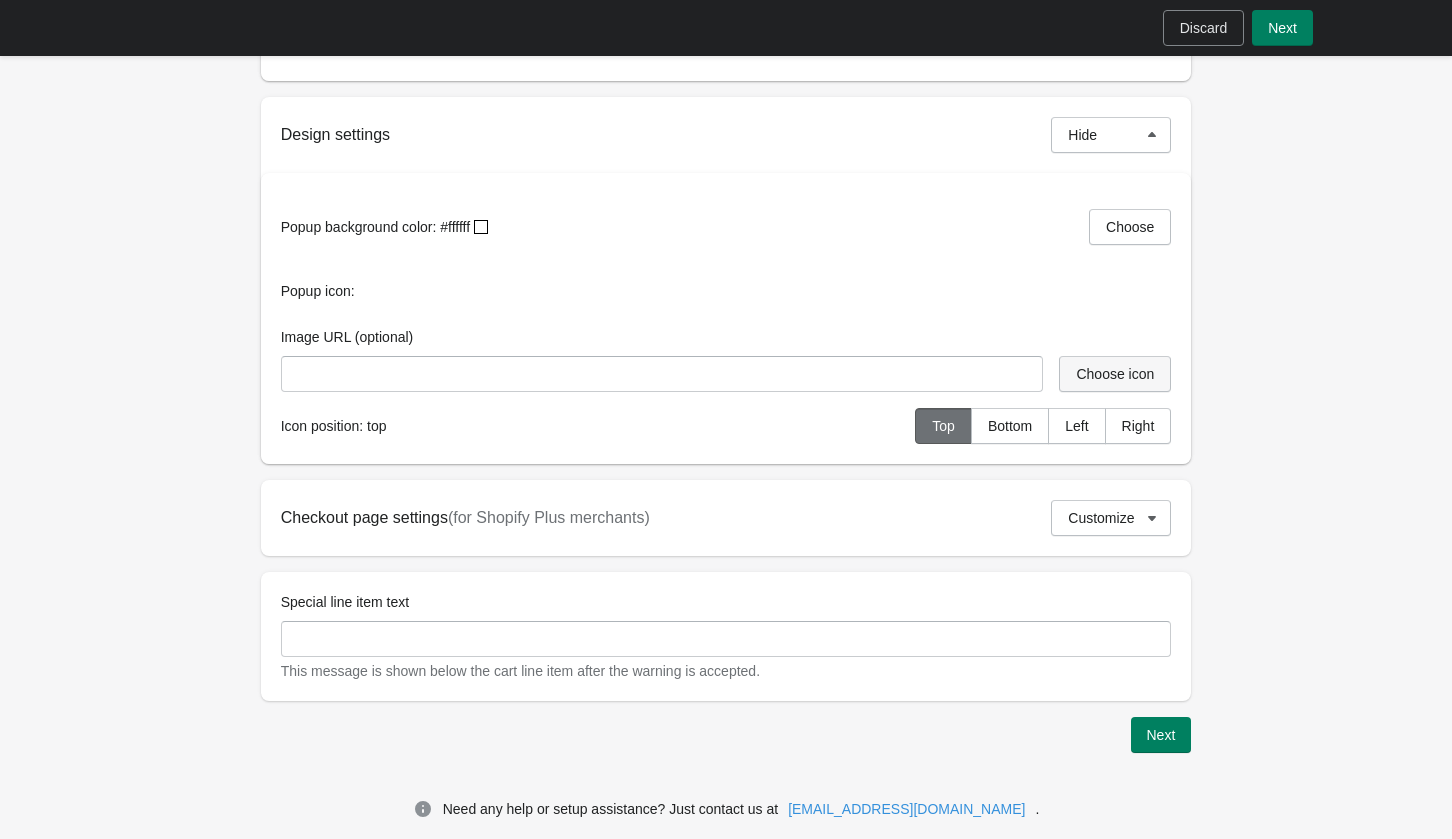 click on "Choose icon" at bounding box center (1115, 374) 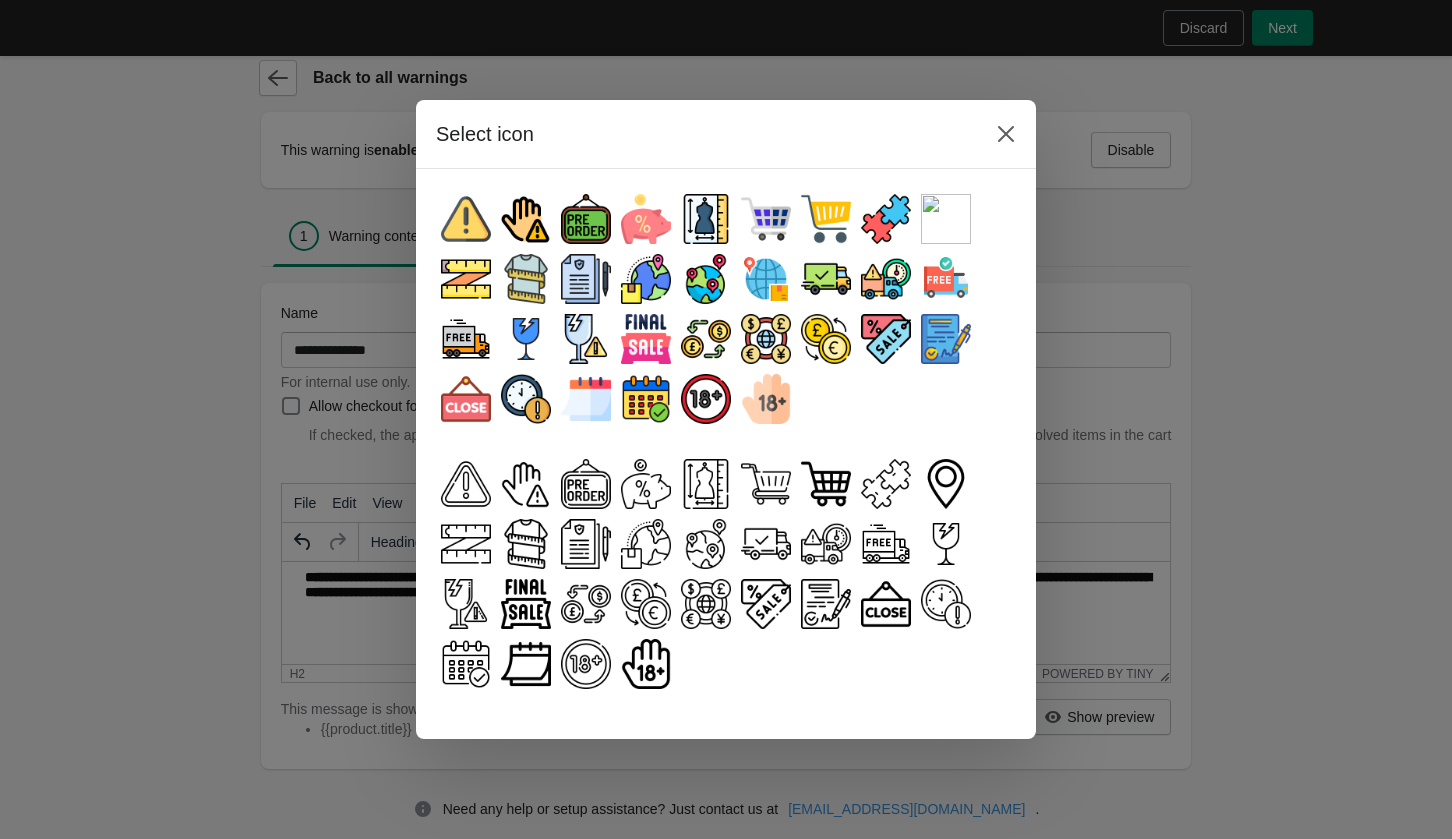 scroll, scrollTop: 0, scrollLeft: 0, axis: both 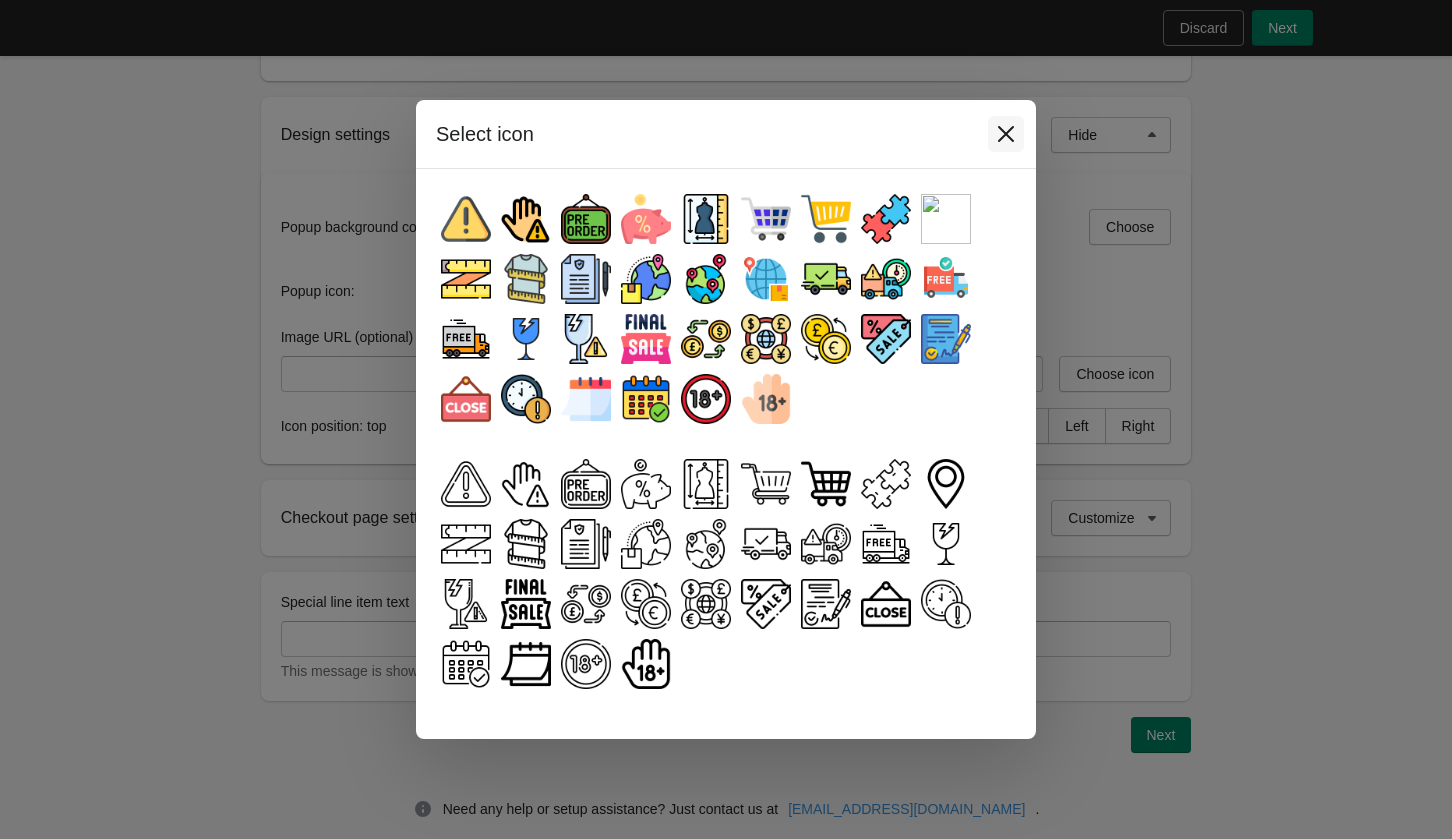 click 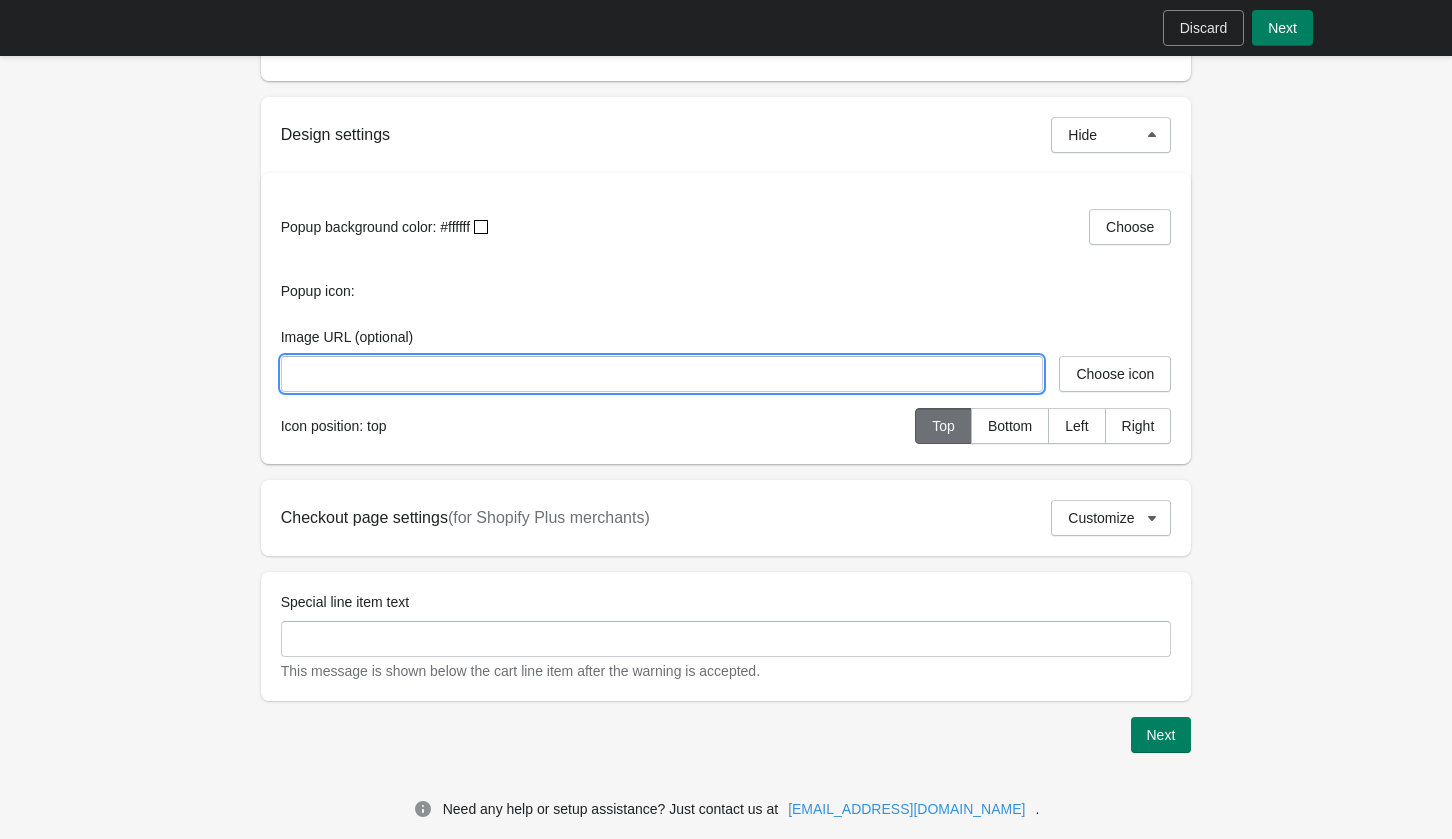 click on "Image URL (optional)" at bounding box center (662, 374) 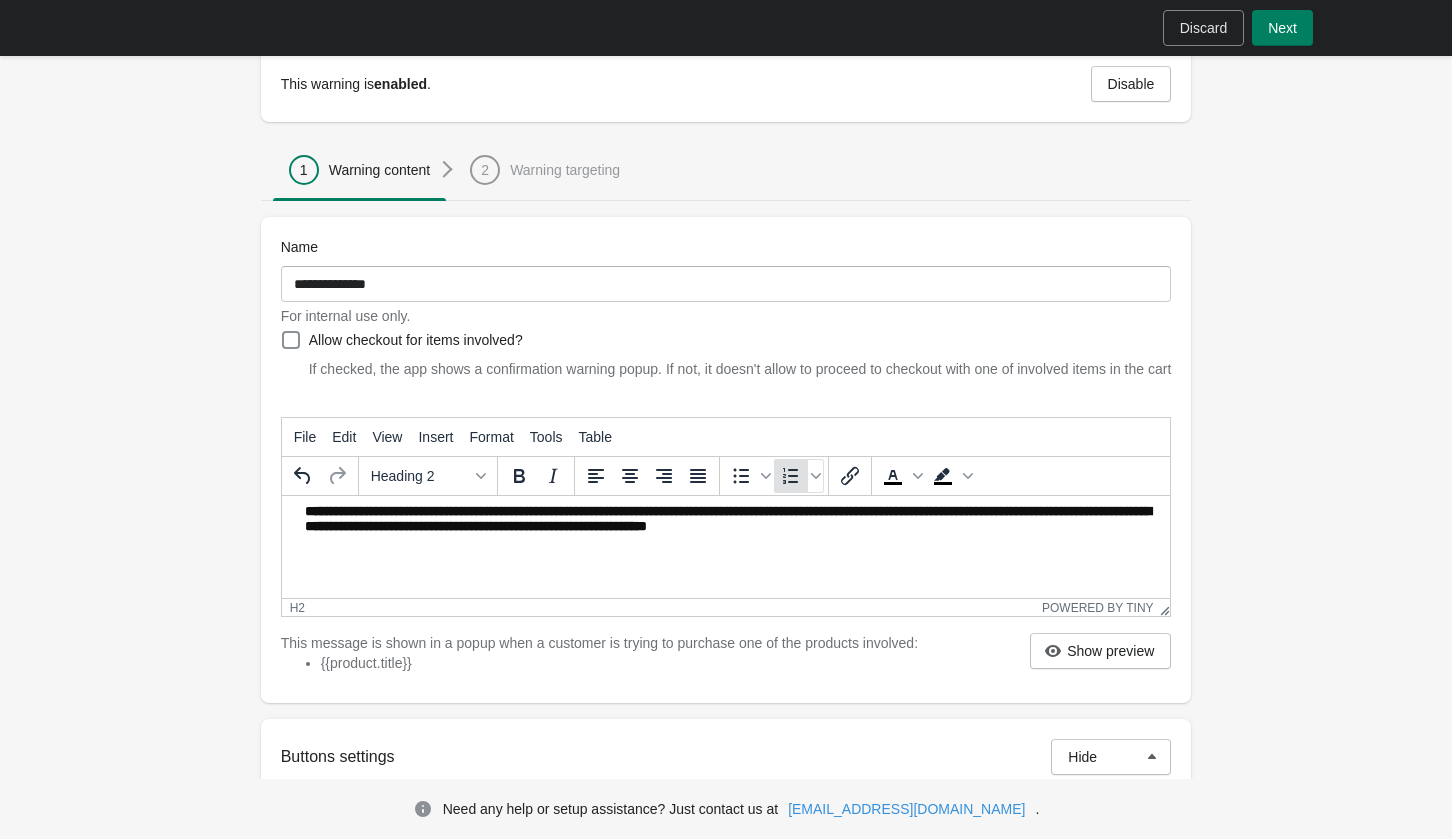 scroll, scrollTop: 65, scrollLeft: 0, axis: vertical 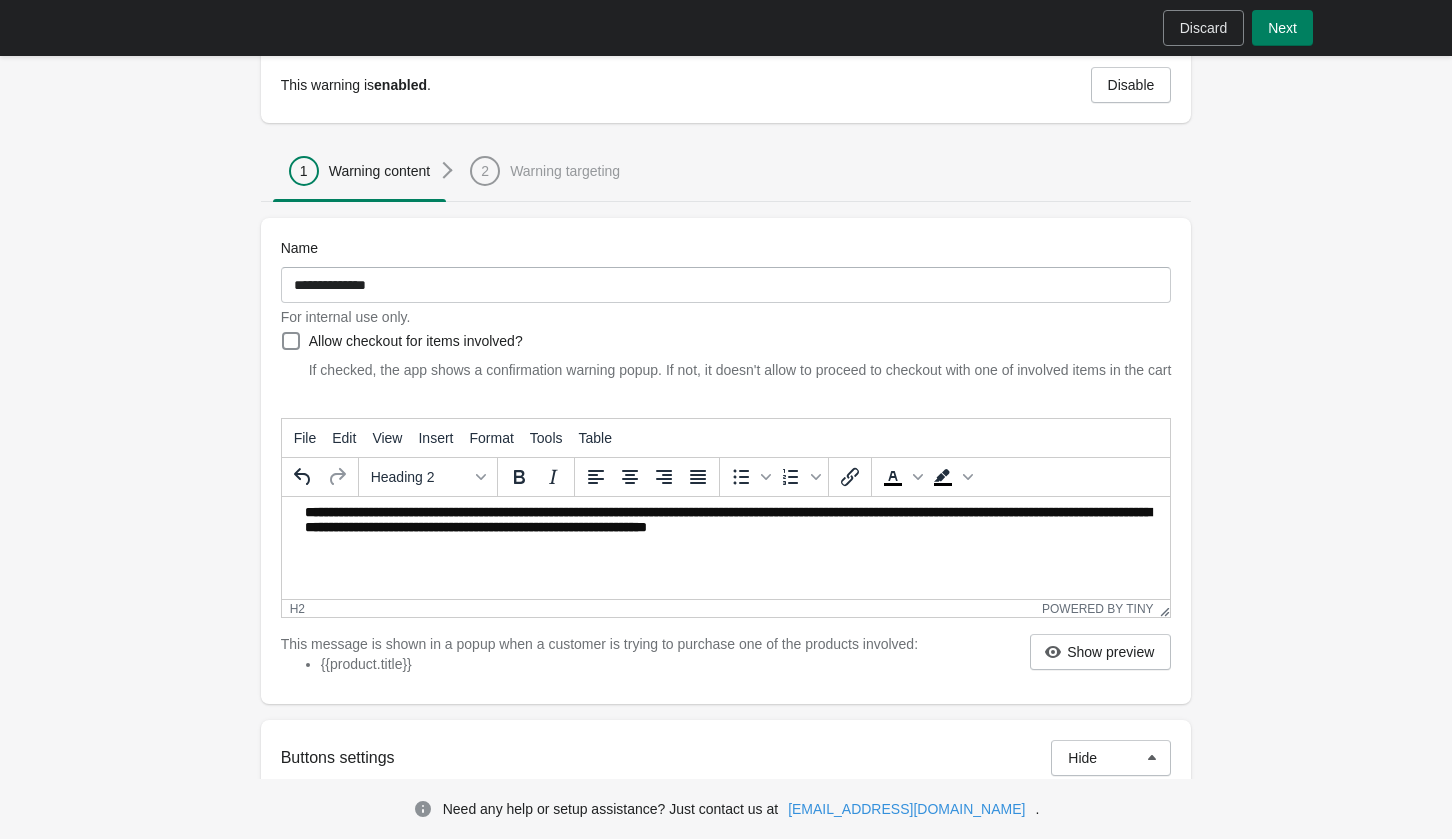 click on "**********" at bounding box center [725, 522] 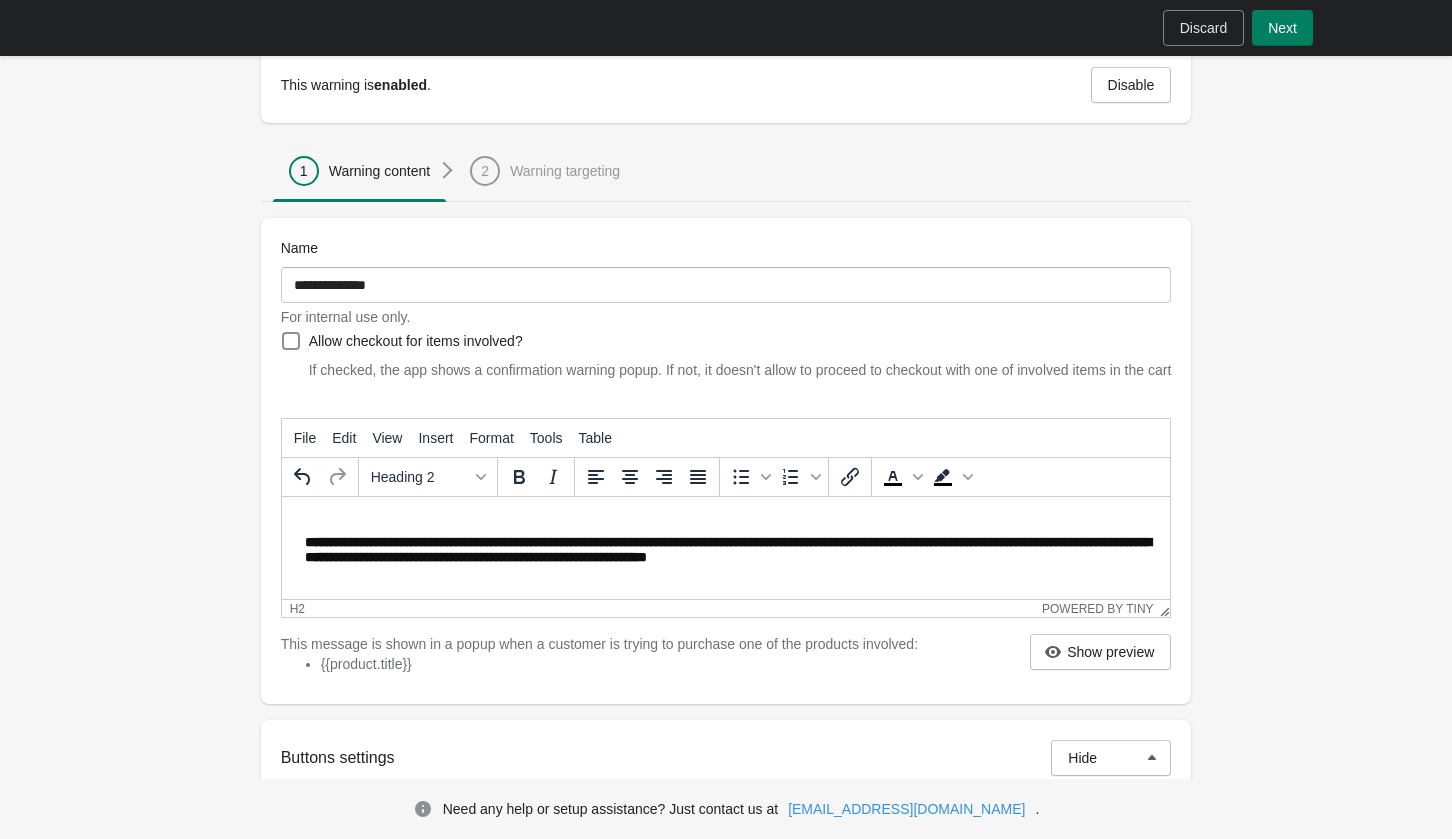 click at bounding box center (733, 512) 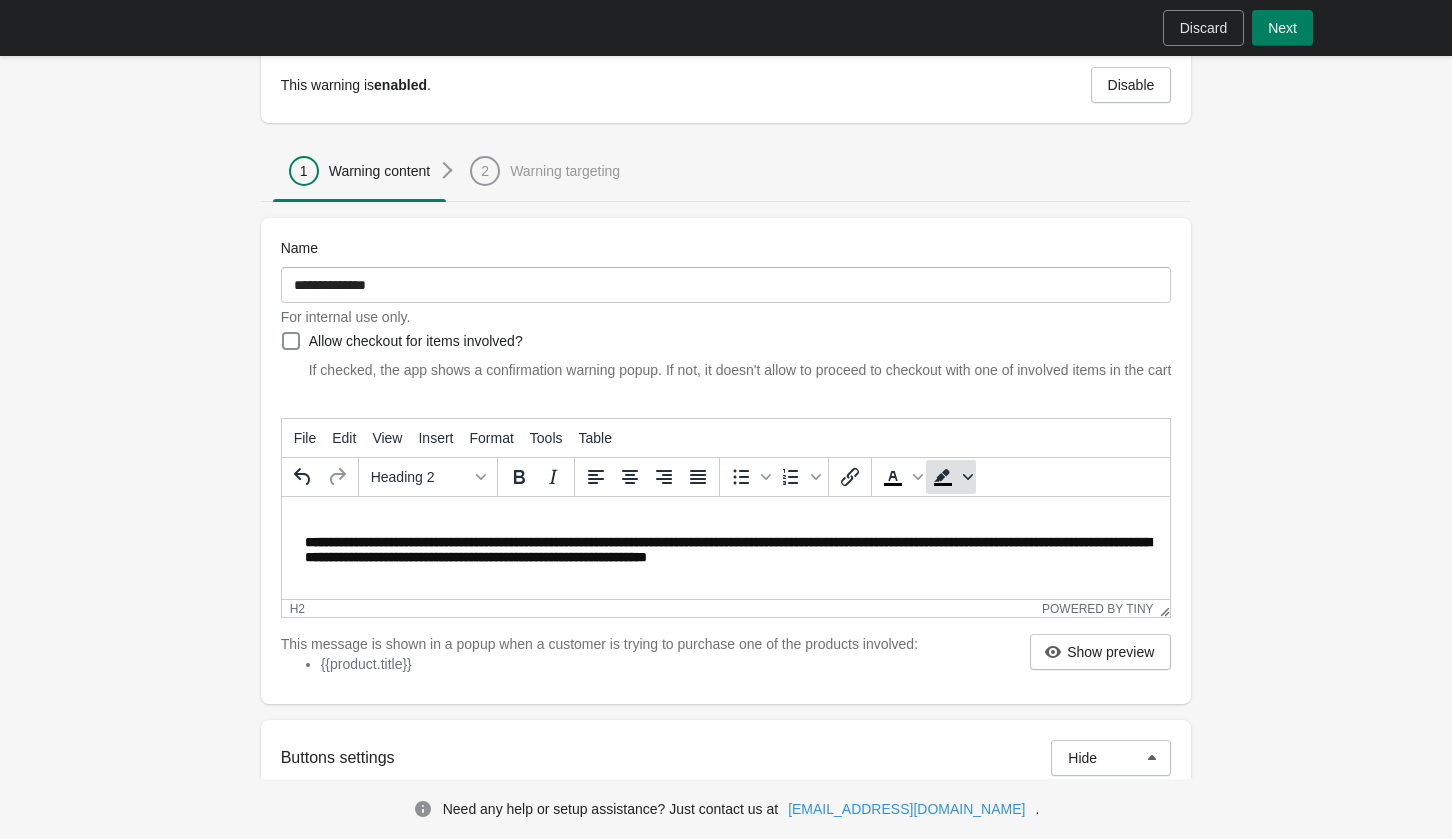 click 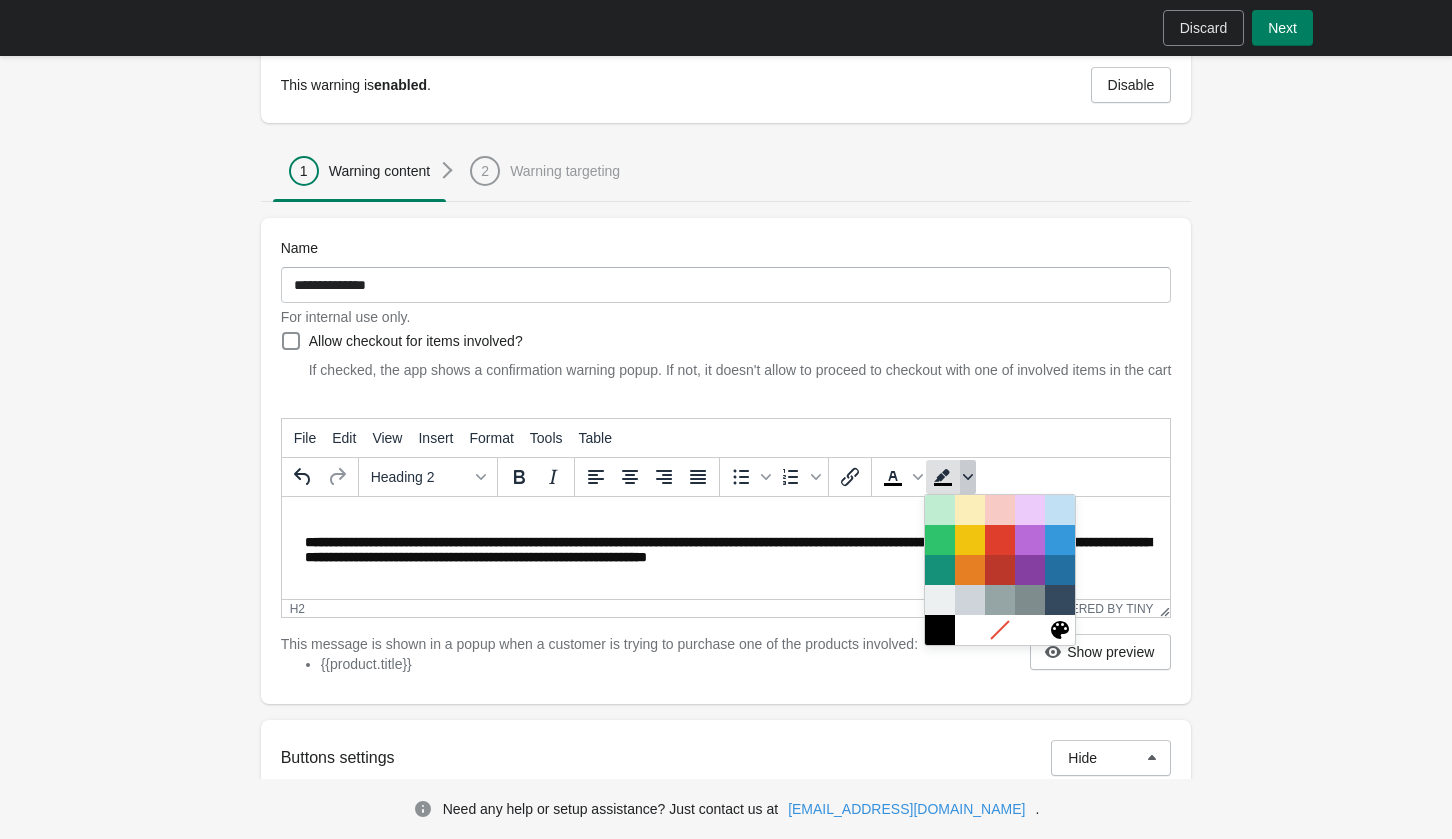 click 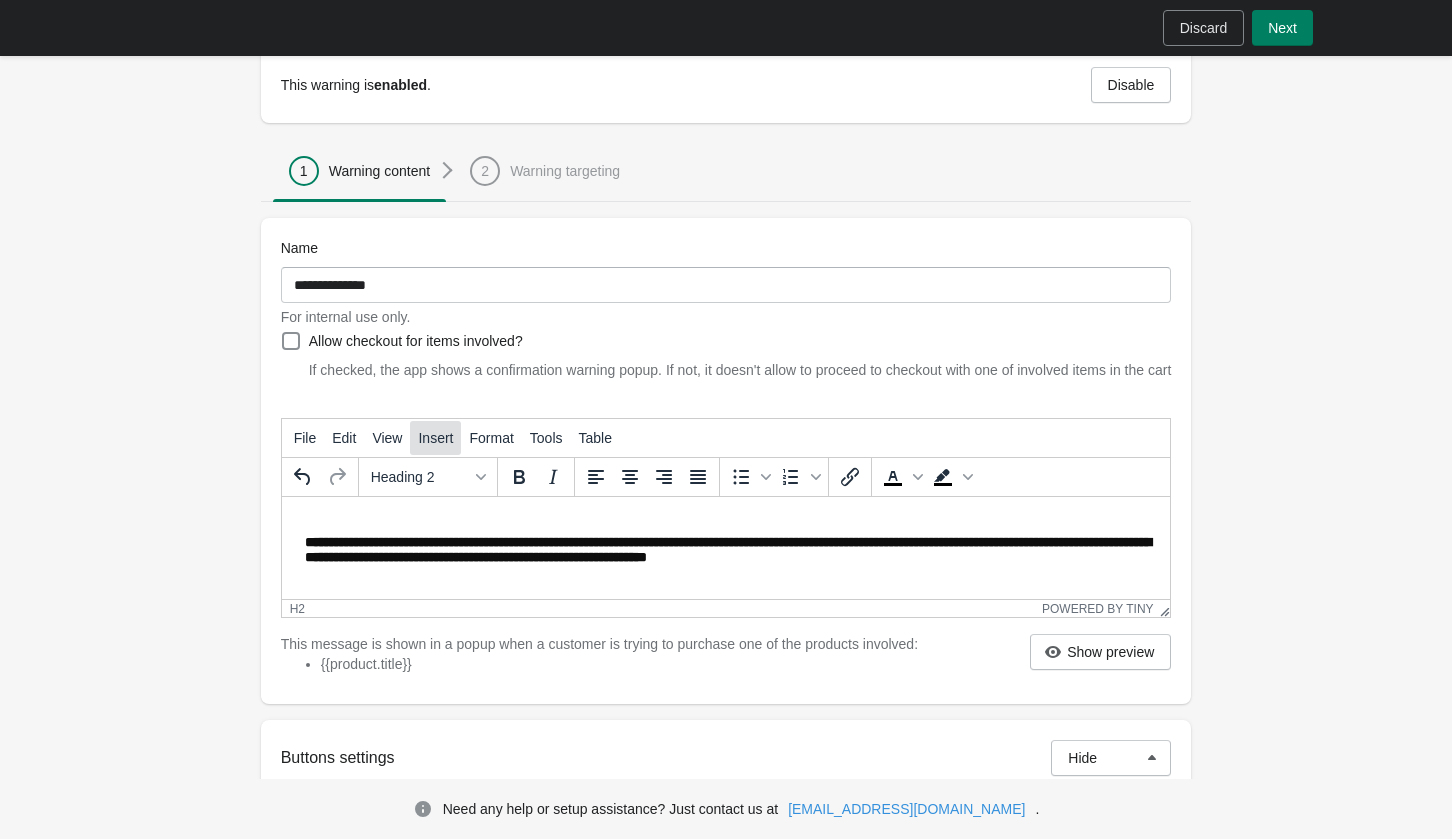 click on "Insert" at bounding box center [435, 438] 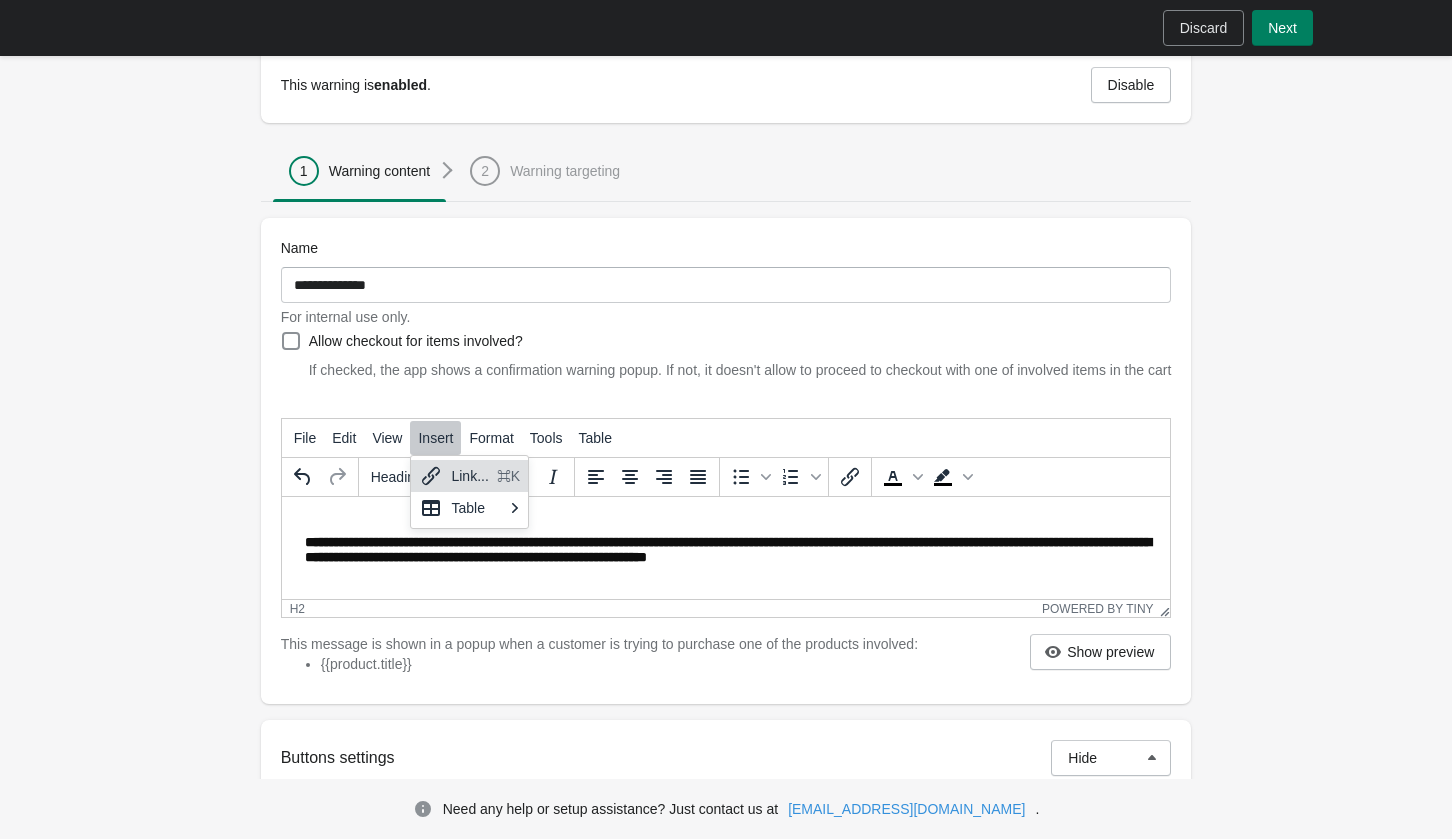 click on "Link..." at bounding box center [469, 476] 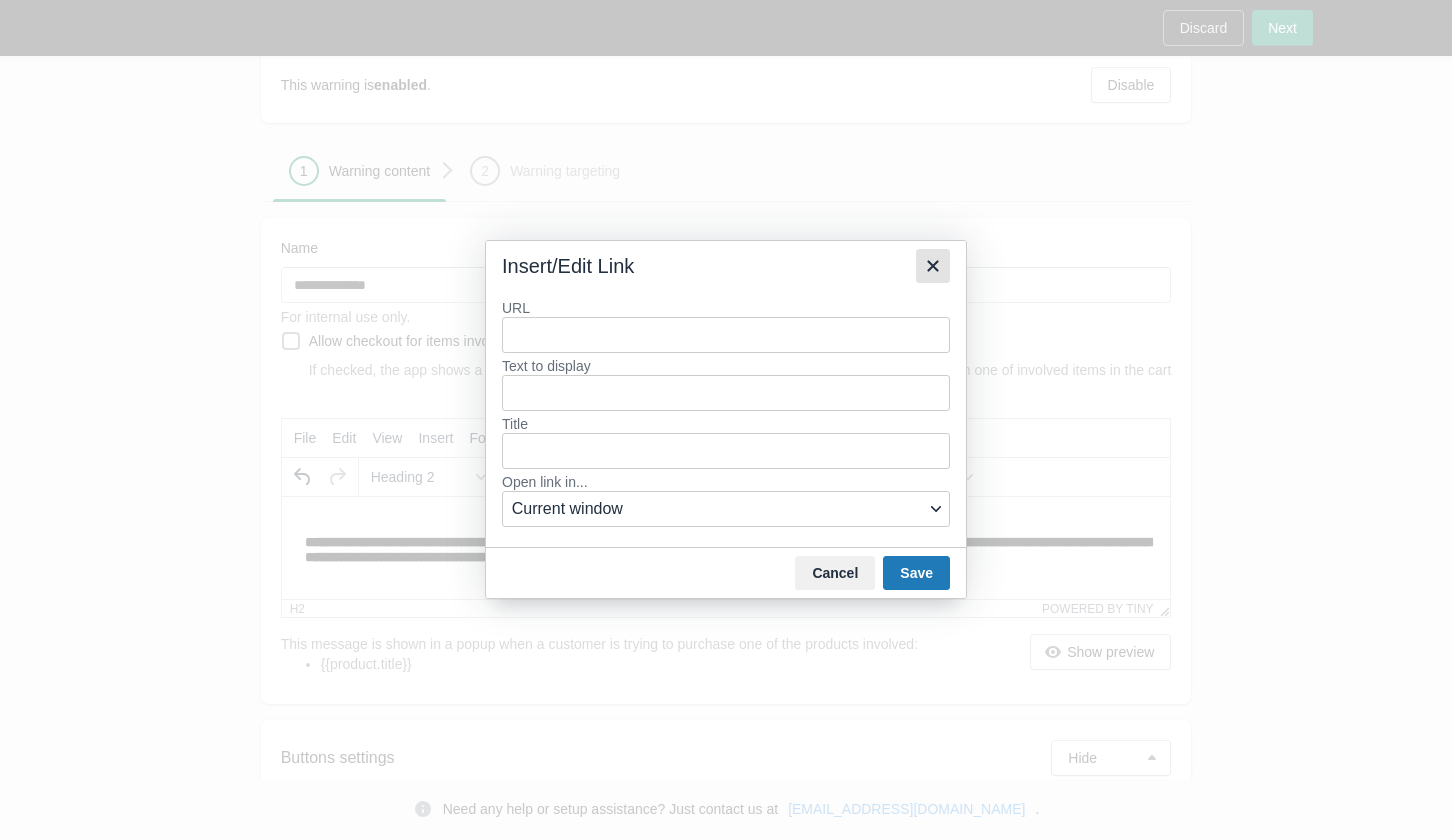 click 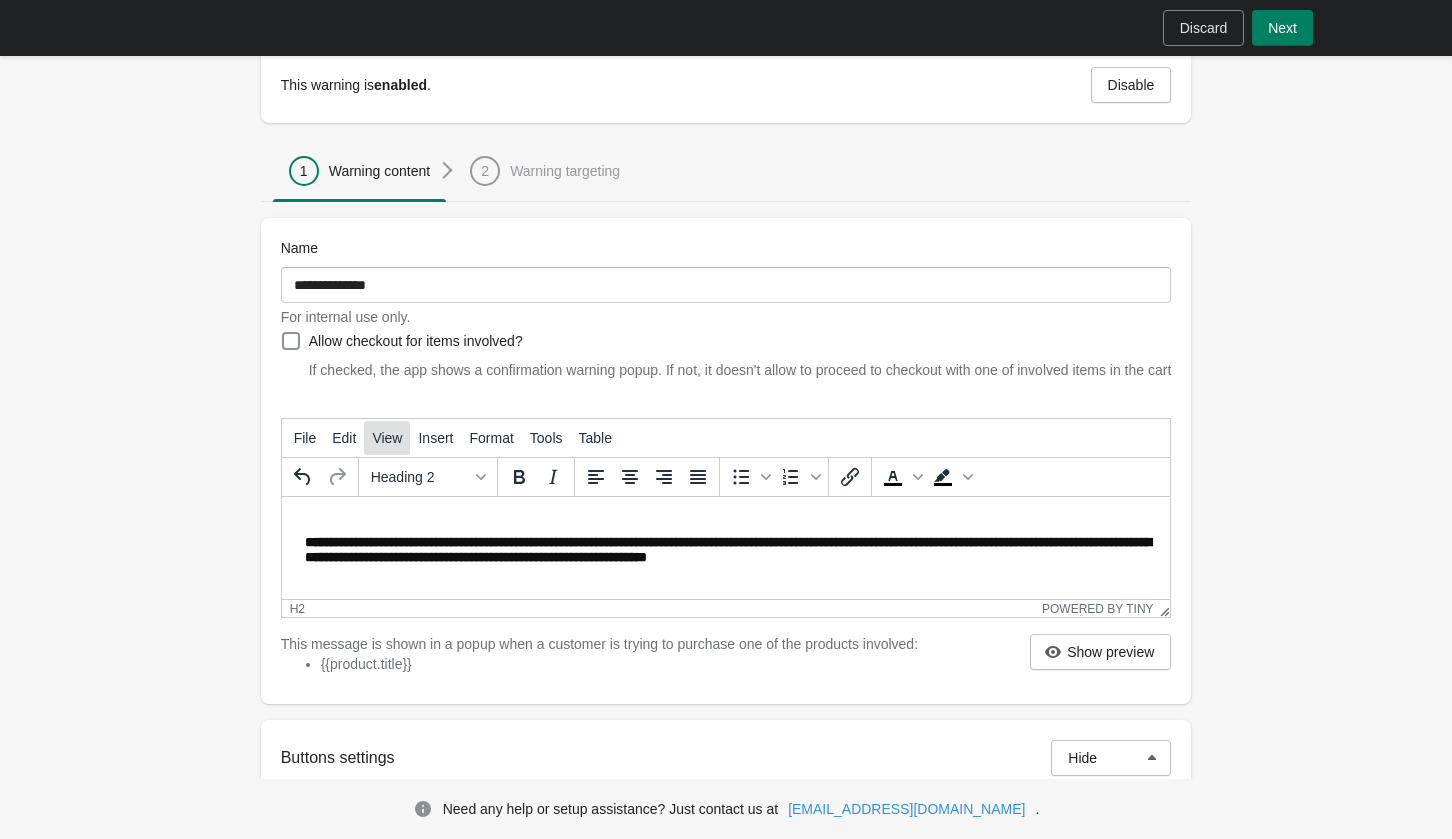click on "View" at bounding box center (387, 438) 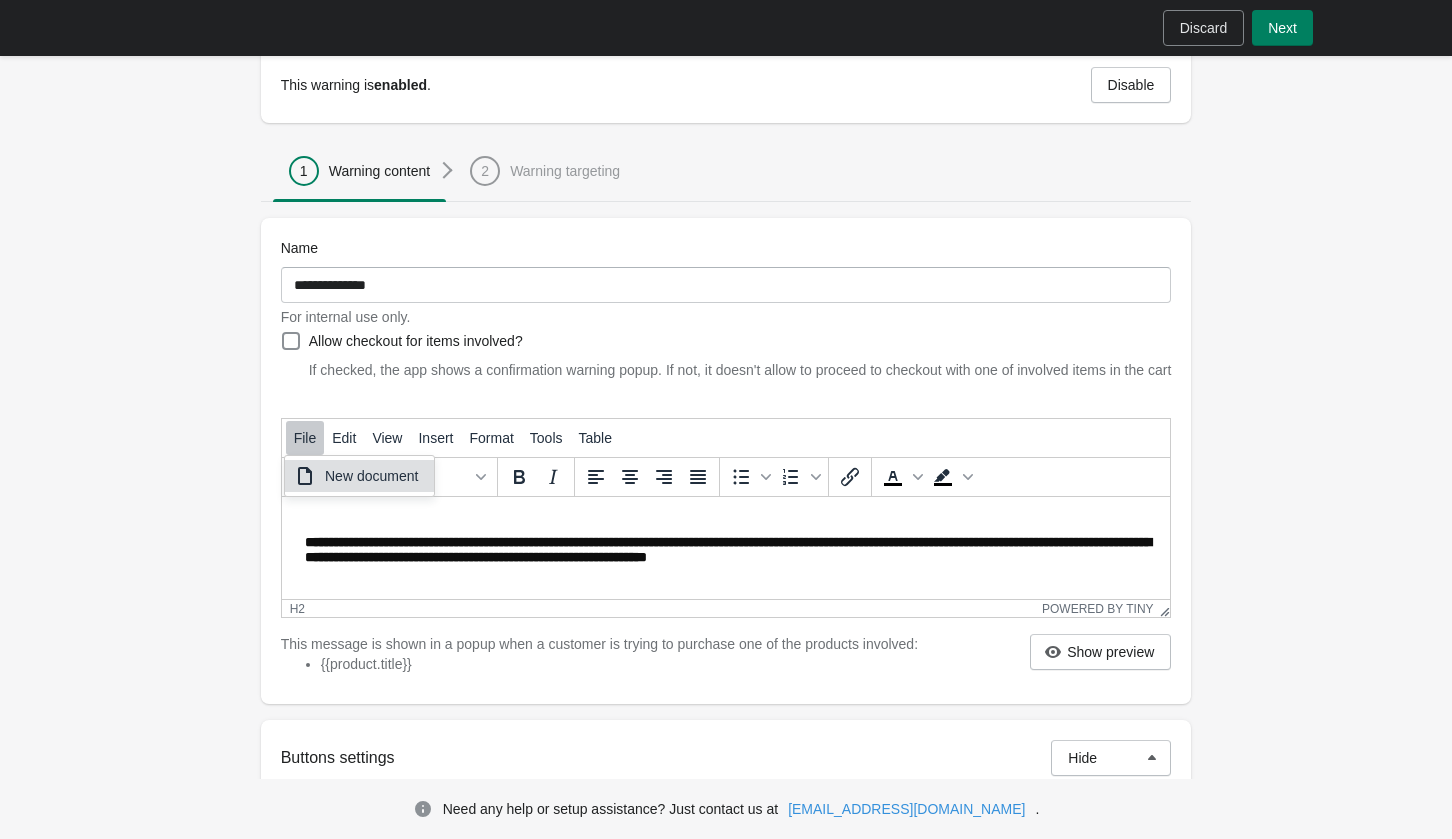 click at bounding box center (733, 512) 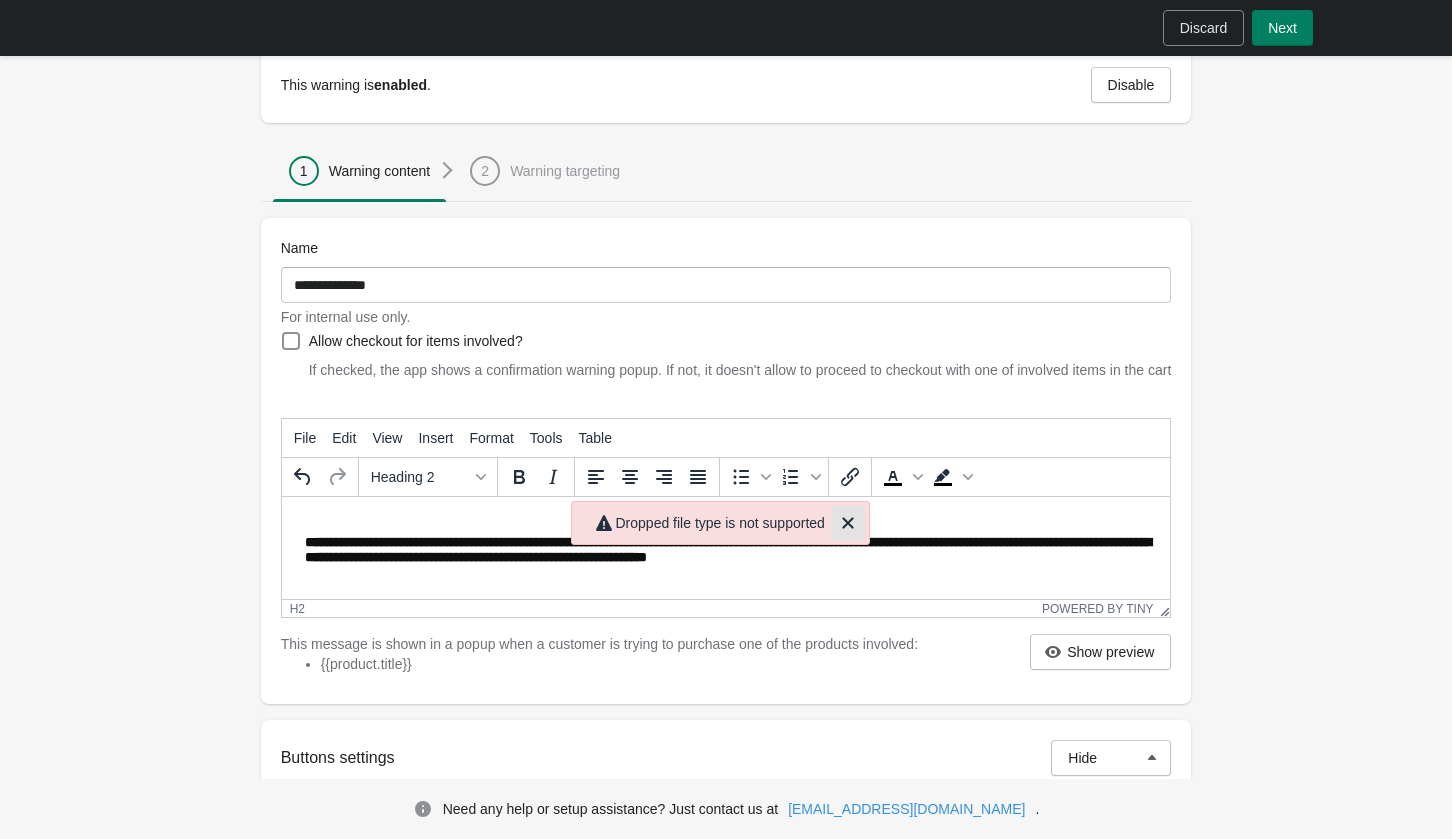 click 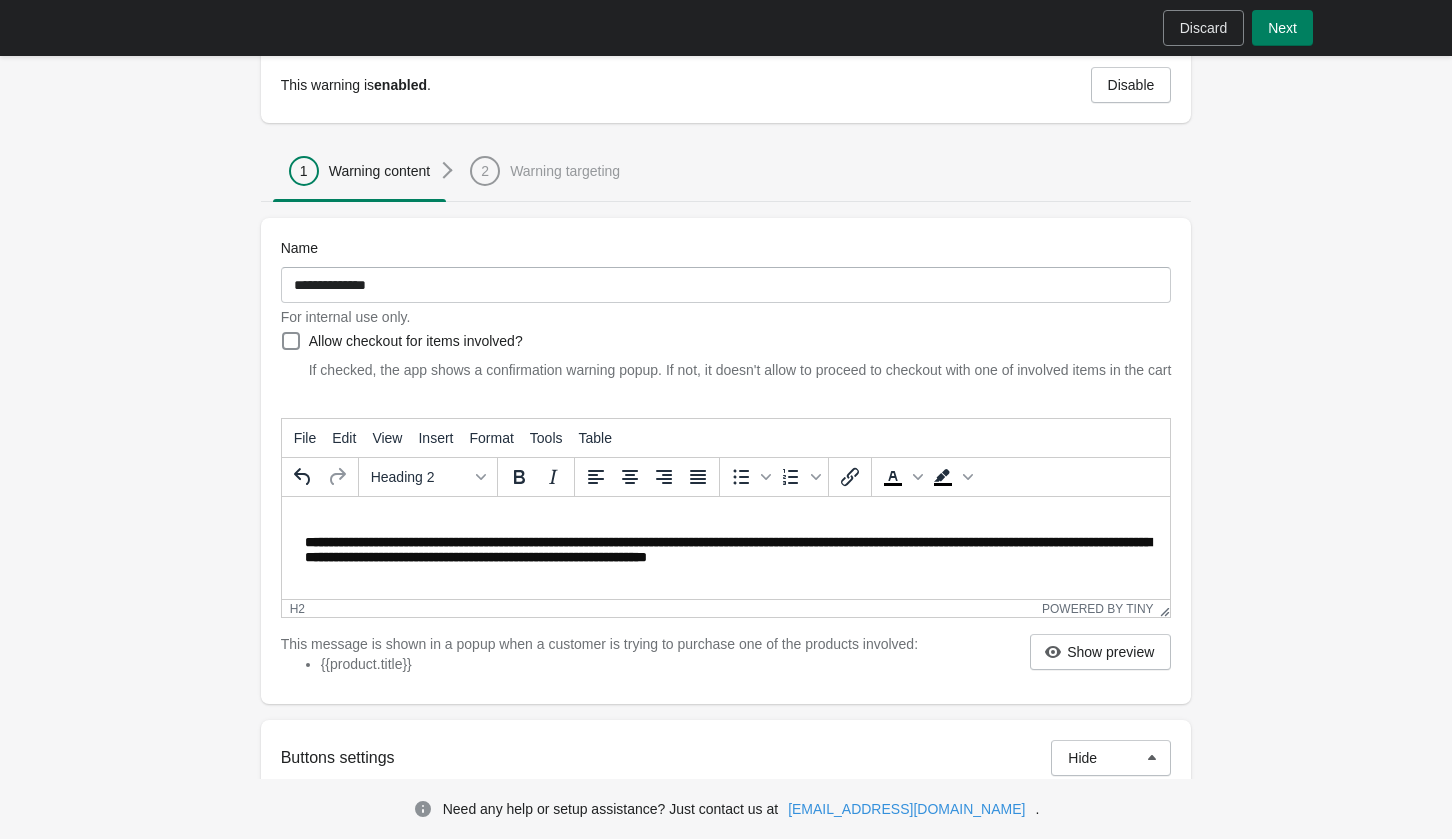 click at bounding box center [733, 512] 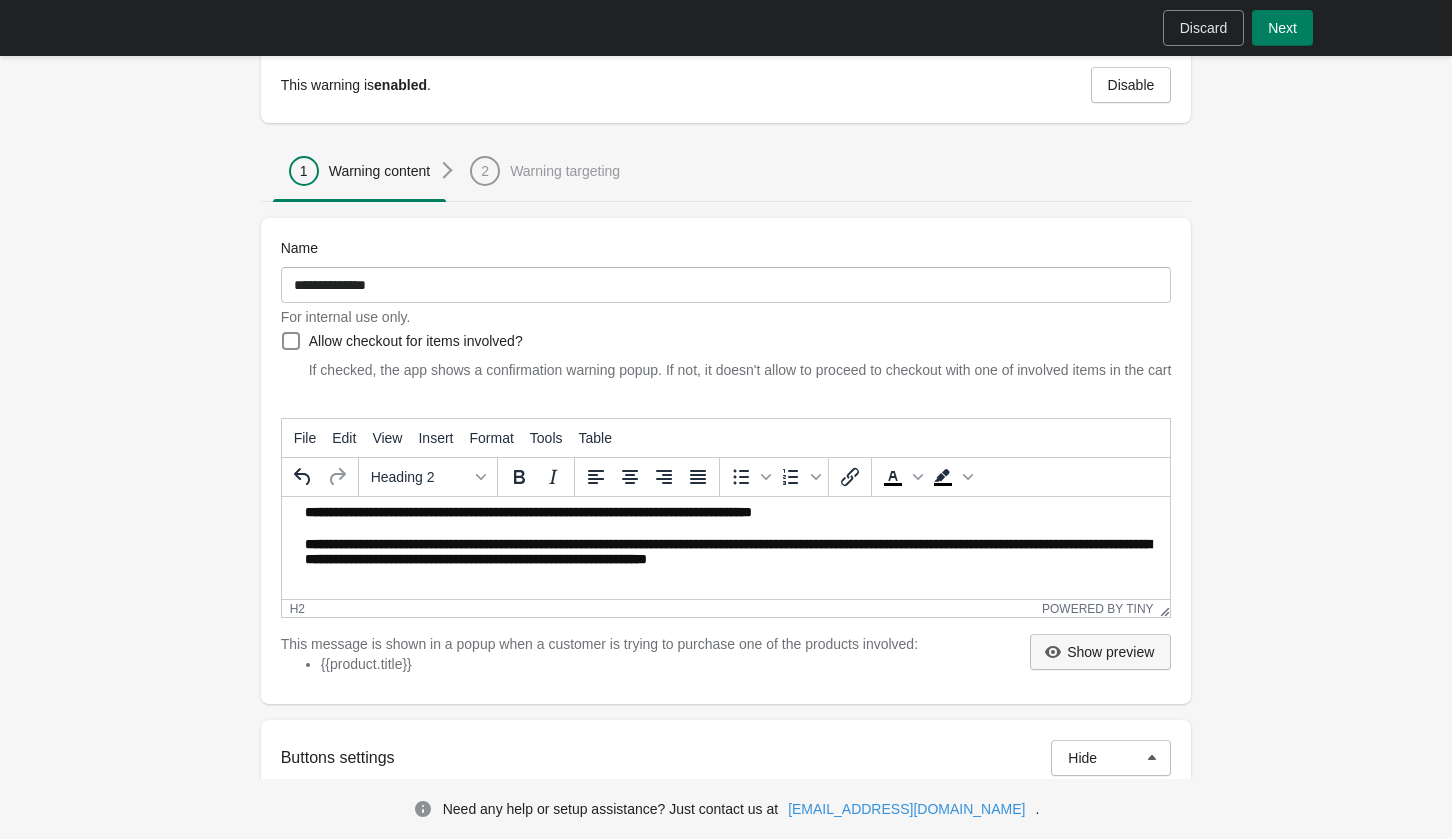 click on "Show preview" at bounding box center [1100, 652] 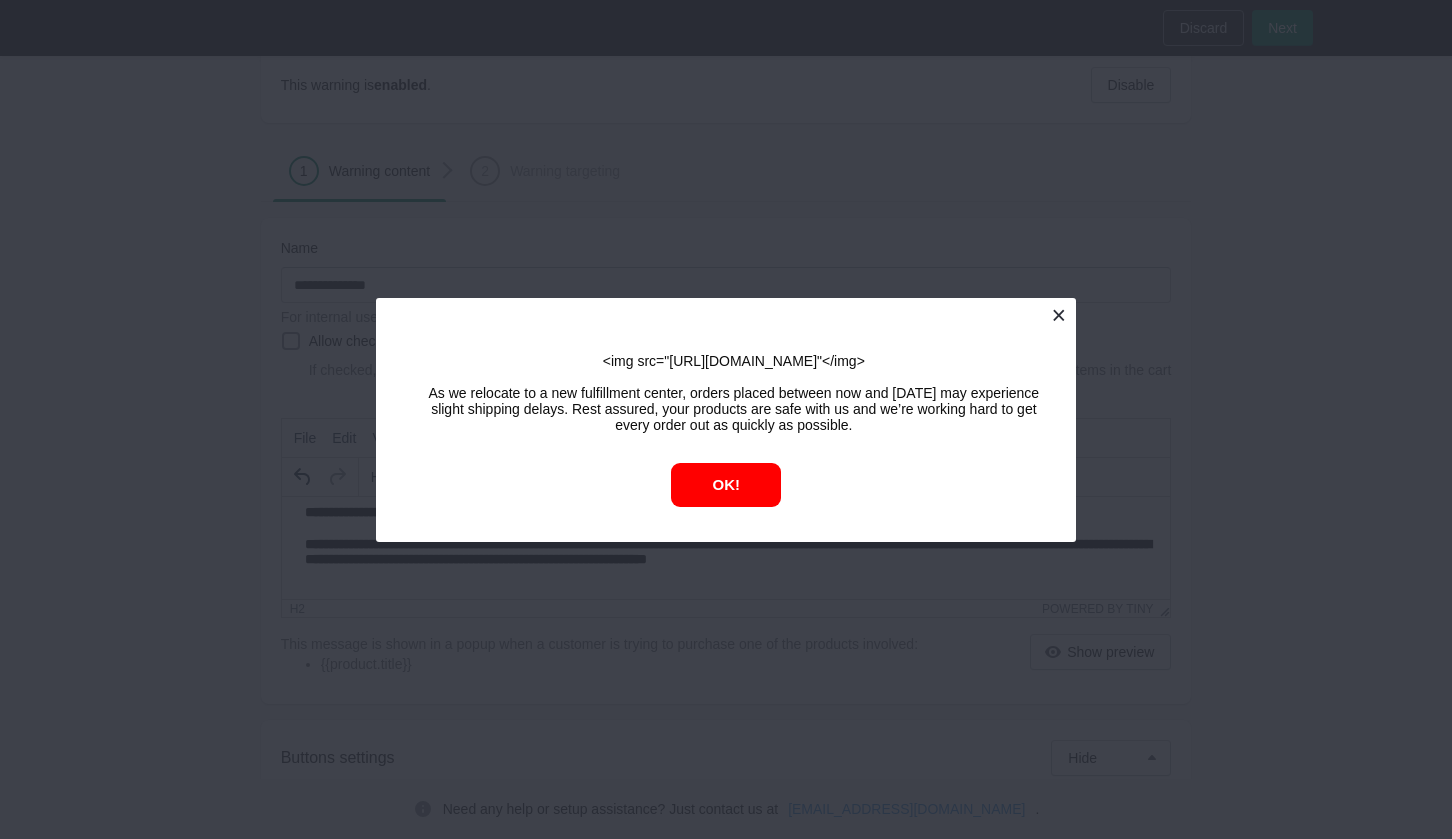 click at bounding box center [1058, 315] 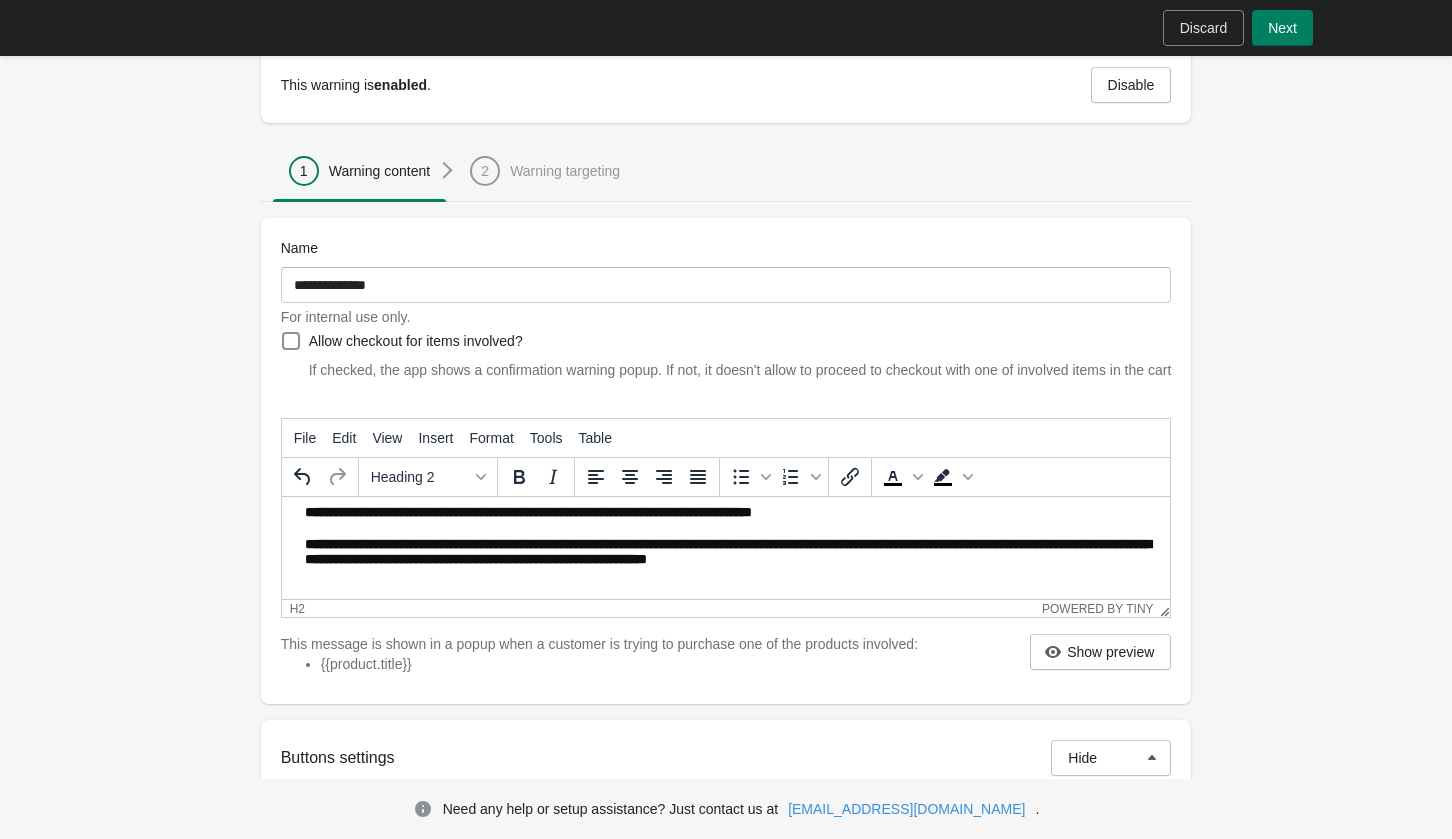 click on "**********" at bounding box center (734, 513) 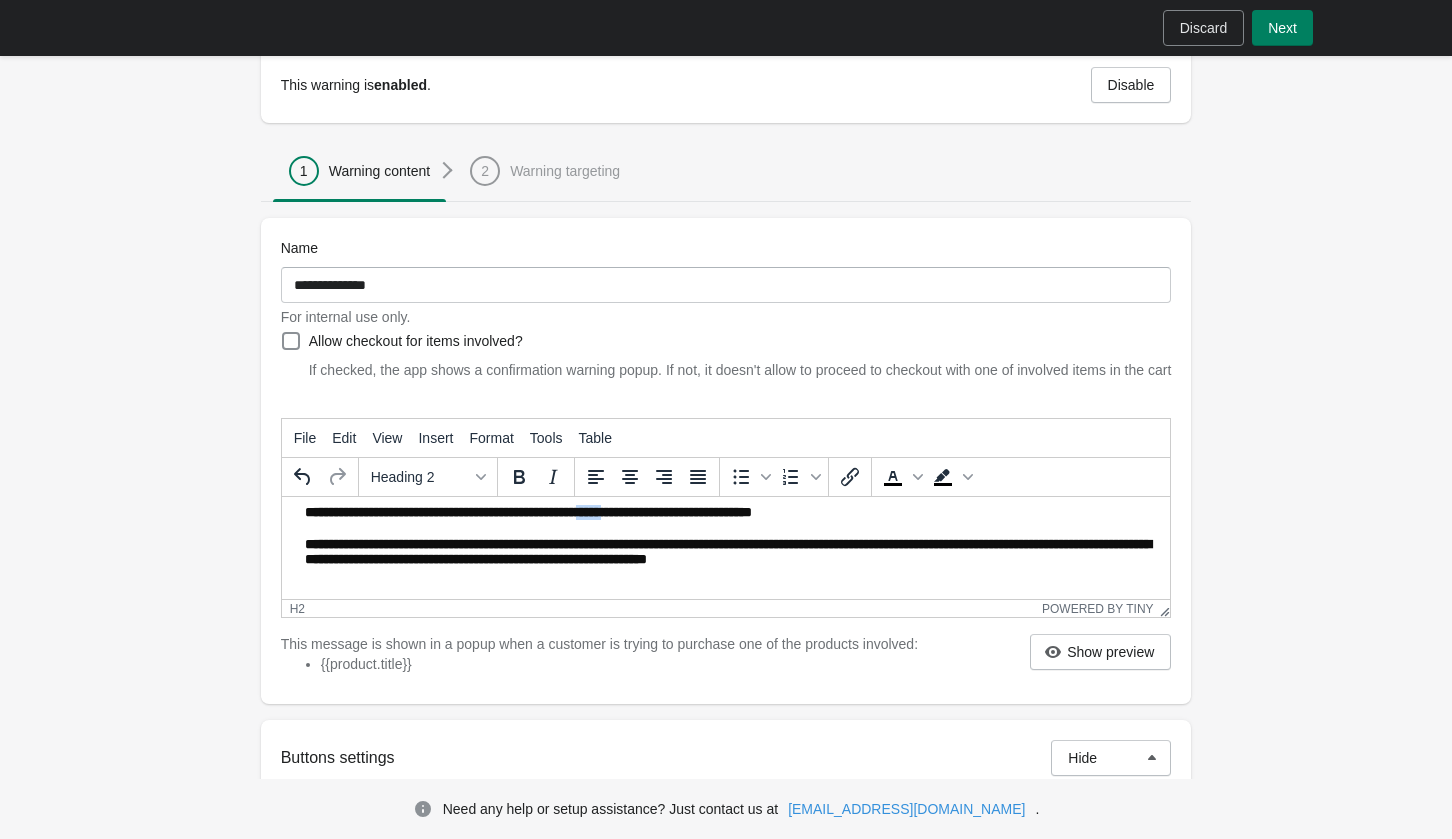 click on "**********" at bounding box center [734, 513] 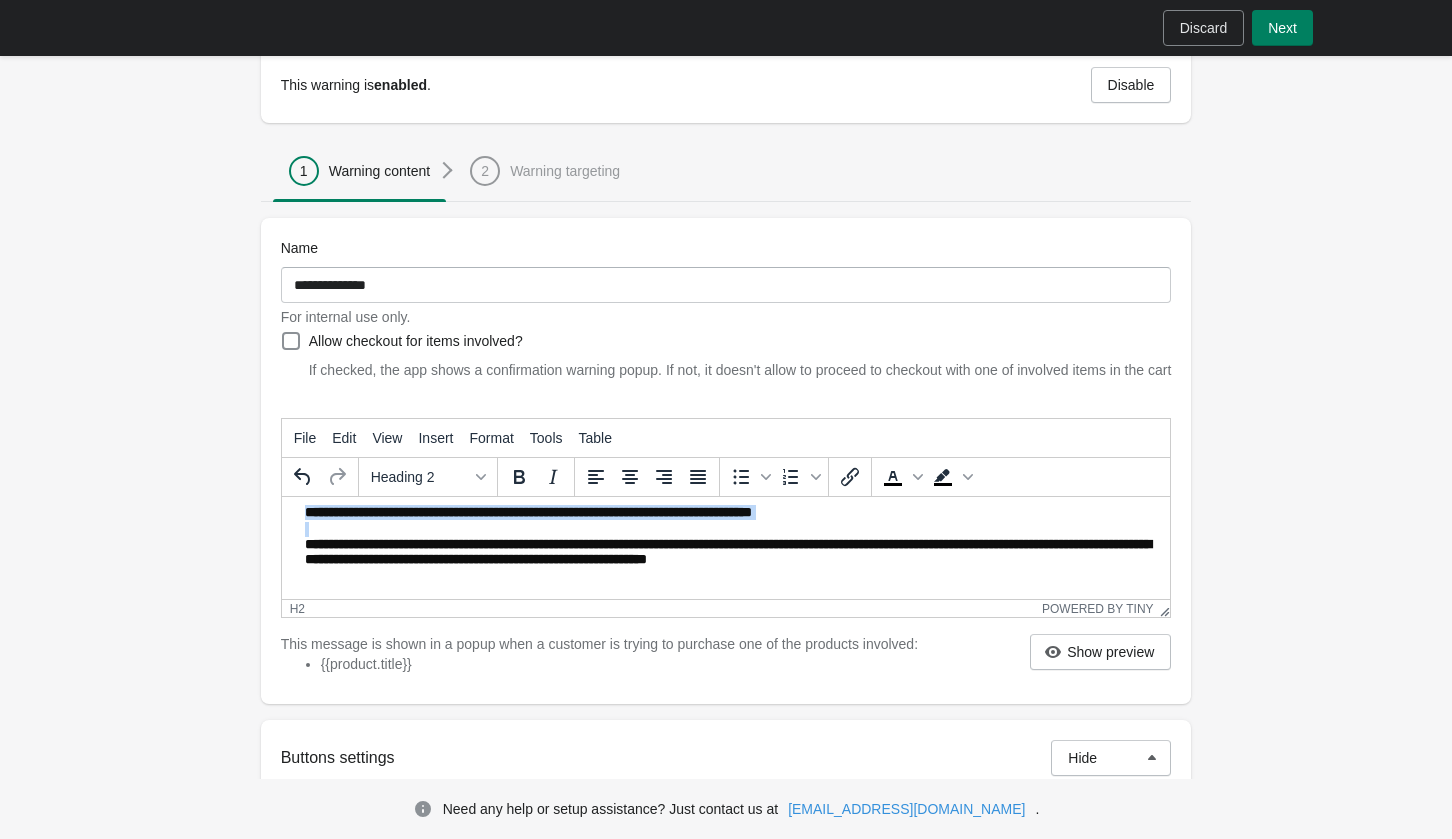 click on "**********" at bounding box center [734, 513] 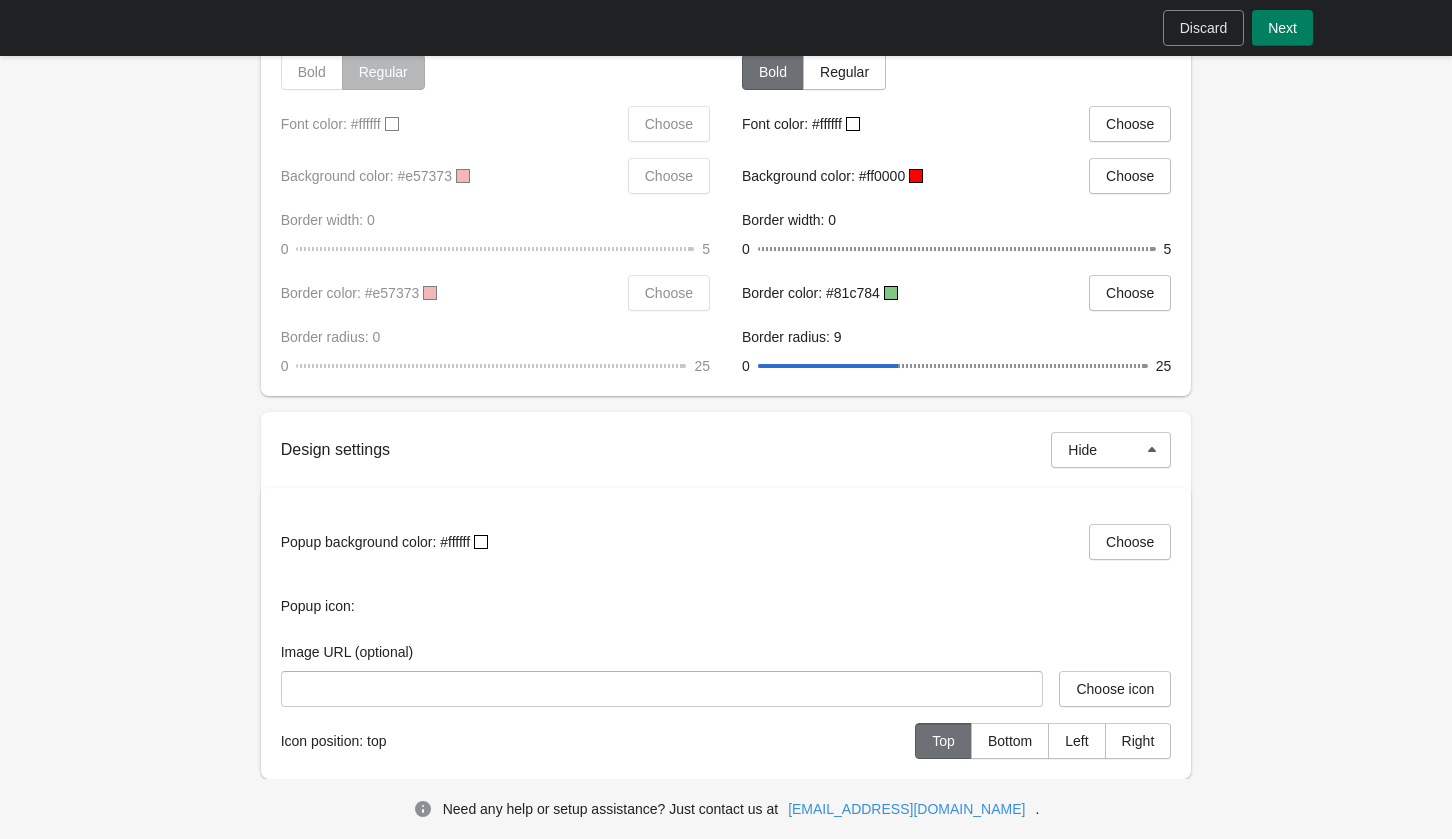 scroll, scrollTop: 1012, scrollLeft: 0, axis: vertical 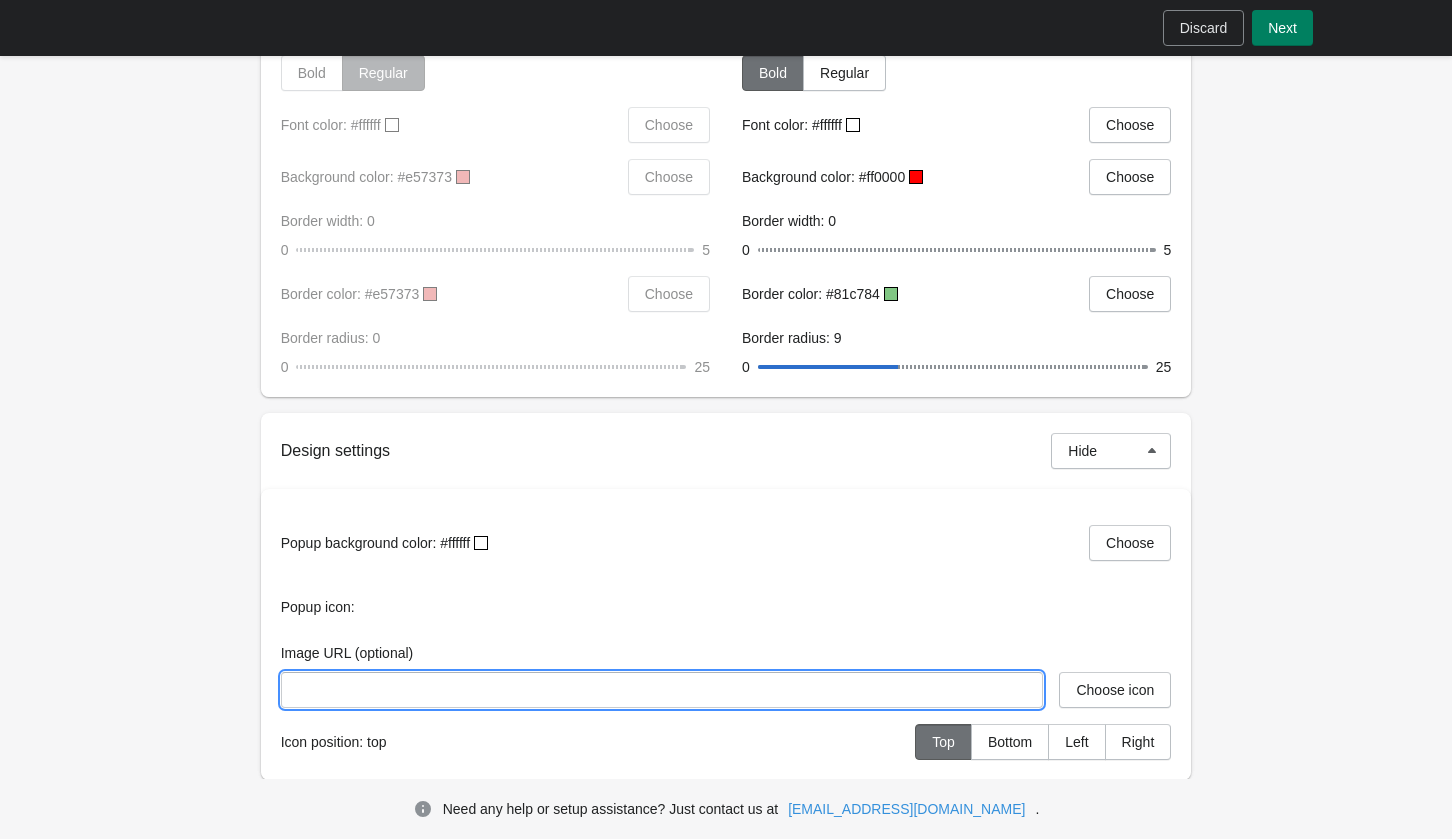 click on "Image URL (optional)" at bounding box center (662, 690) 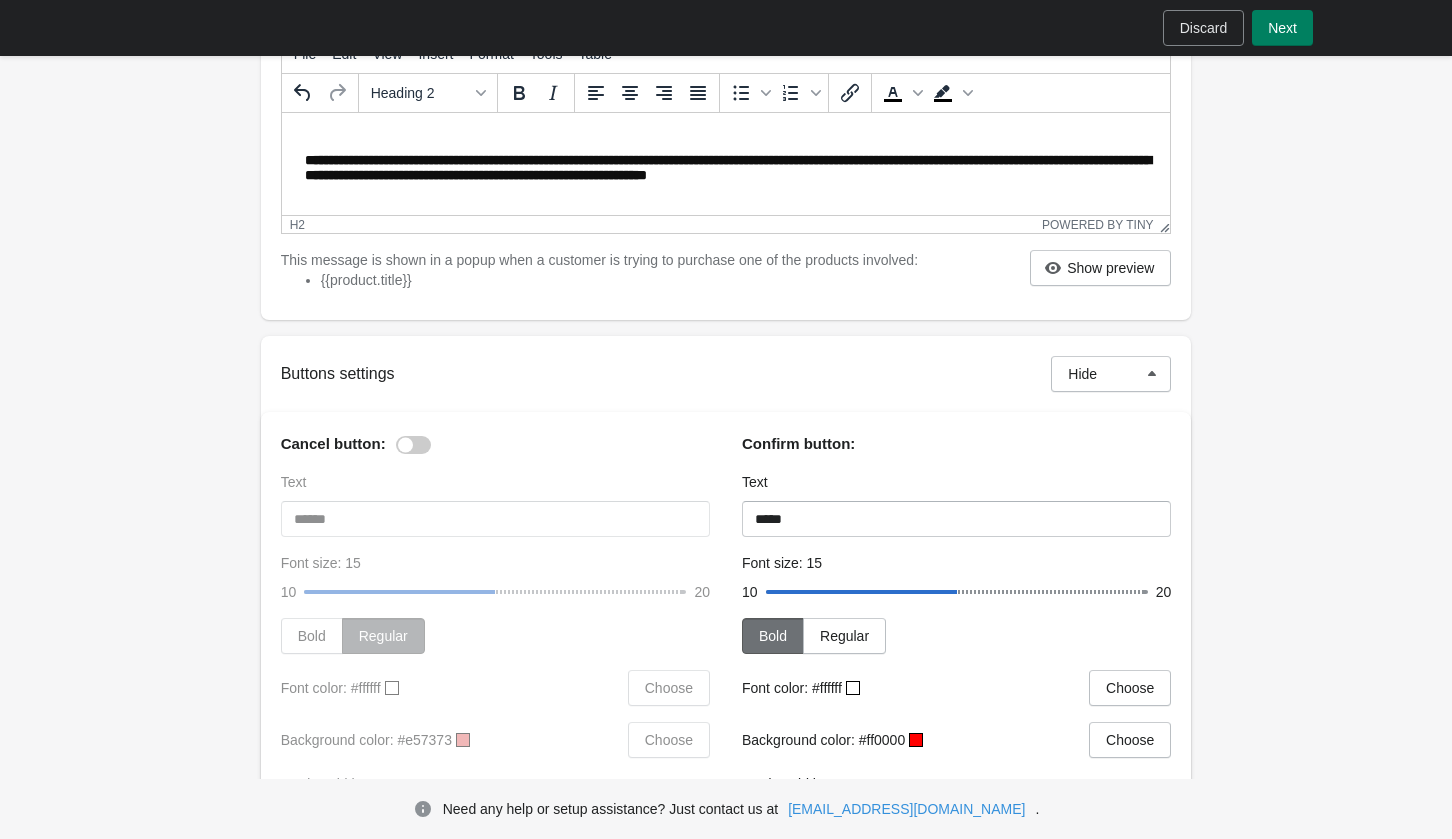 scroll, scrollTop: 425, scrollLeft: 0, axis: vertical 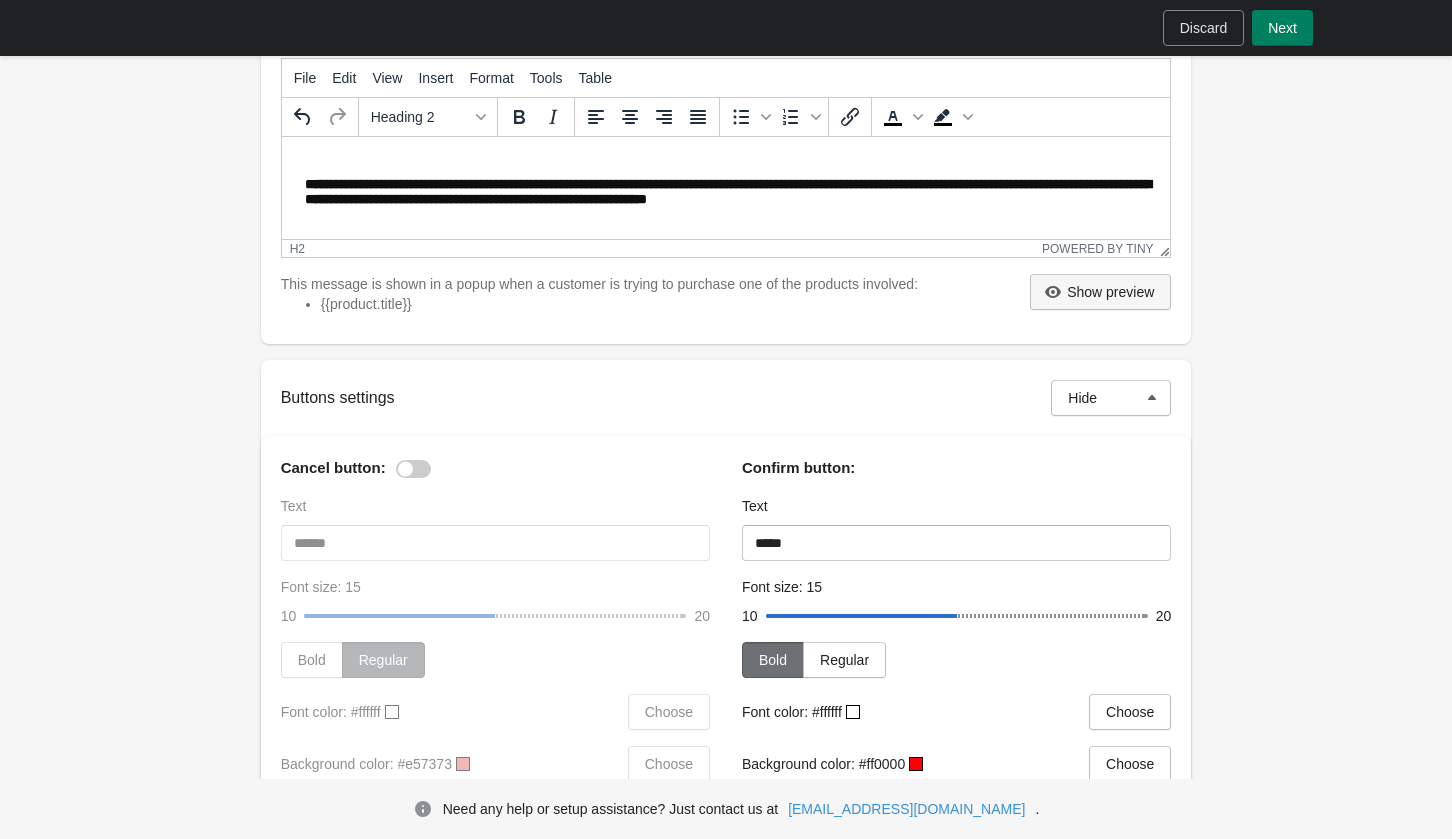 type on "**********" 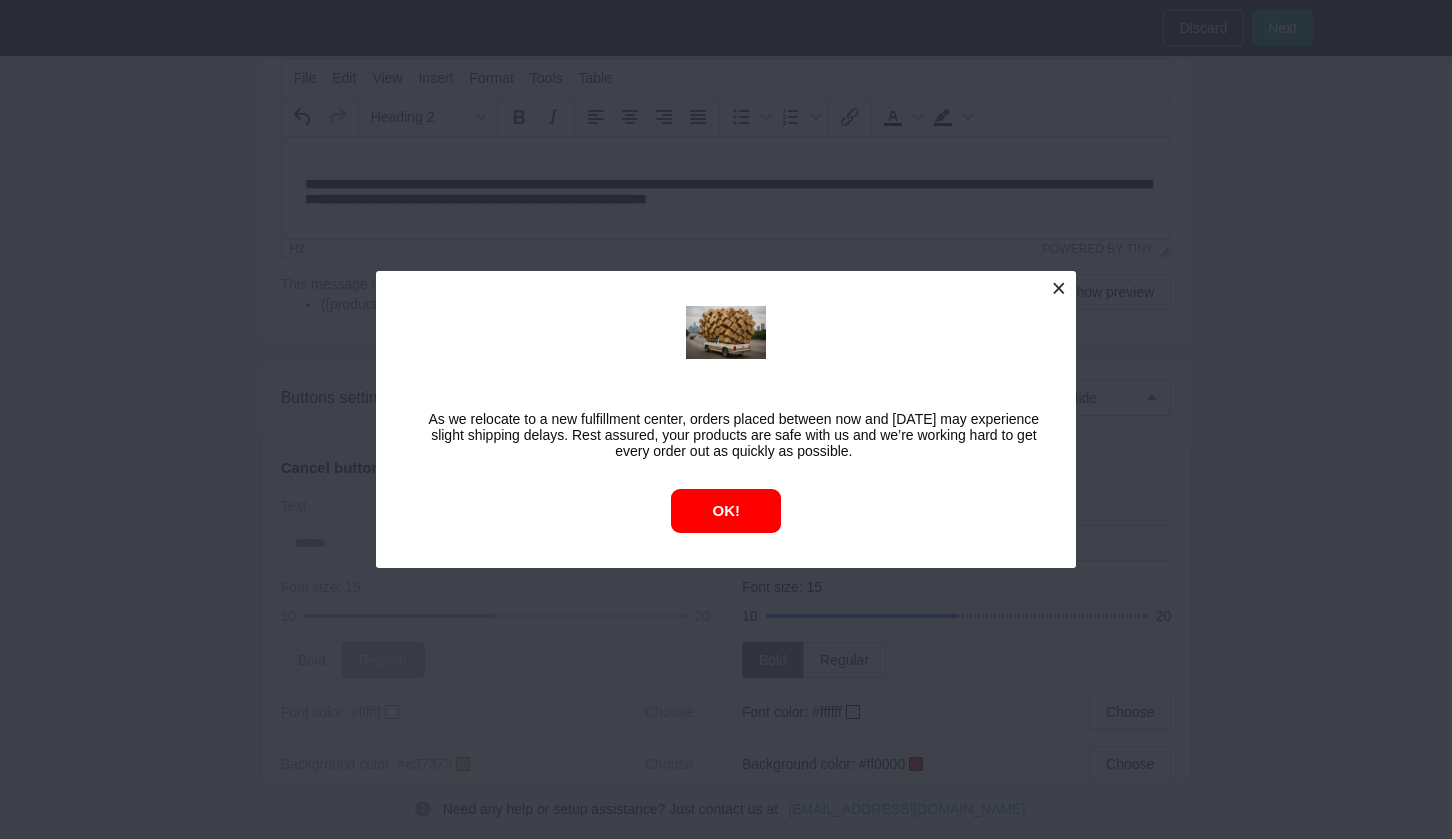 click at bounding box center (1058, 288) 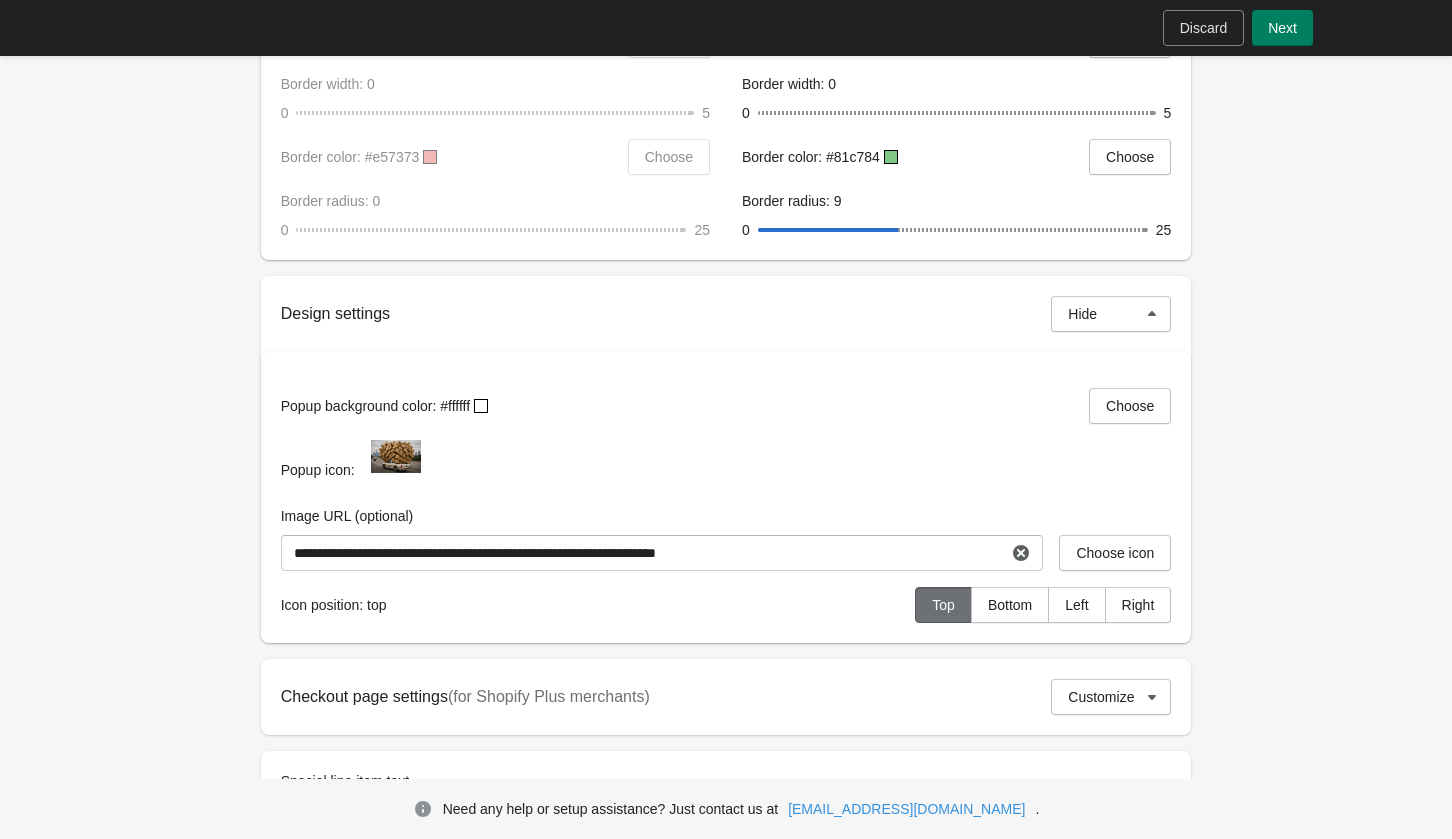 scroll, scrollTop: 1167, scrollLeft: 0, axis: vertical 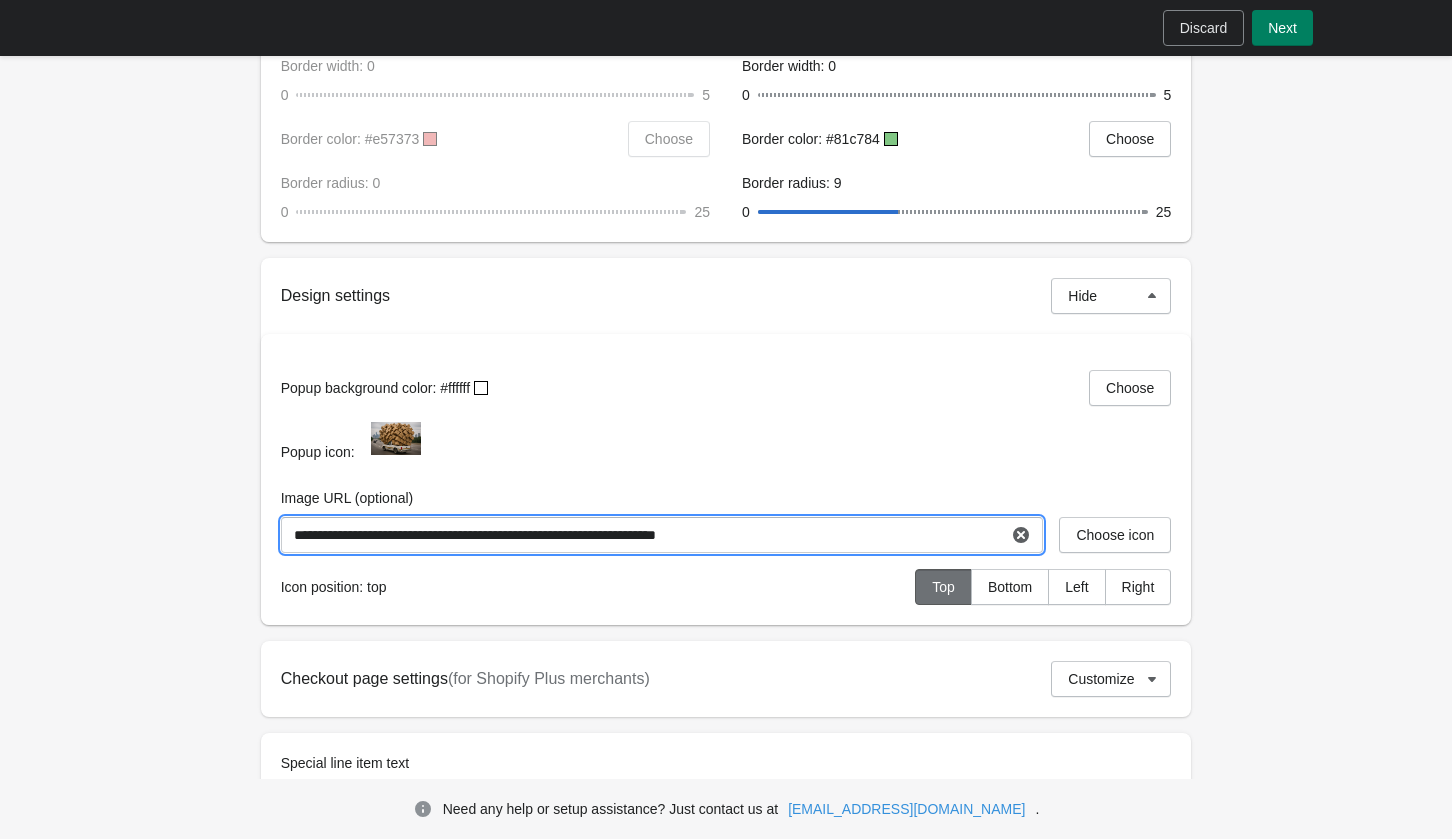 click on "**********" at bounding box center [644, 535] 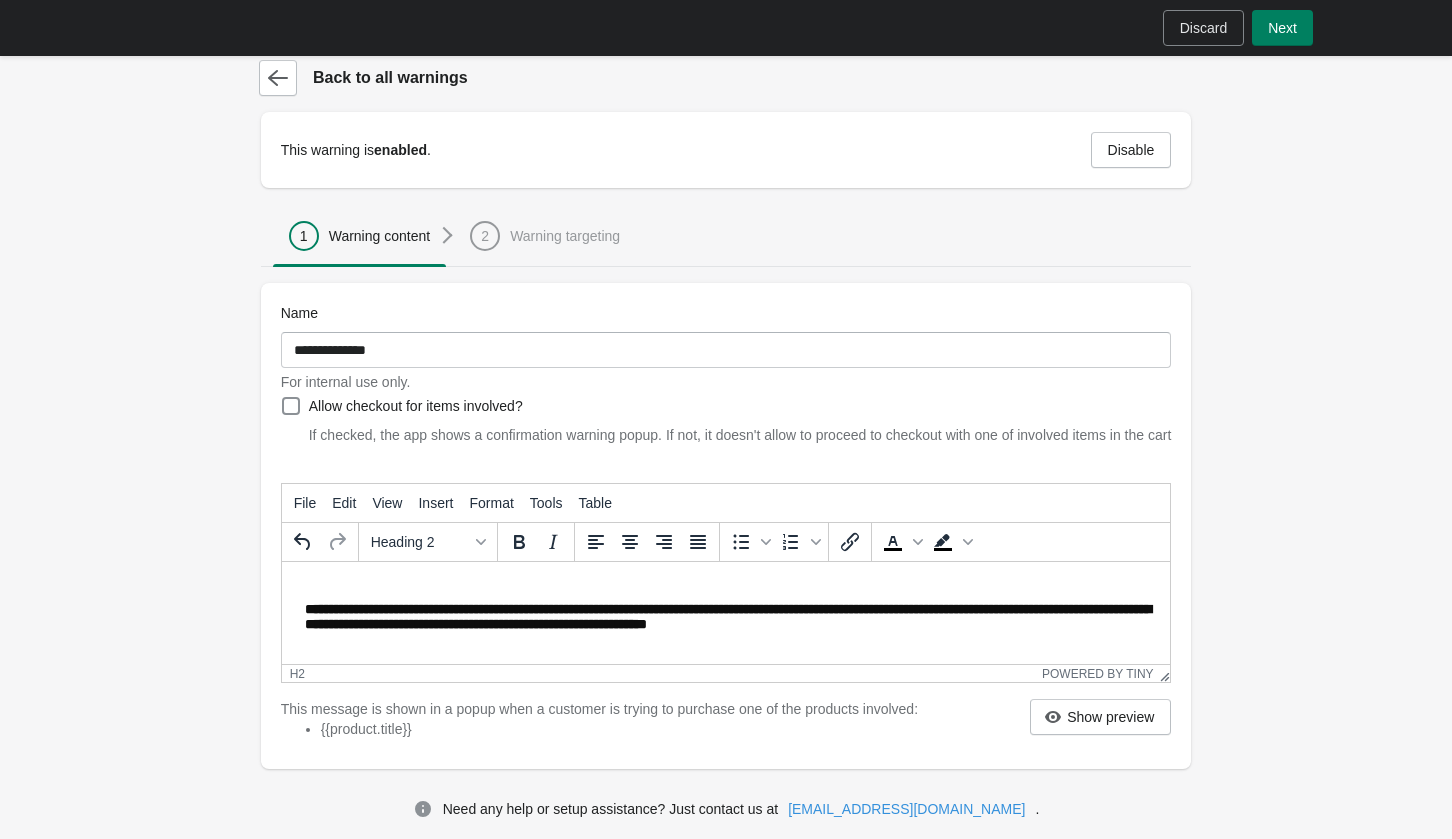 scroll, scrollTop: 0, scrollLeft: 0, axis: both 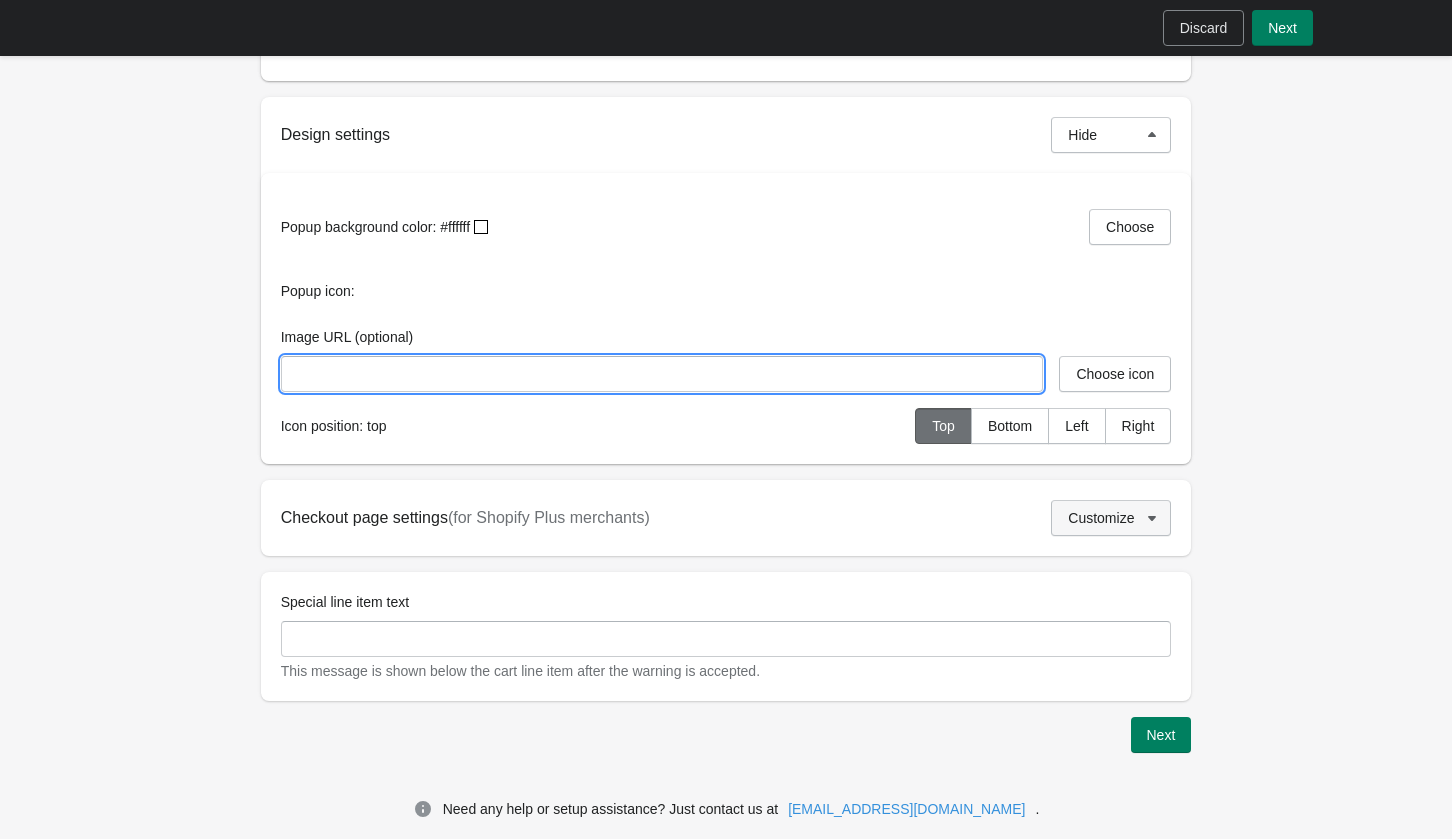 type 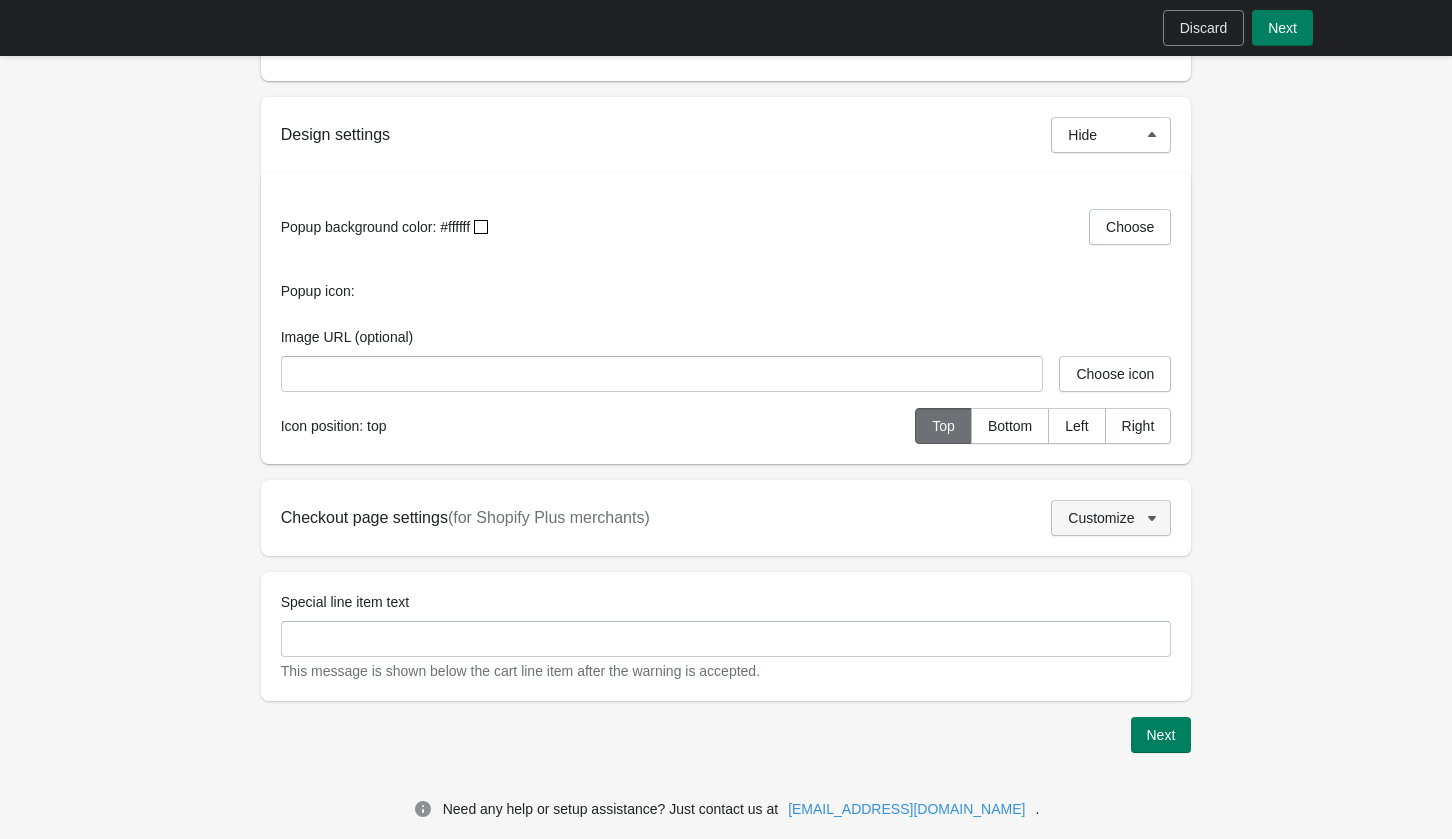 click 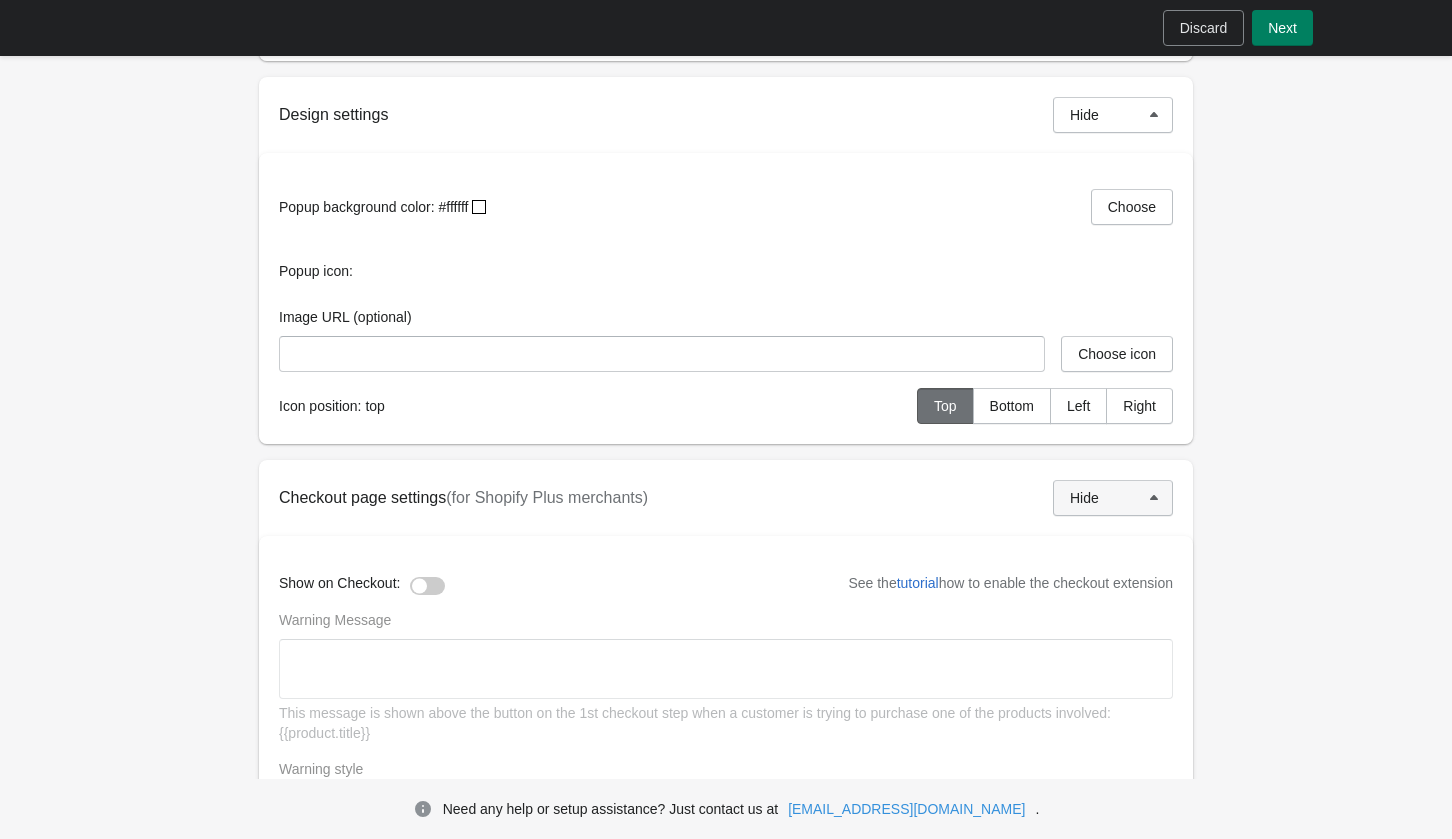 click at bounding box center (427, 586) 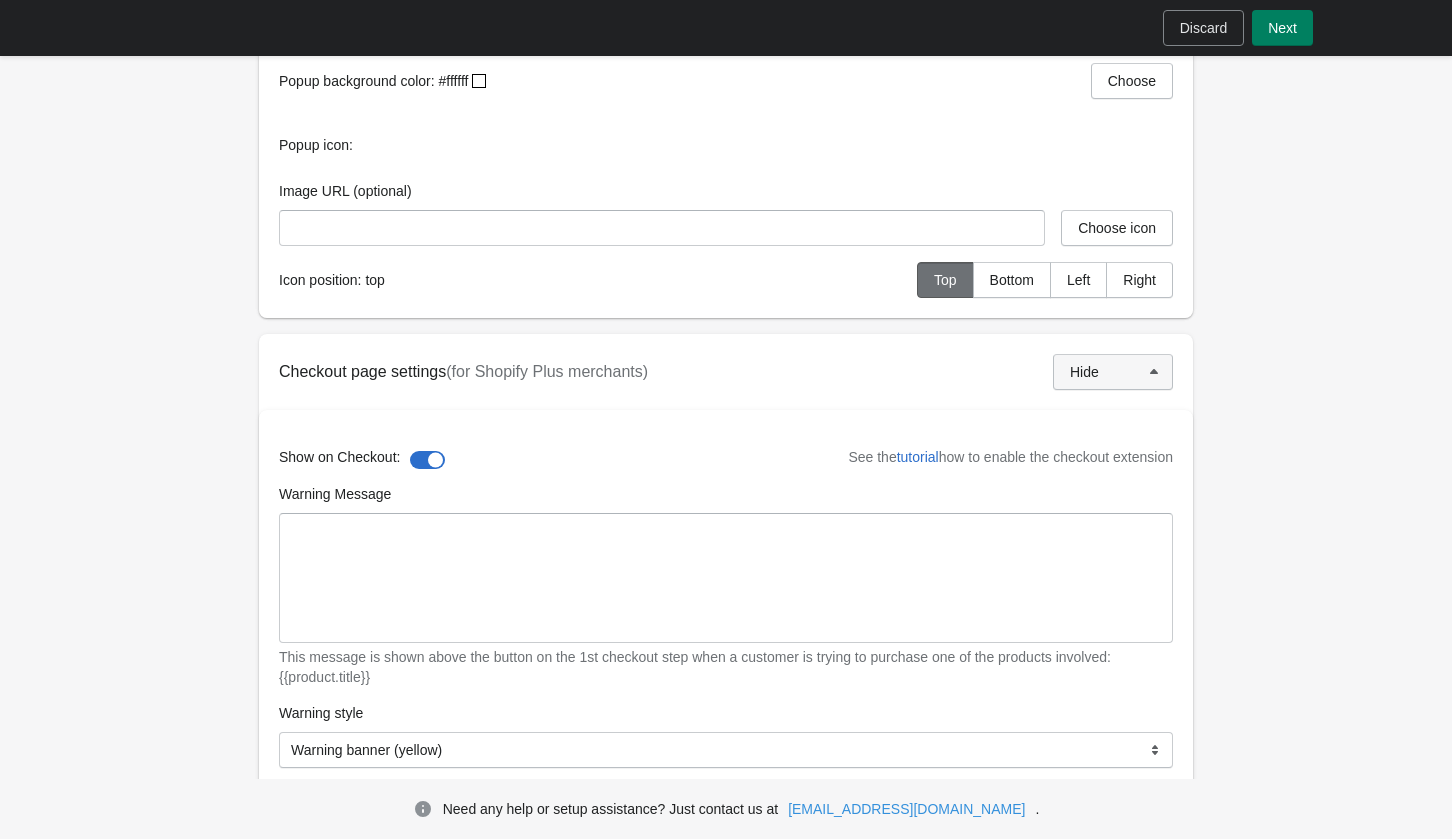 scroll, scrollTop: 1492, scrollLeft: 0, axis: vertical 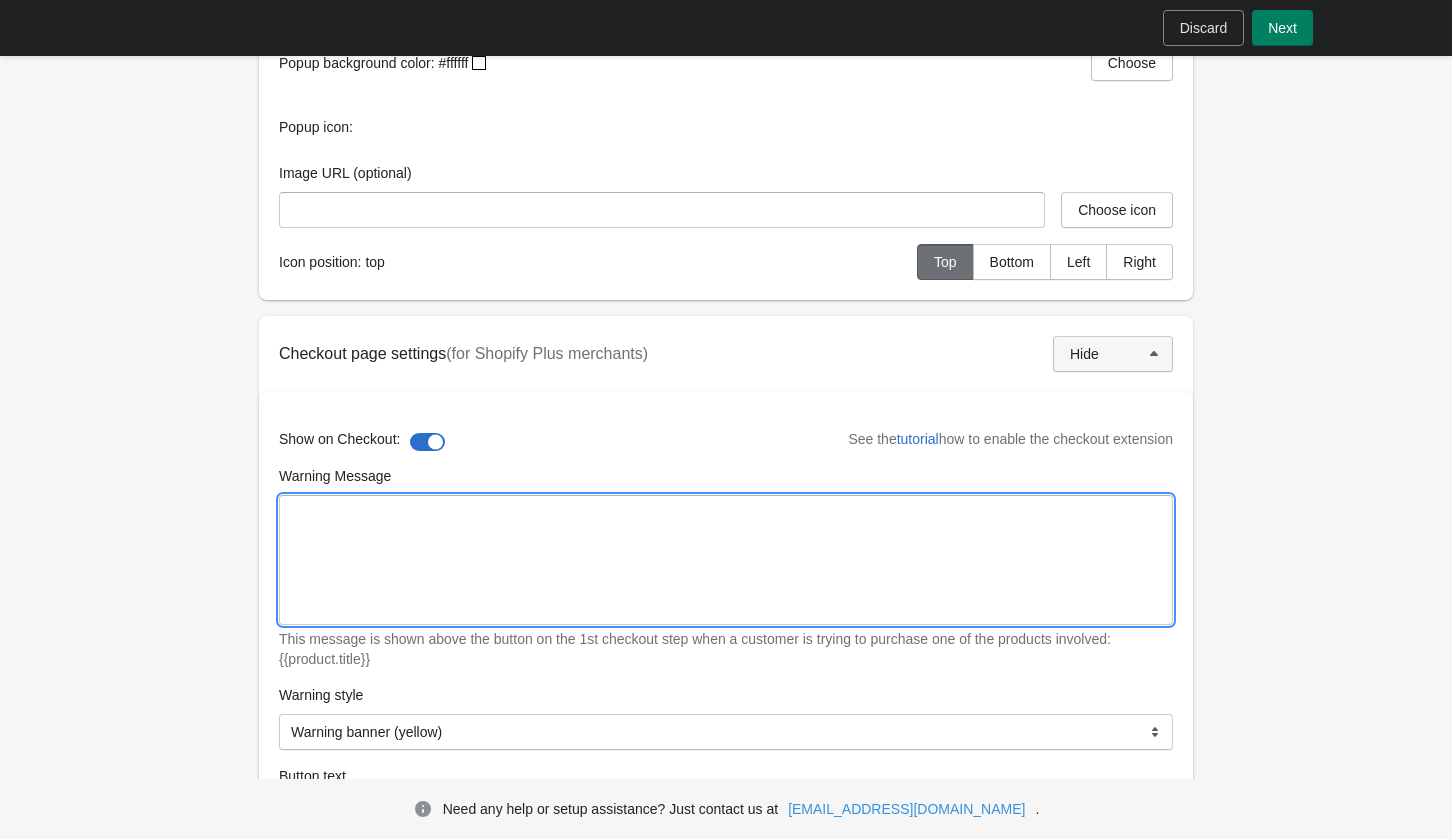 click on "Warning Message" at bounding box center (726, 560) 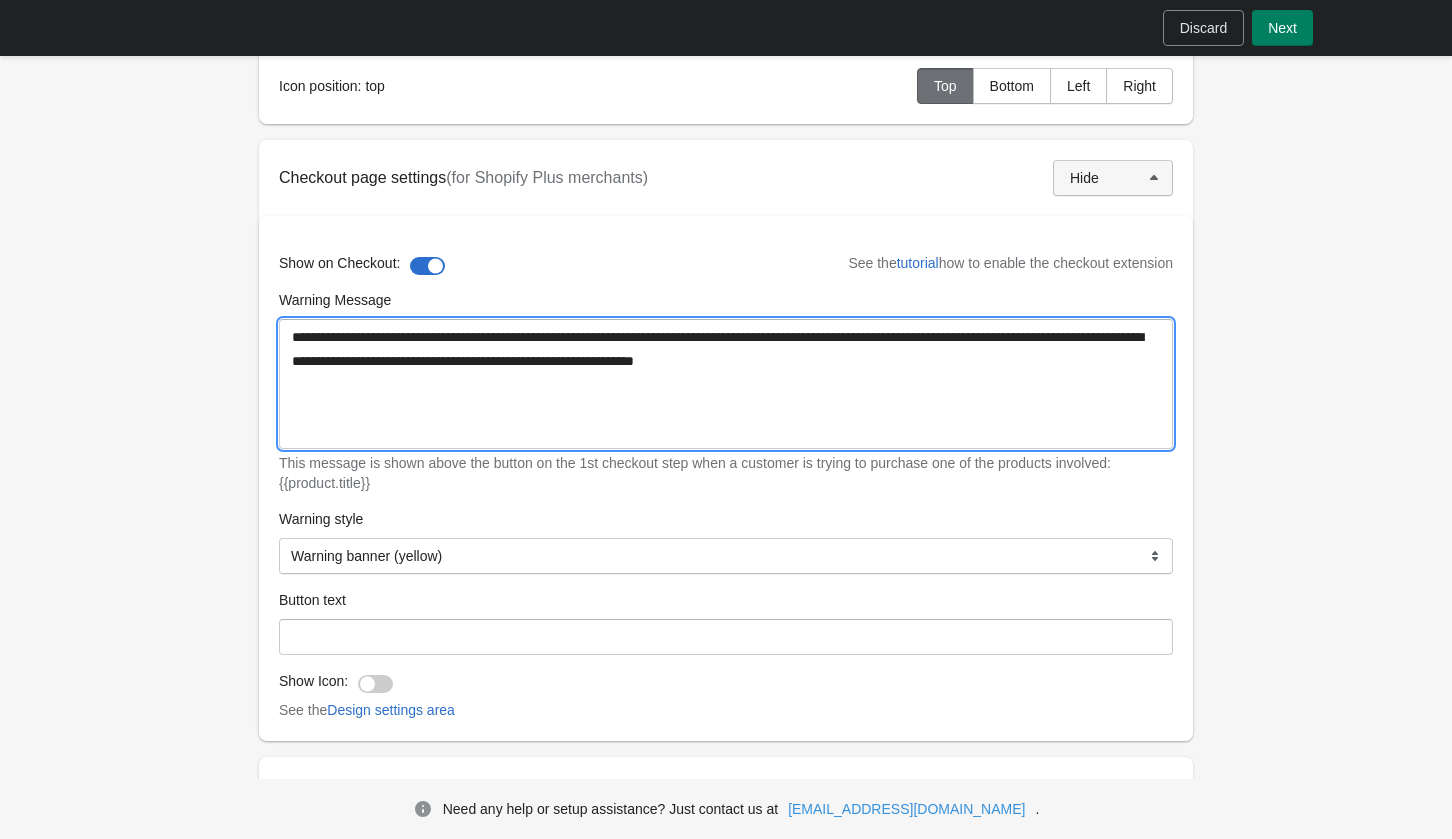 scroll, scrollTop: 1680, scrollLeft: 0, axis: vertical 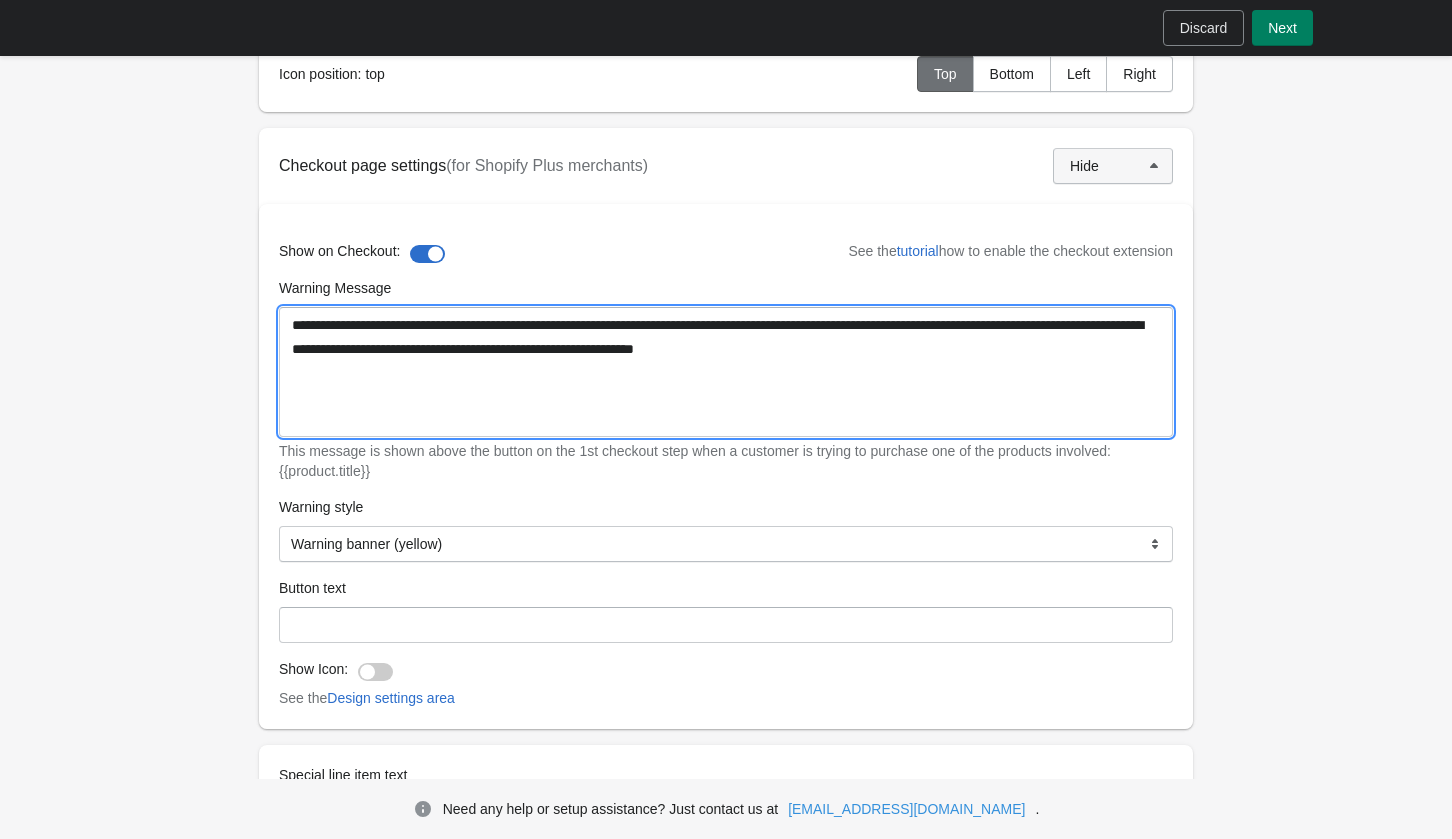 type on "**********" 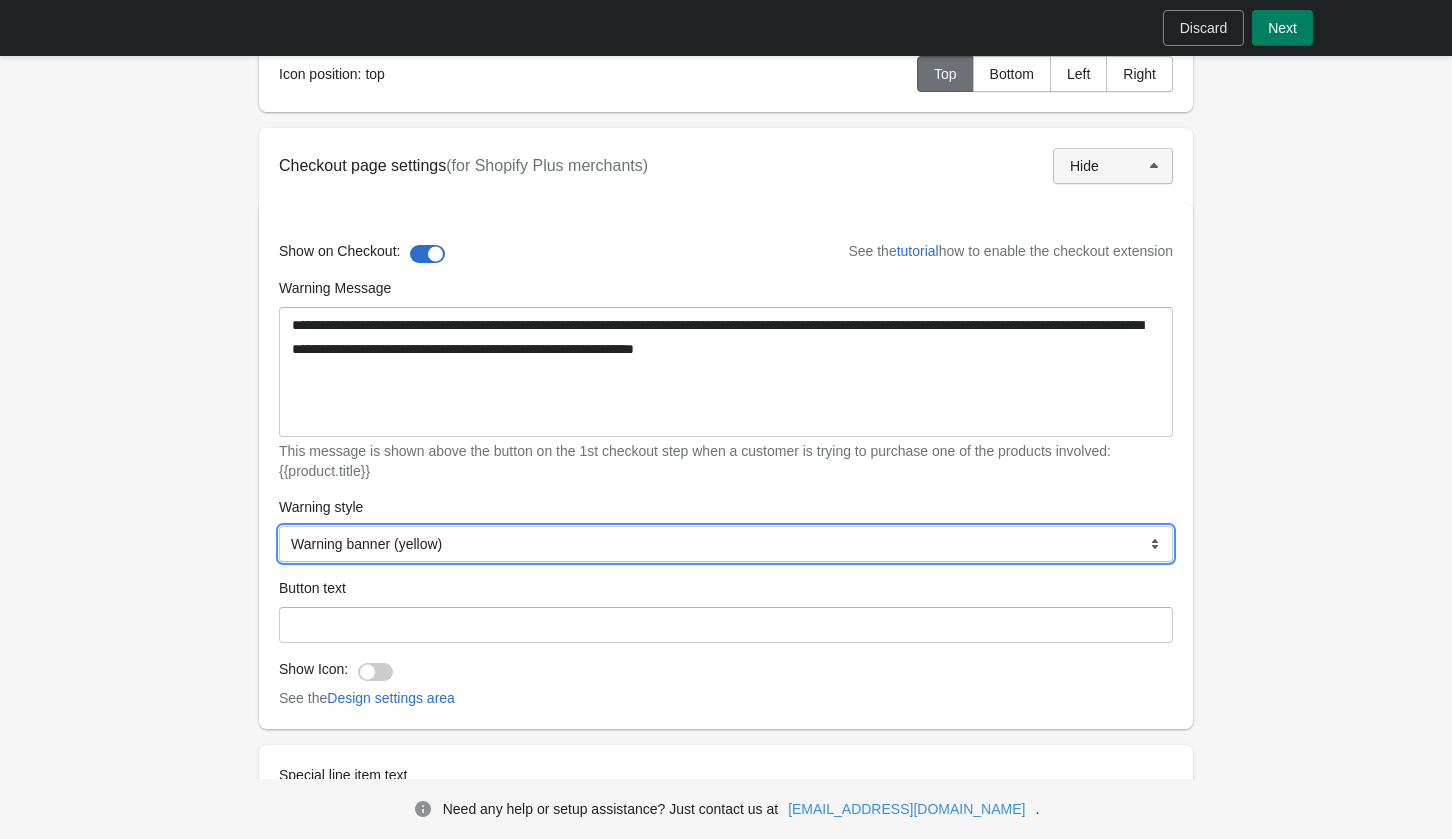 select on "********" 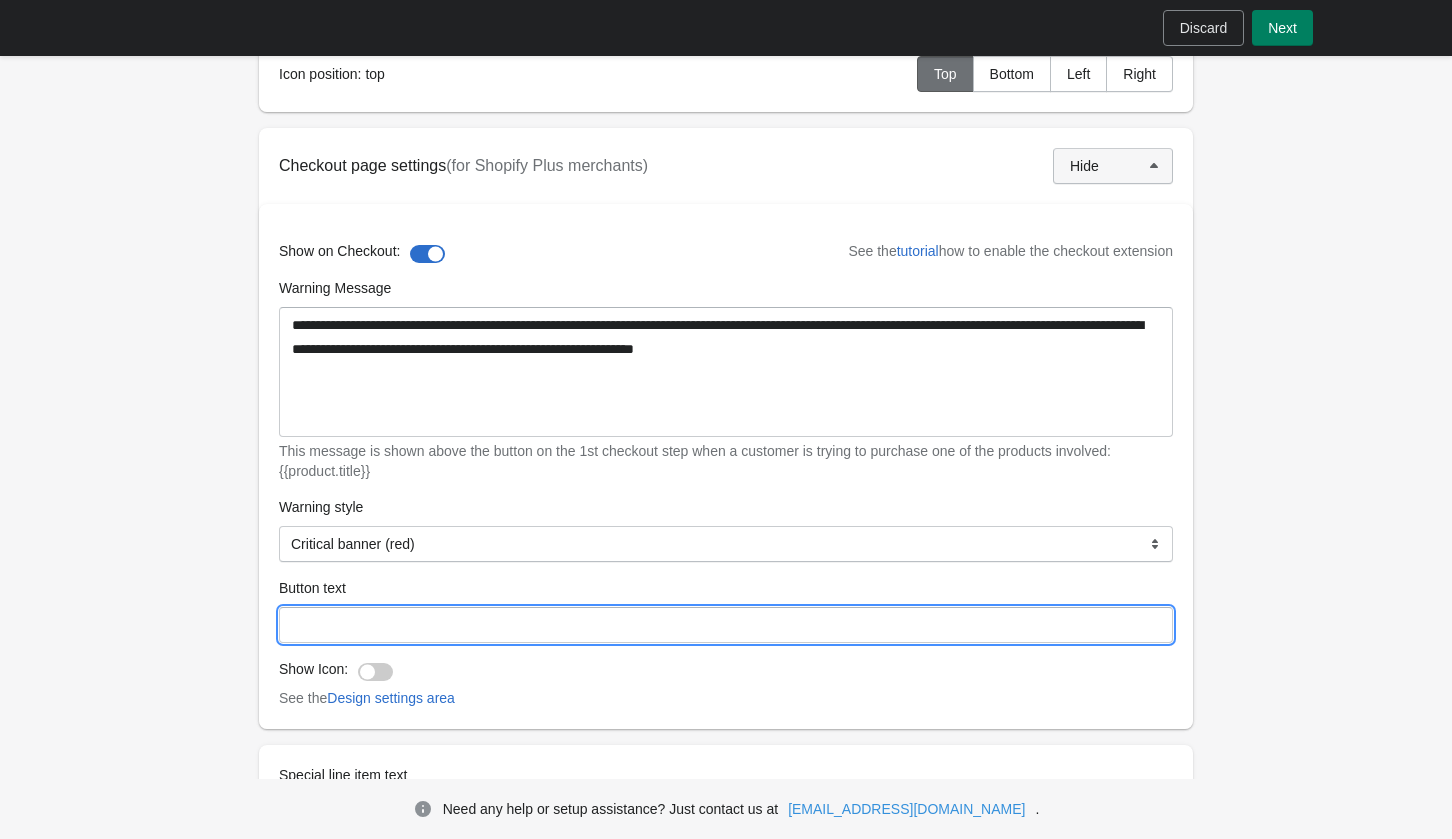 click on "Button text" at bounding box center [726, 625] 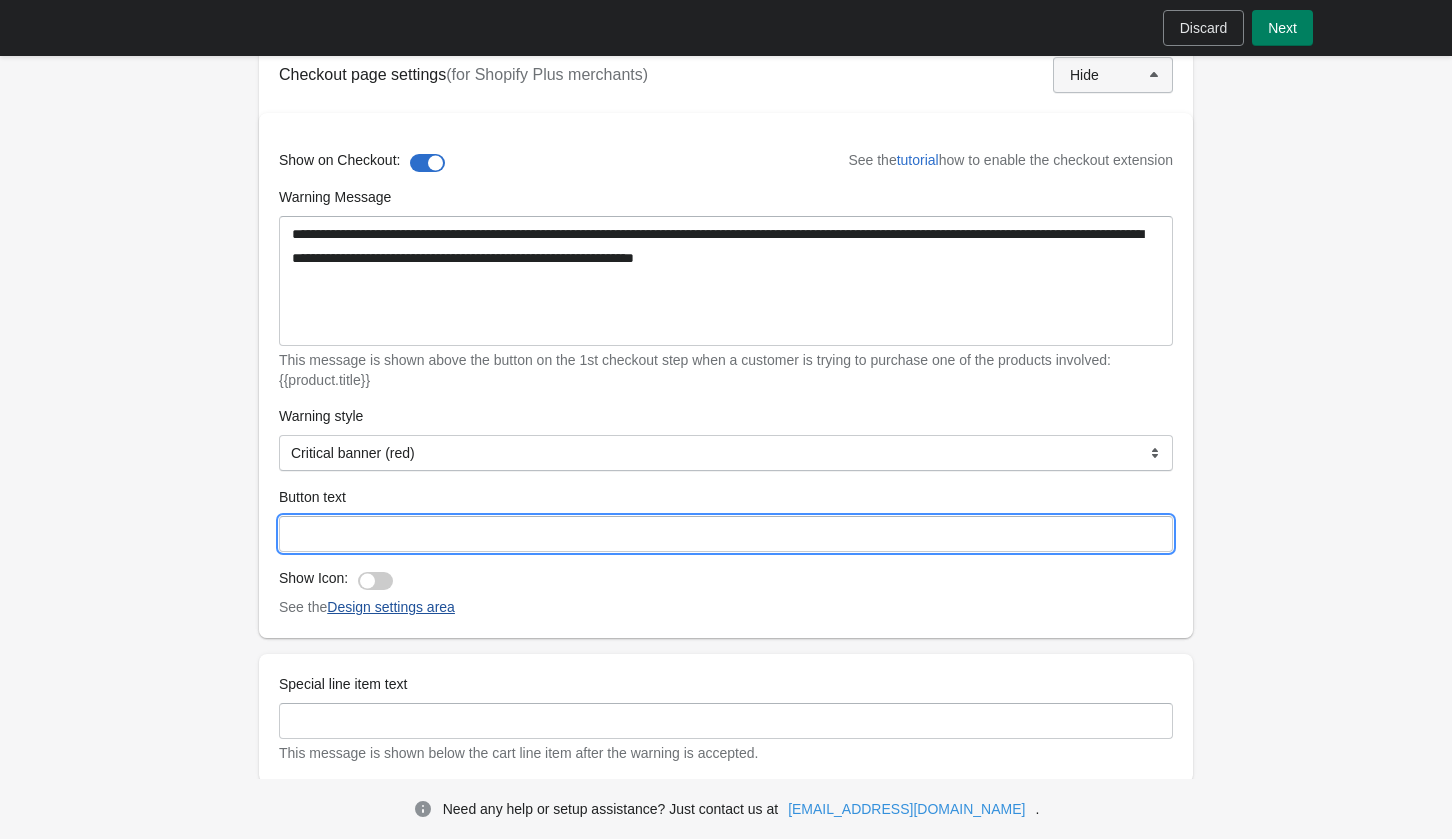click on "Design settings area" at bounding box center [391, 607] 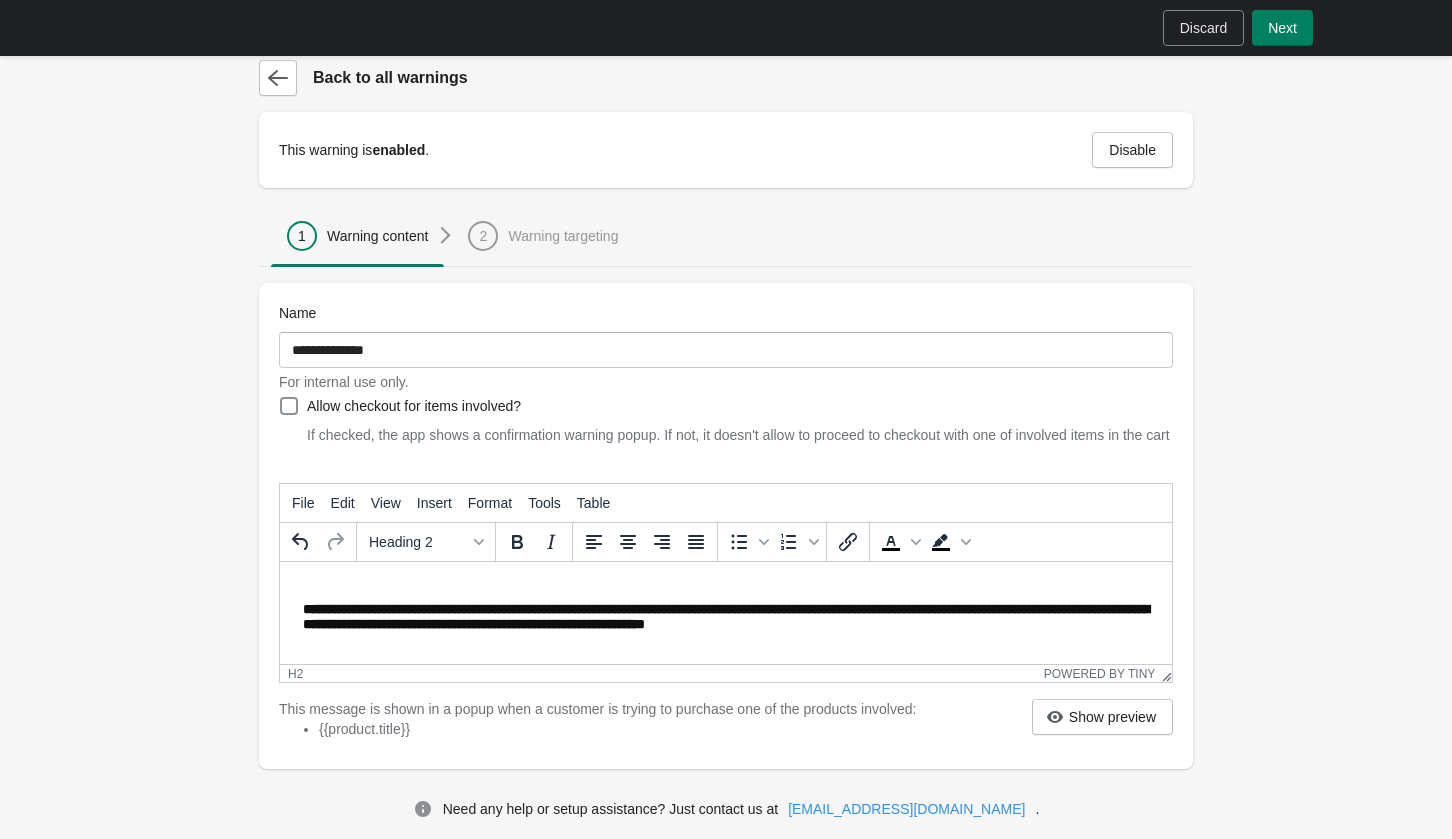 scroll, scrollTop: 0, scrollLeft: 0, axis: both 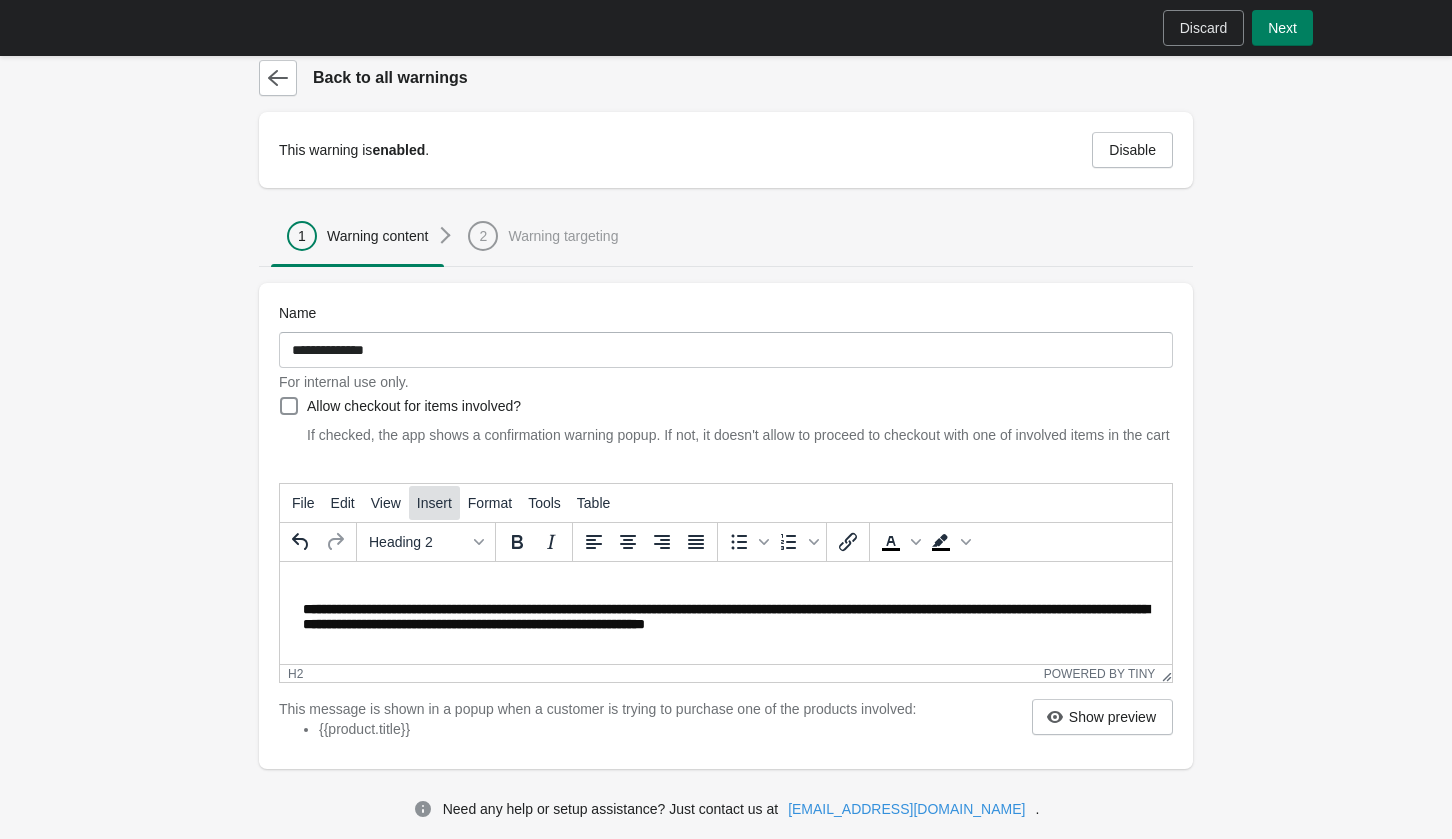click on "Insert" at bounding box center [434, 503] 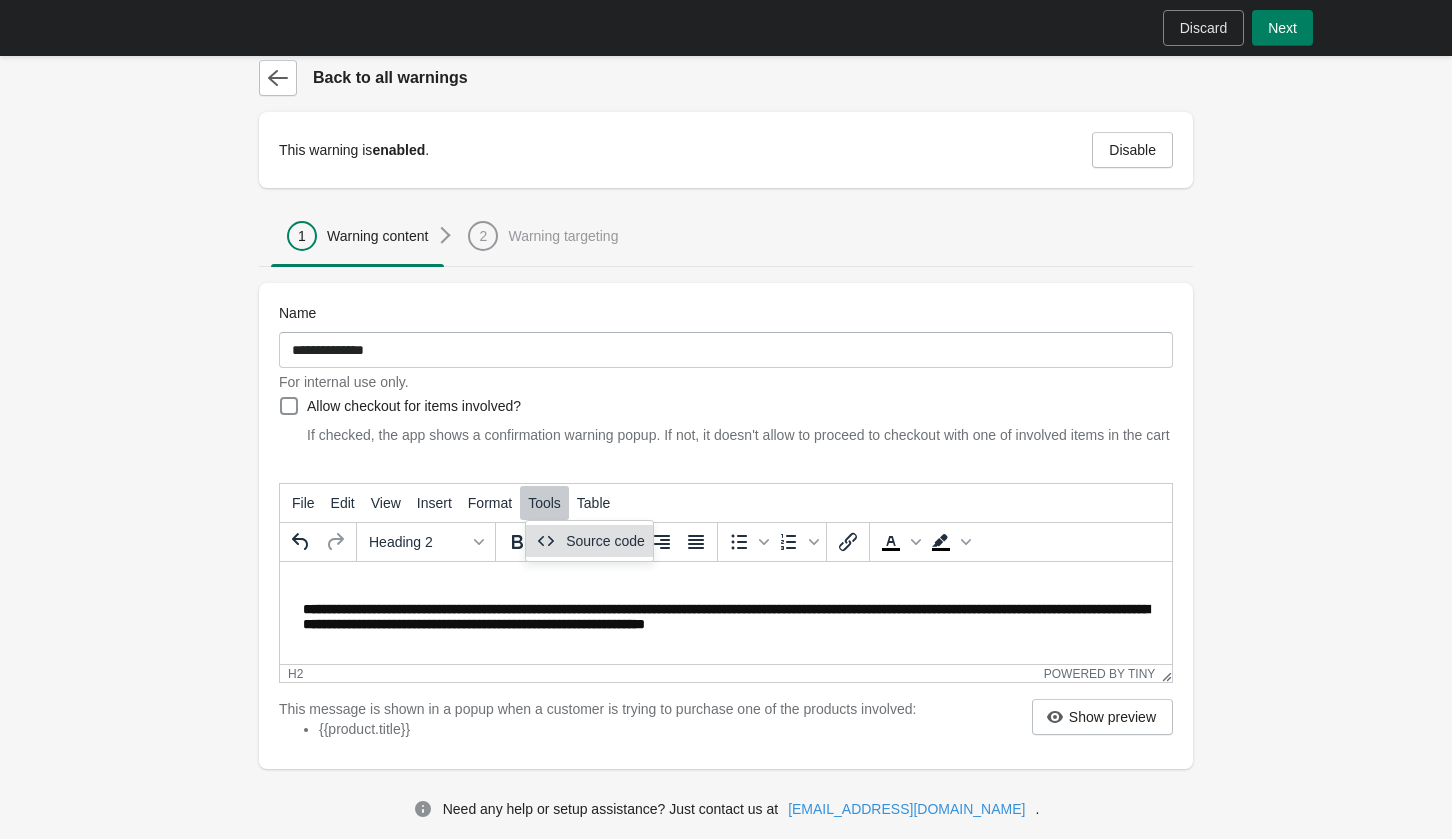 click on "Source code" at bounding box center [605, 541] 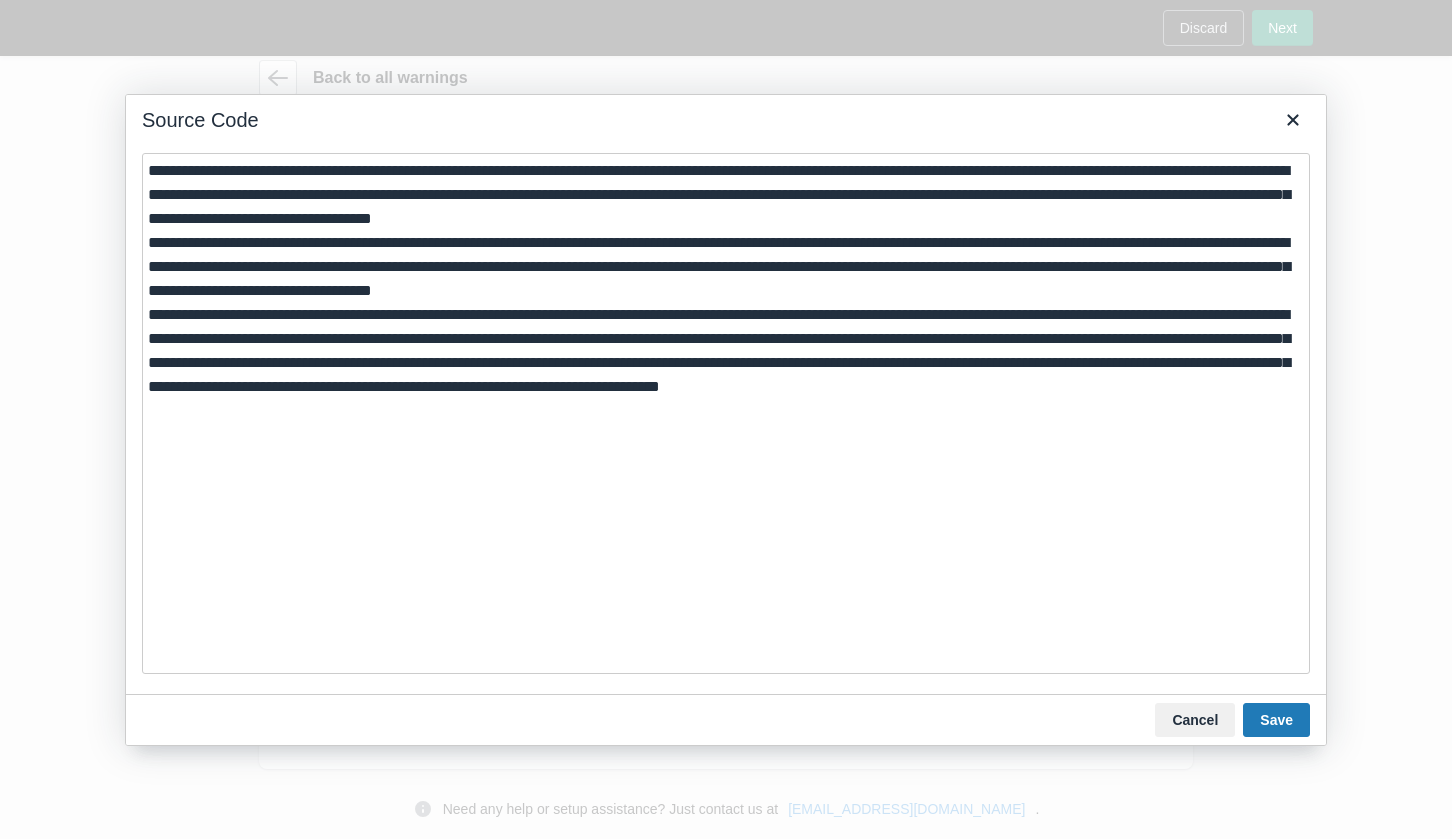 click at bounding box center [726, 413] 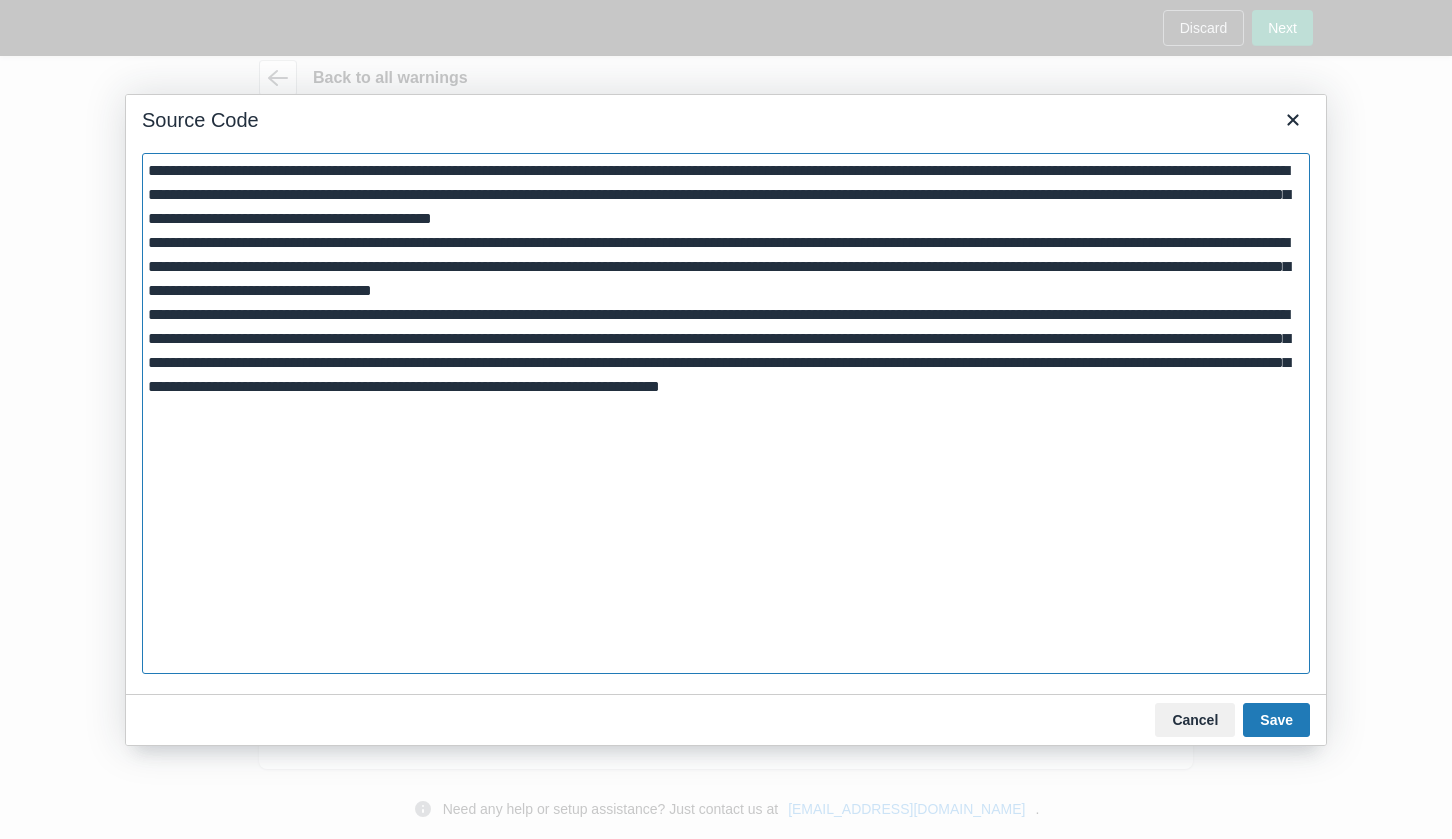paste on "**********" 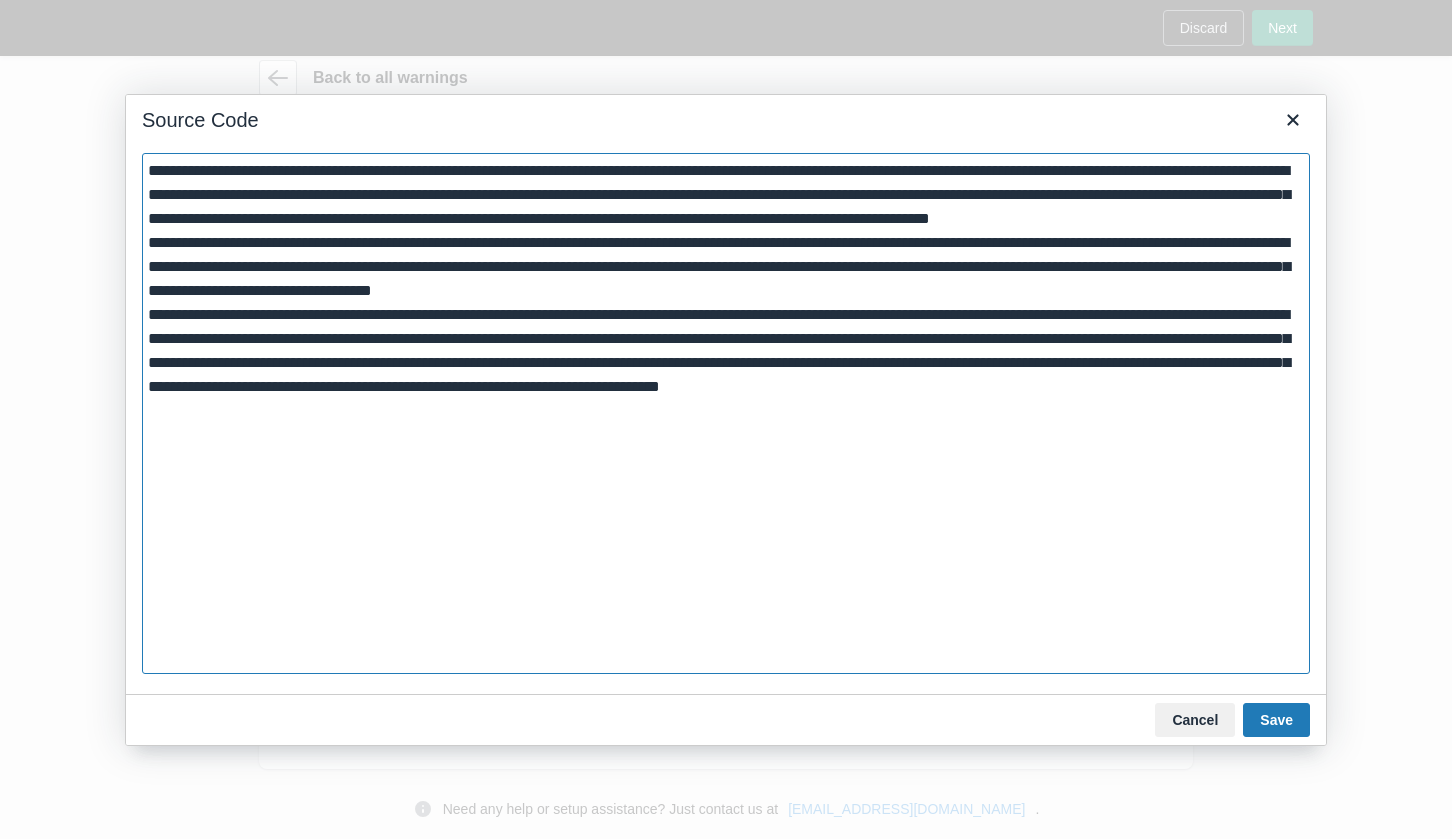 type on "**********" 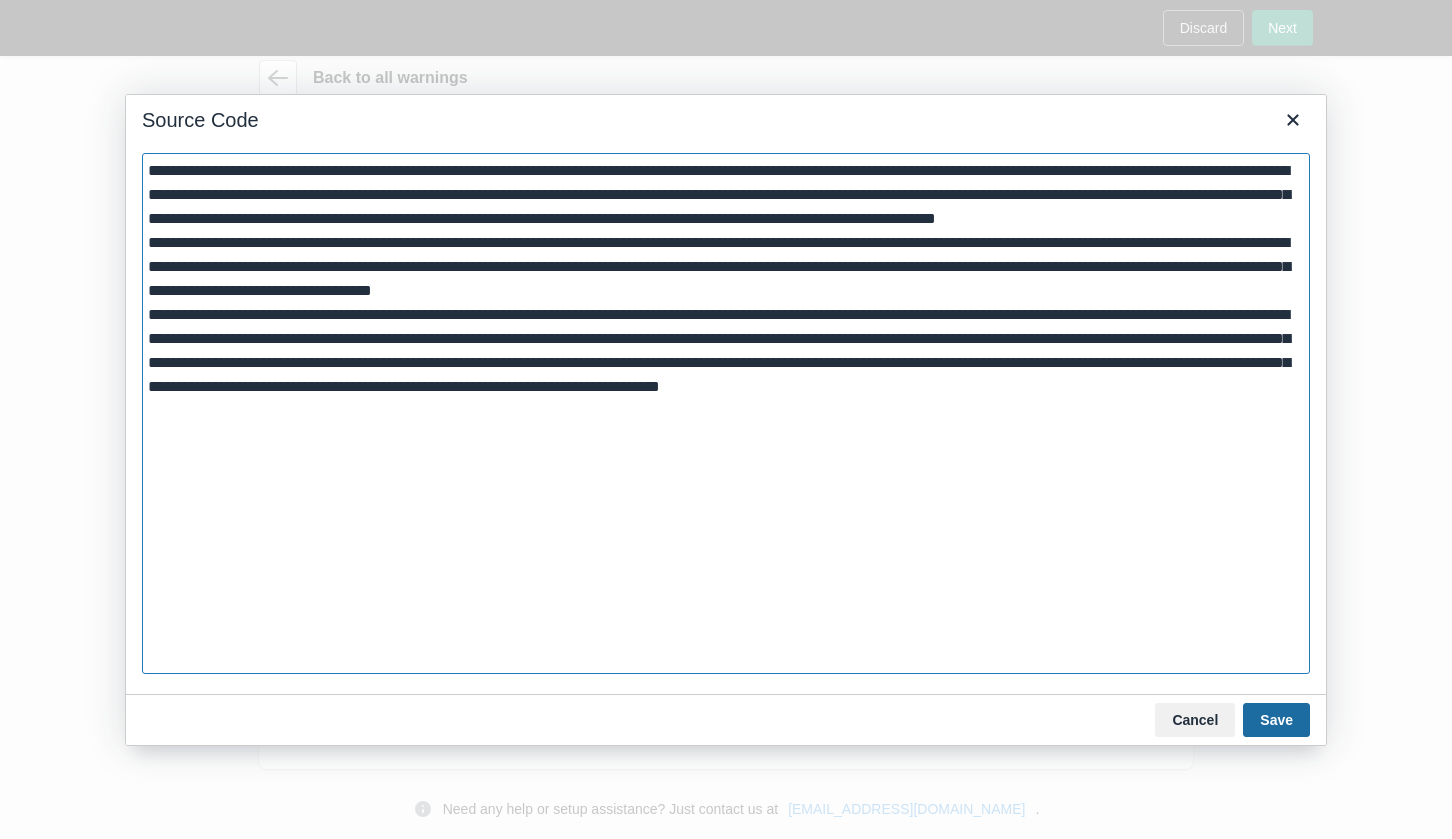 click on "Save" at bounding box center [1276, 720] 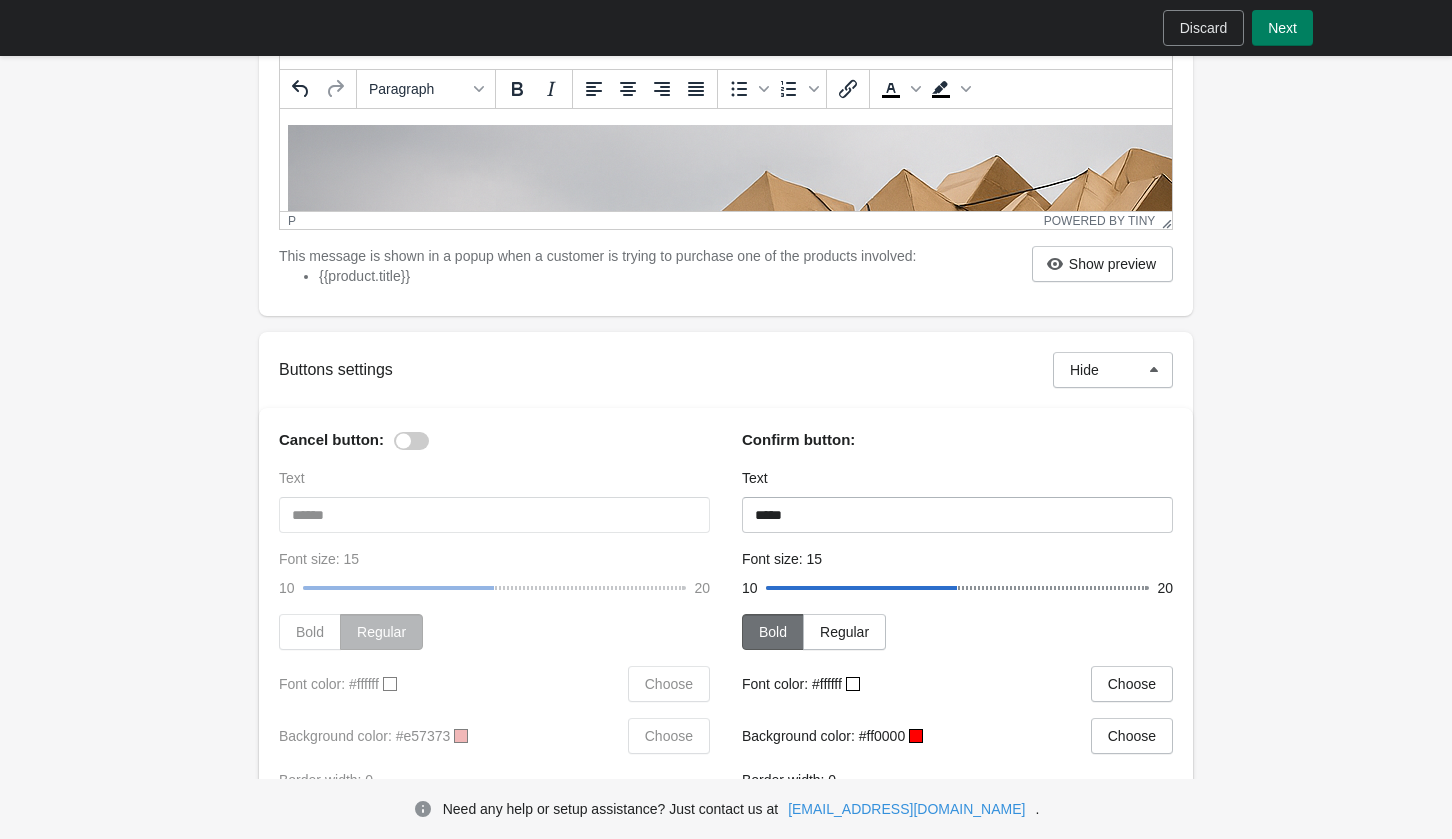 scroll, scrollTop: 455, scrollLeft: 0, axis: vertical 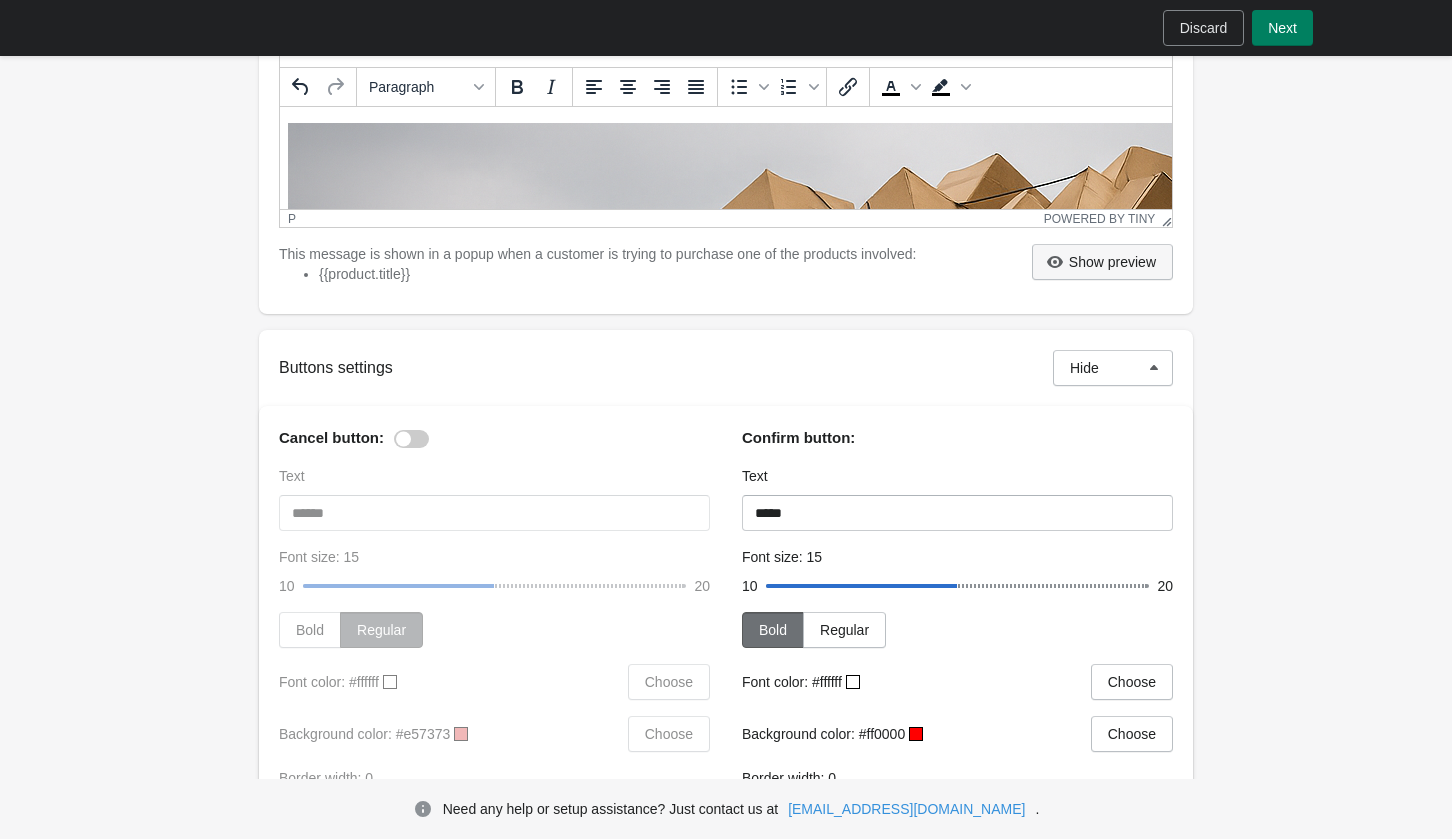 click on "Show preview" at bounding box center [1112, 262] 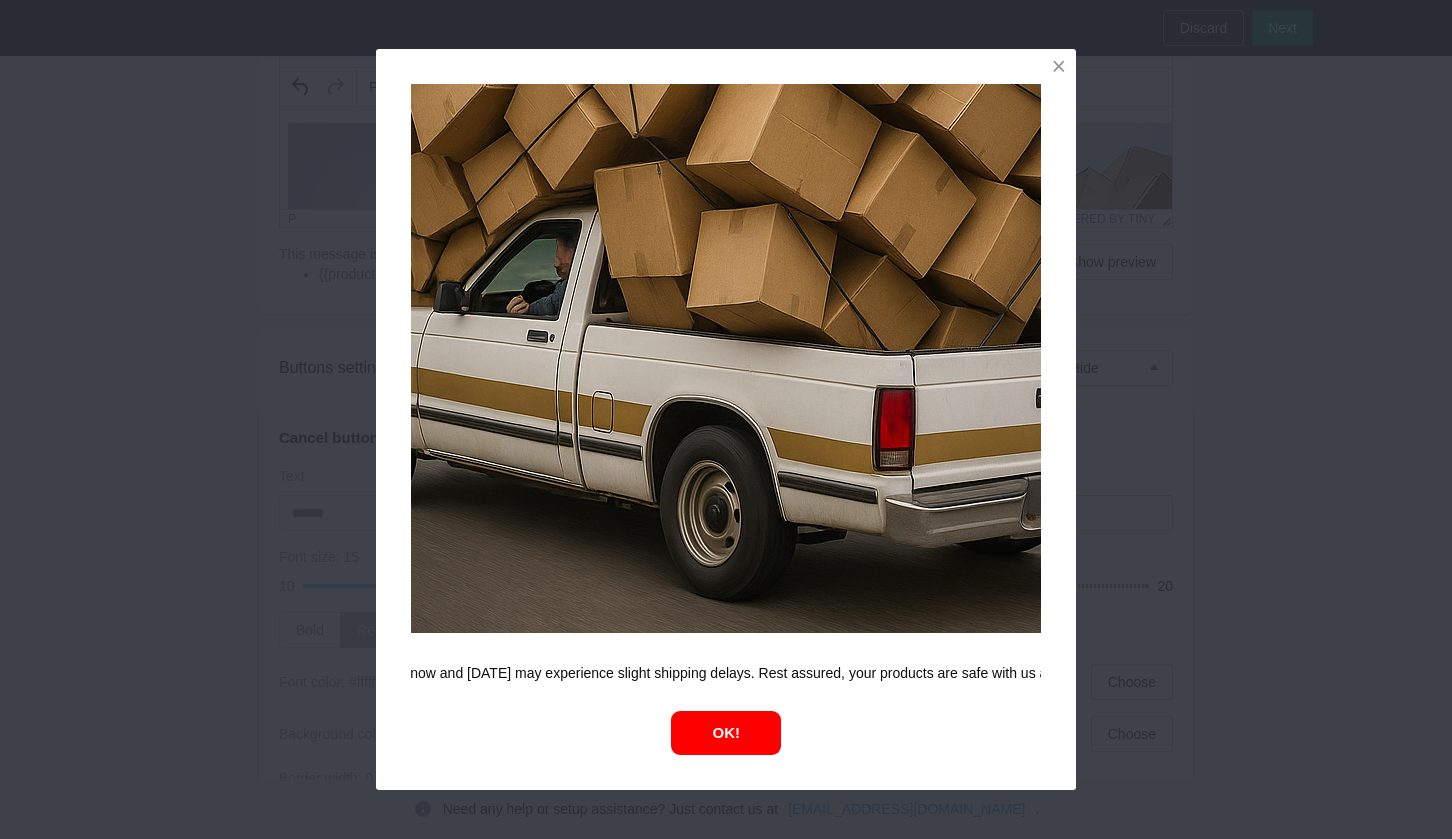 scroll, scrollTop: 515, scrollLeft: 0, axis: vertical 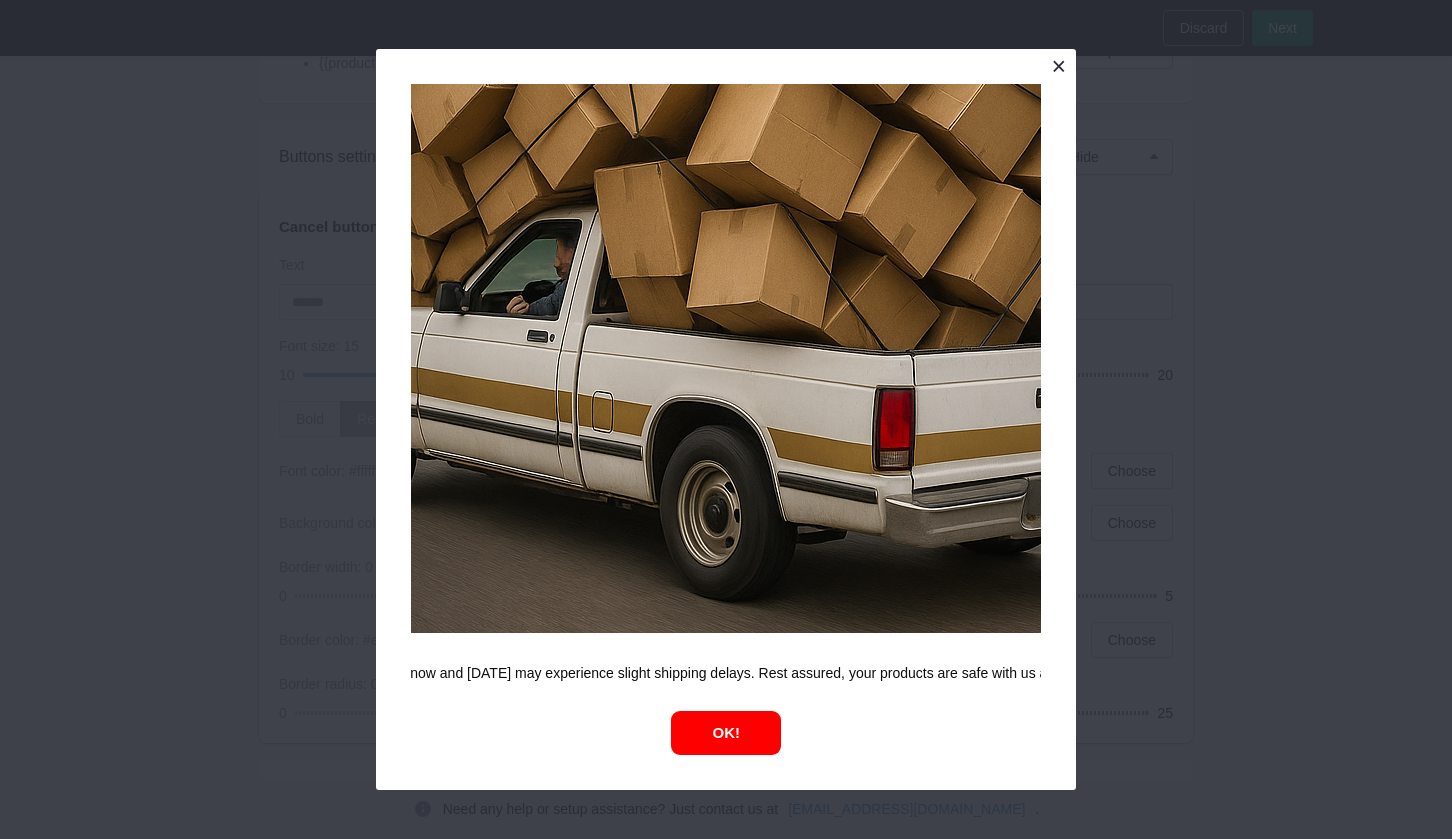 click at bounding box center [1058, 66] 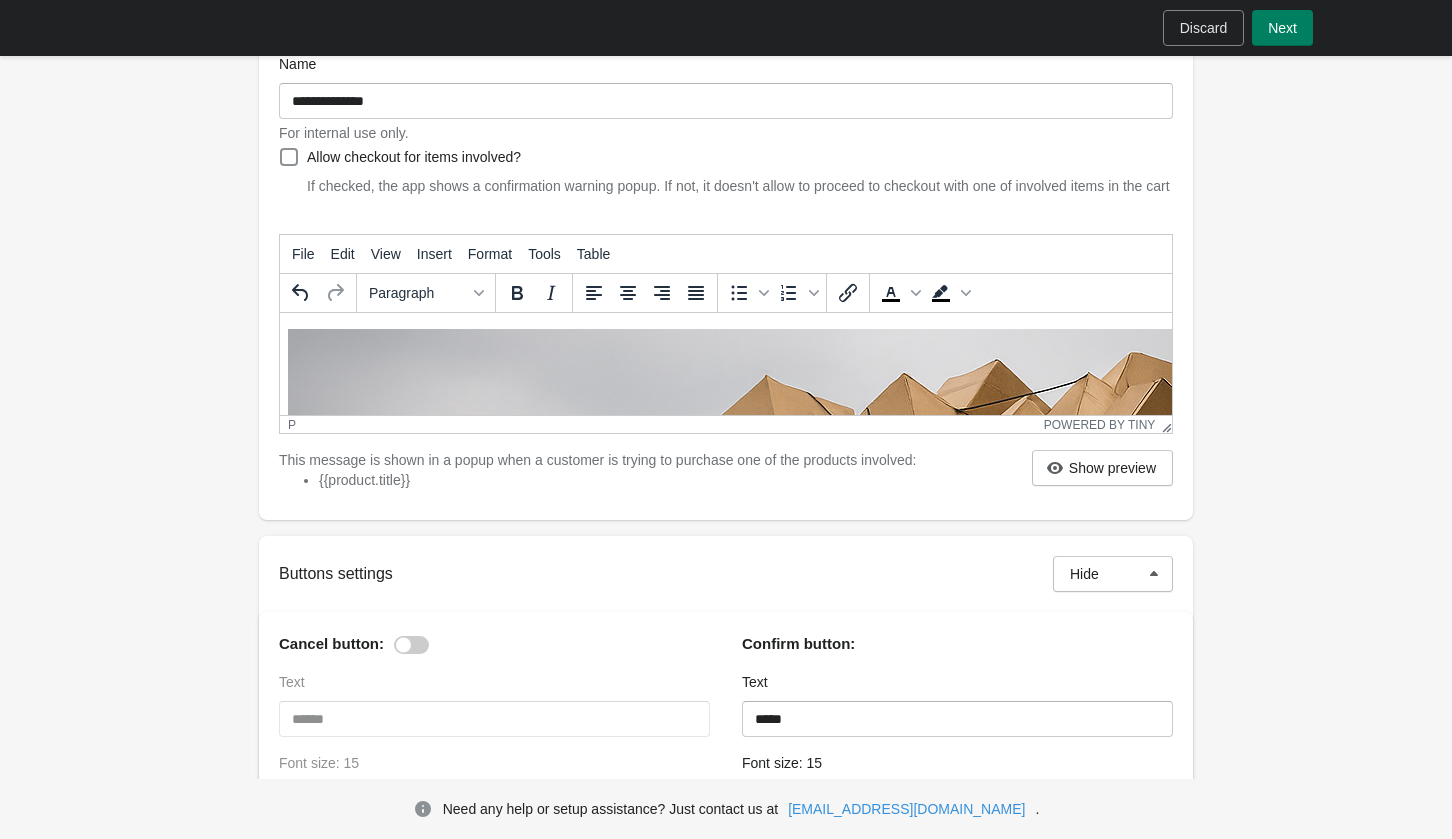 scroll, scrollTop: 248, scrollLeft: 0, axis: vertical 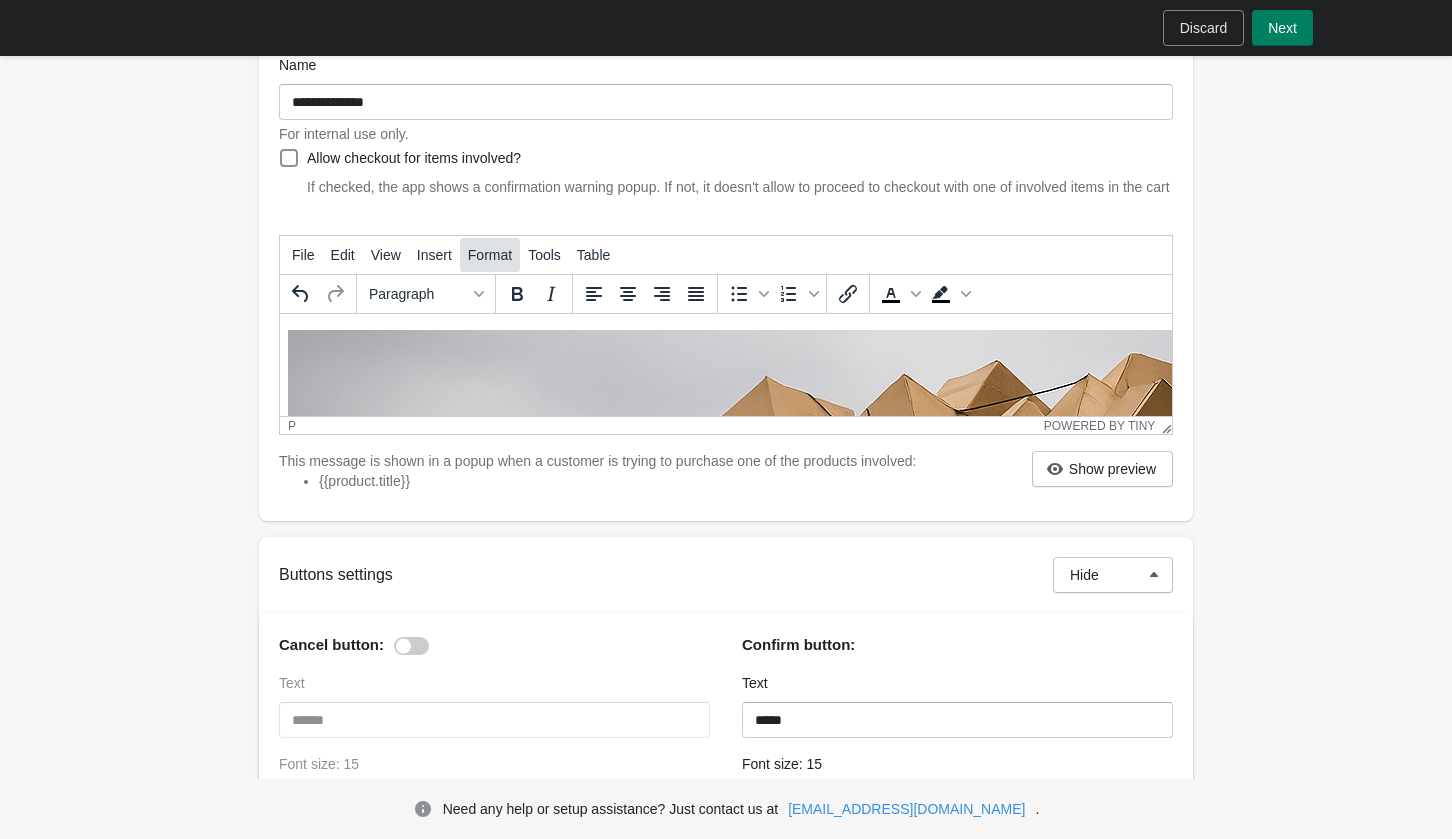 click on "Format" at bounding box center (490, 255) 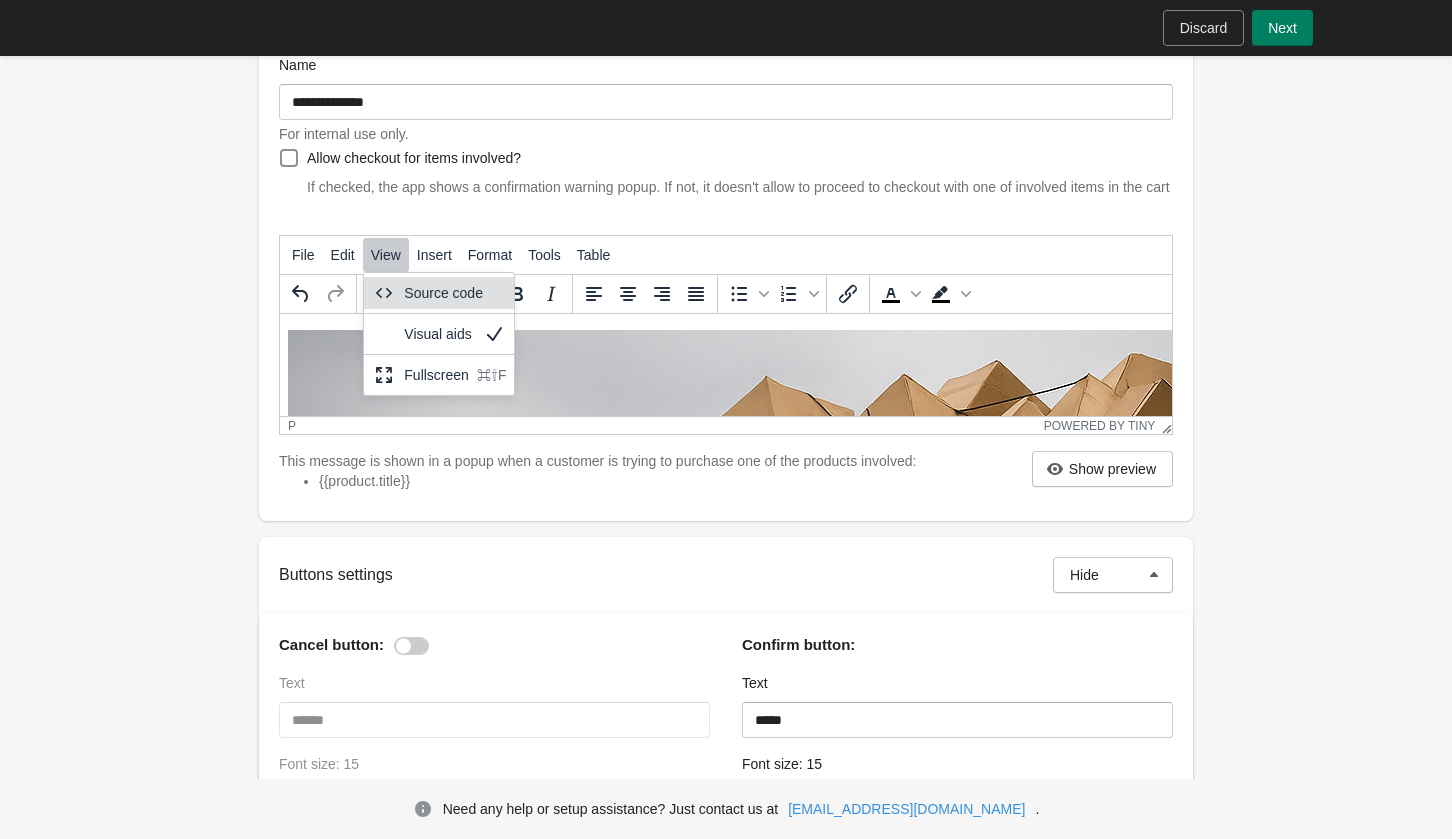click on "Source code" at bounding box center (439, 293) 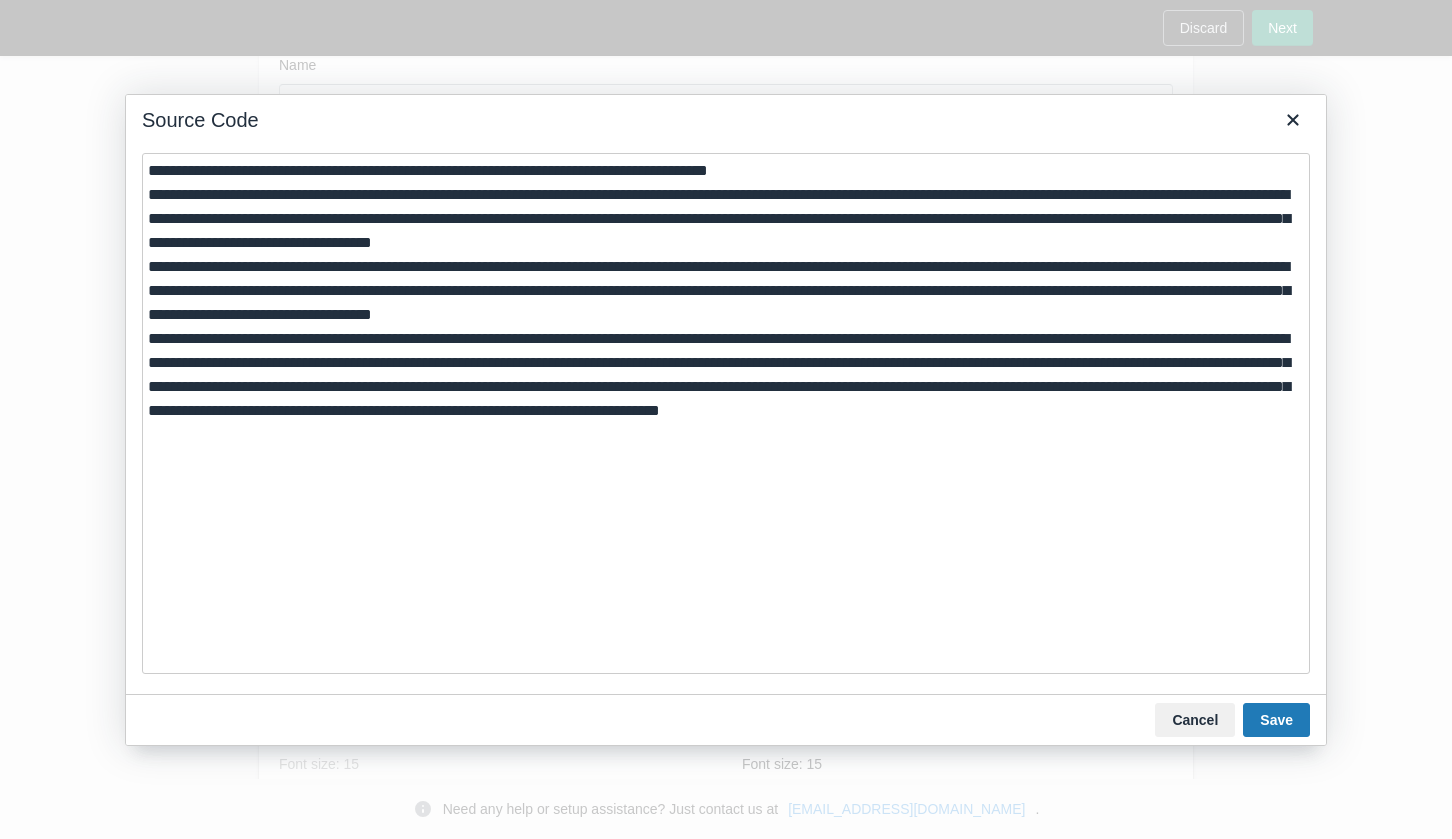 click at bounding box center (726, 413) 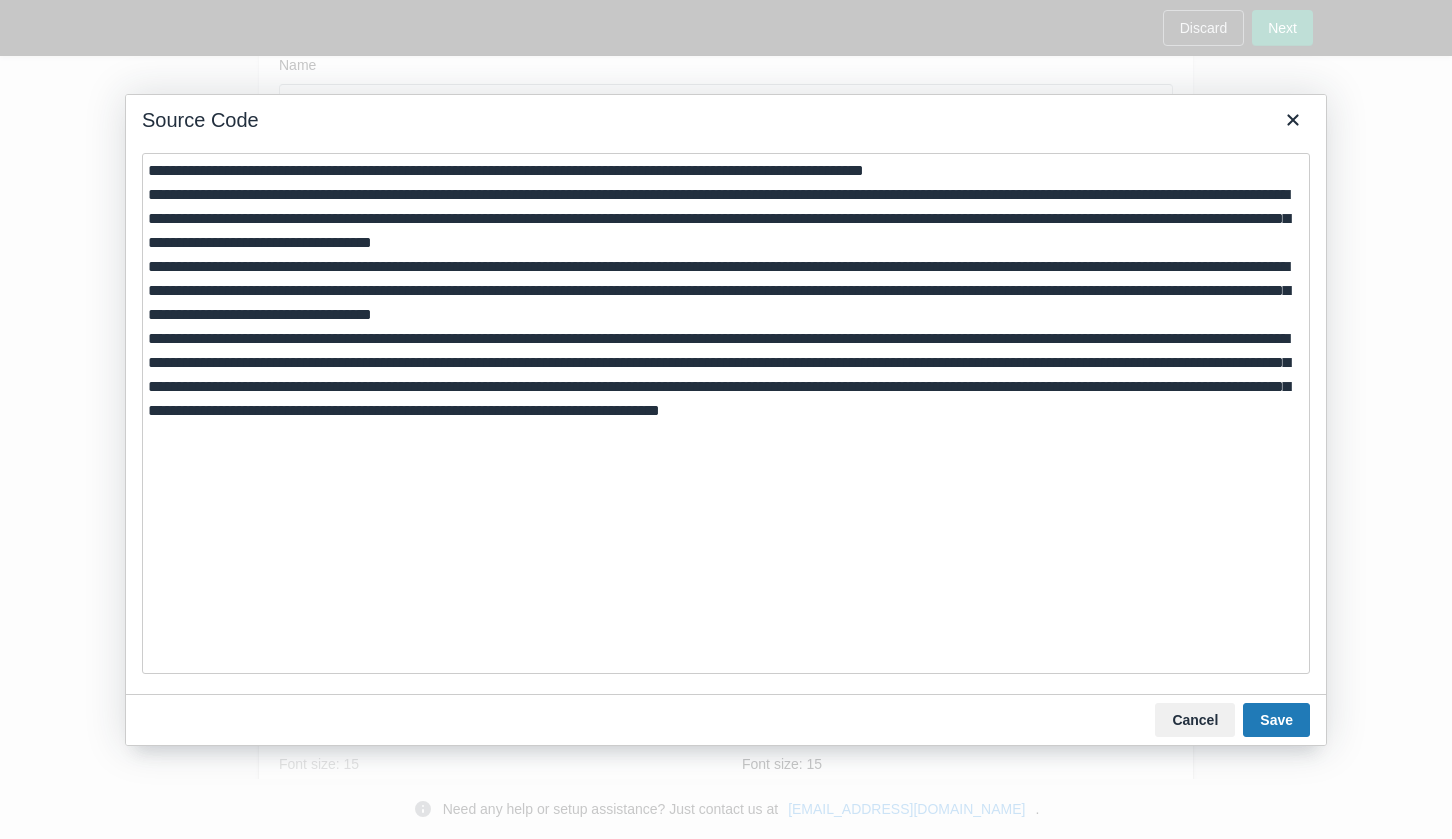 click at bounding box center (726, 413) 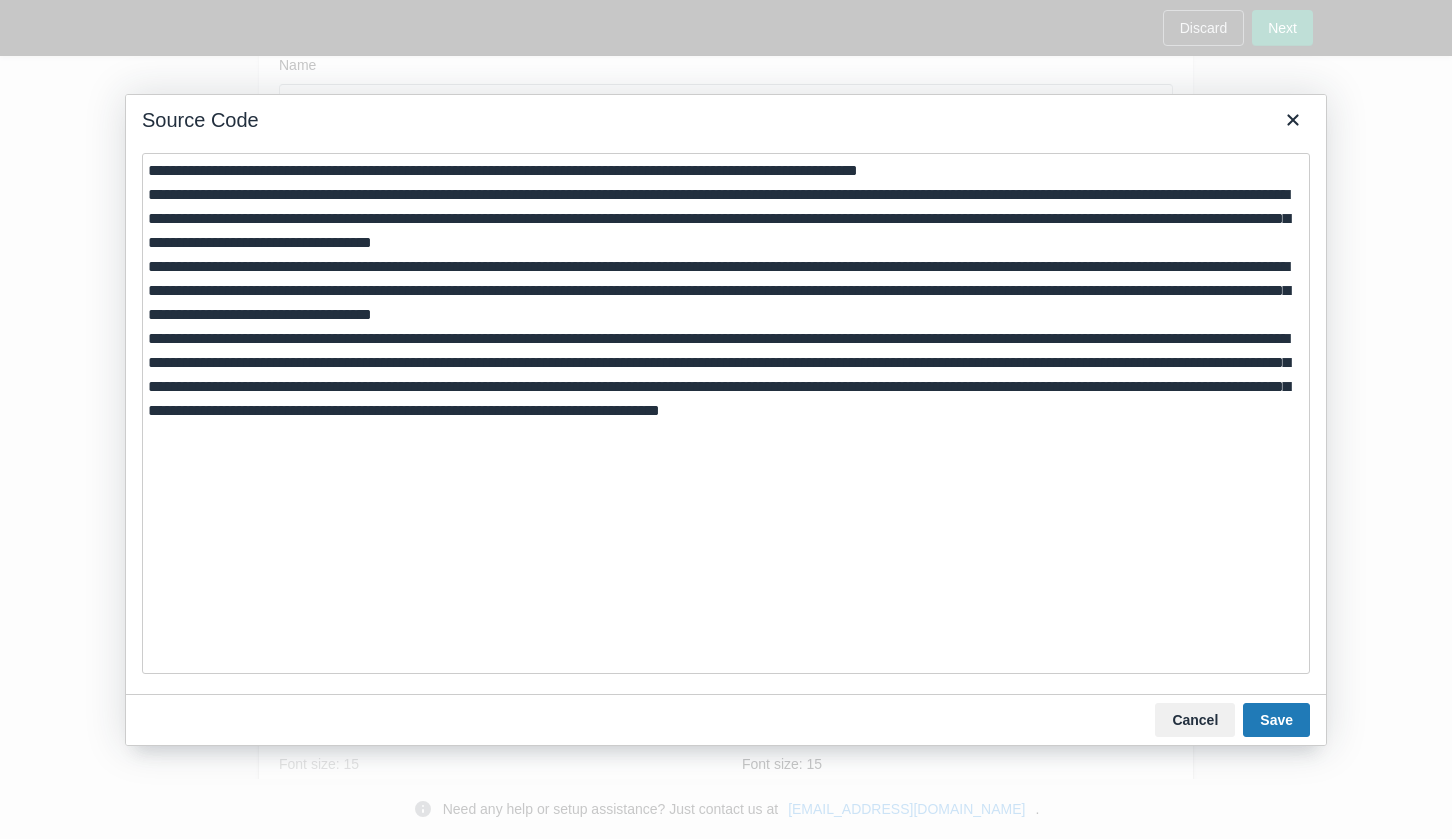 type on "**********" 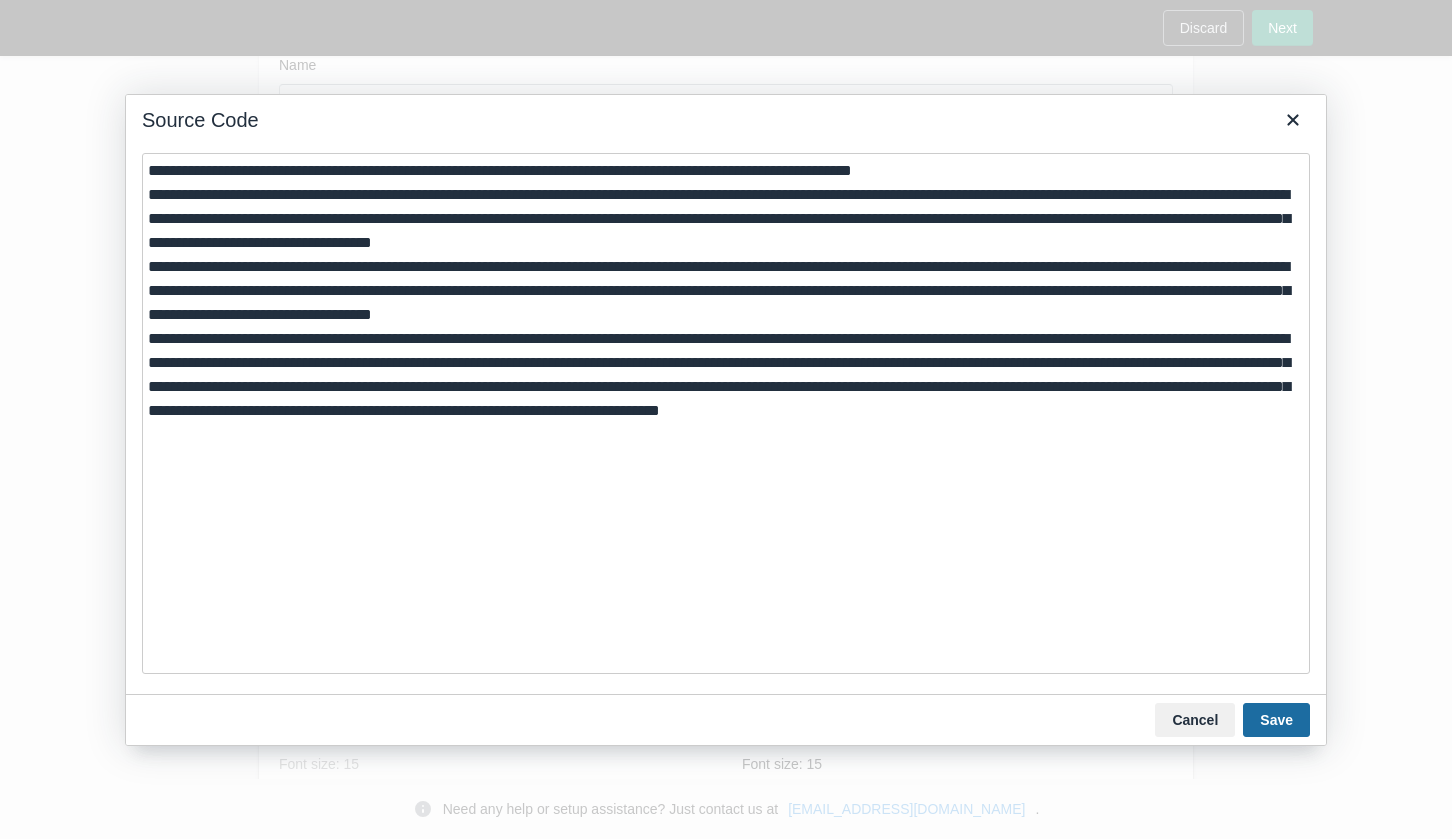click on "Save" at bounding box center [1276, 720] 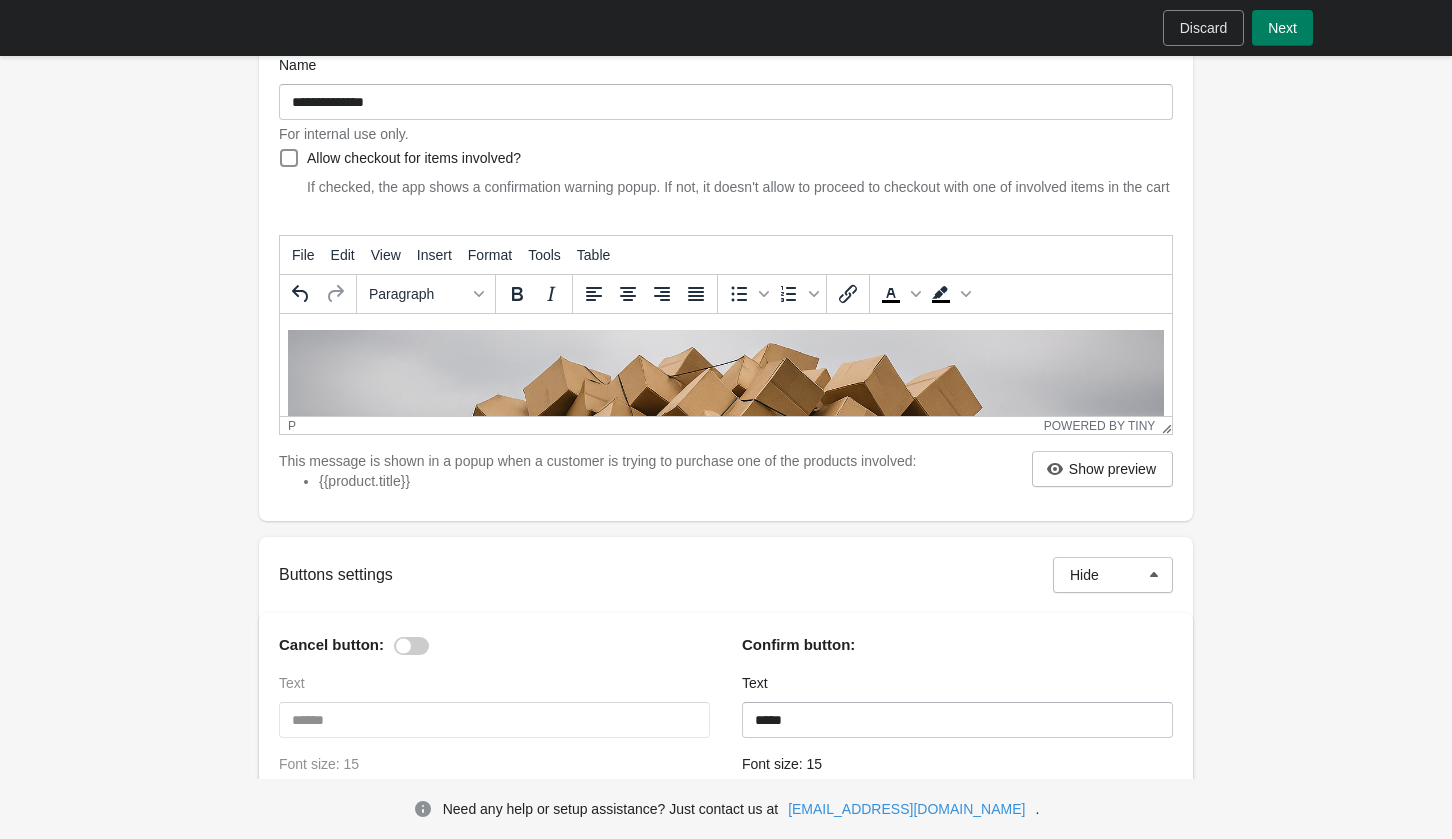 scroll, scrollTop: 41, scrollLeft: 0, axis: vertical 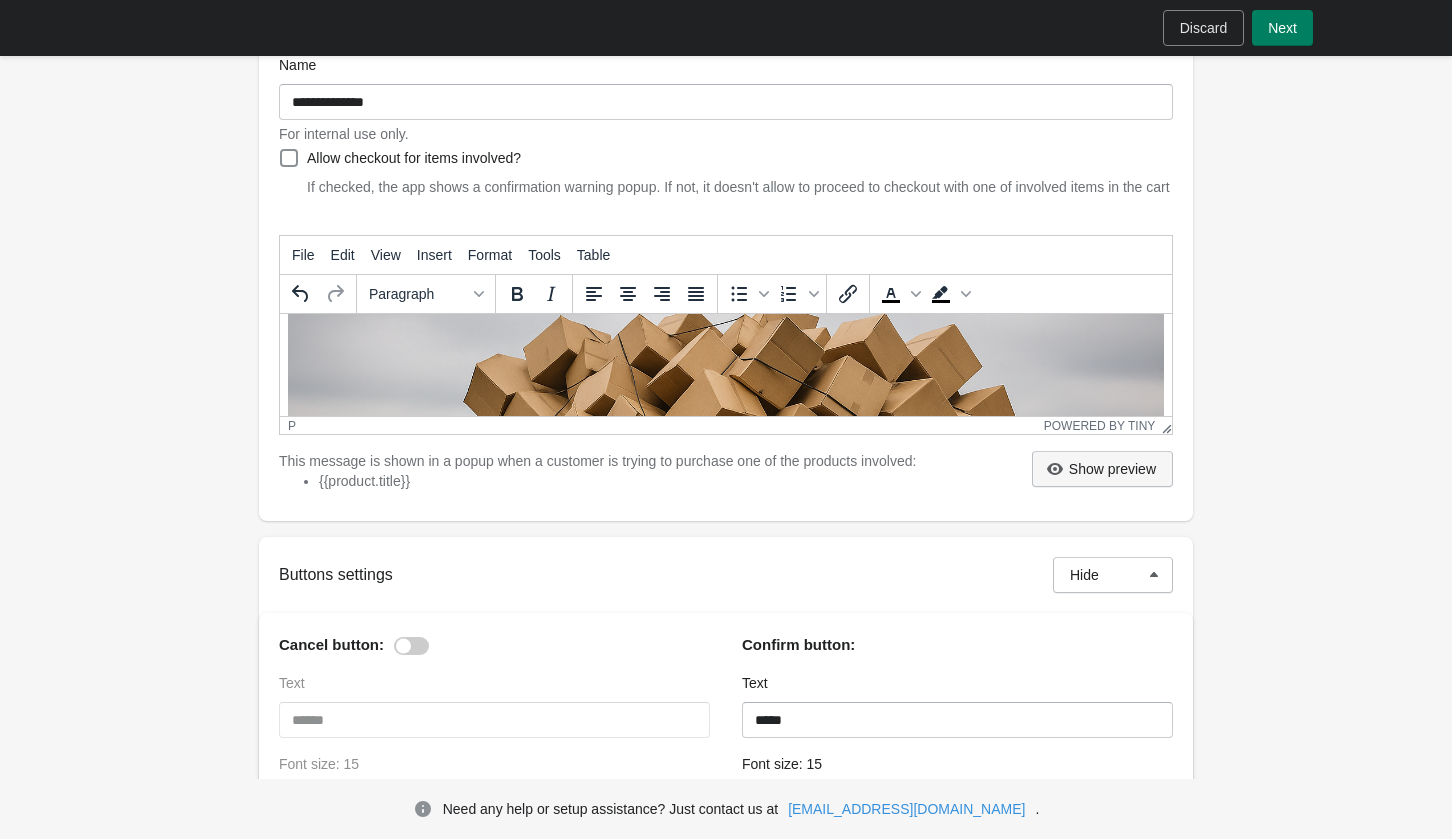 click on "Show preview" at bounding box center [1112, 469] 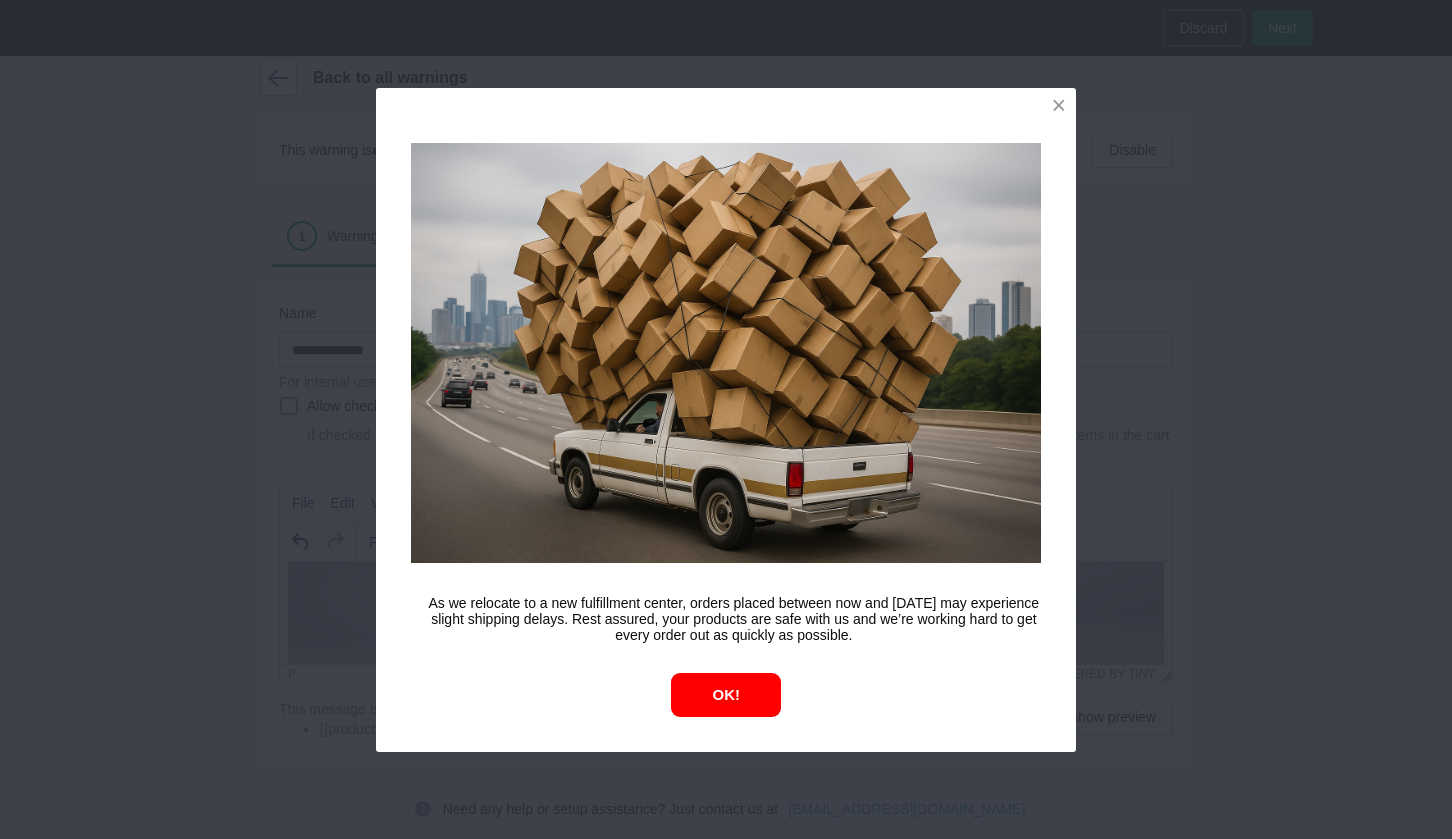 scroll, scrollTop: 0, scrollLeft: 0, axis: both 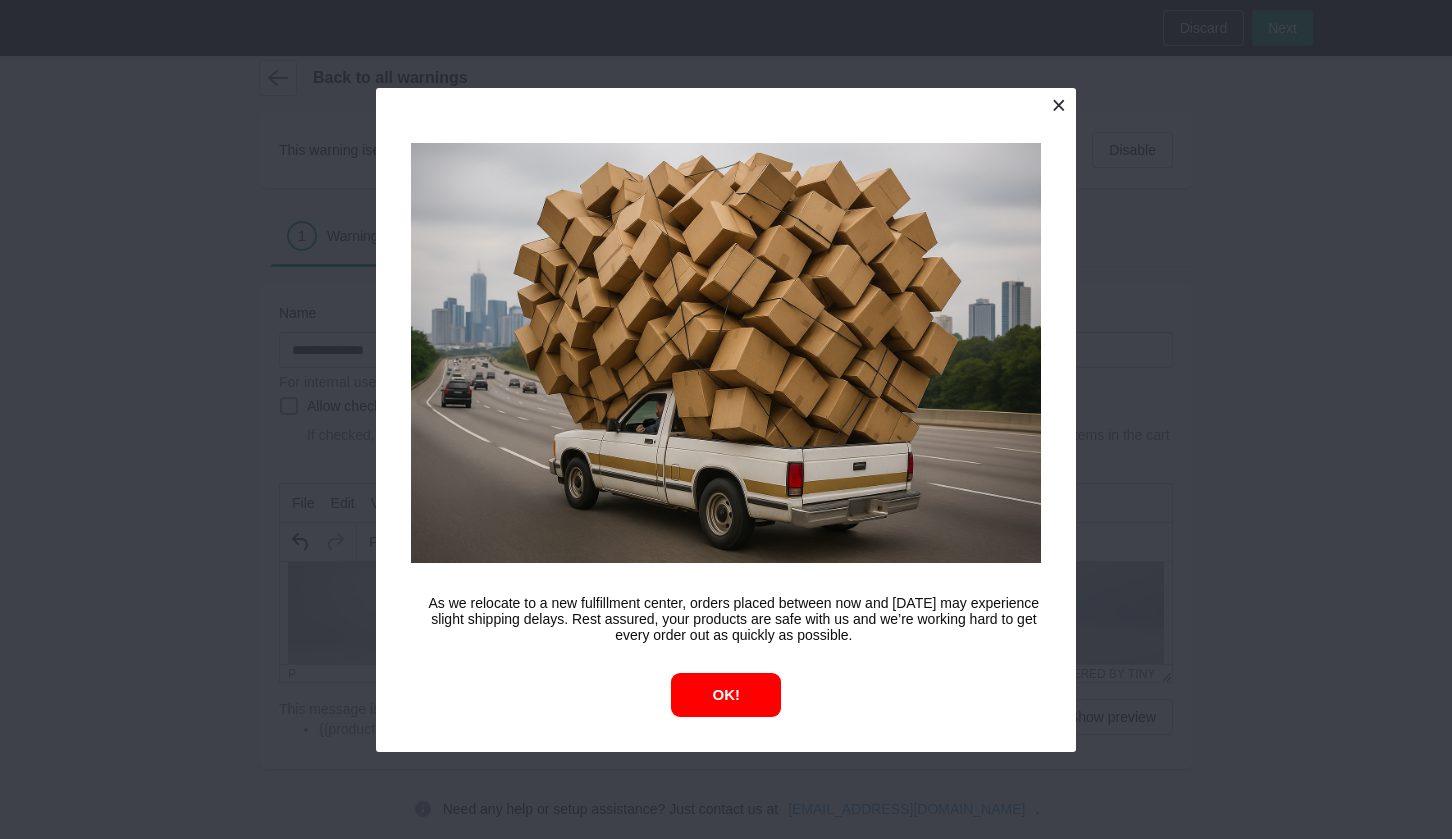 click at bounding box center (1058, 105) 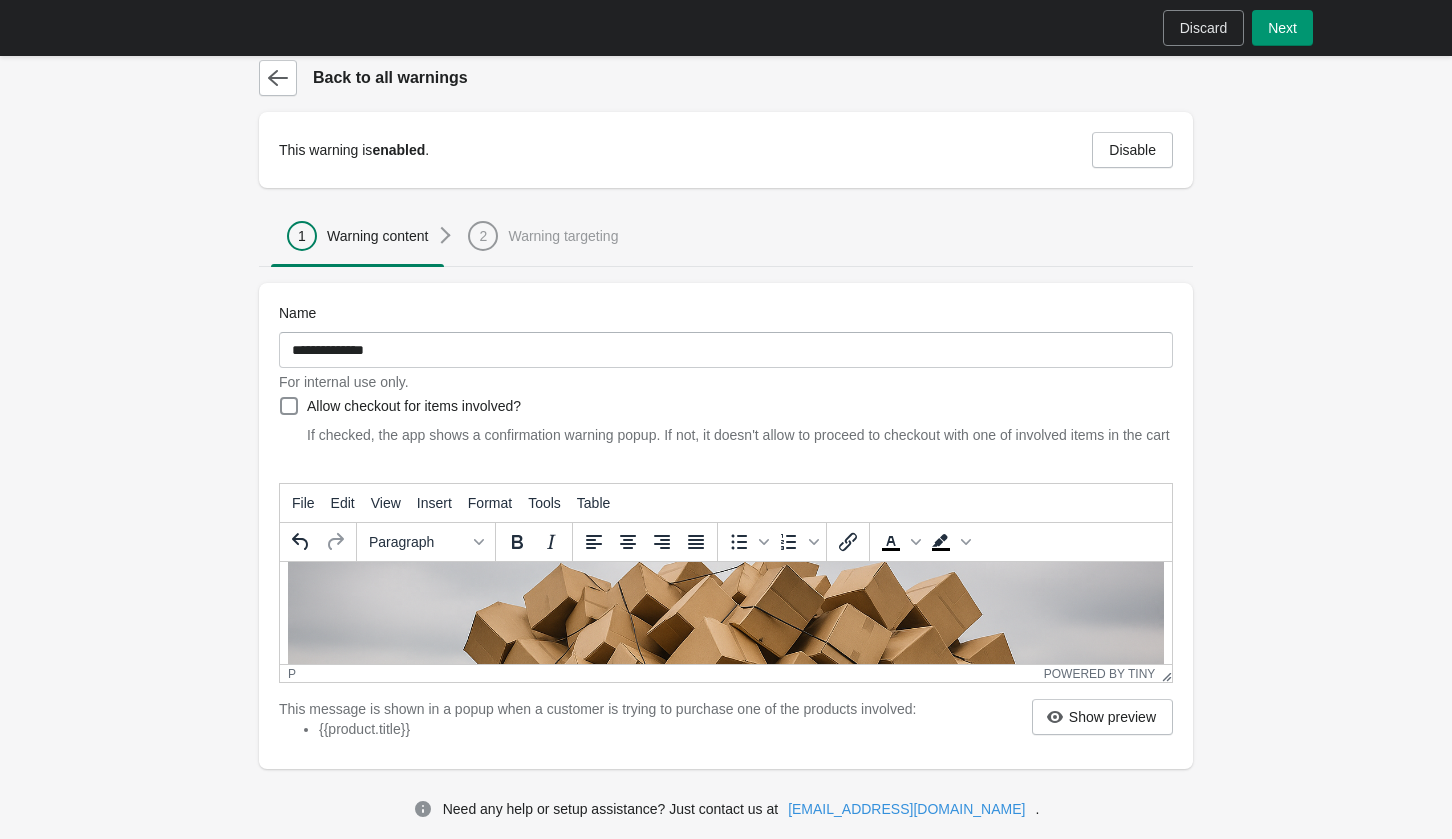 click on "Next" at bounding box center [1282, 28] 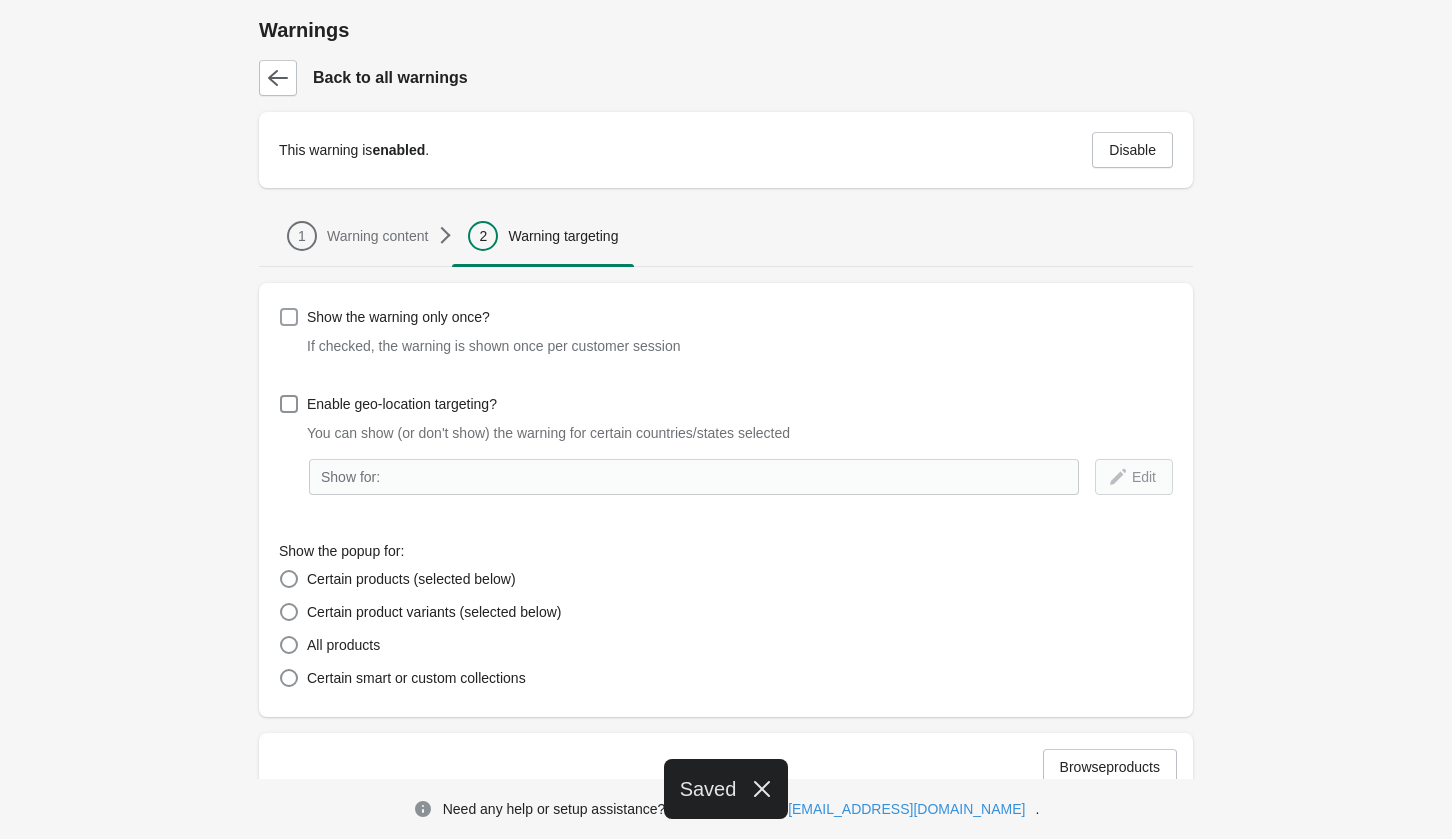 click on "Show the warning only once?" at bounding box center [398, 317] 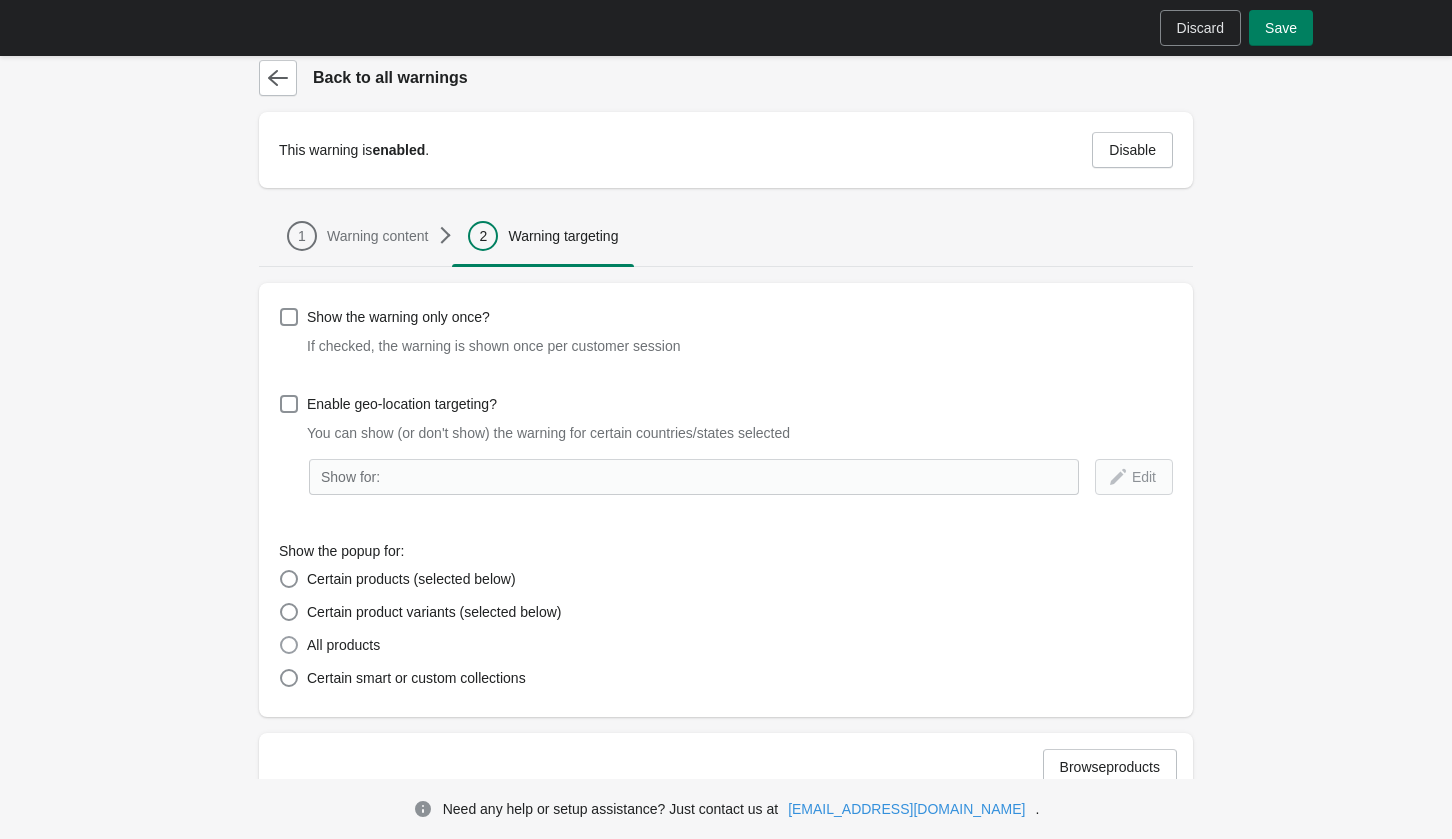 click on "All products" at bounding box center [343, 645] 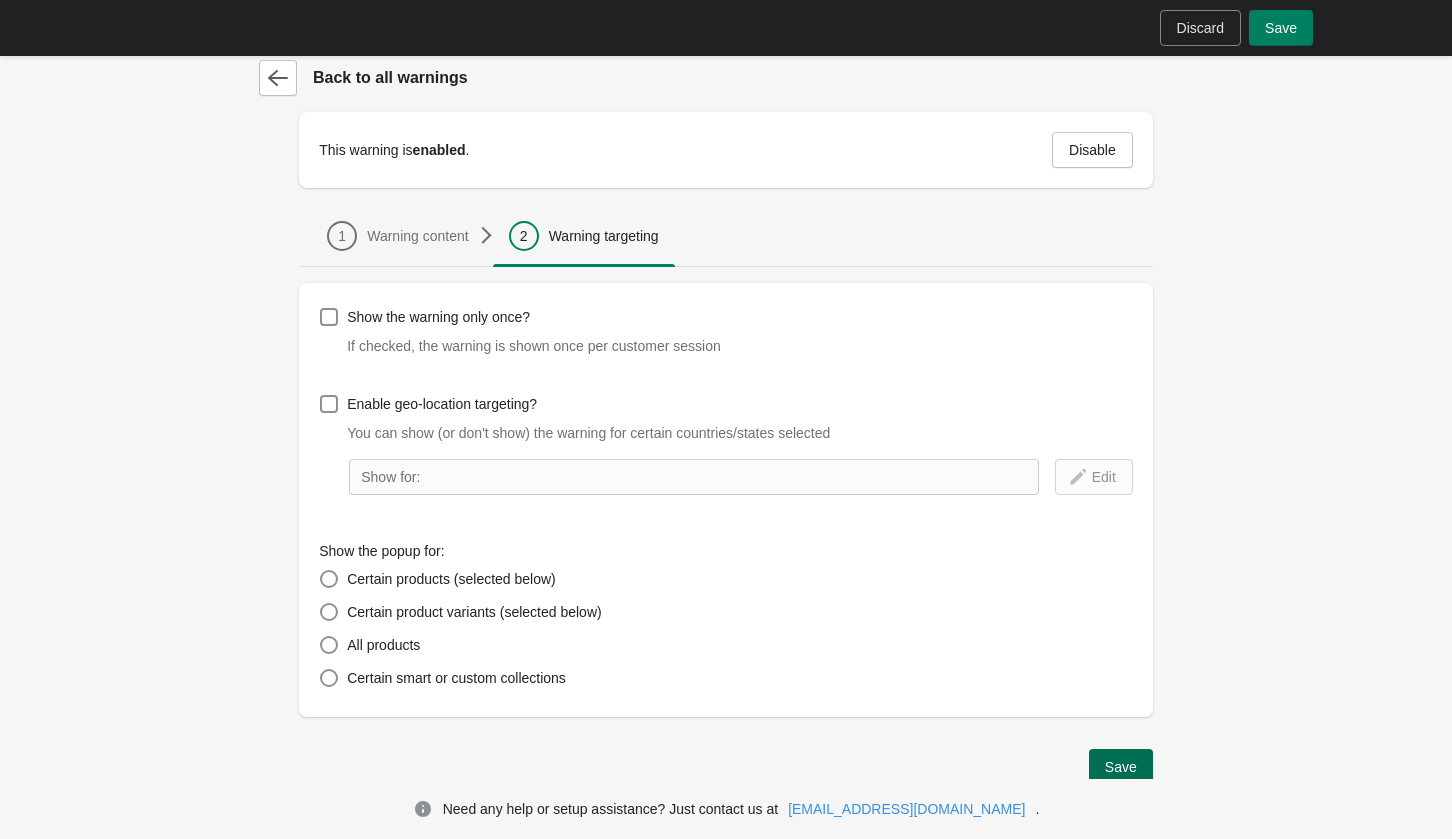 click on "Save" at bounding box center (1121, 767) 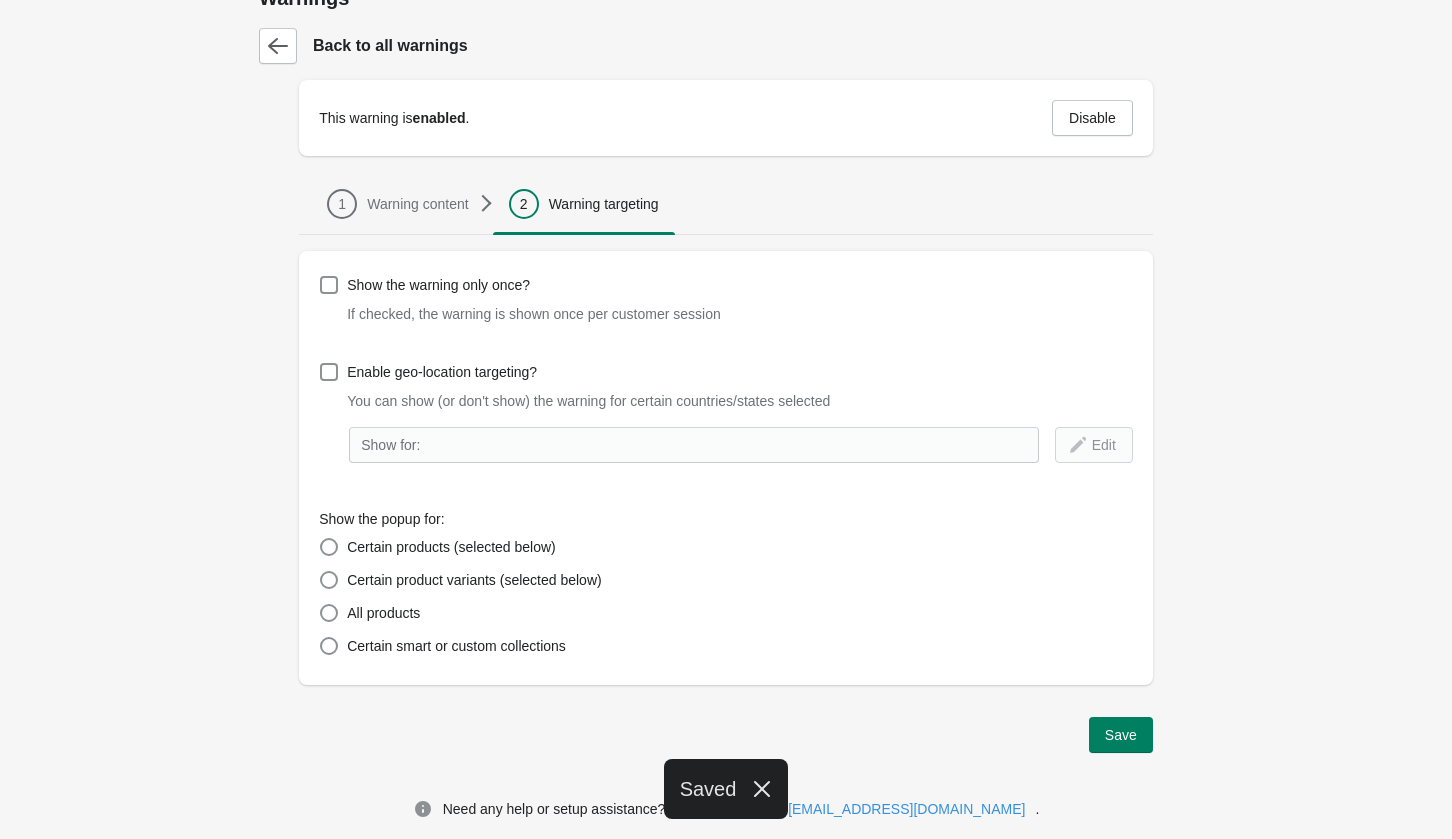 scroll, scrollTop: 32, scrollLeft: 0, axis: vertical 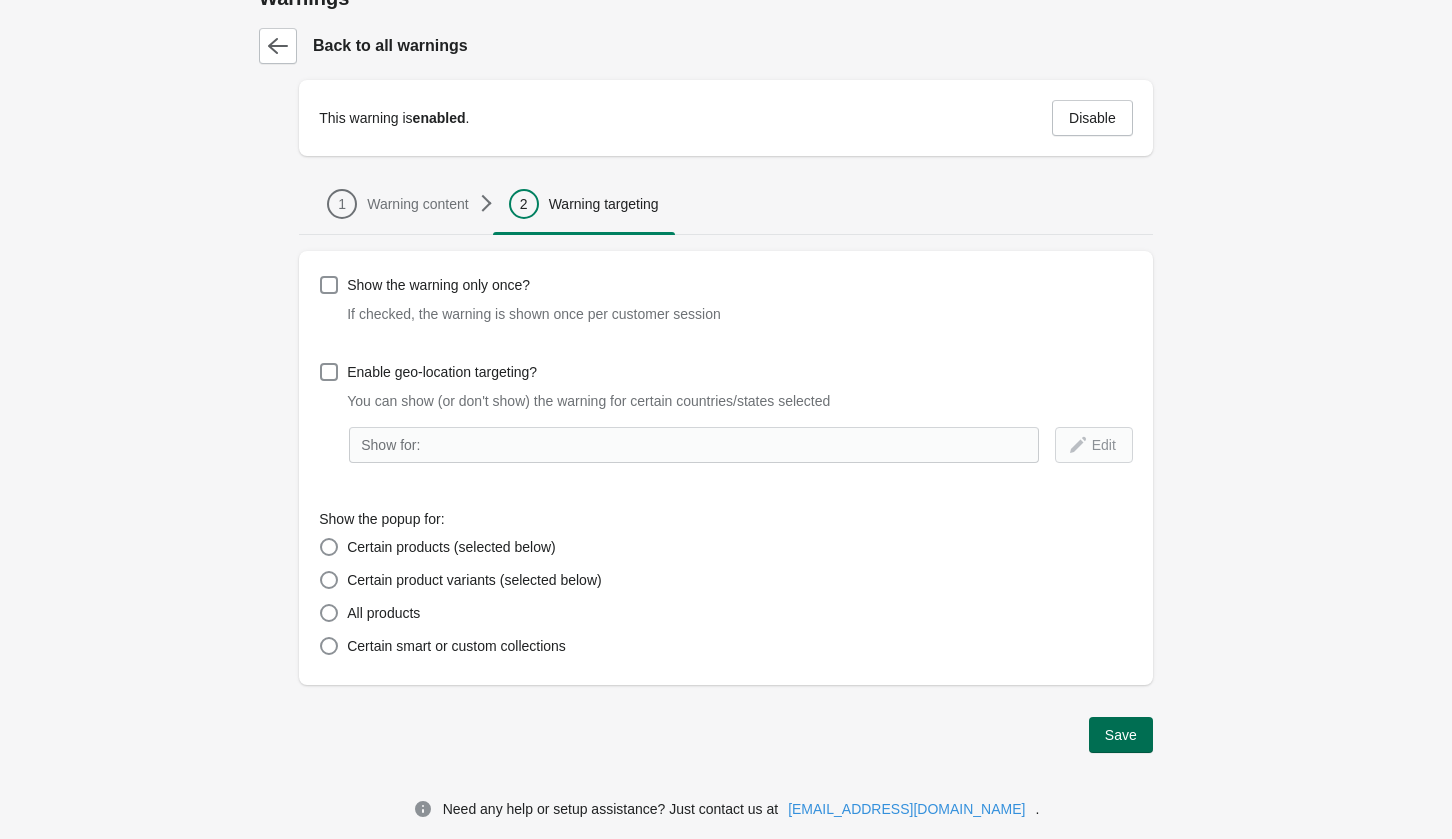 click on "Save" at bounding box center [1121, 735] 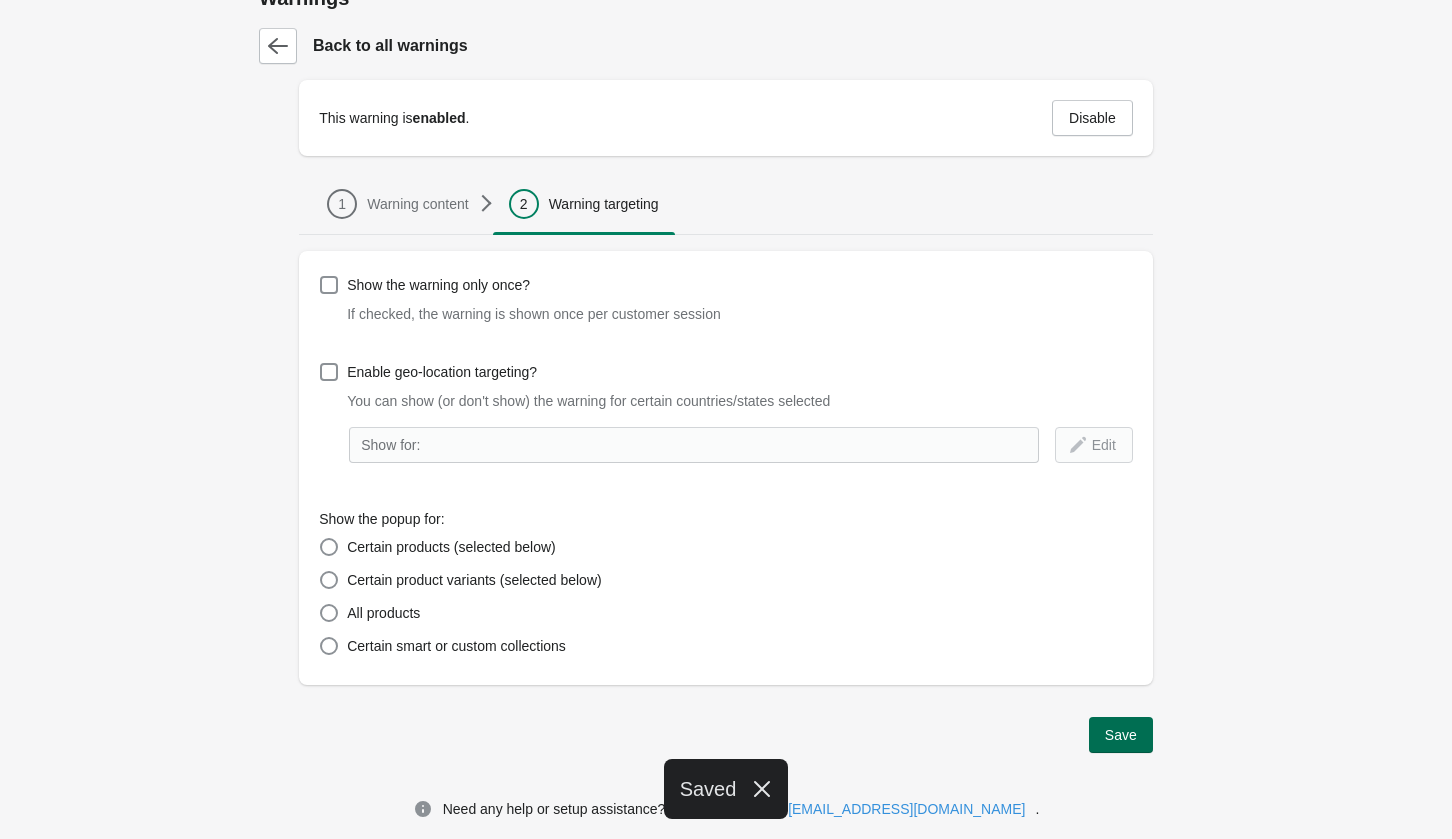 click on "Save" at bounding box center (1121, 735) 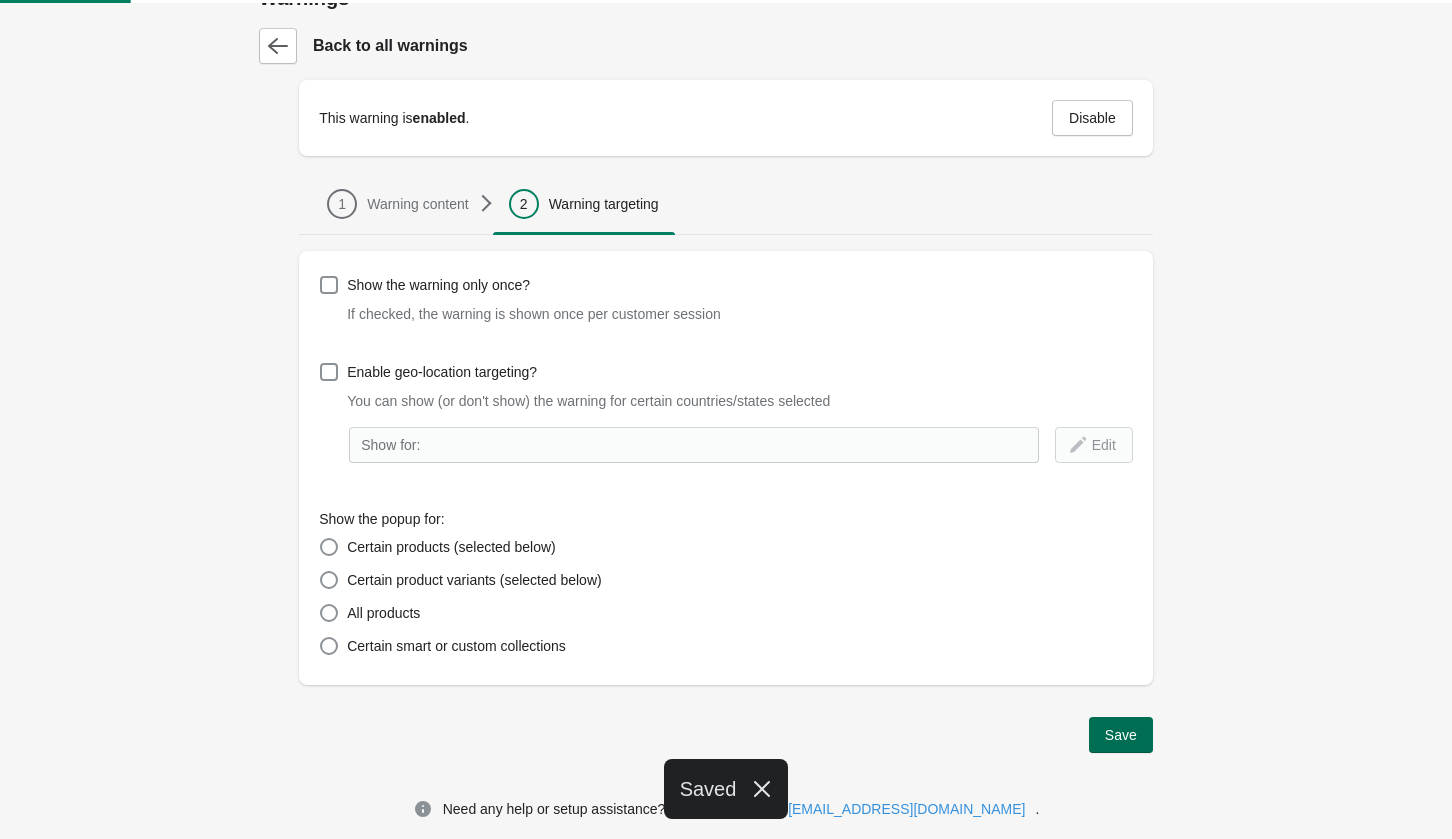 click on "Save" at bounding box center [1121, 735] 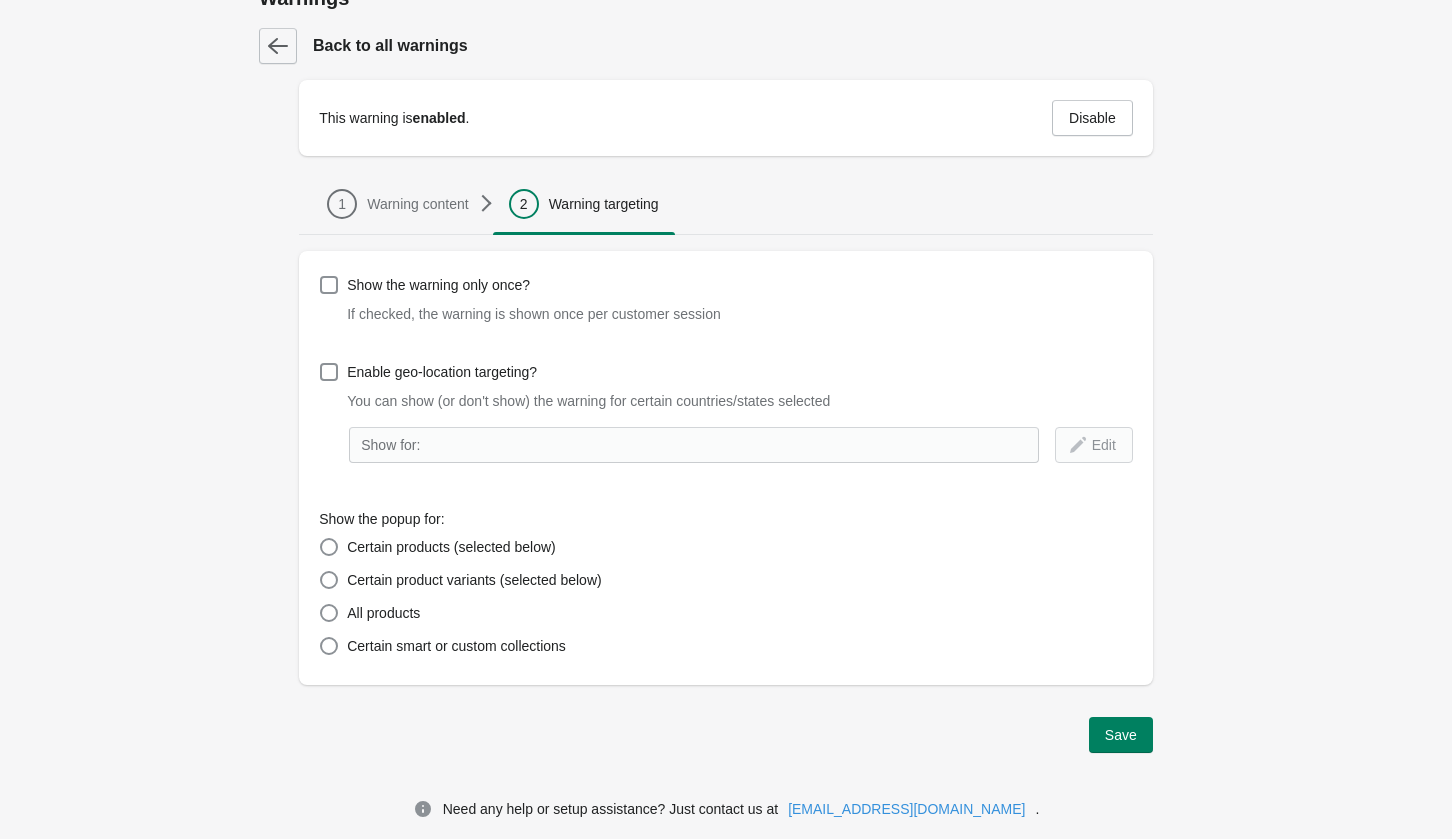 click 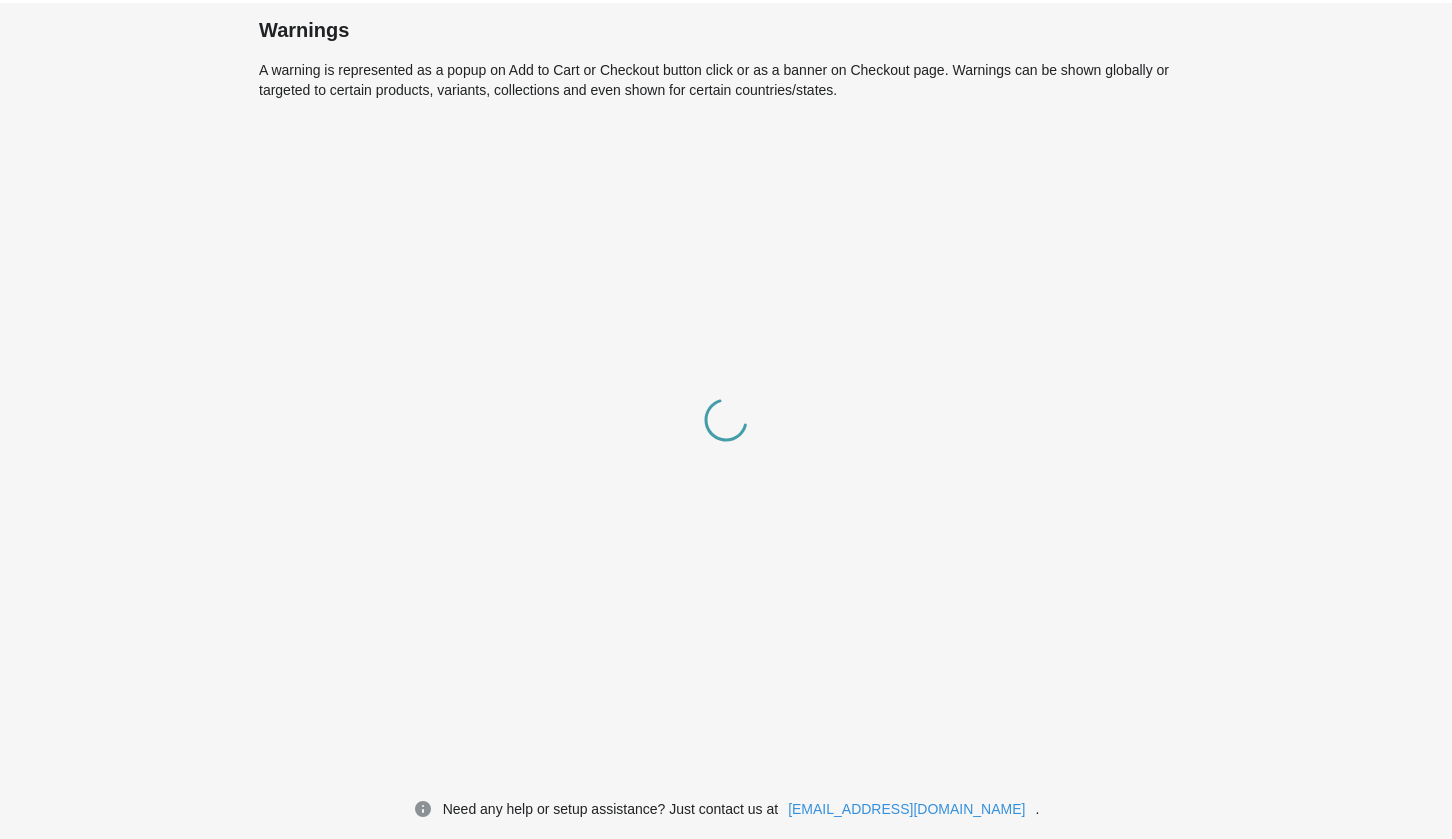 scroll, scrollTop: 0, scrollLeft: 0, axis: both 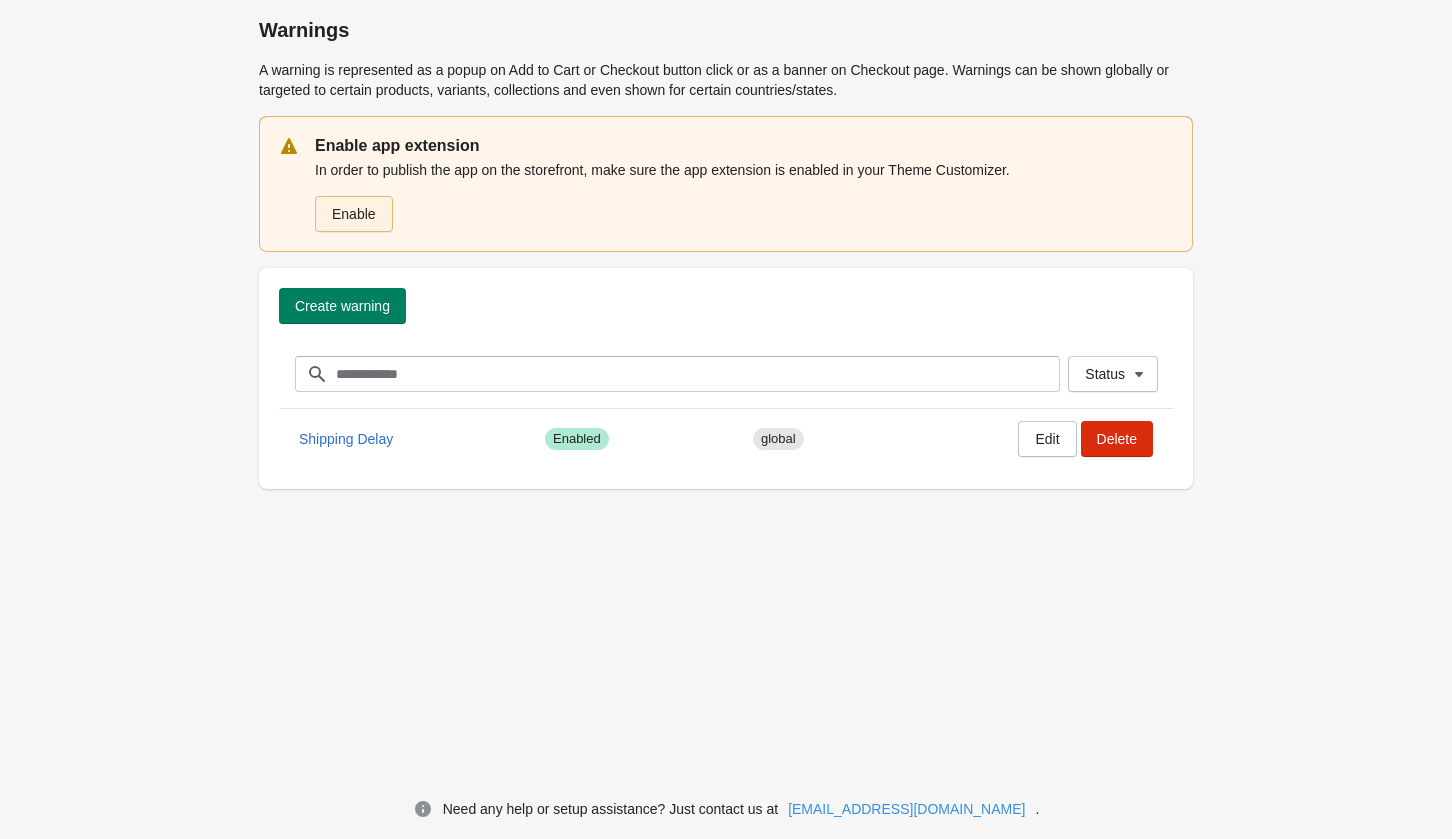 click on "Enable" at bounding box center (354, 214) 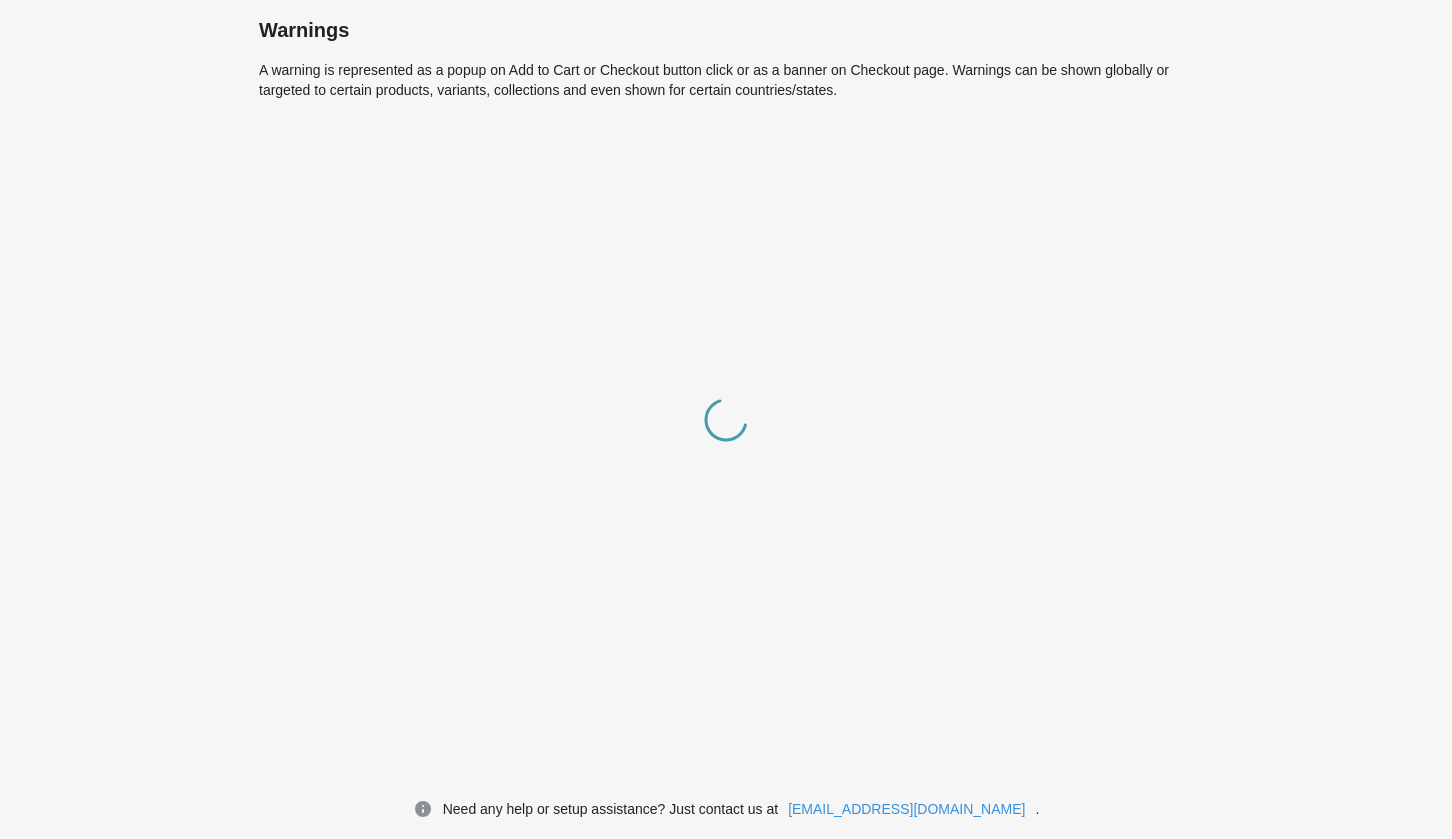 scroll, scrollTop: 0, scrollLeft: 0, axis: both 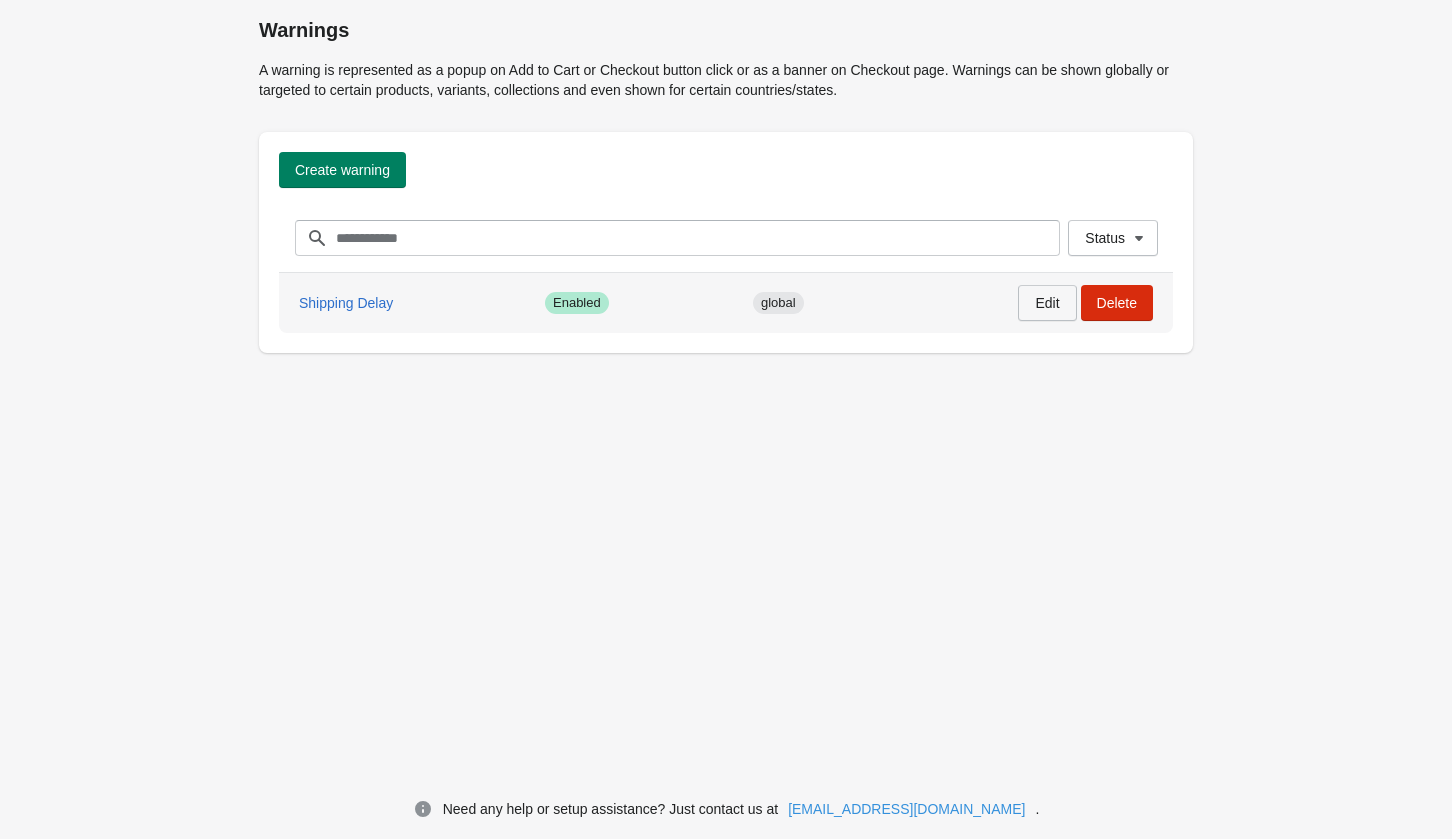 click on "Edit" at bounding box center (1047, 303) 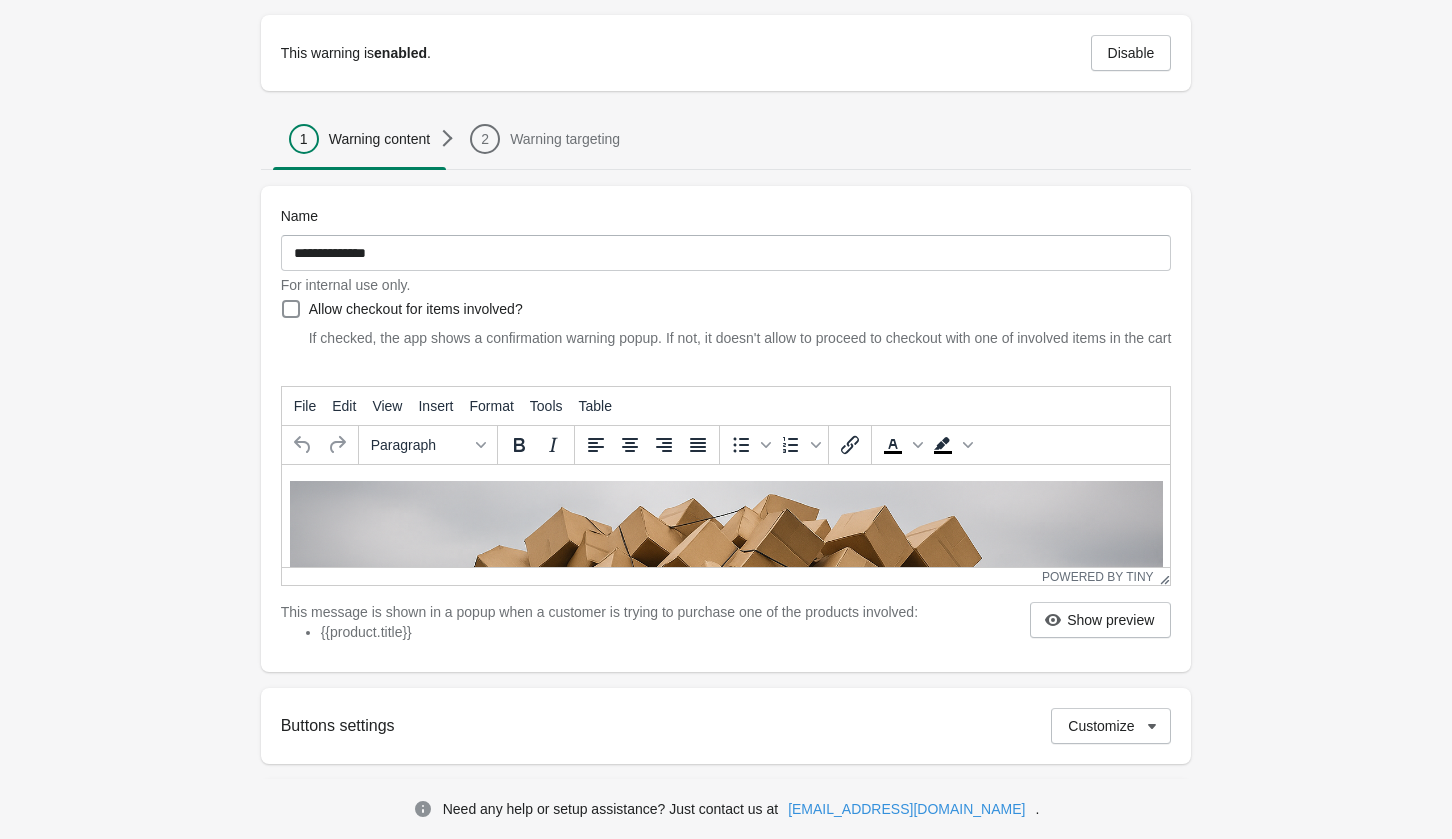 scroll, scrollTop: 99, scrollLeft: 0, axis: vertical 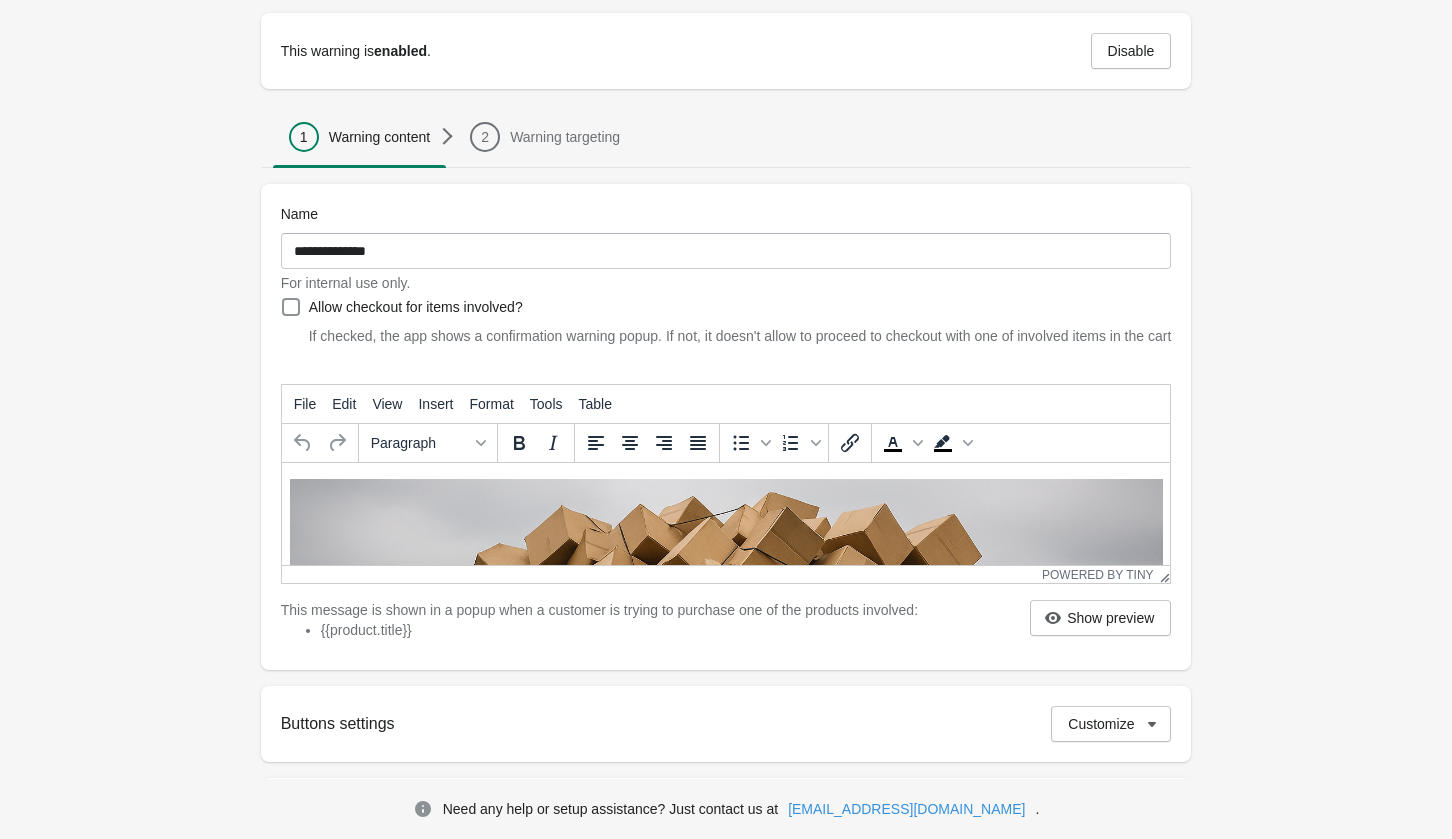 click on "{{product.title}}" at bounding box center (619, 630) 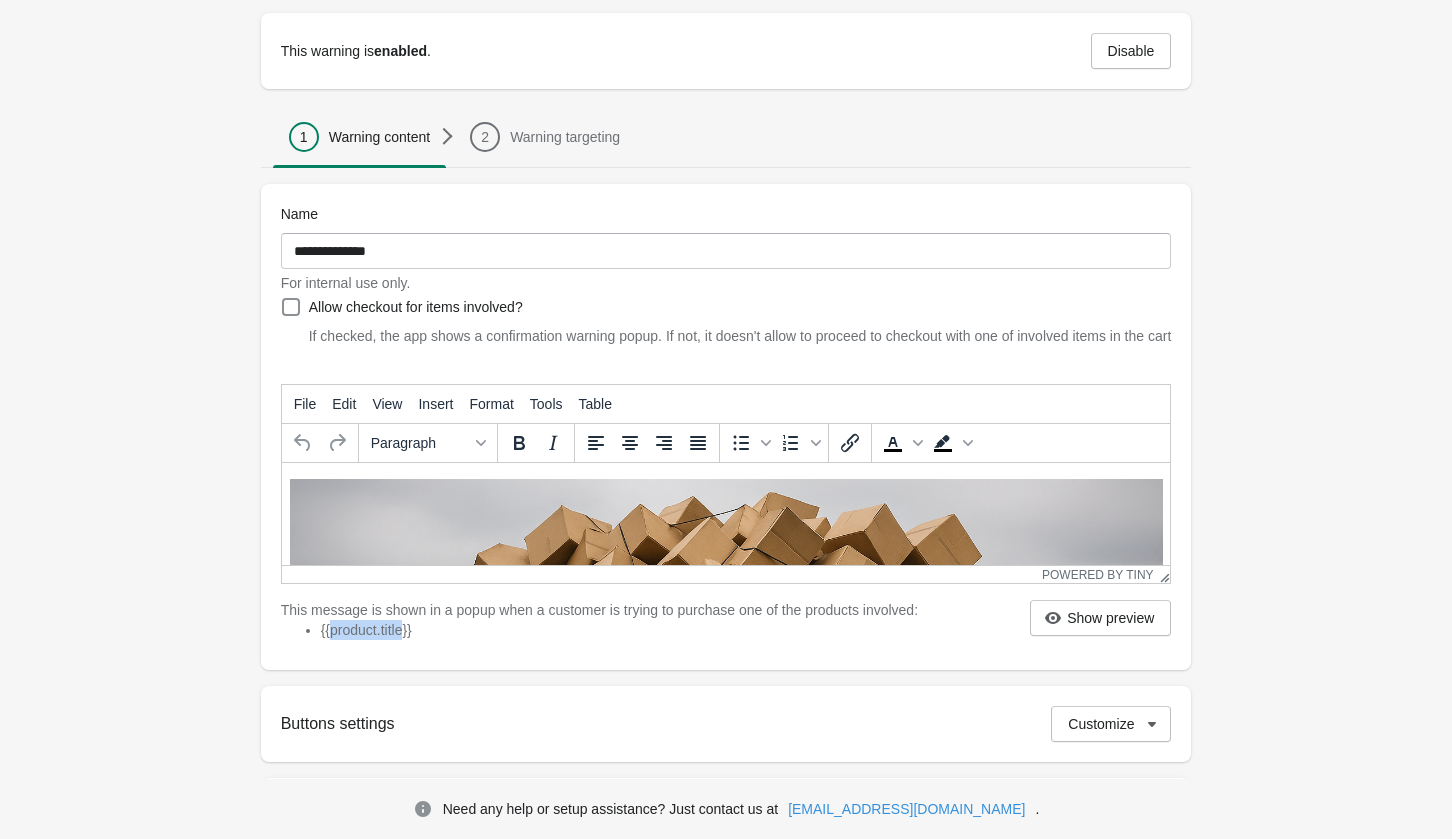 click on "{{product.title}}" at bounding box center (619, 630) 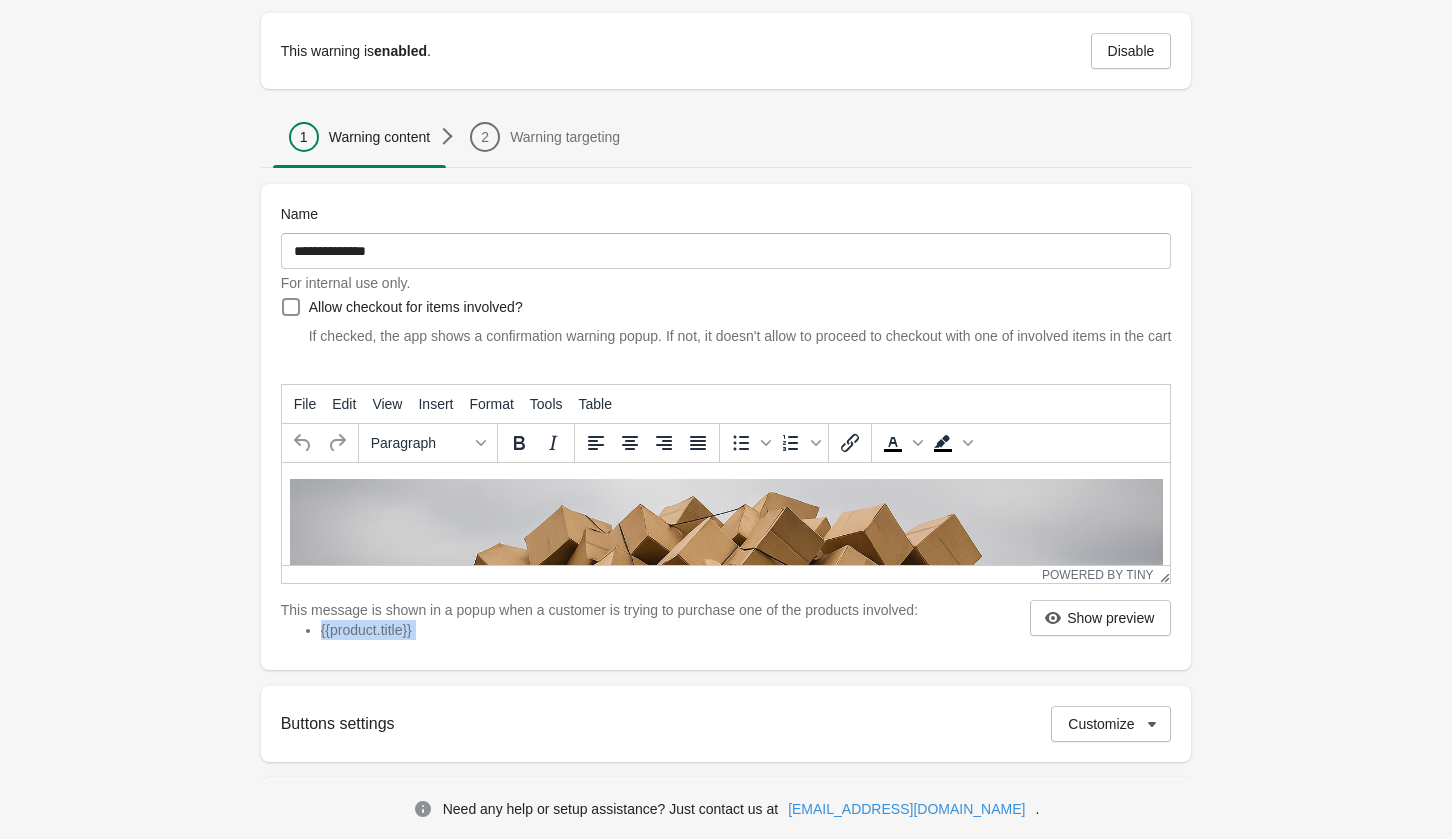 click on "{{product.title}}" at bounding box center [619, 630] 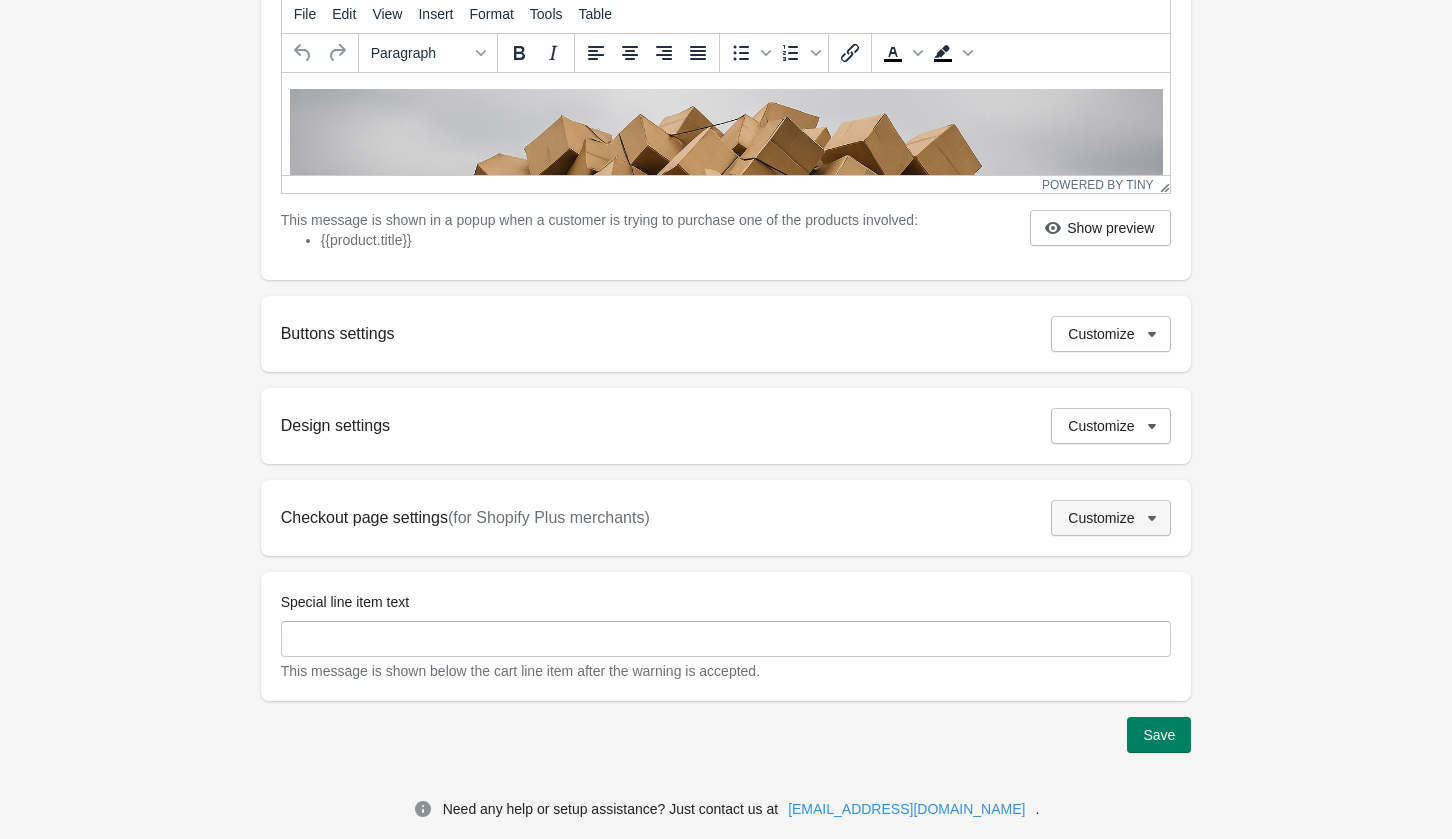 scroll, scrollTop: 509, scrollLeft: 0, axis: vertical 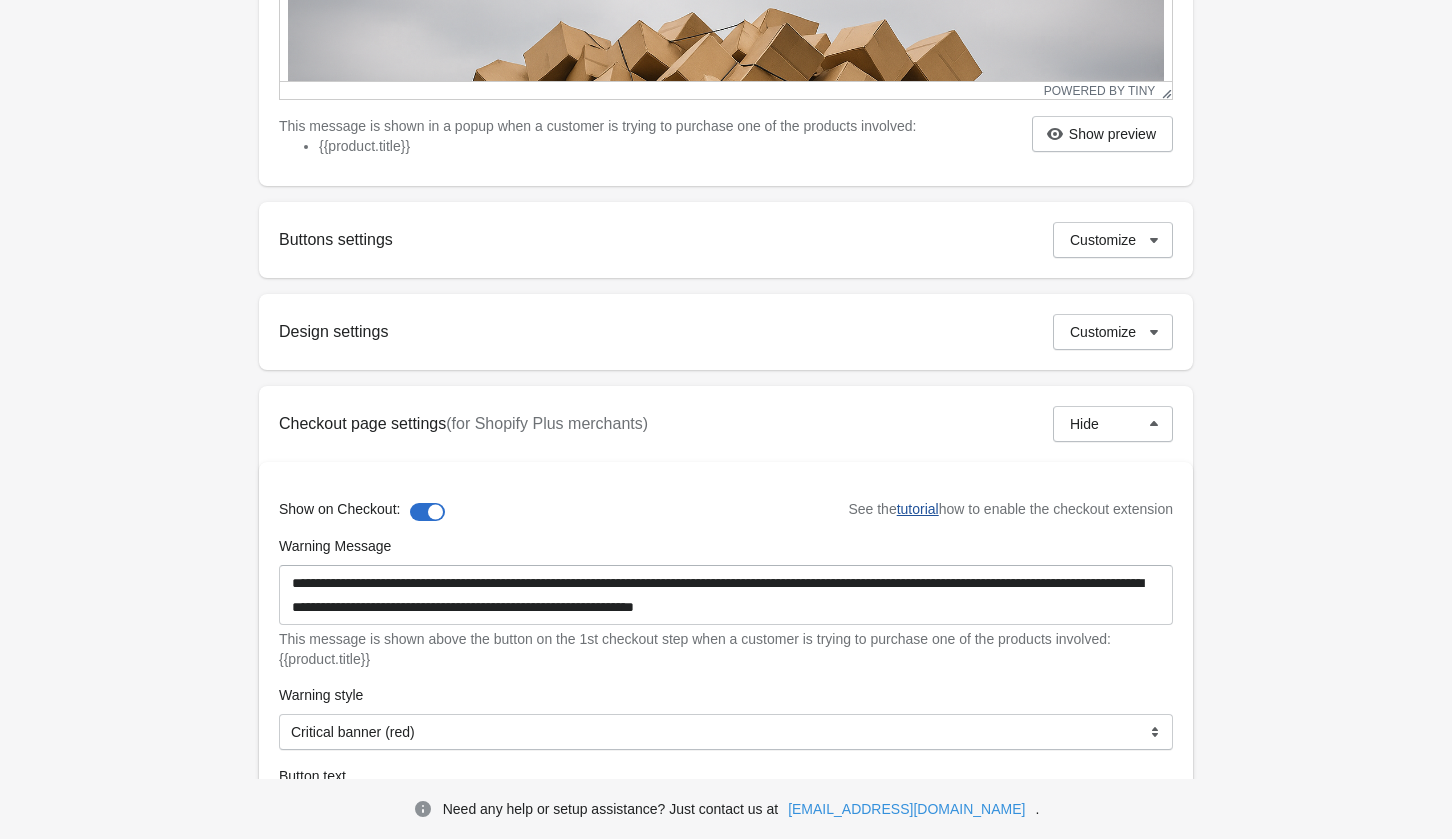 click on "tutorial" at bounding box center (918, 509) 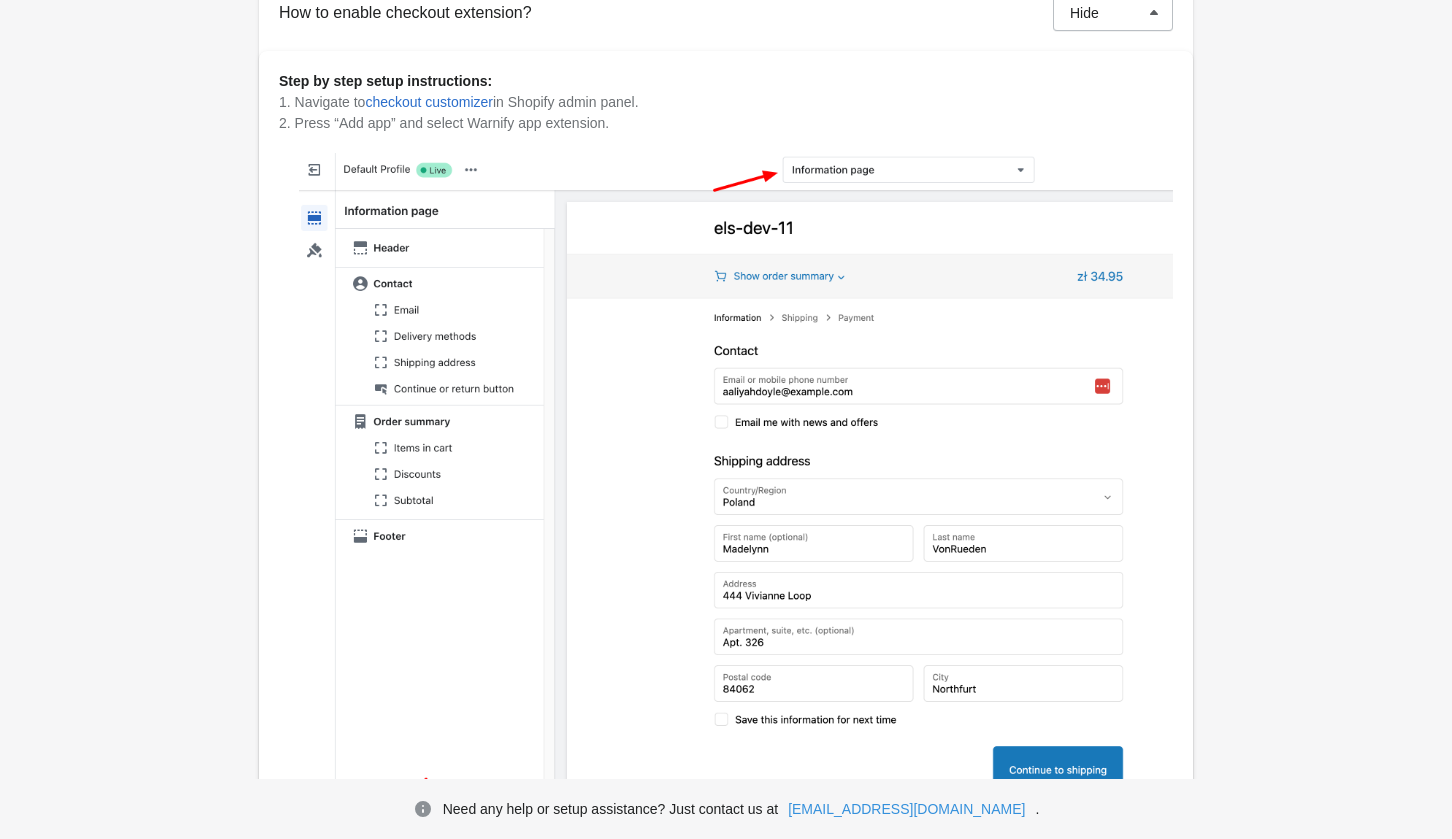 scroll, scrollTop: 323, scrollLeft: 0, axis: vertical 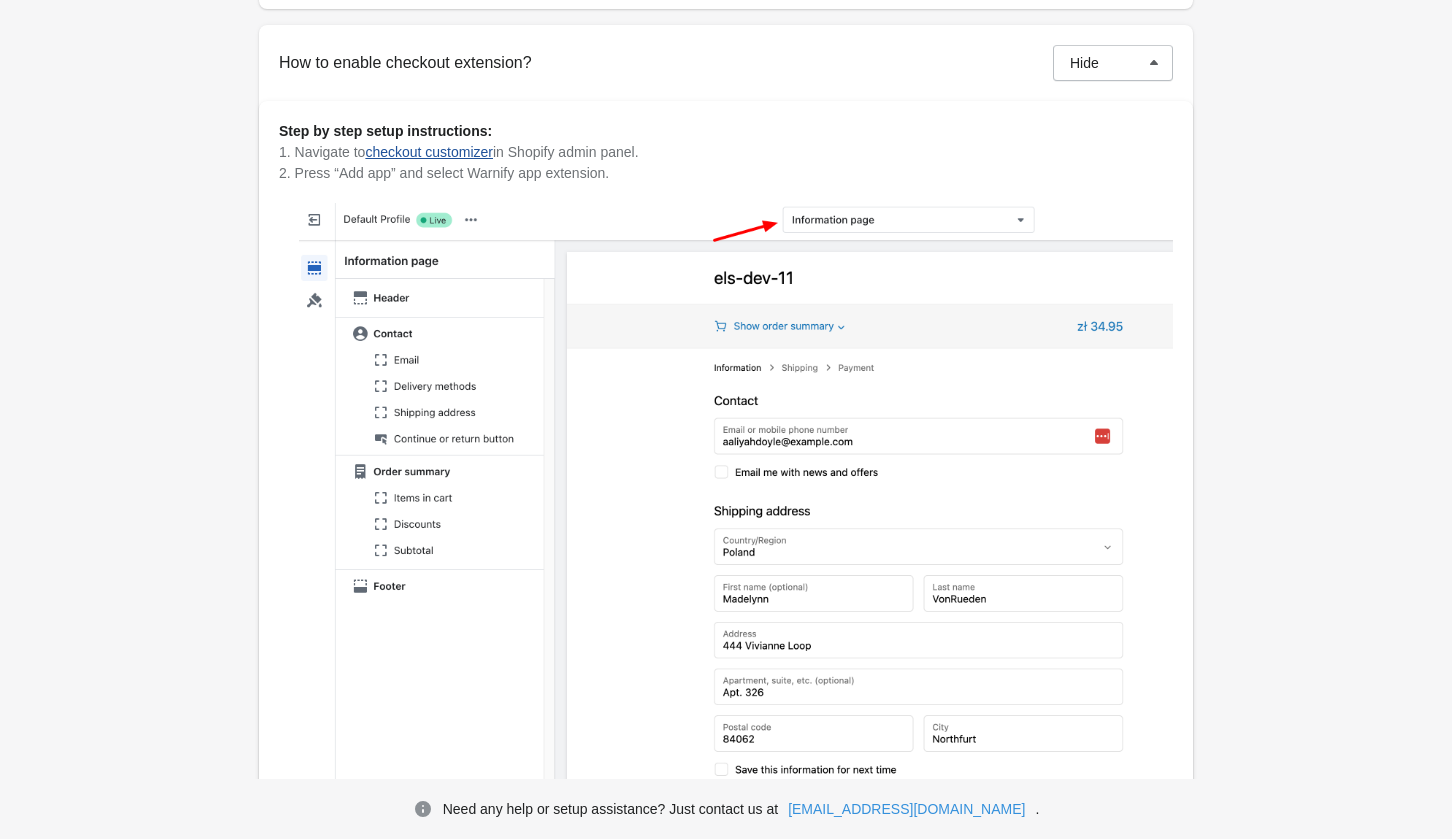 click on "checkout customizer" at bounding box center [429, 152] 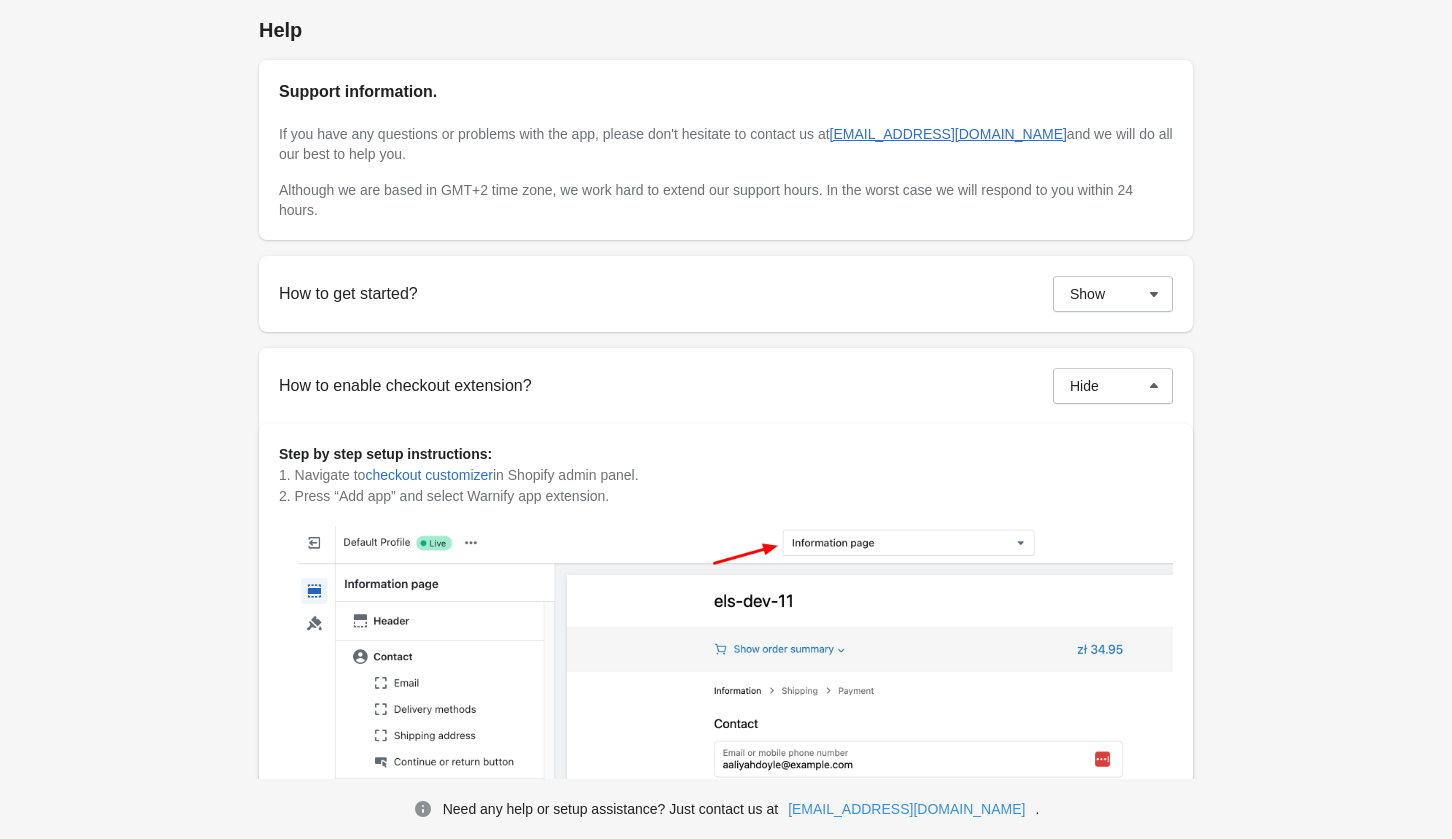 scroll, scrollTop: 0, scrollLeft: 0, axis: both 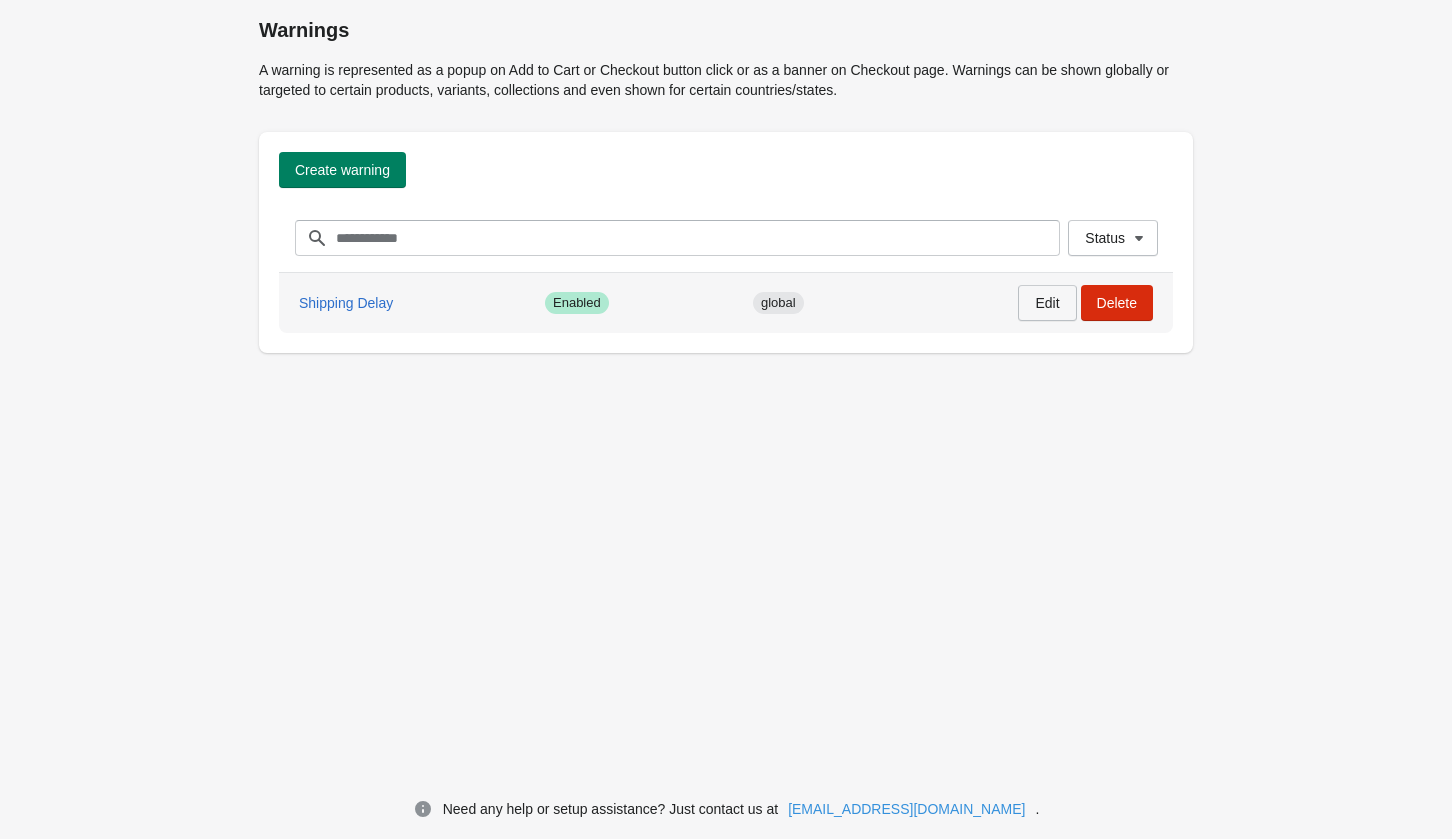click on "Edit" at bounding box center [1047, 303] 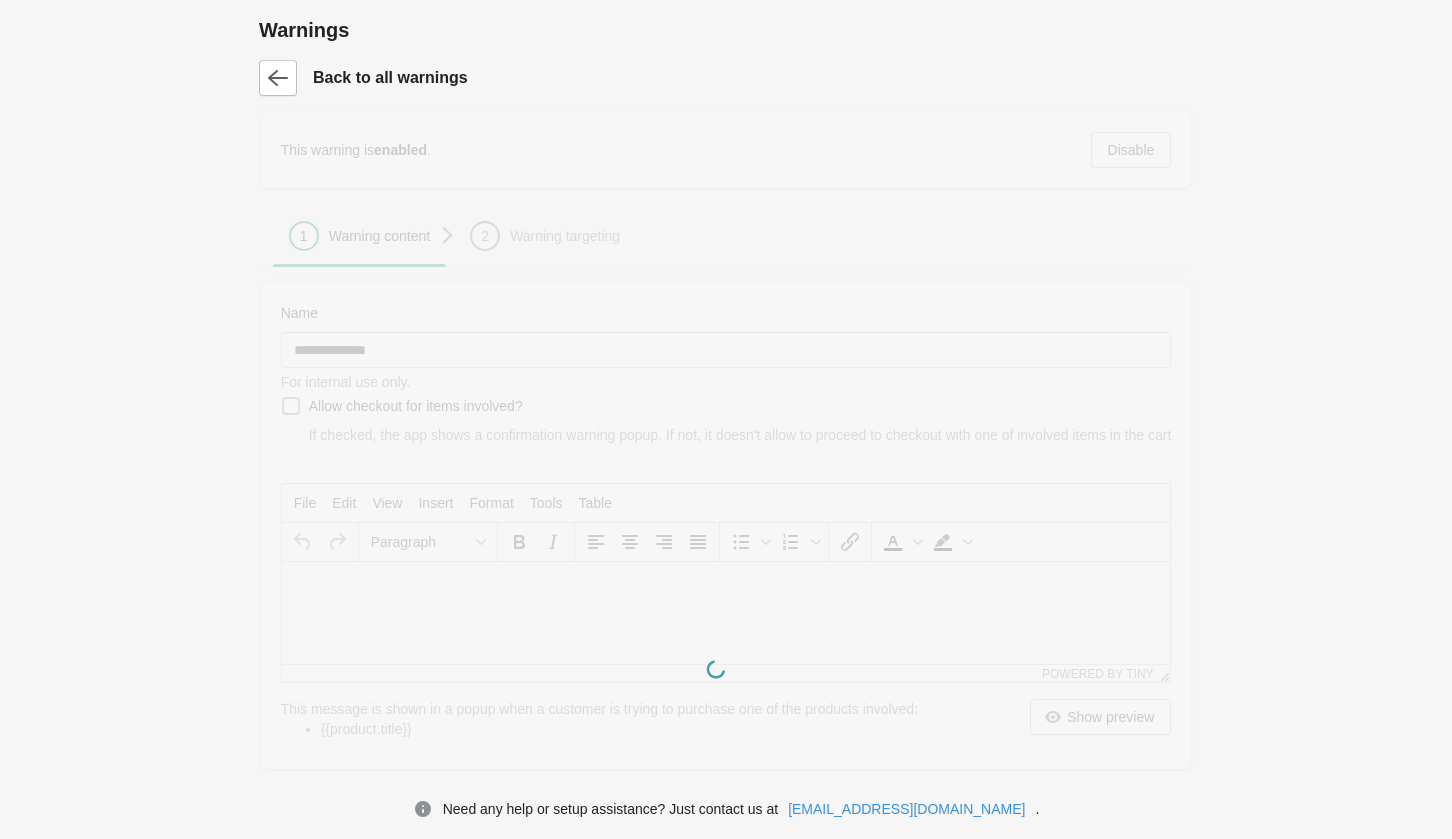 type on "**********" 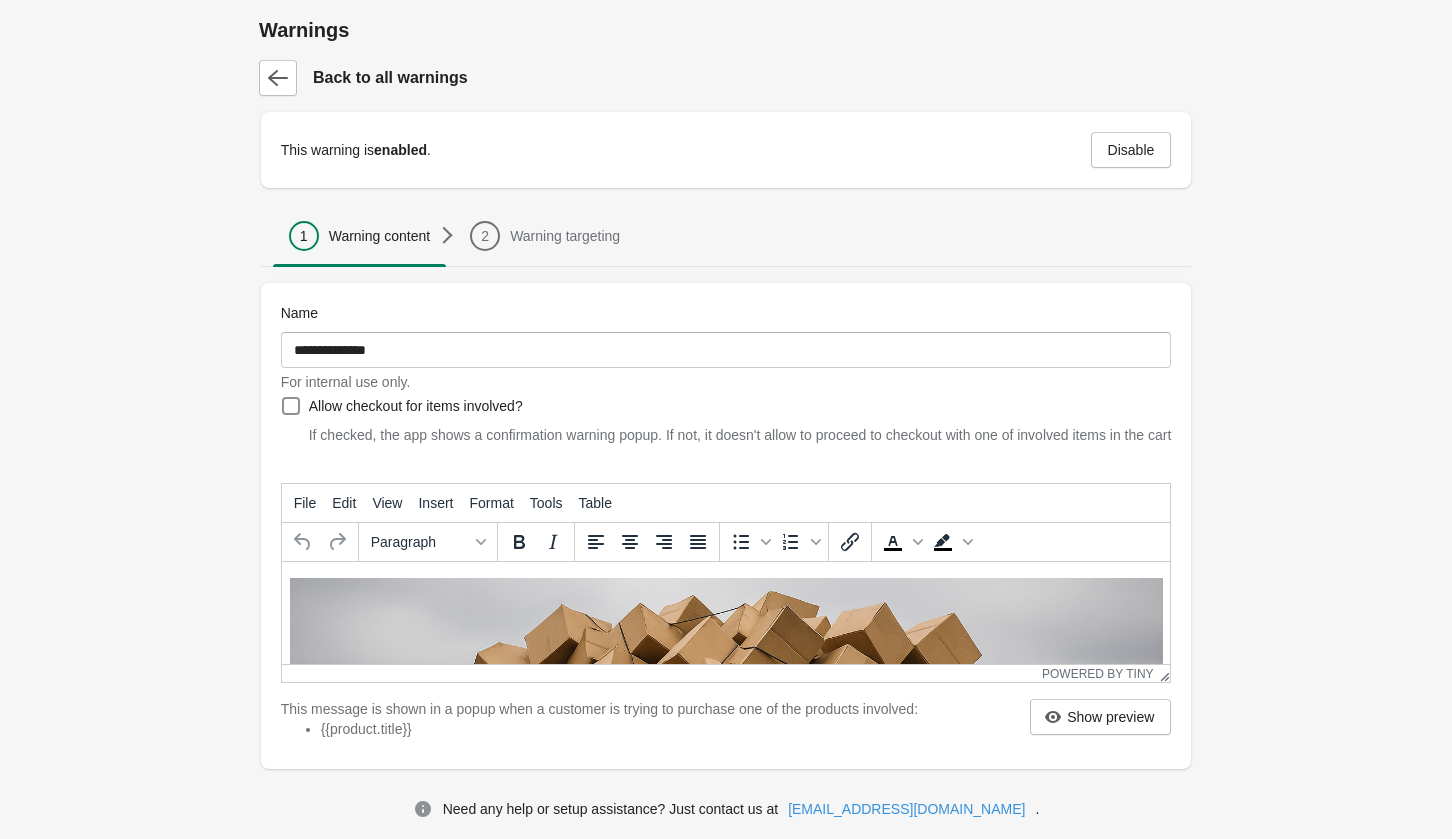 scroll, scrollTop: 0, scrollLeft: 0, axis: both 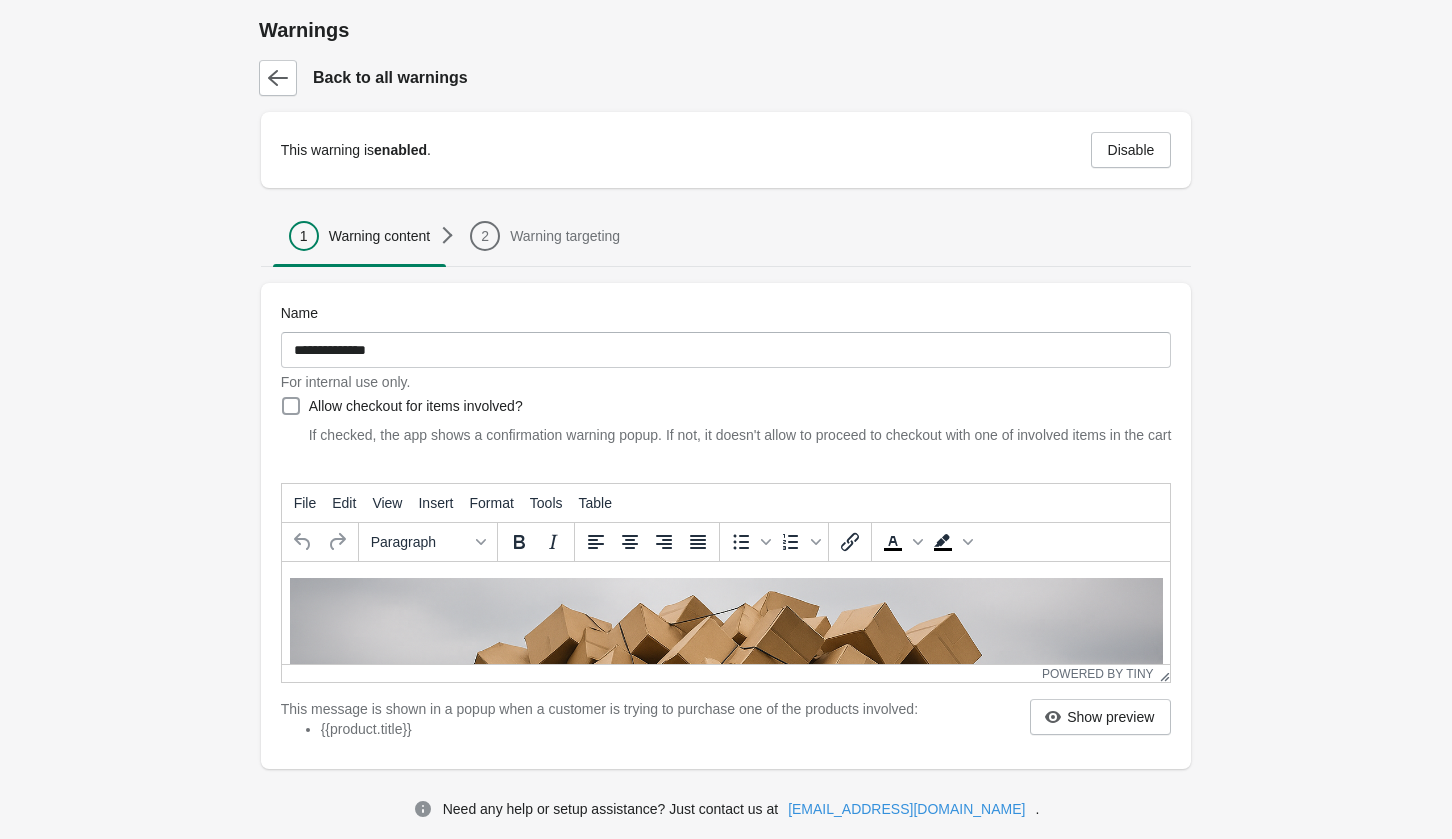 click on "Allow checkout for items involved?" at bounding box center [416, 406] 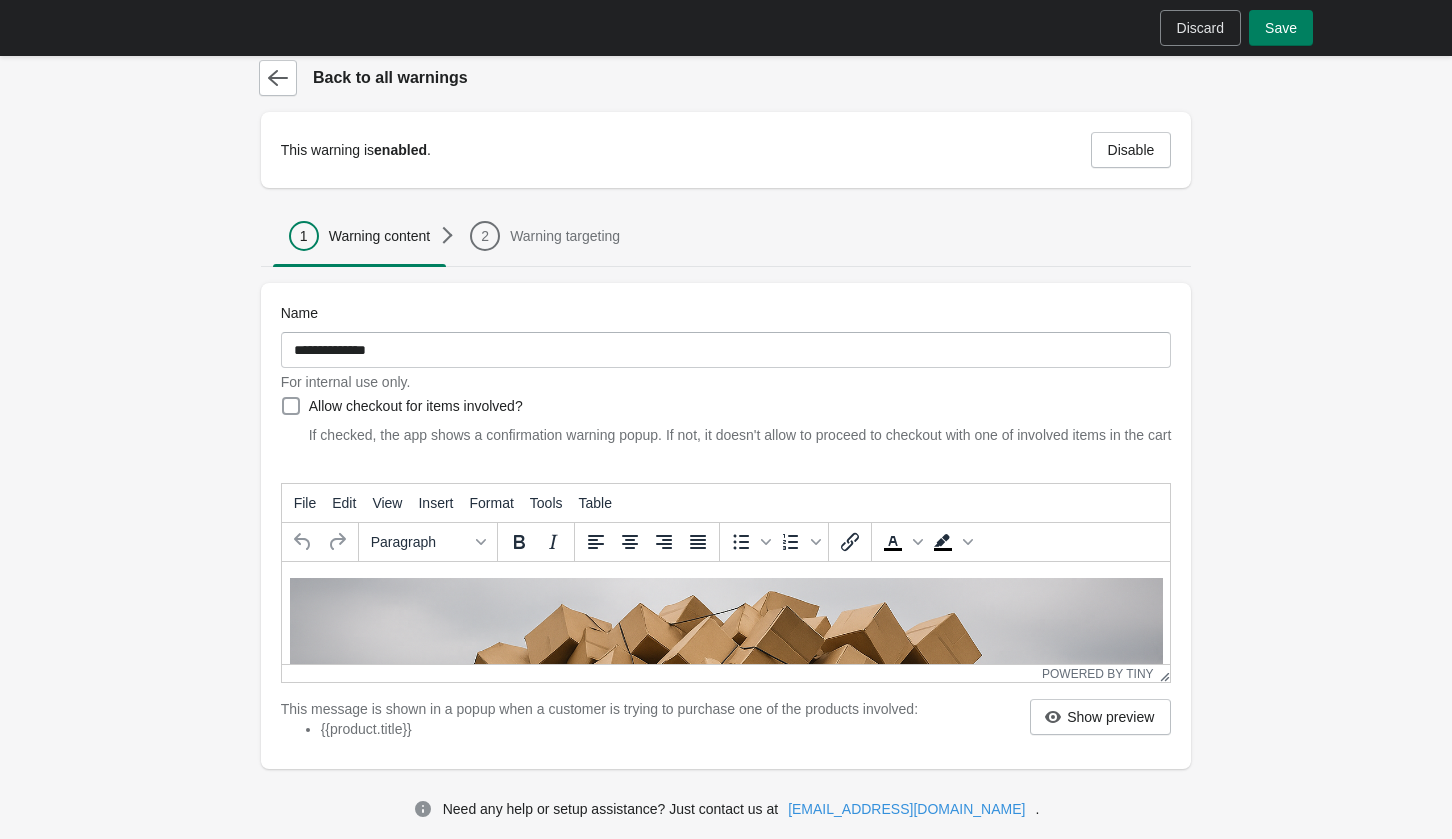 click on "Allow checkout for items involved?" at bounding box center (416, 406) 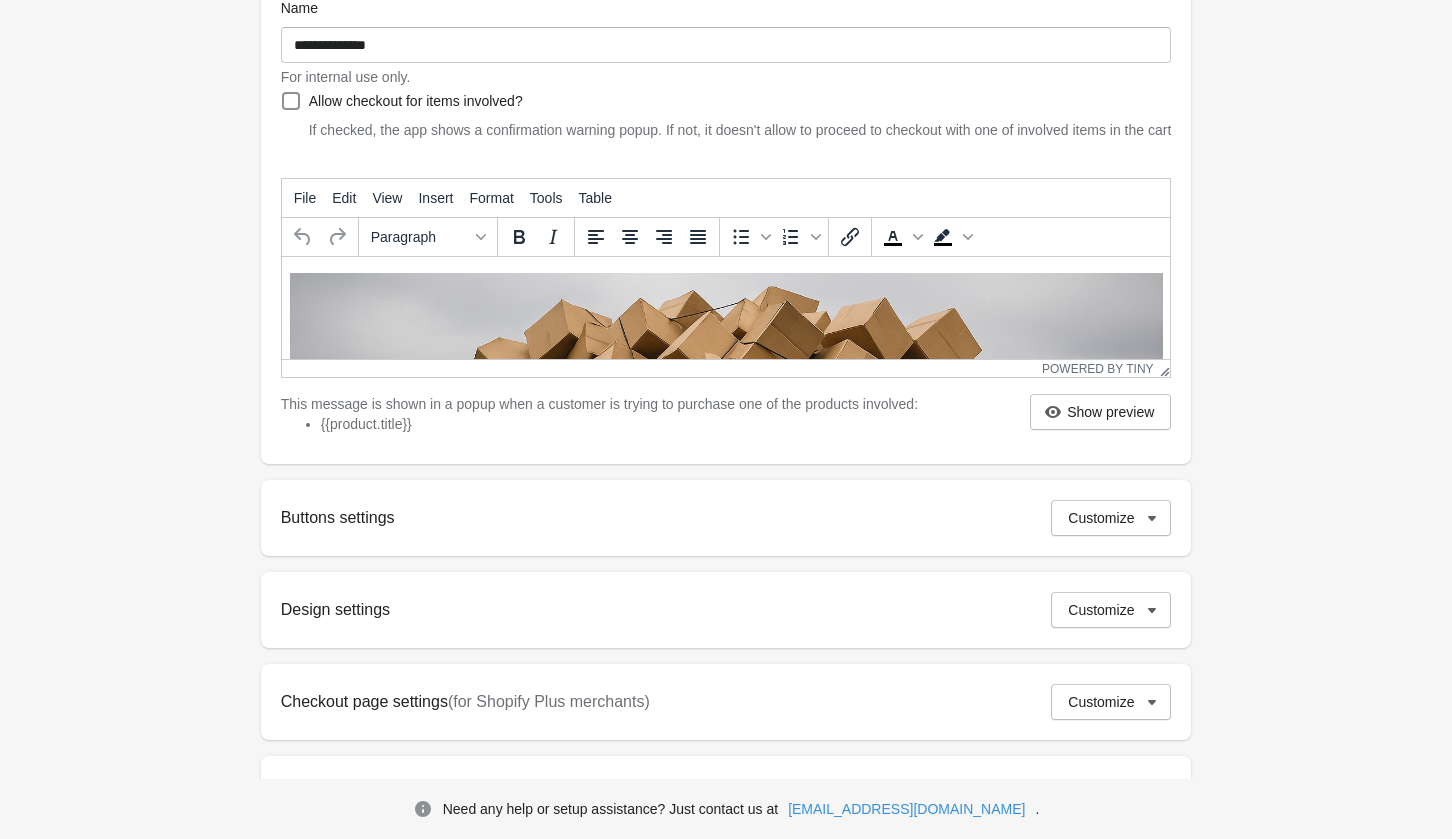 scroll, scrollTop: 323, scrollLeft: 0, axis: vertical 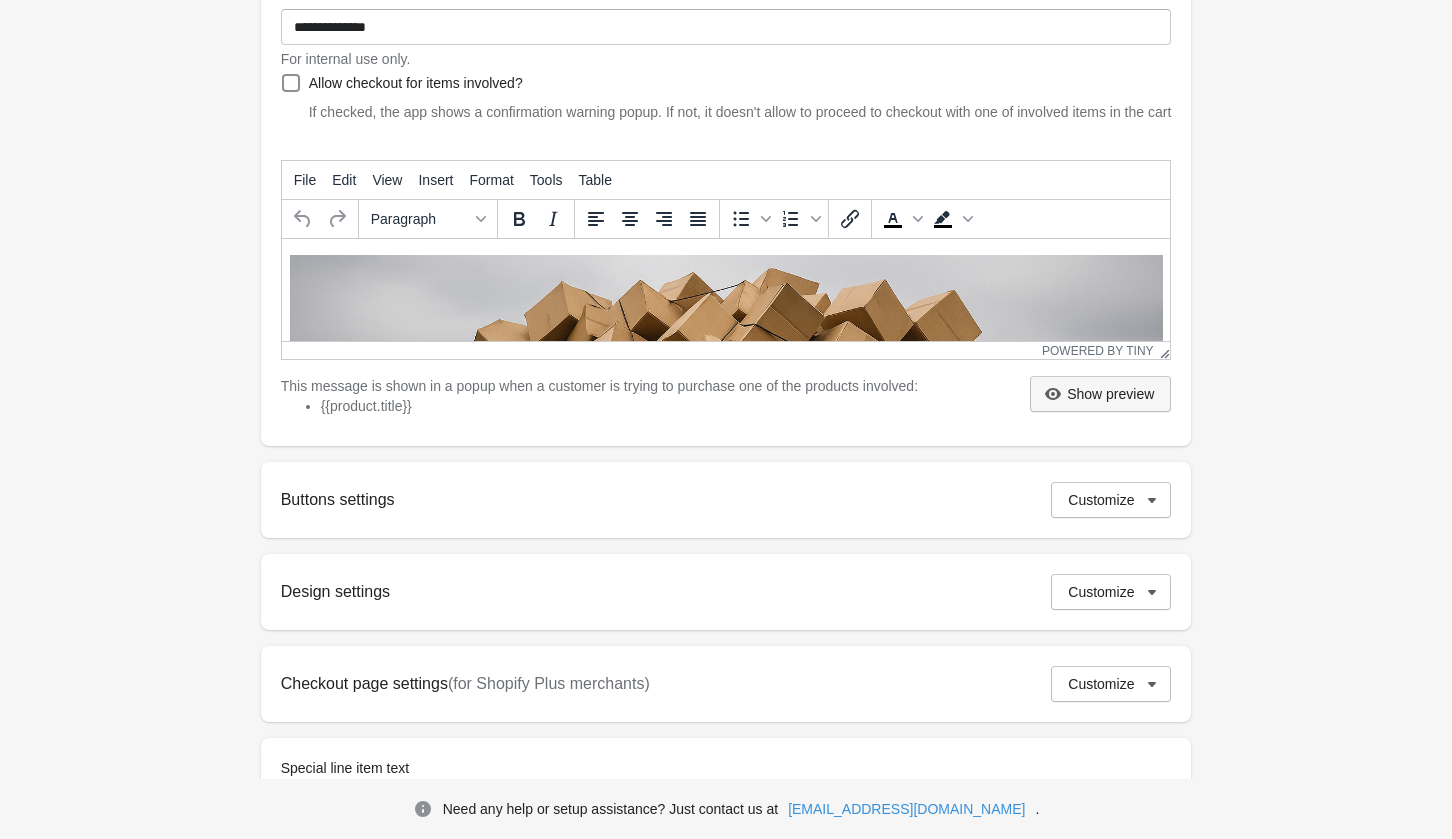 click 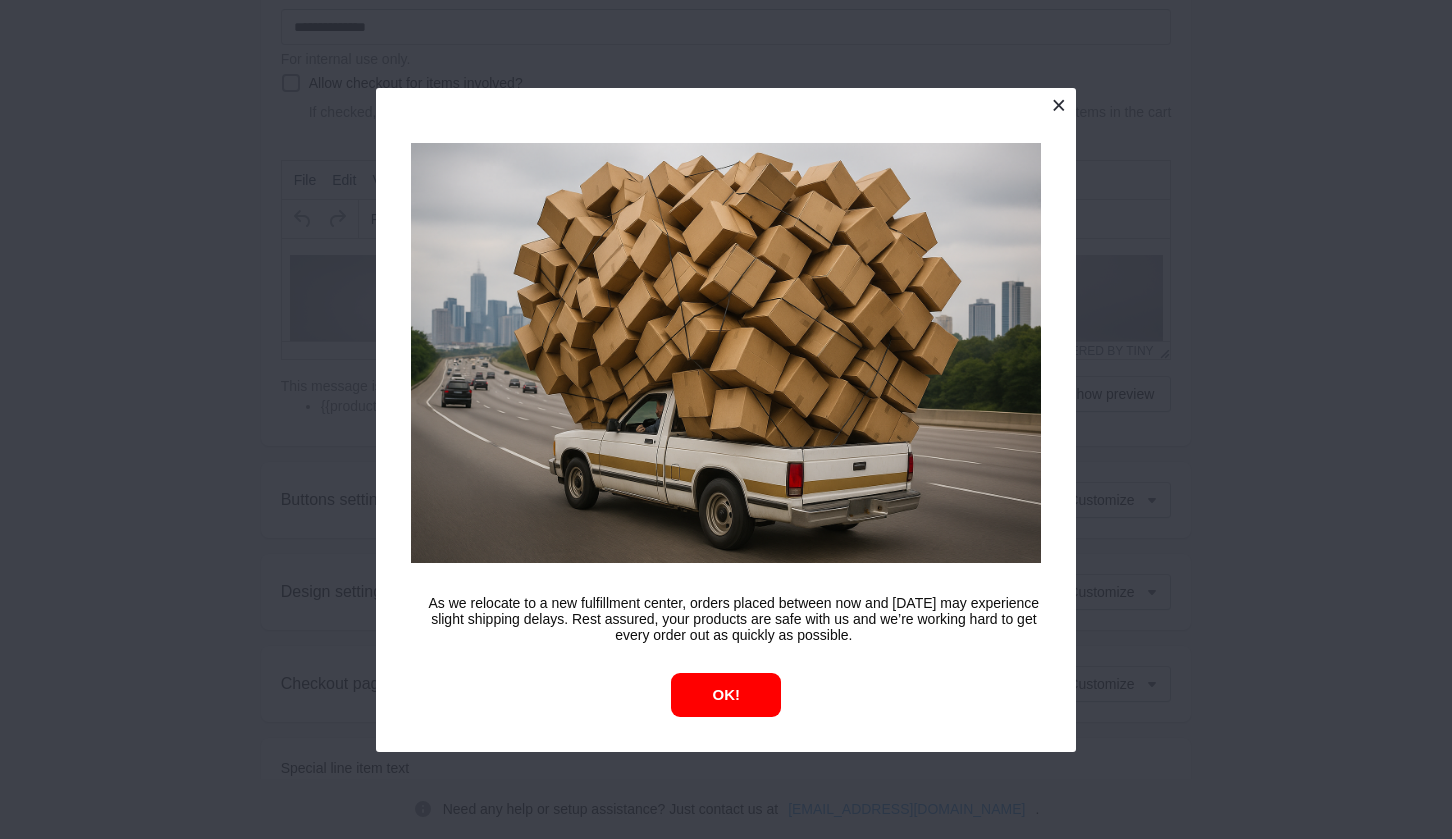 click at bounding box center [1058, 105] 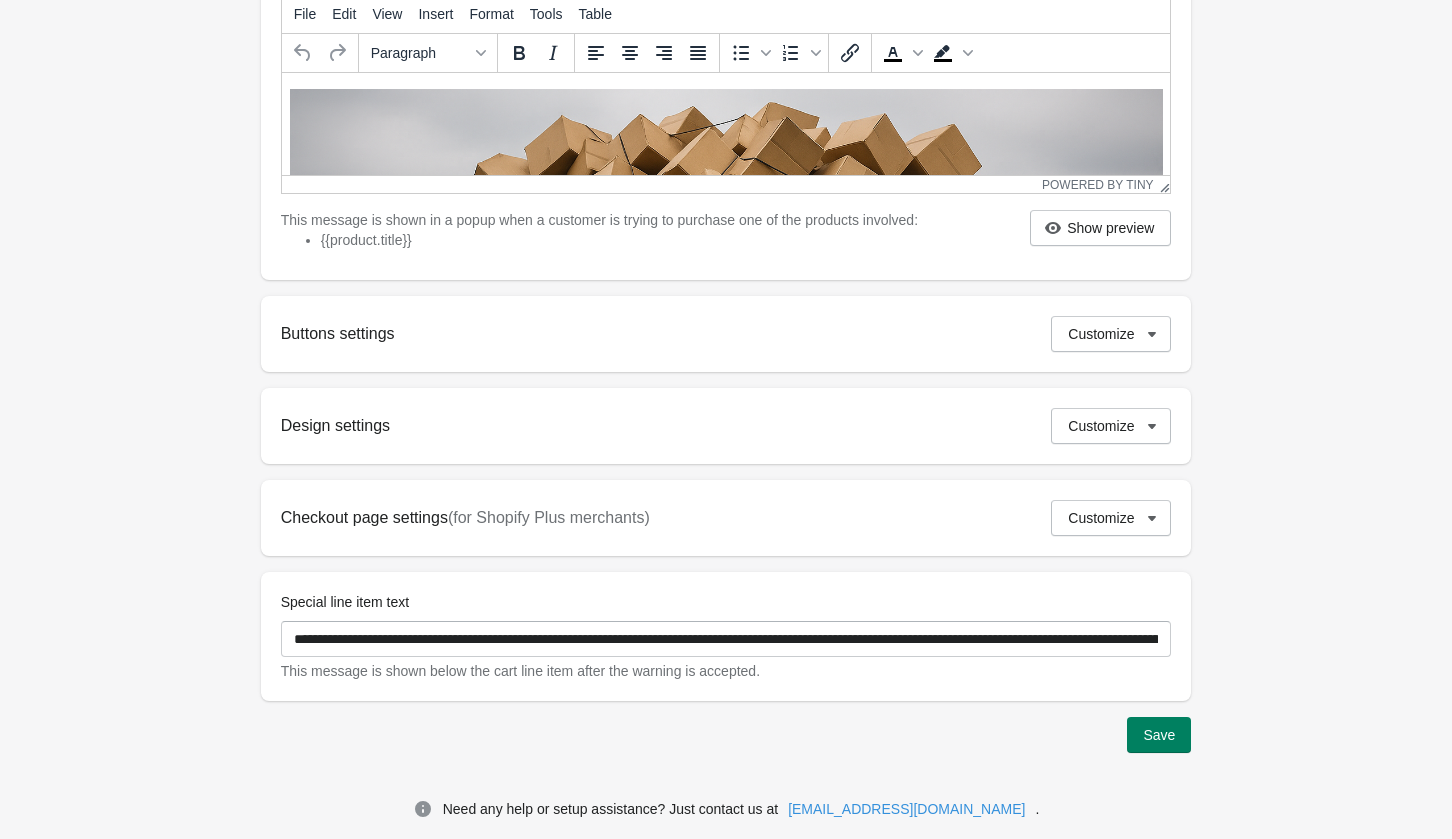 scroll, scrollTop: 509, scrollLeft: 0, axis: vertical 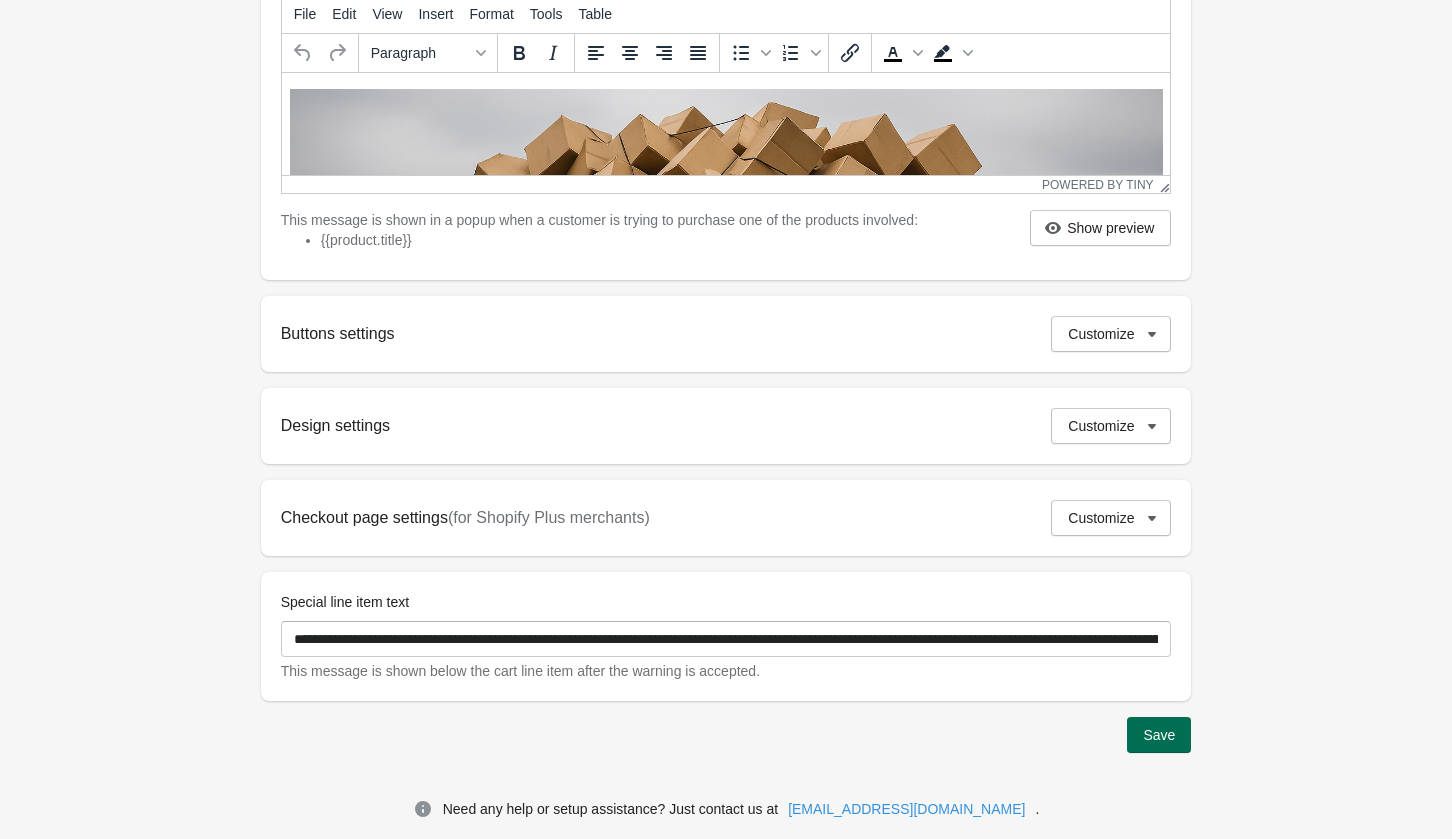 click on "Save" at bounding box center (1159, 735) 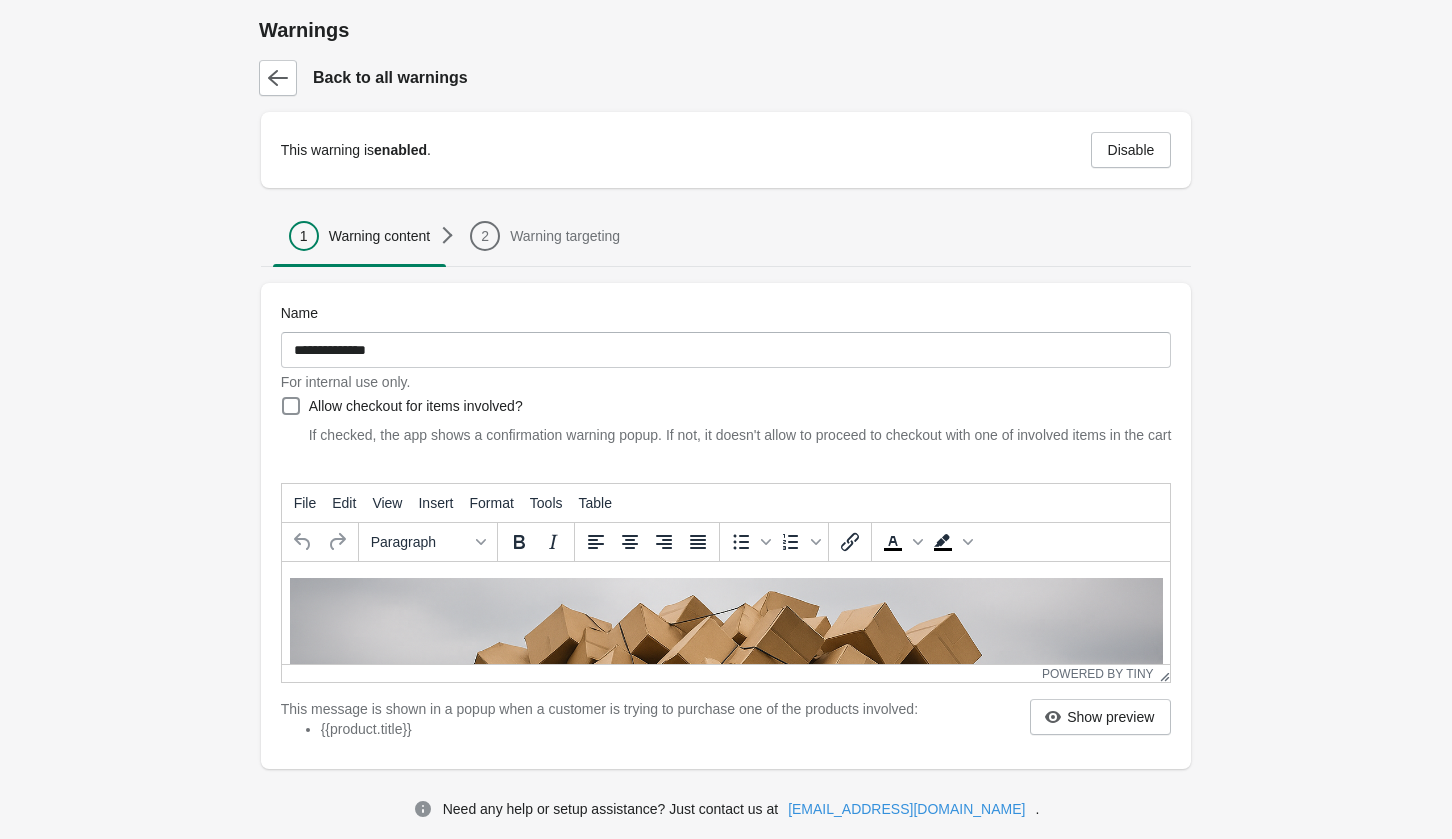 scroll, scrollTop: 0, scrollLeft: 0, axis: both 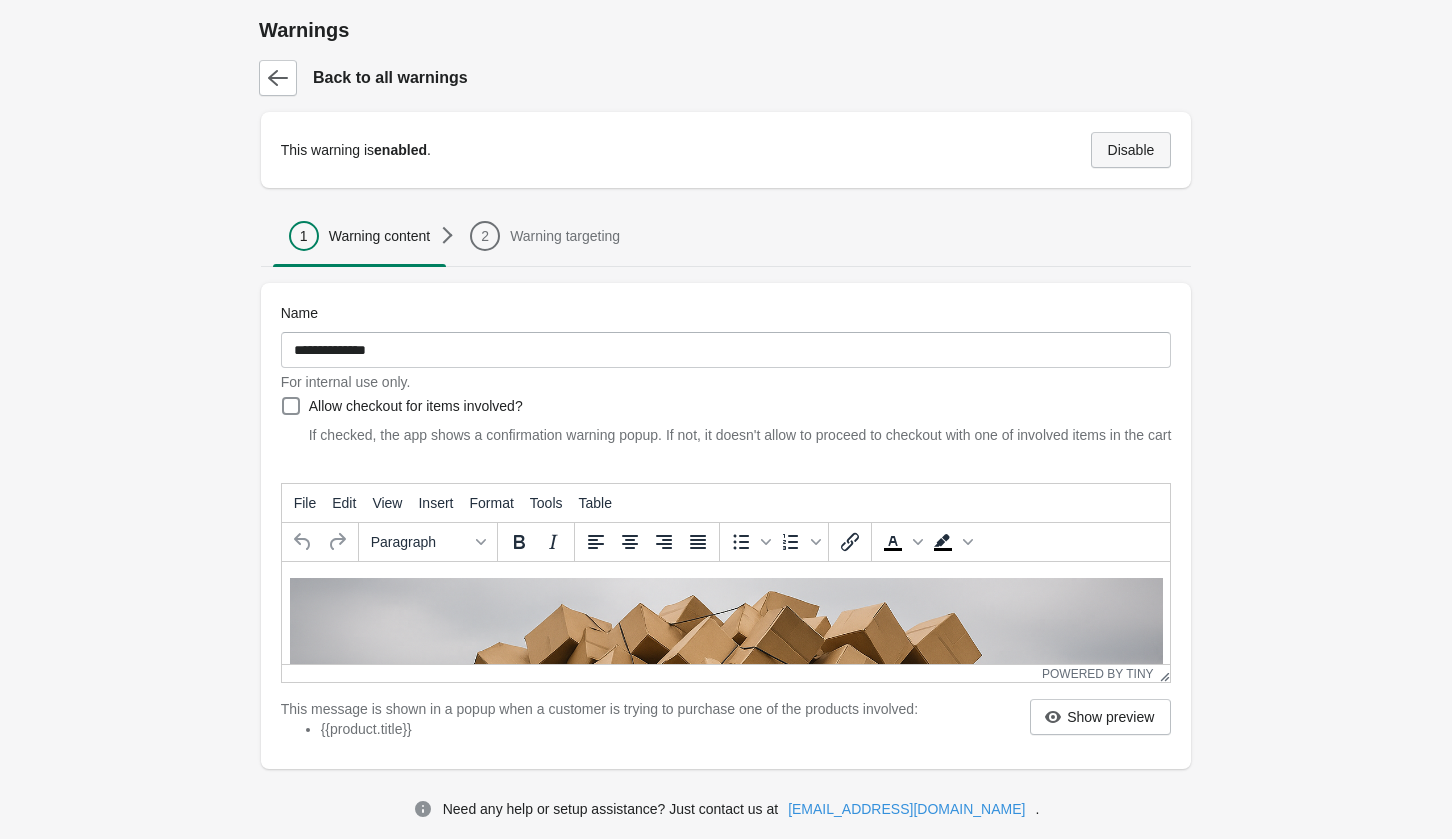 click on "Disable" at bounding box center (1131, 150) 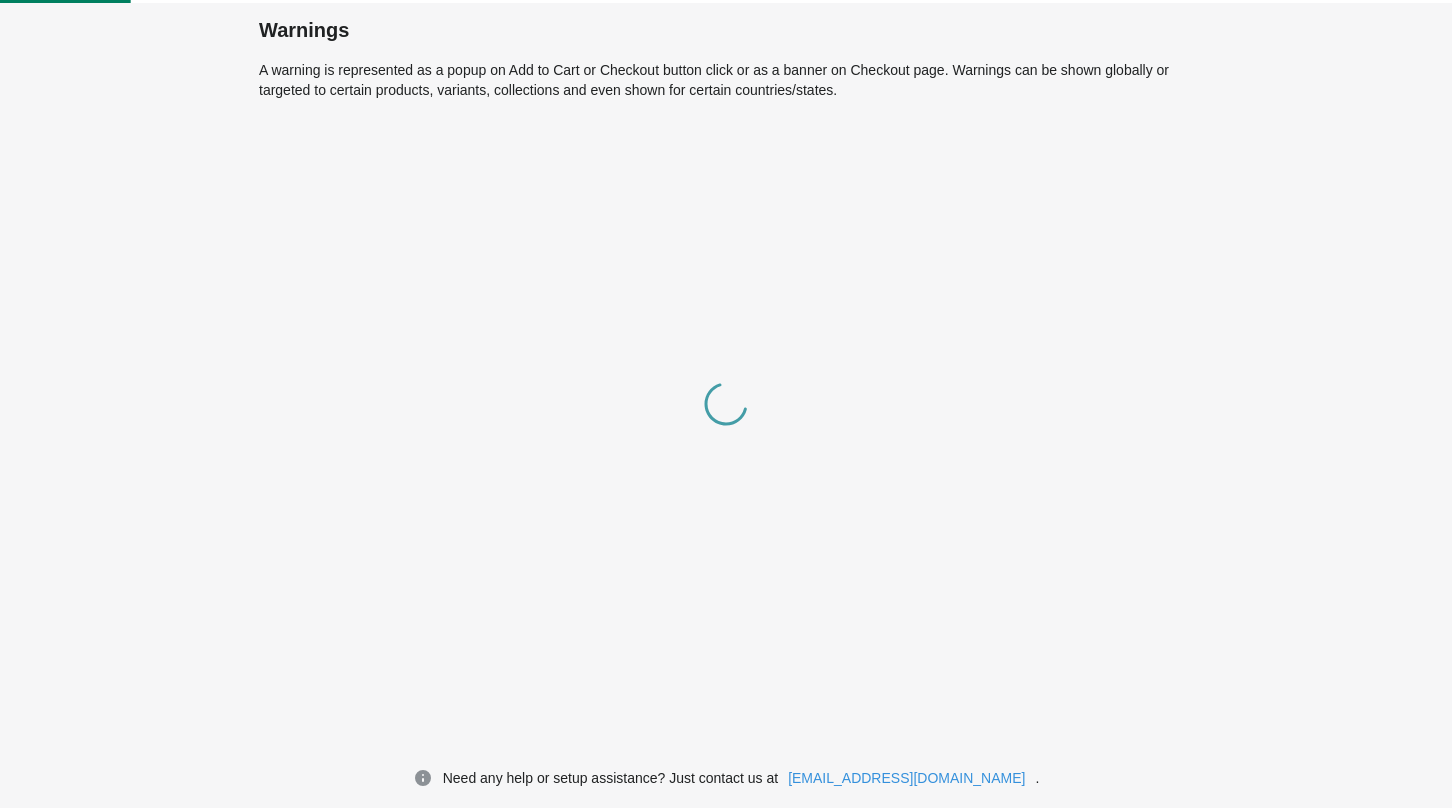 scroll, scrollTop: 0, scrollLeft: 0, axis: both 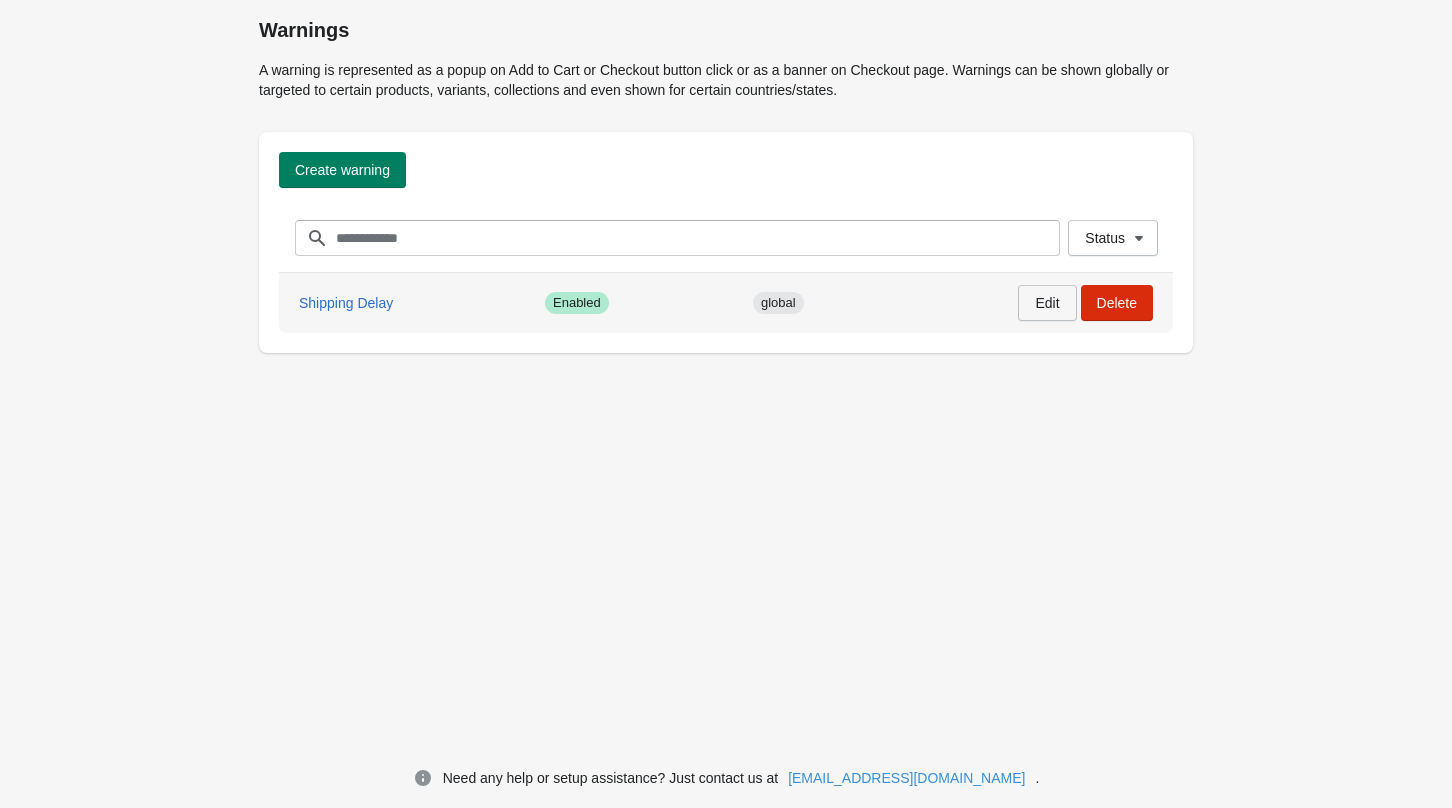 click on "Edit" at bounding box center (1047, 303) 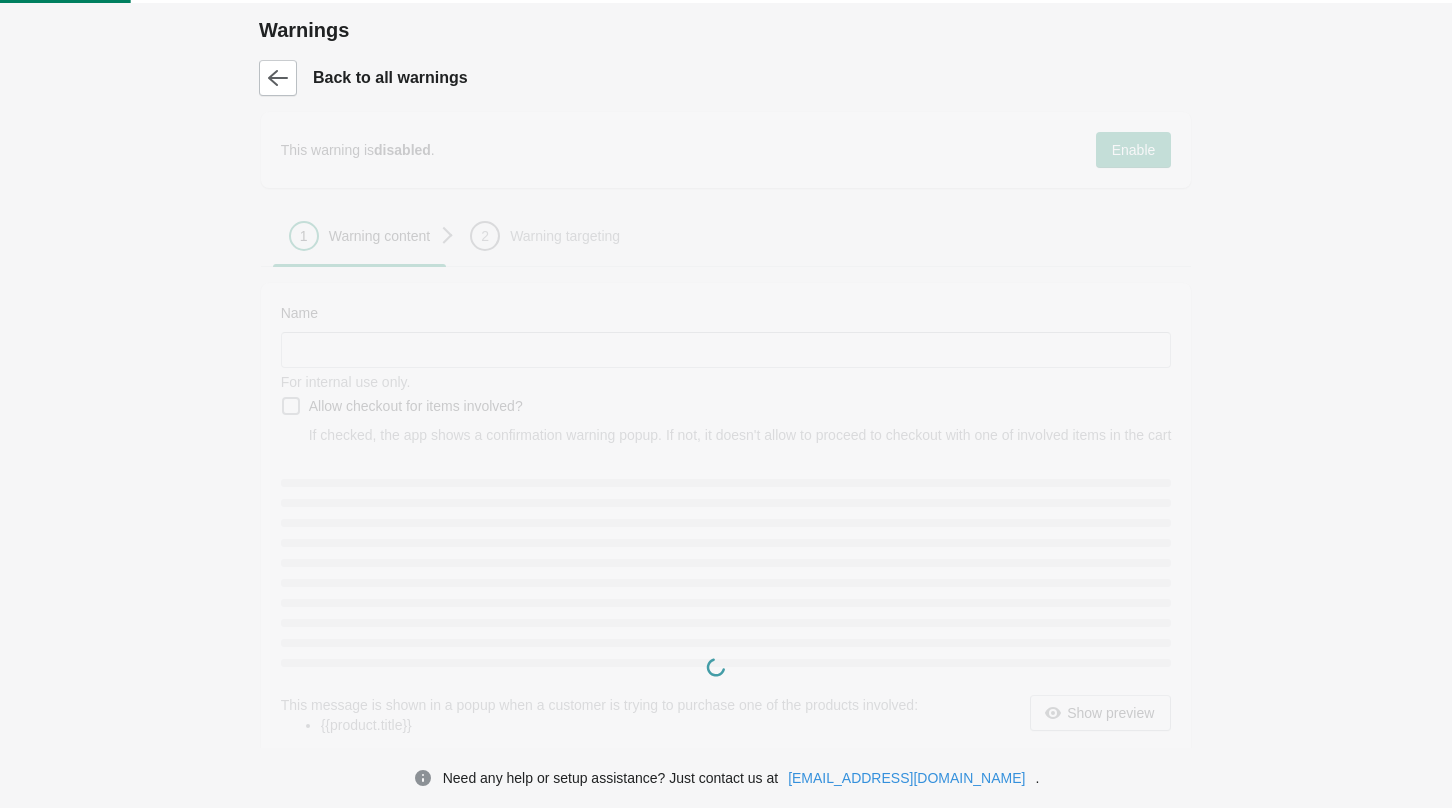 type on "**********" 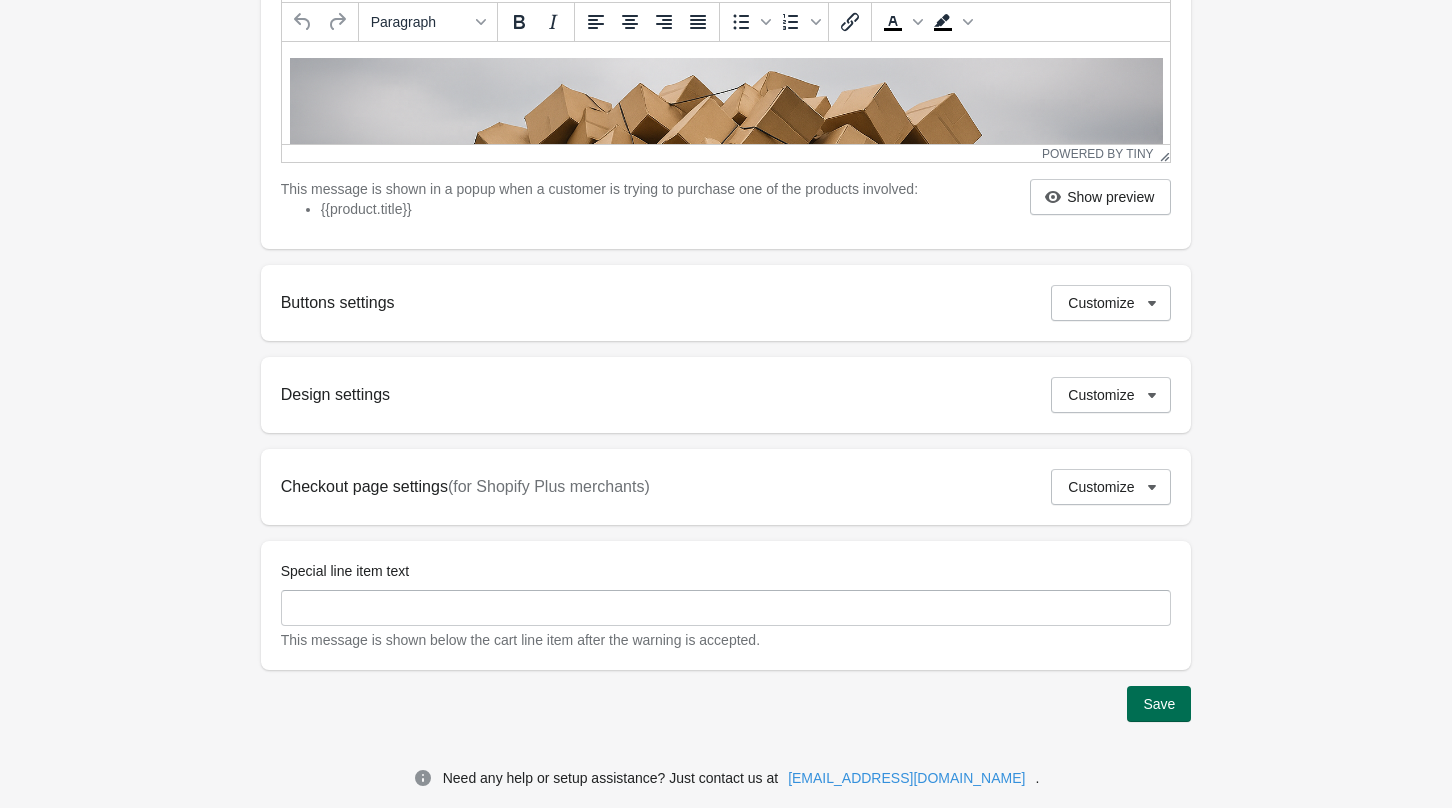 scroll, scrollTop: 540, scrollLeft: 0, axis: vertical 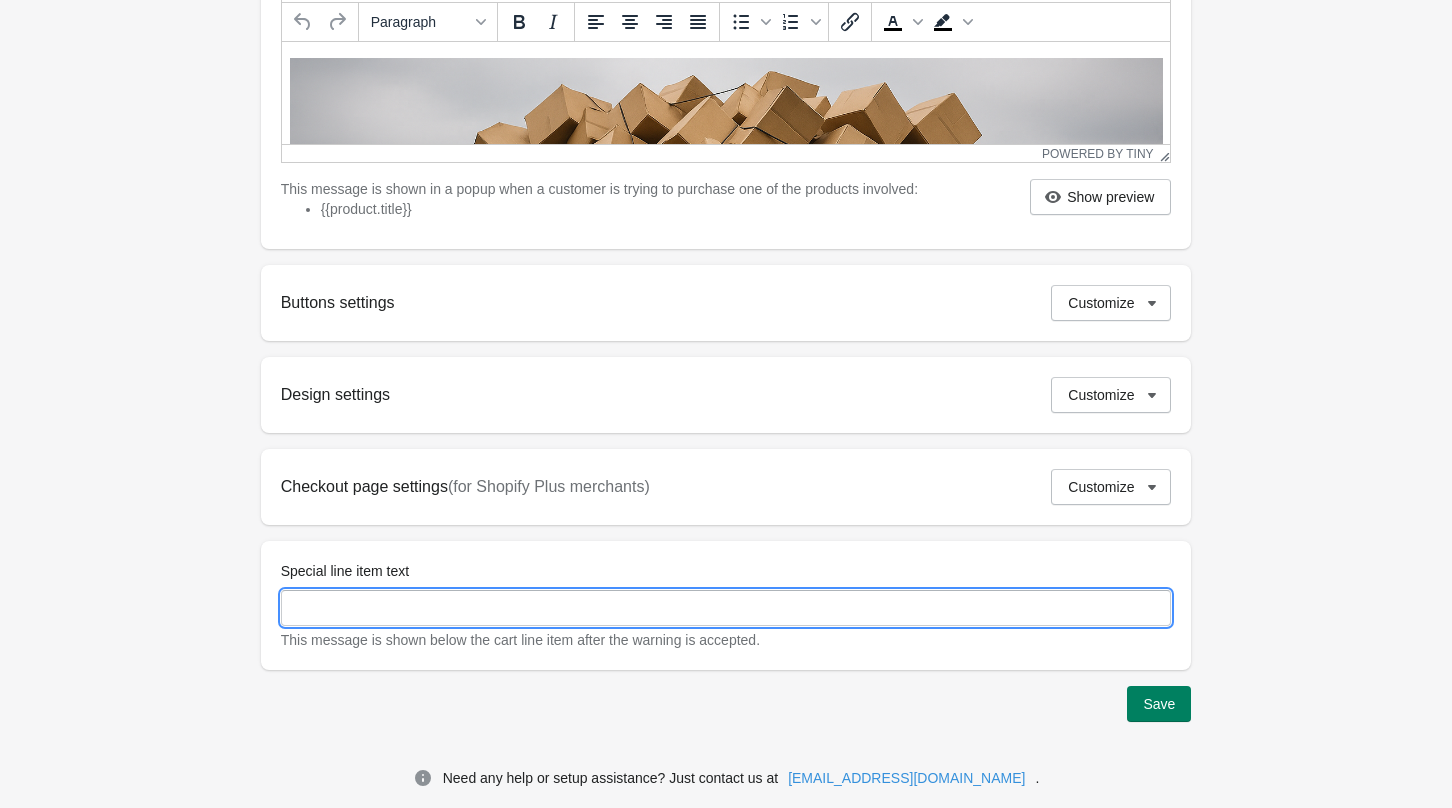 click on "Special line item text" at bounding box center (726, 608) 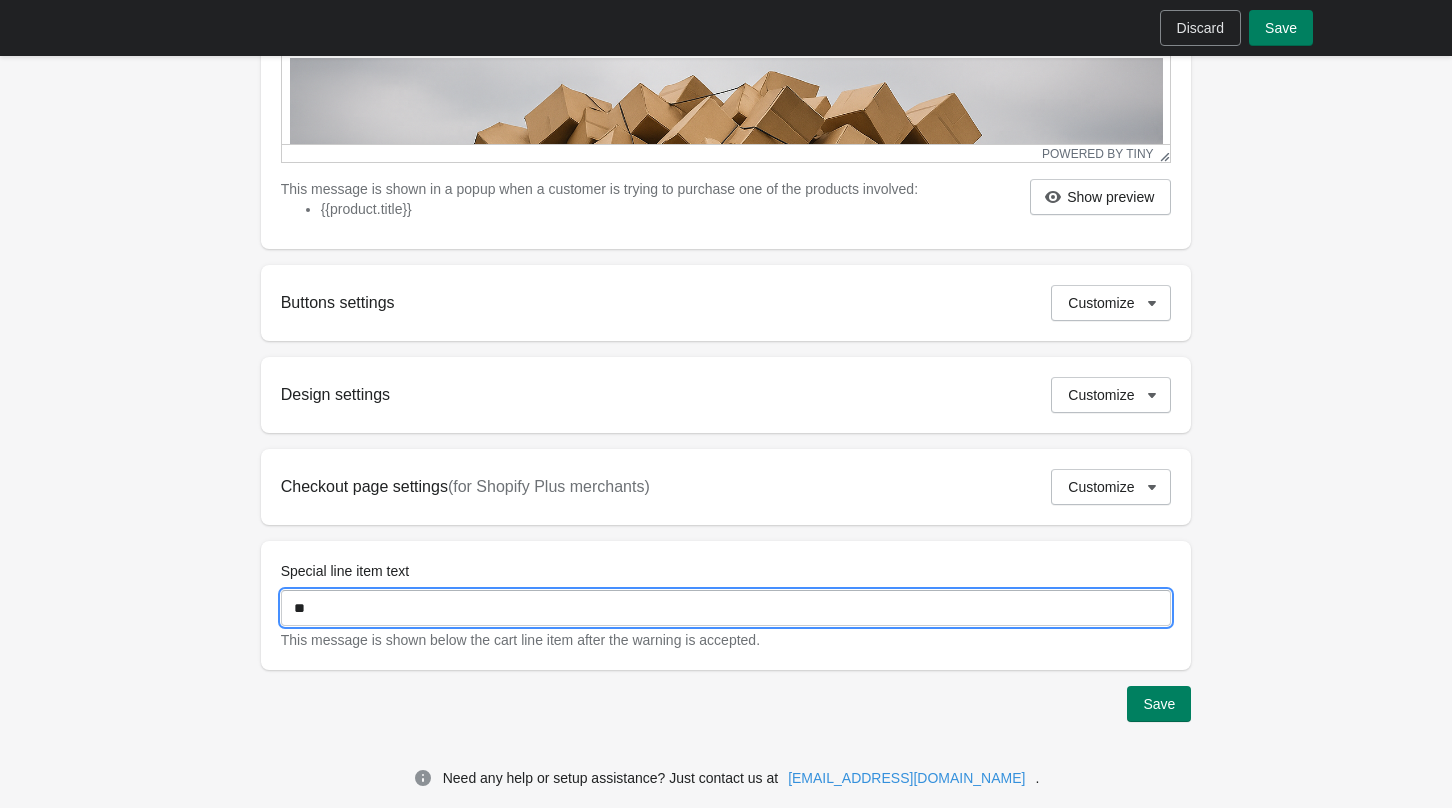 type on "*" 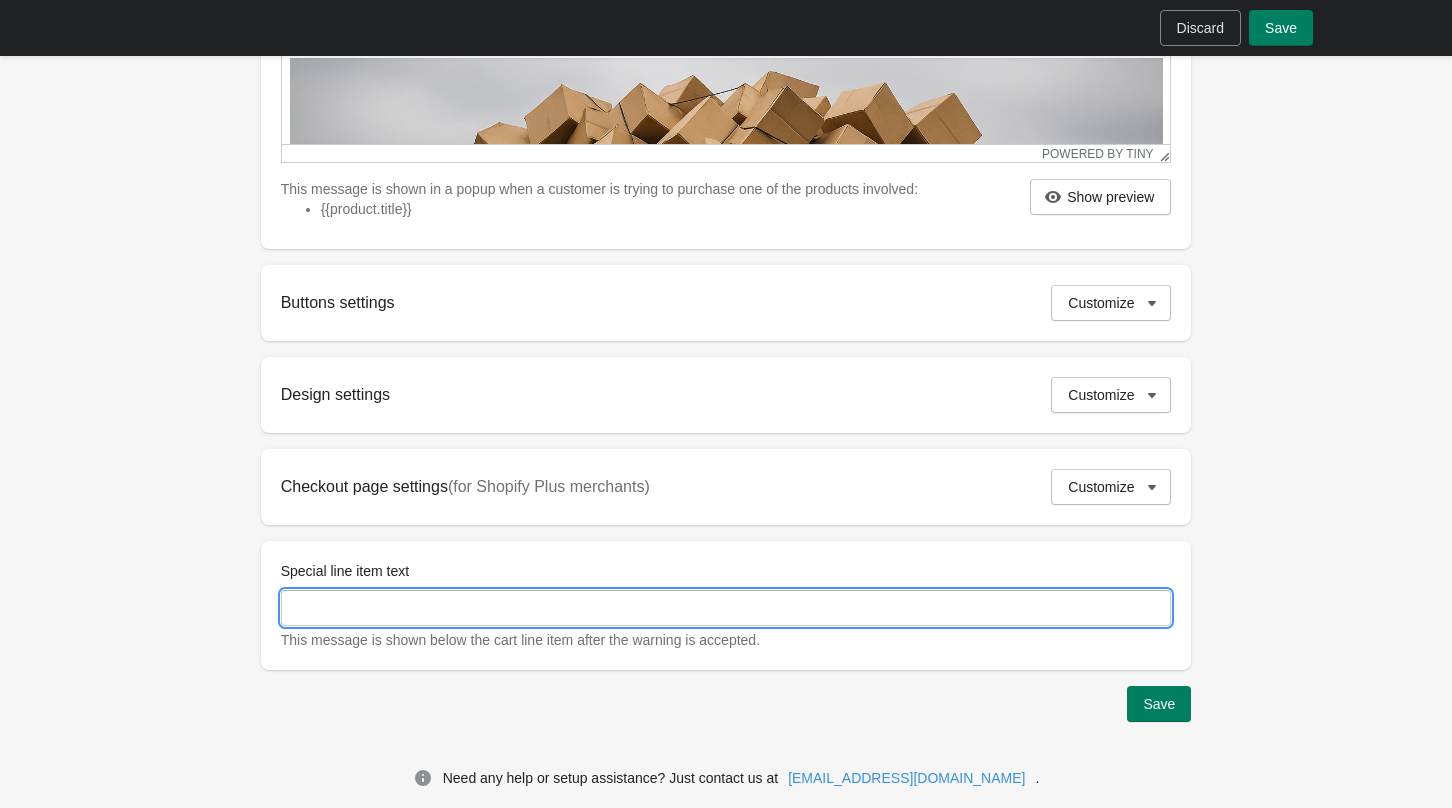 paste on "**********" 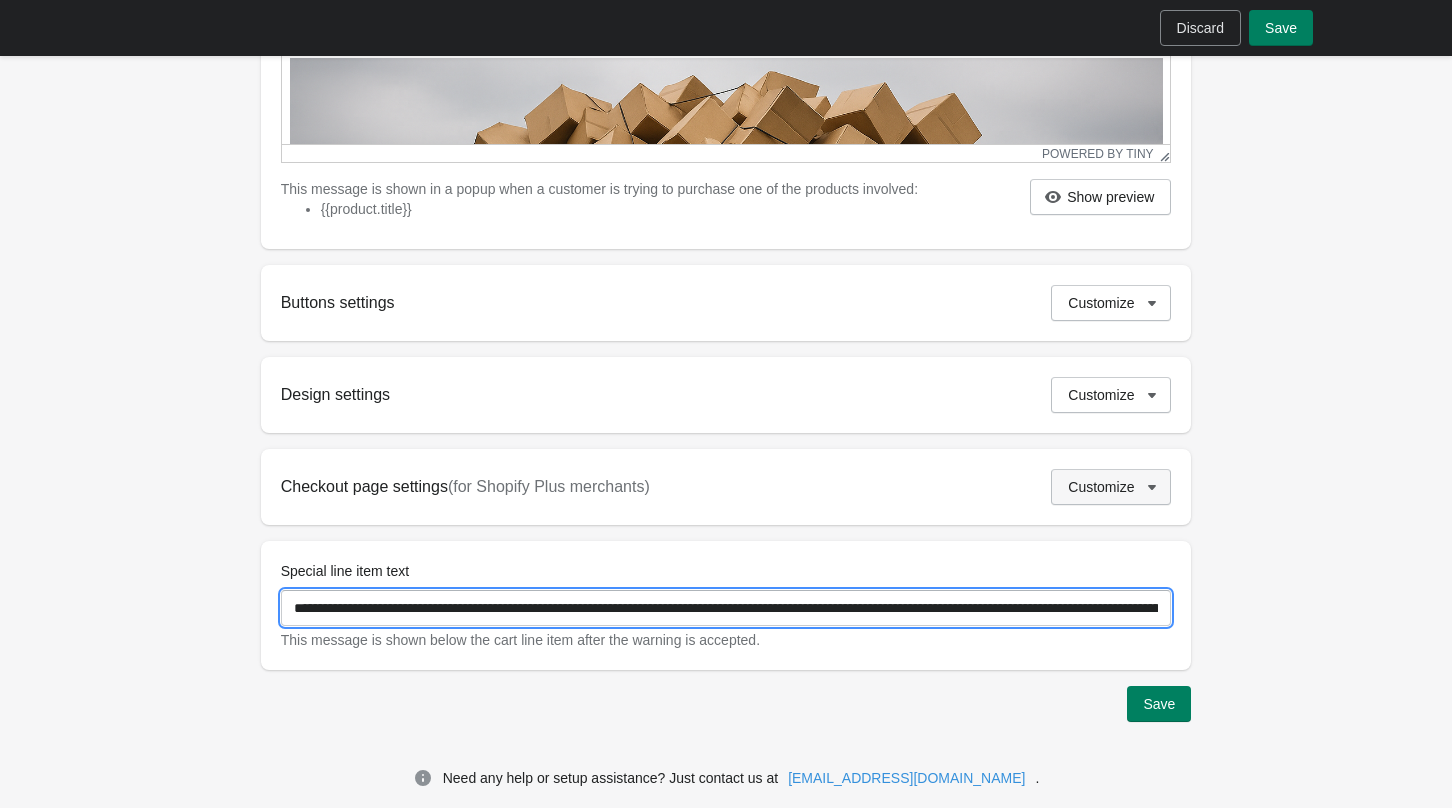 type on "**********" 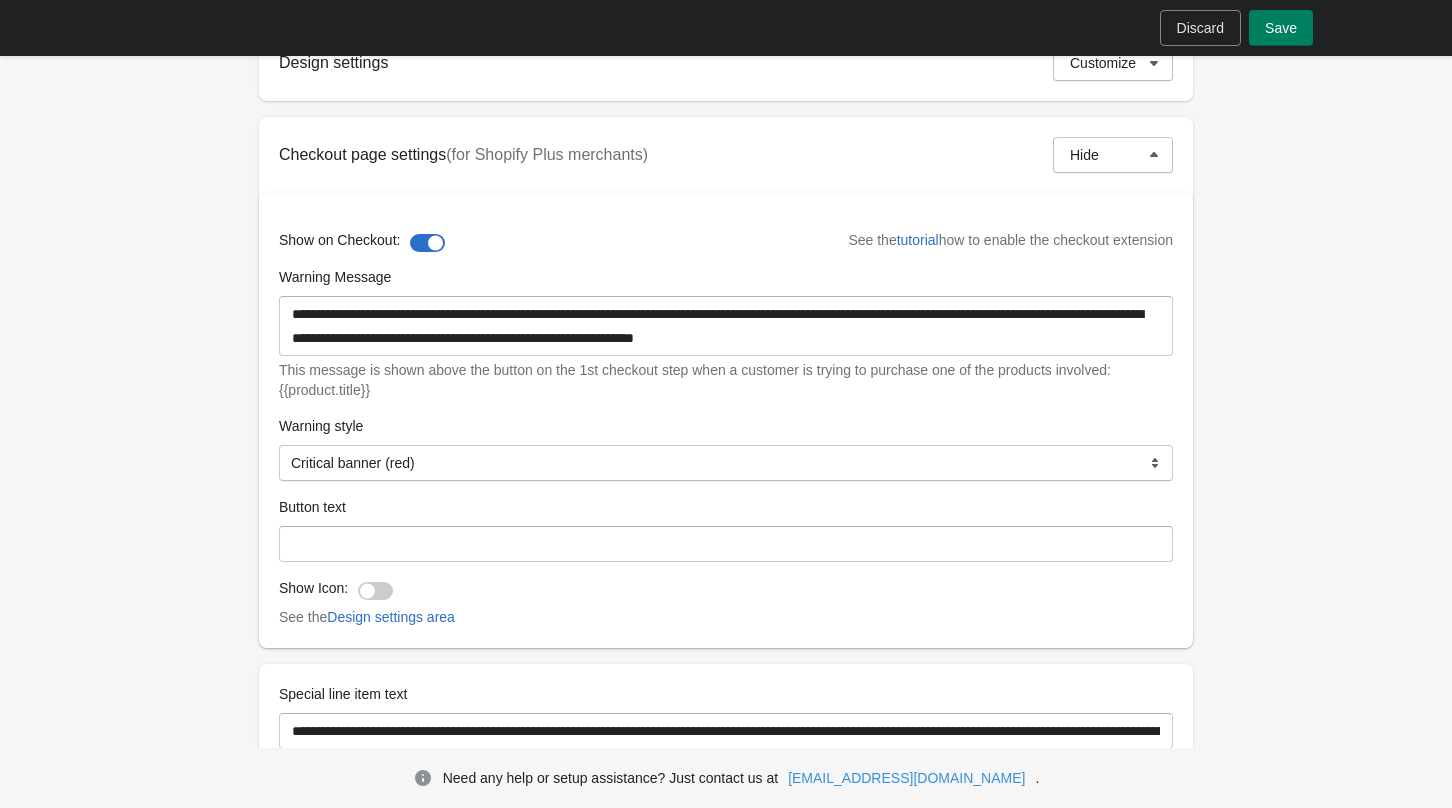 scroll, scrollTop: 887, scrollLeft: 0, axis: vertical 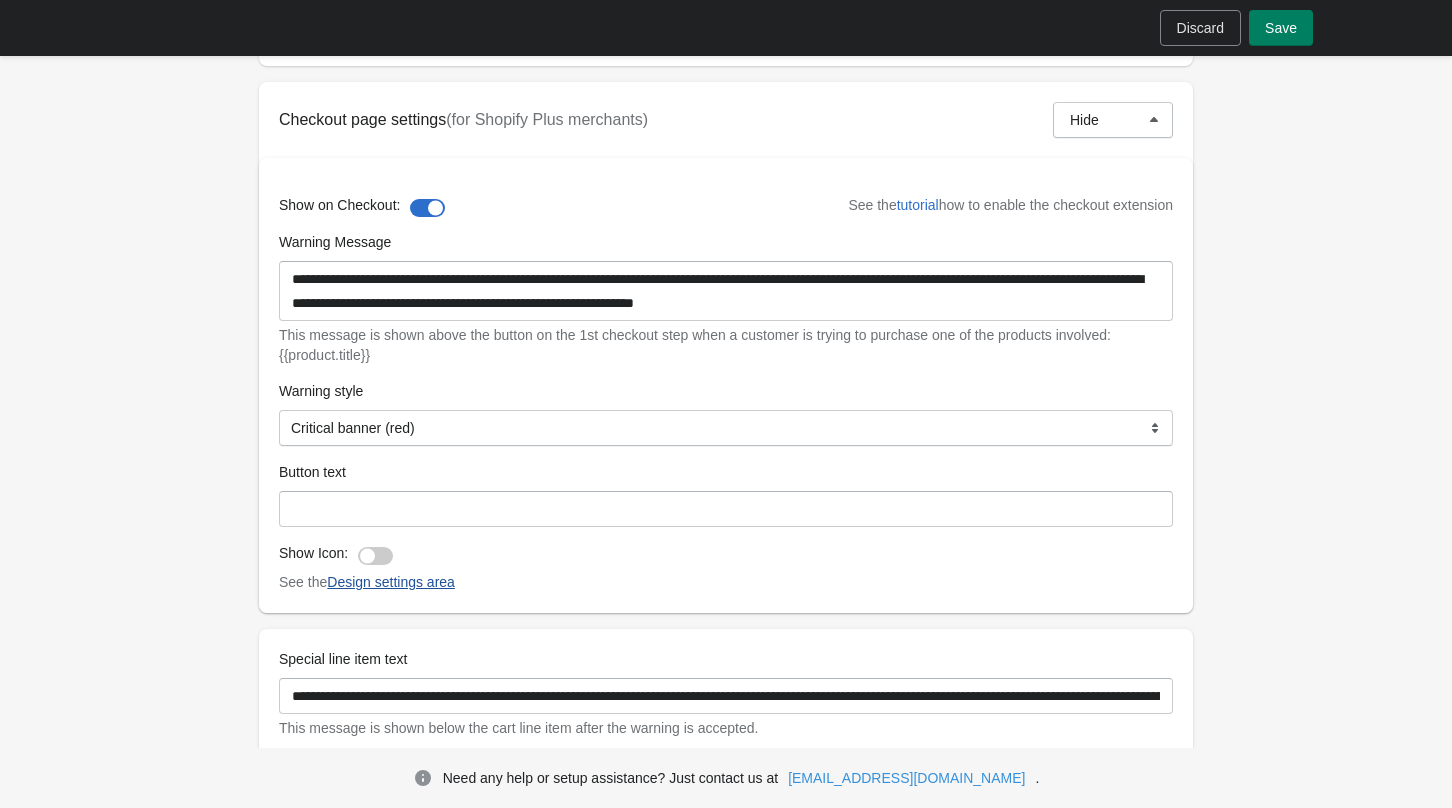 click on "Design settings area" at bounding box center [391, 582] 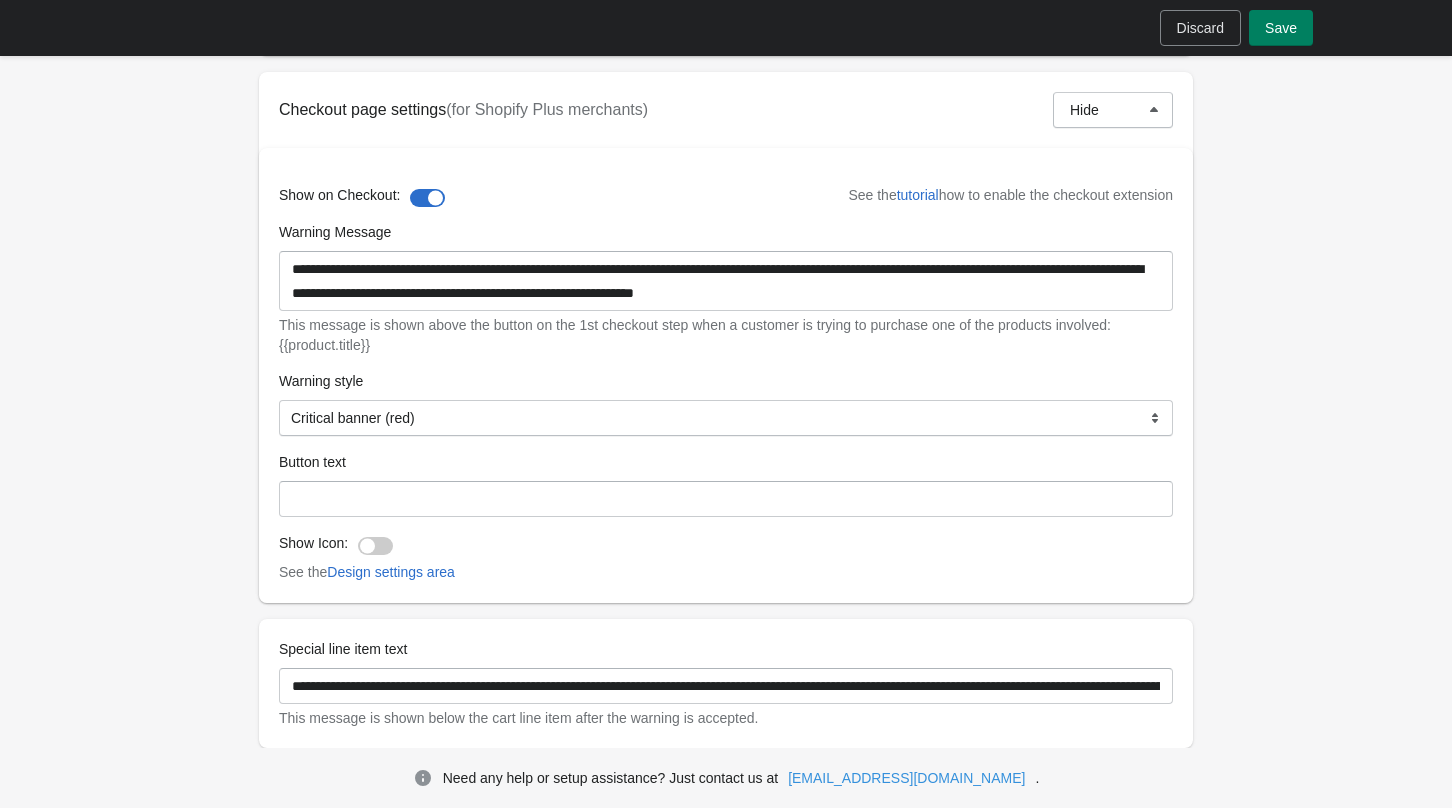 click at bounding box center [375, 546] 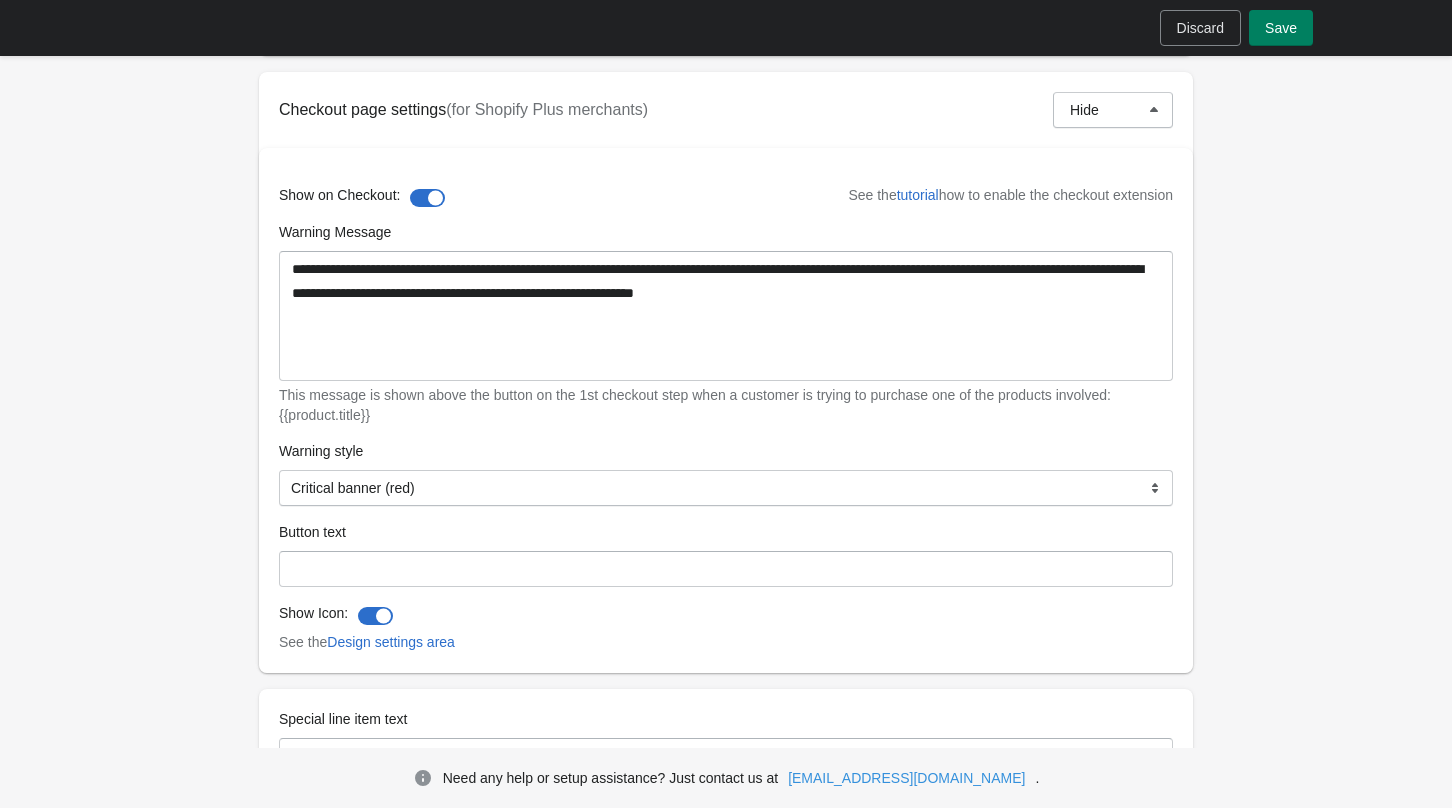 click at bounding box center (375, 616) 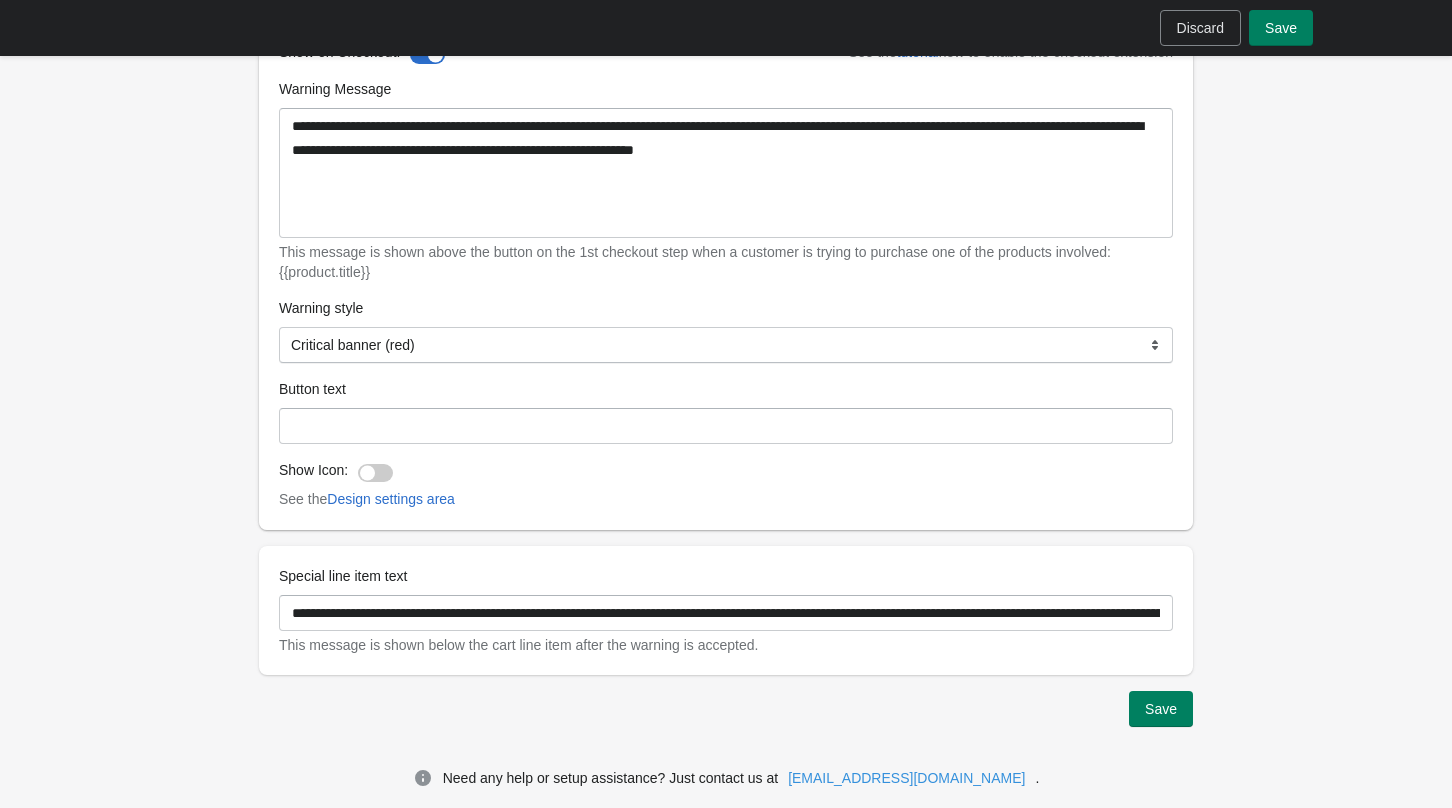 scroll, scrollTop: 1039, scrollLeft: 0, axis: vertical 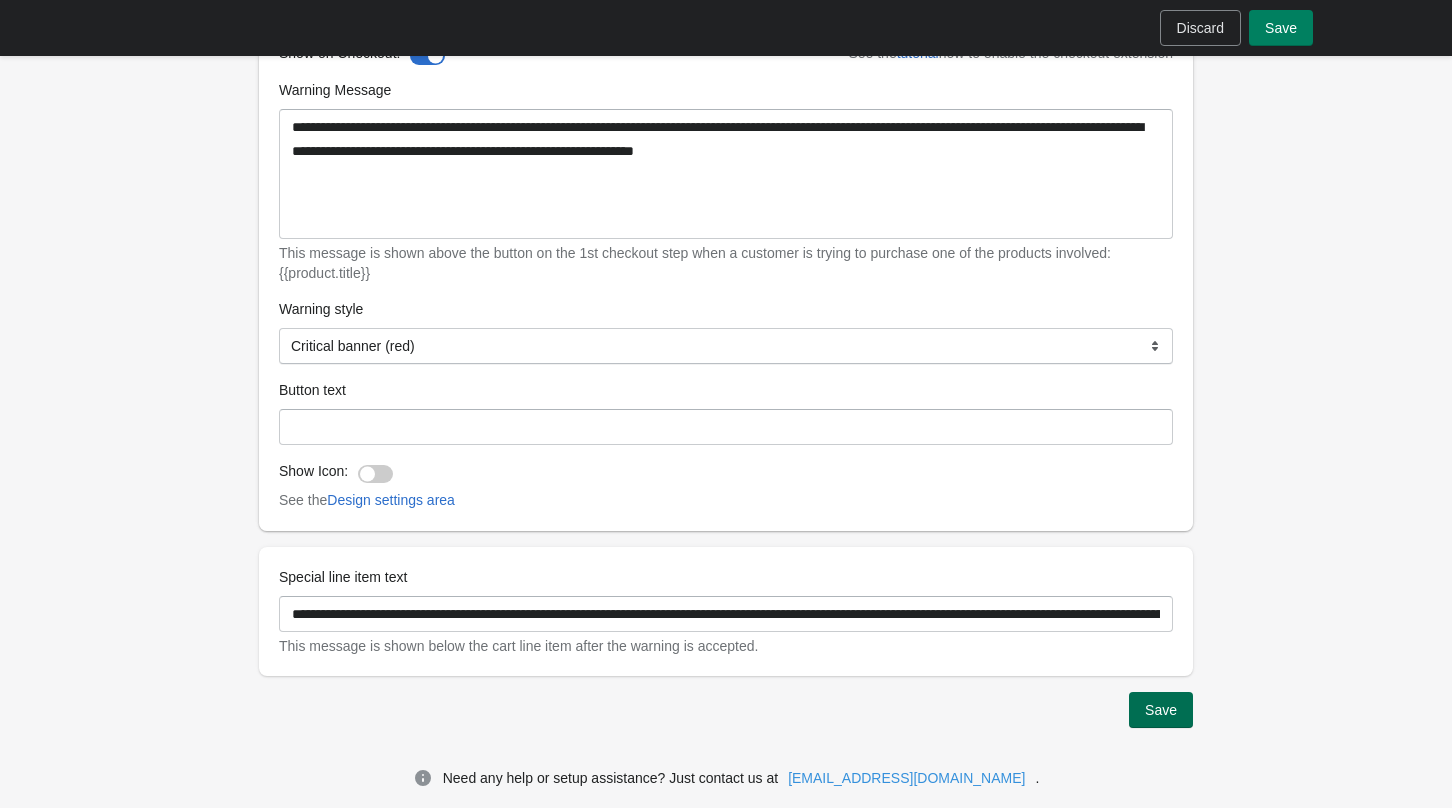 click on "Save" at bounding box center [1161, 710] 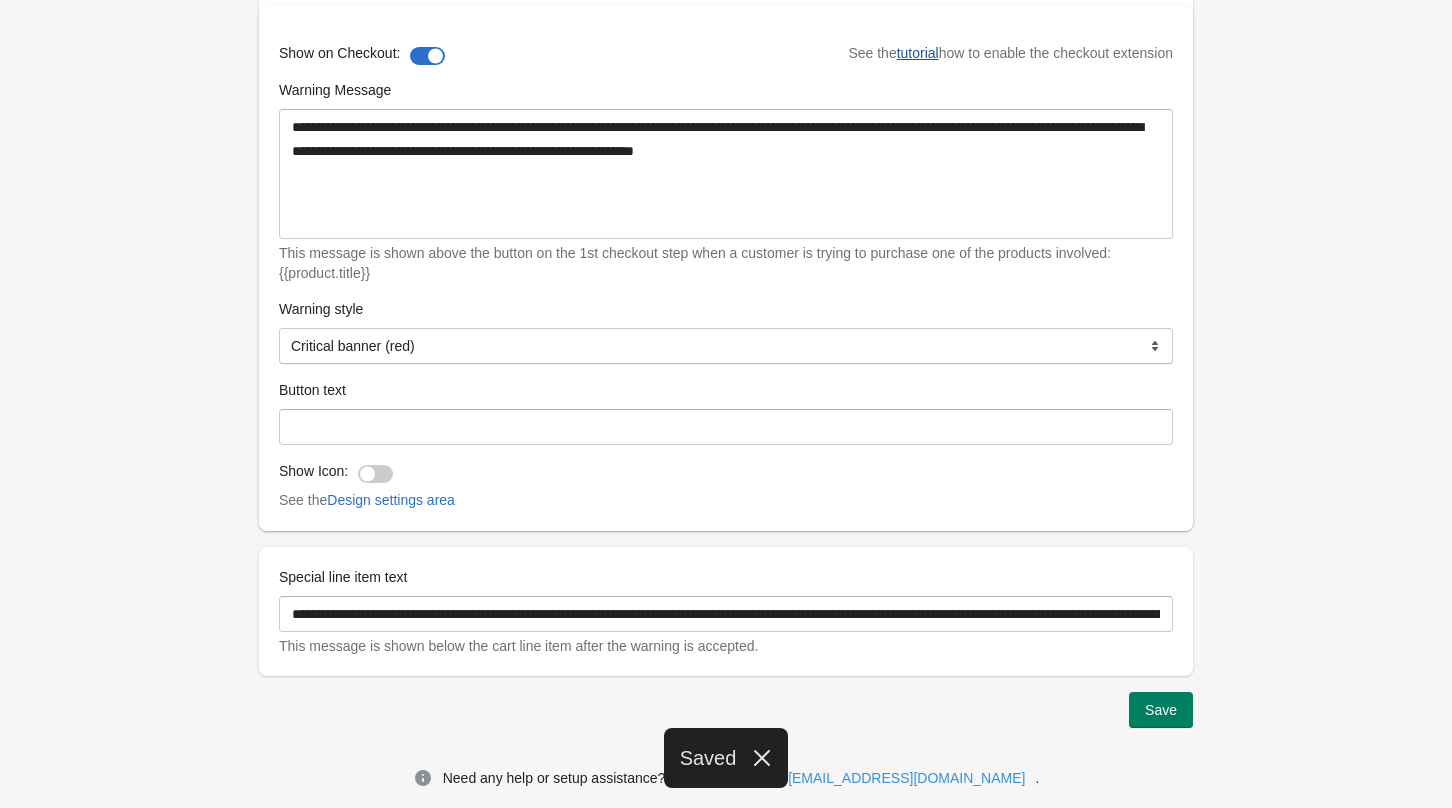 click on "tutorial" at bounding box center [918, 53] 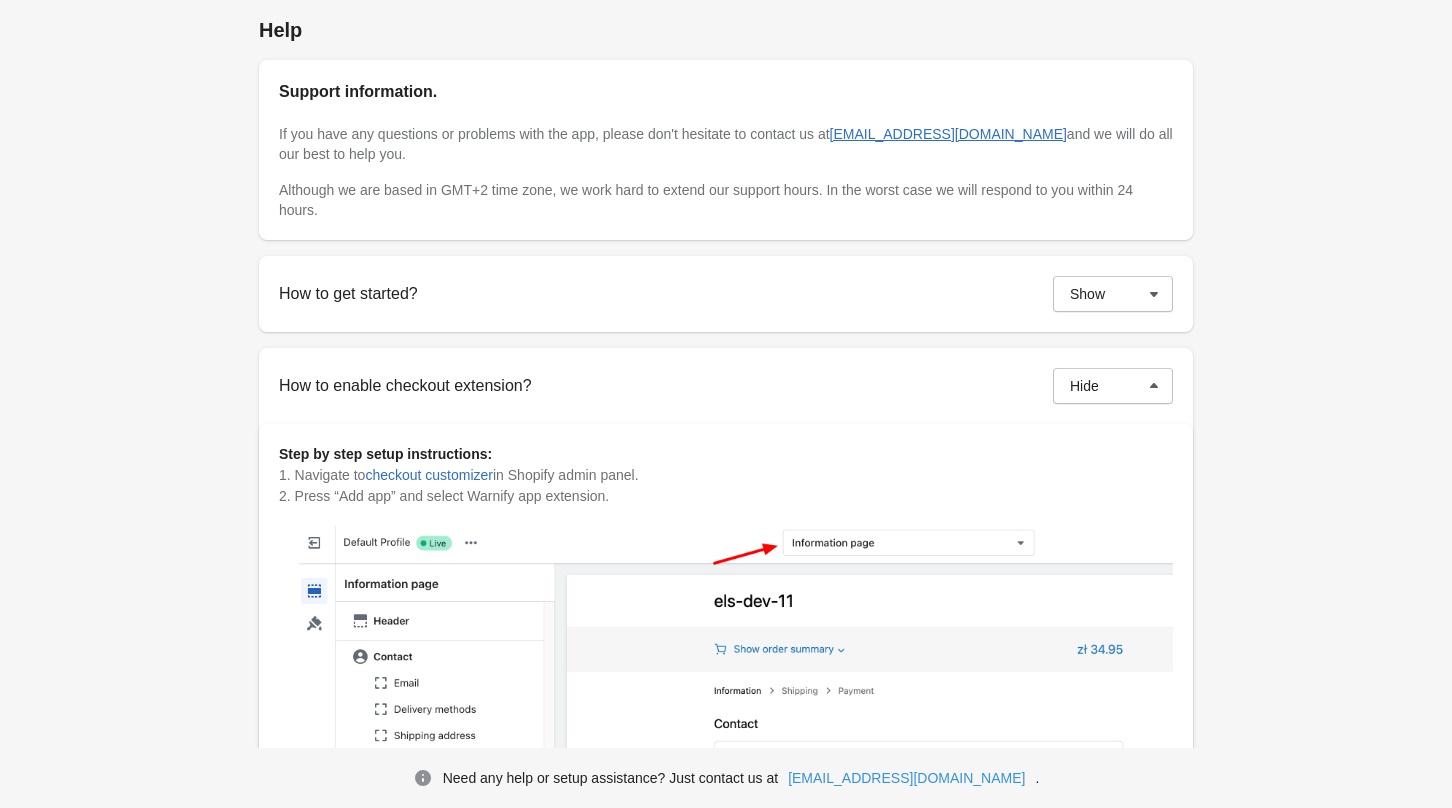 scroll, scrollTop: 15, scrollLeft: 0, axis: vertical 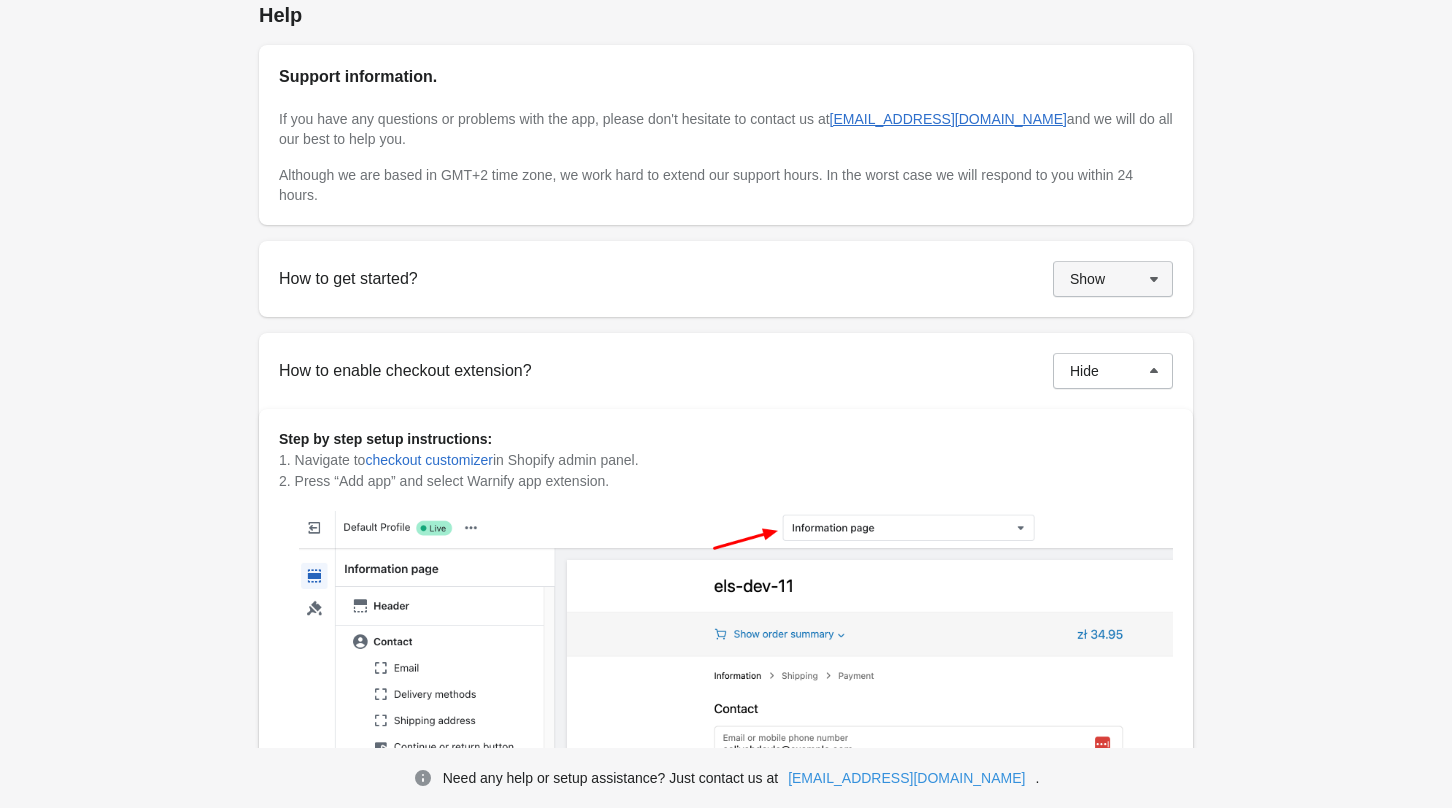 click on "Show" at bounding box center (1087, 279) 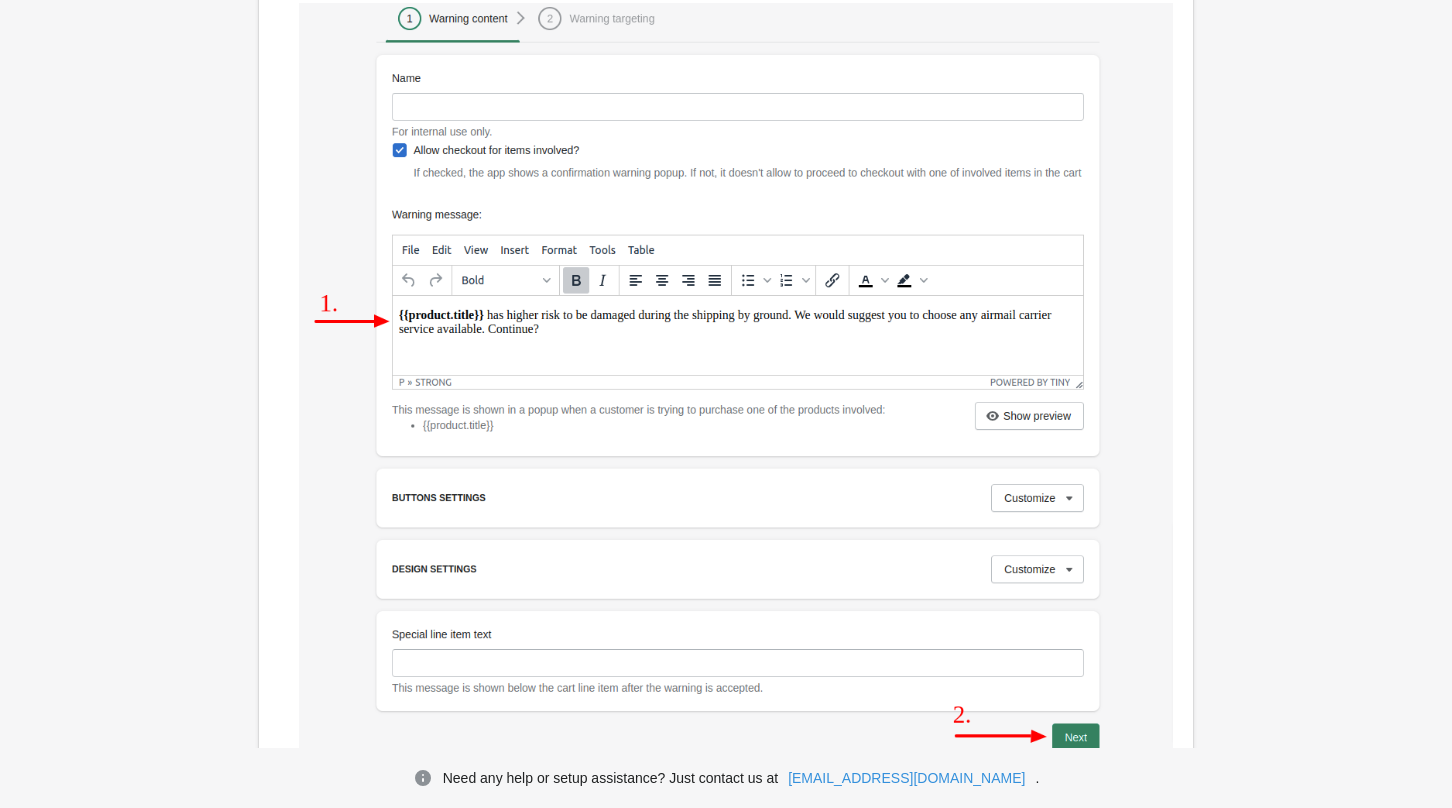 scroll, scrollTop: 1003, scrollLeft: 0, axis: vertical 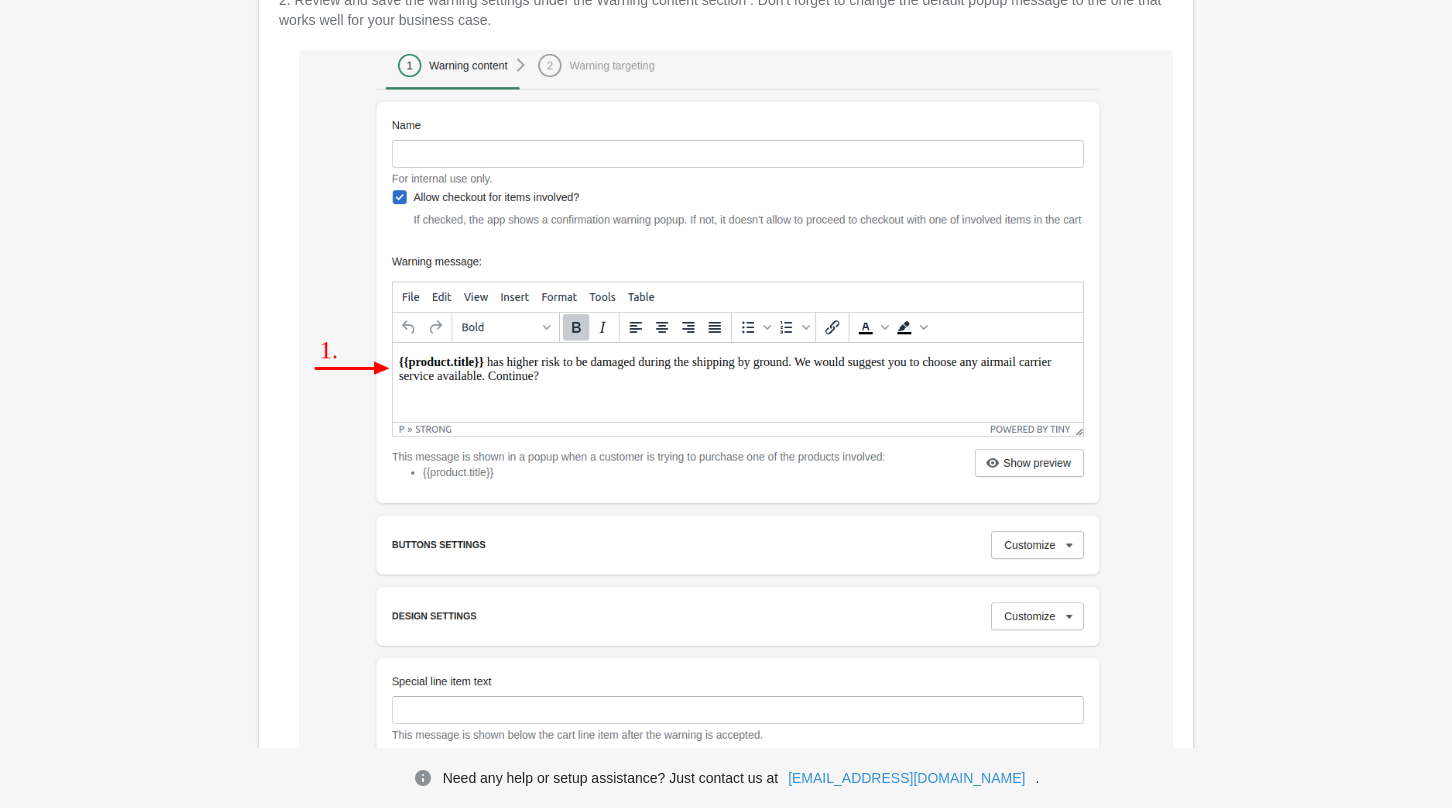 click at bounding box center (736, 426) 